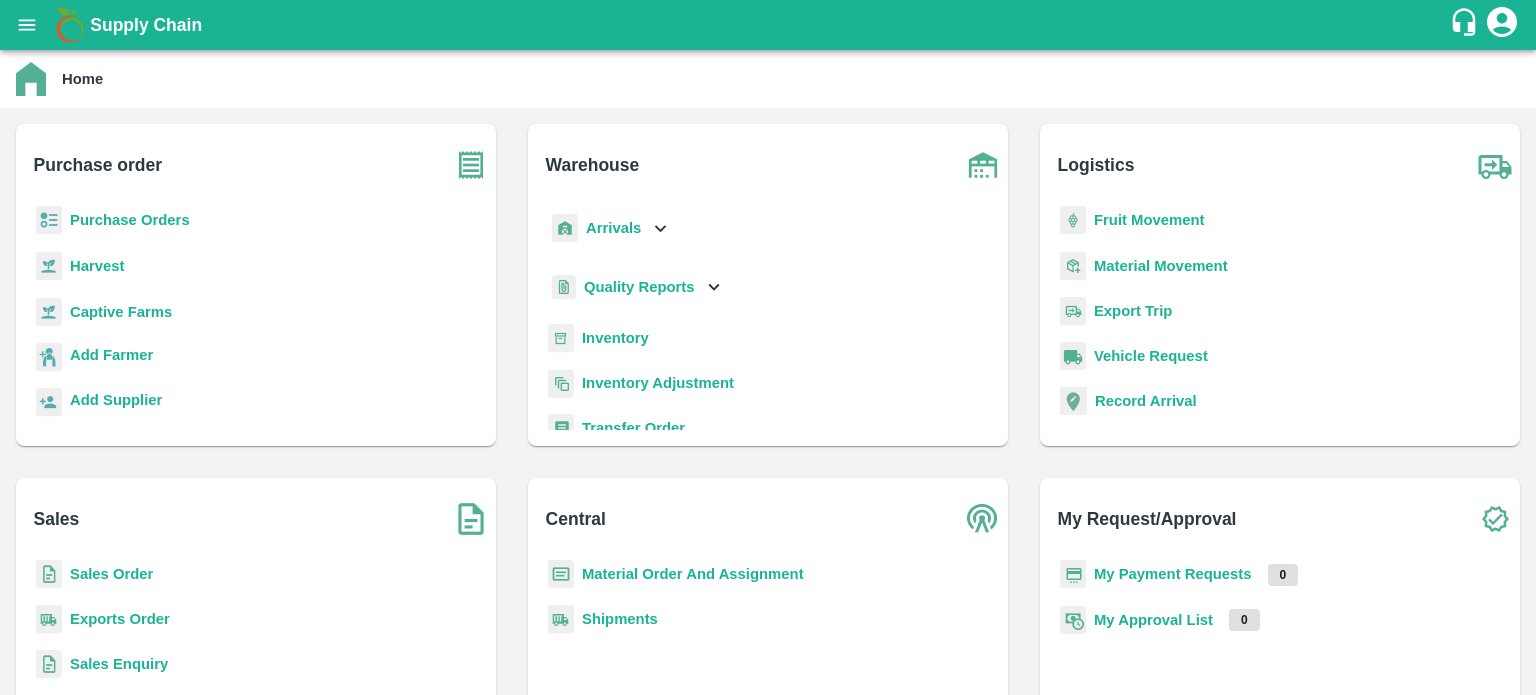 scroll, scrollTop: 0, scrollLeft: 0, axis: both 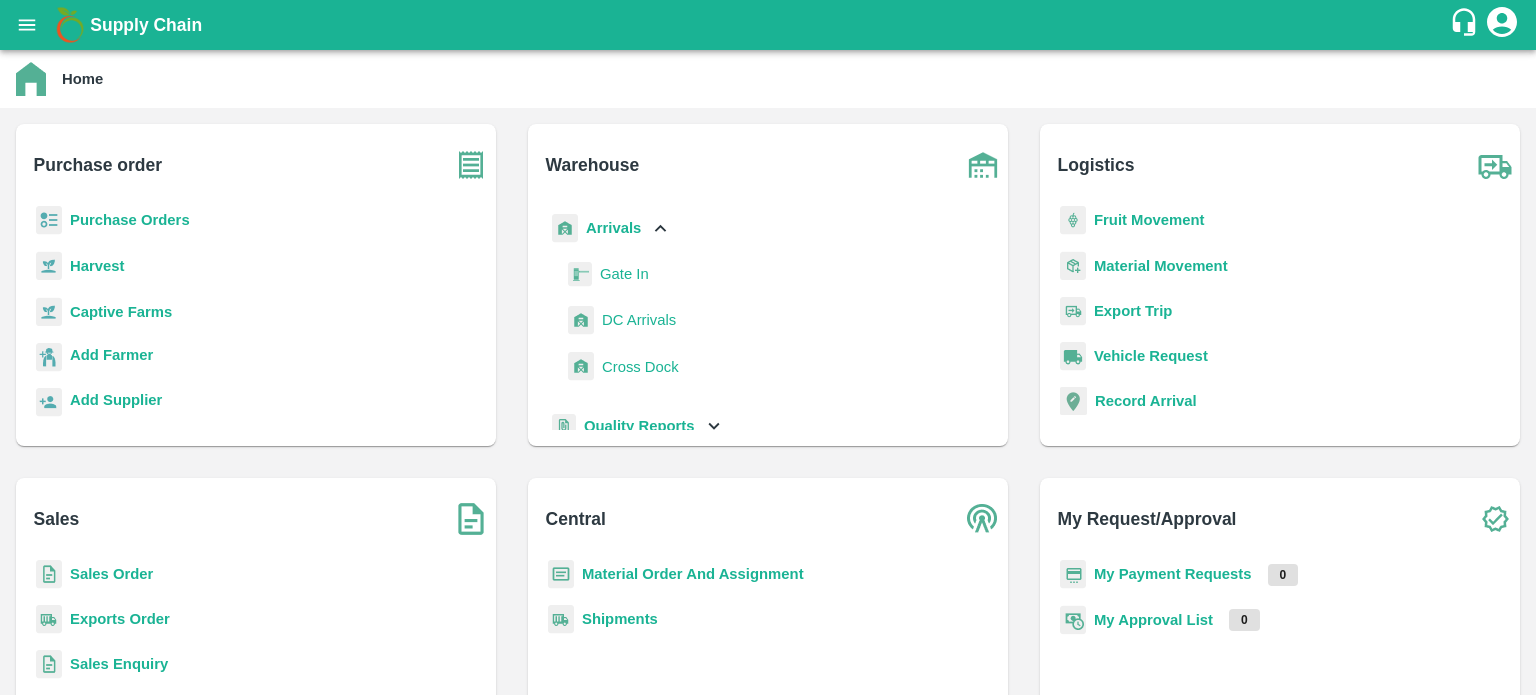 click on "DC Arrivals" at bounding box center (639, 320) 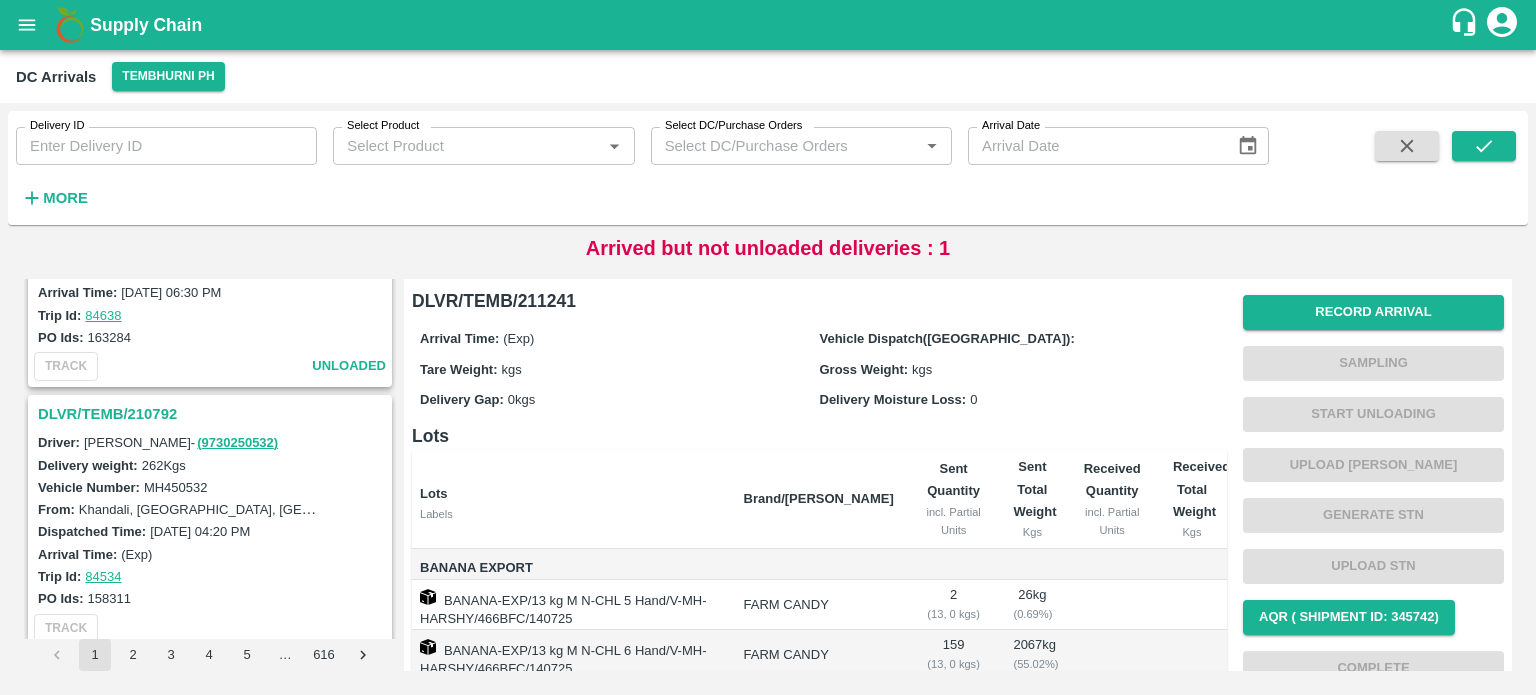scroll, scrollTop: 3288, scrollLeft: 0, axis: vertical 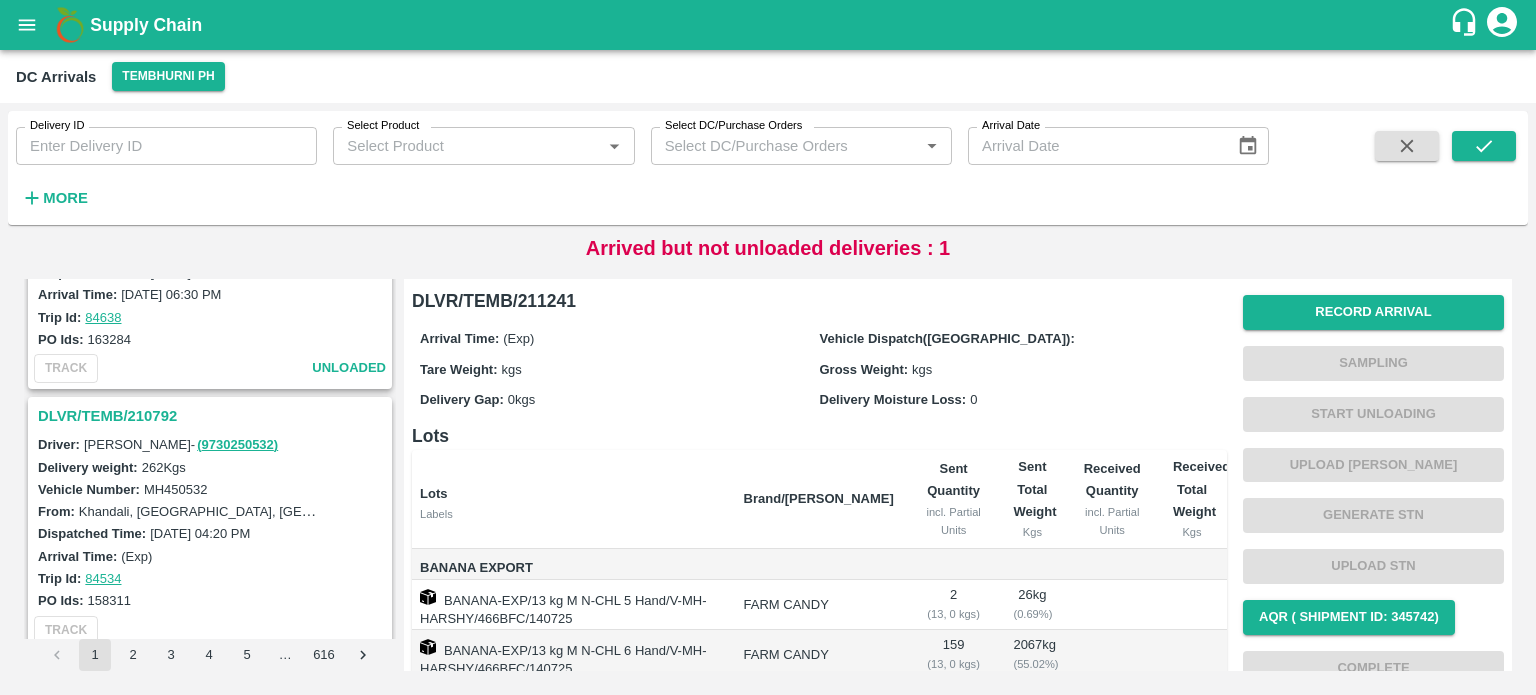 click on "DLVR/TEMB/210792" at bounding box center (213, 416) 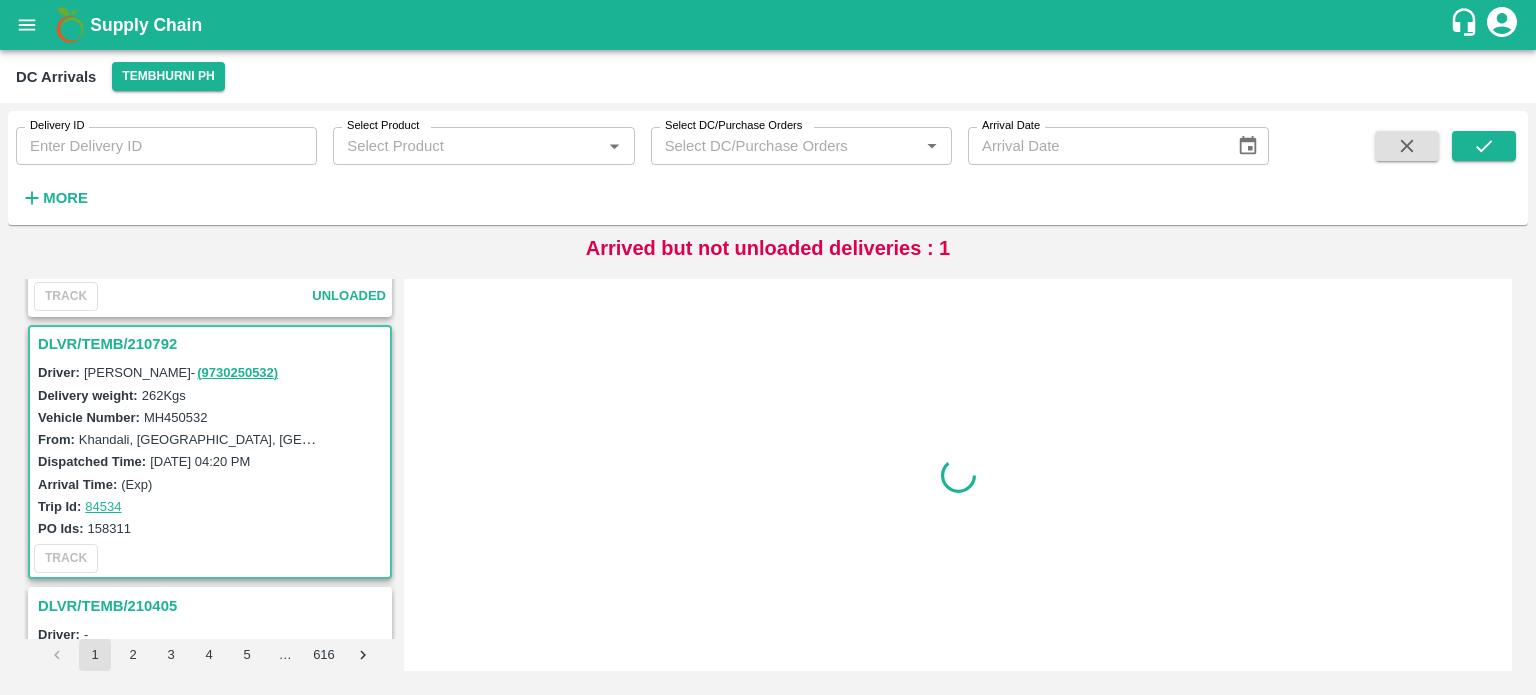 scroll, scrollTop: 3391, scrollLeft: 0, axis: vertical 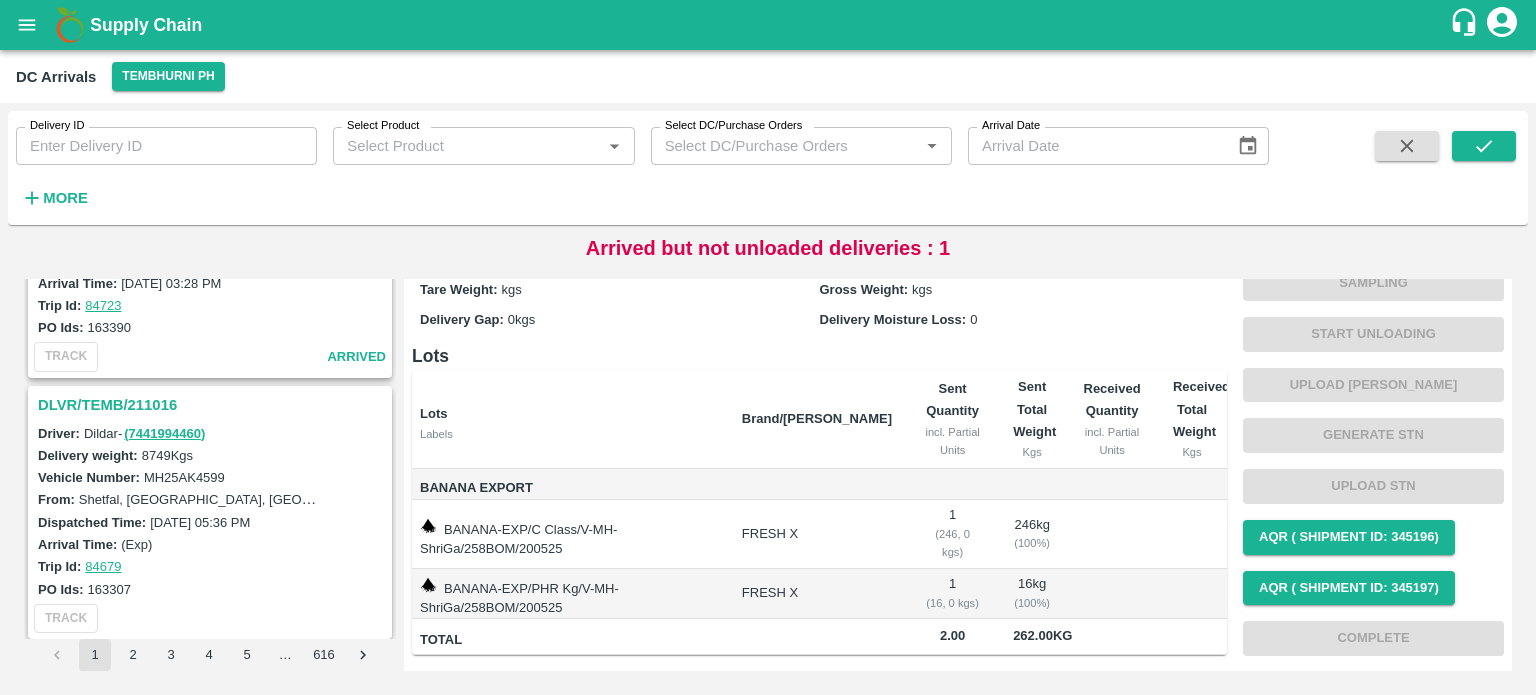 click on "DLVR/TEMB/211016" at bounding box center (213, 405) 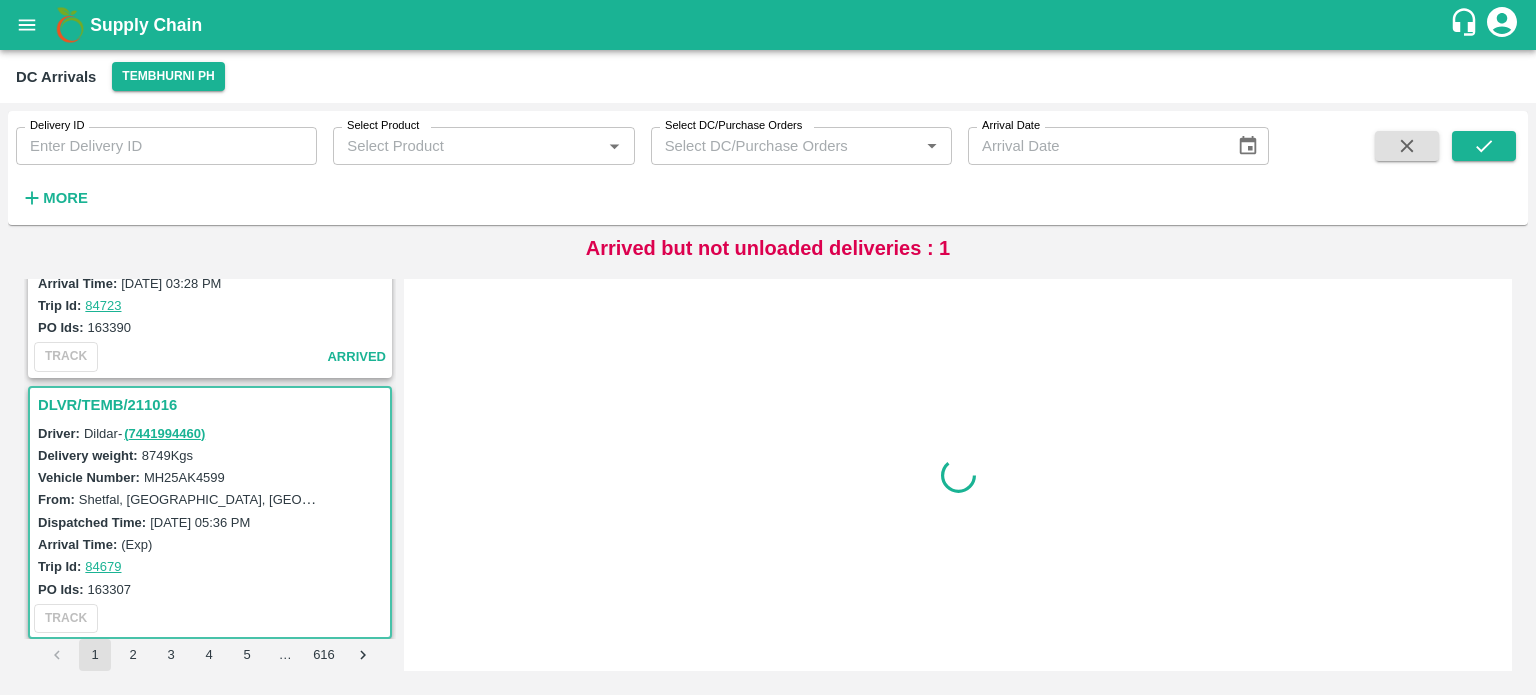 scroll, scrollTop: 0, scrollLeft: 0, axis: both 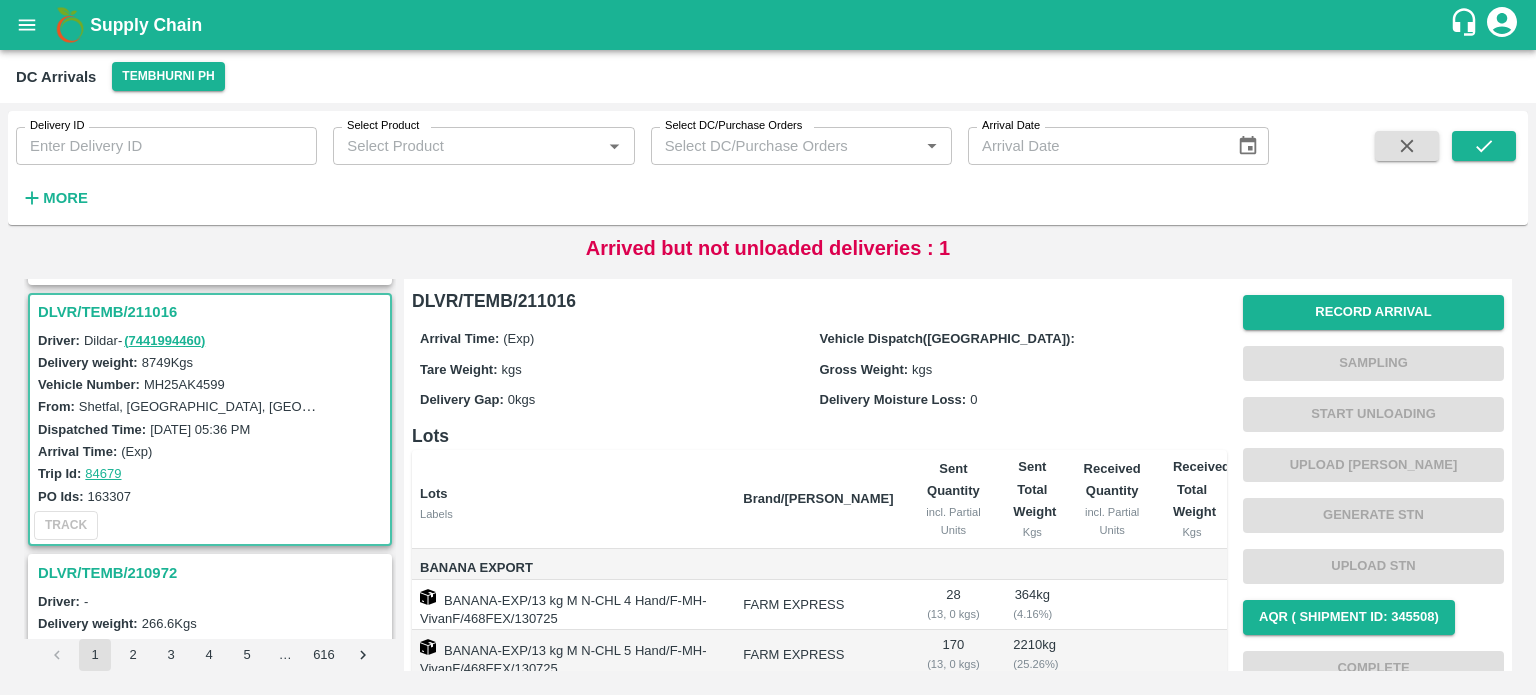 click on "MH25AK4599" at bounding box center [184, 384] 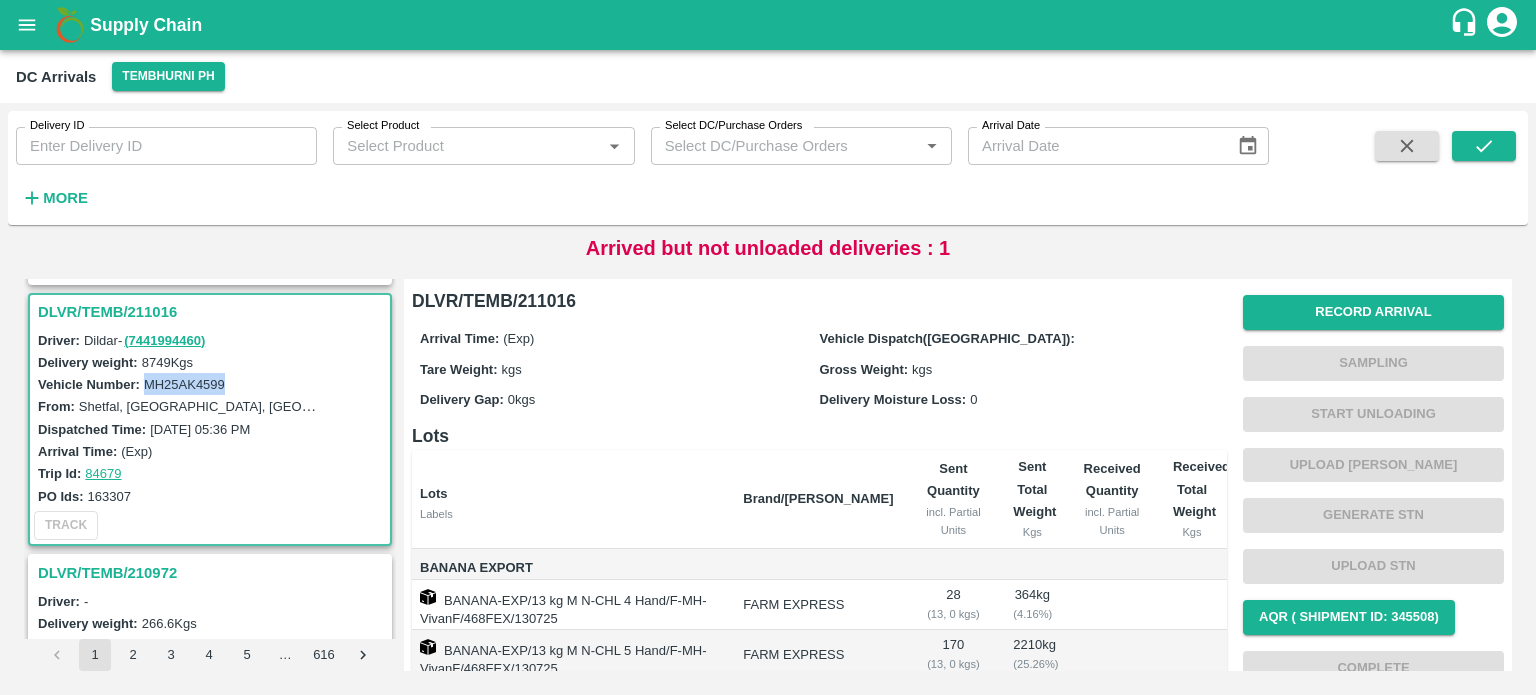 click on "MH25AK4599" at bounding box center (184, 384) 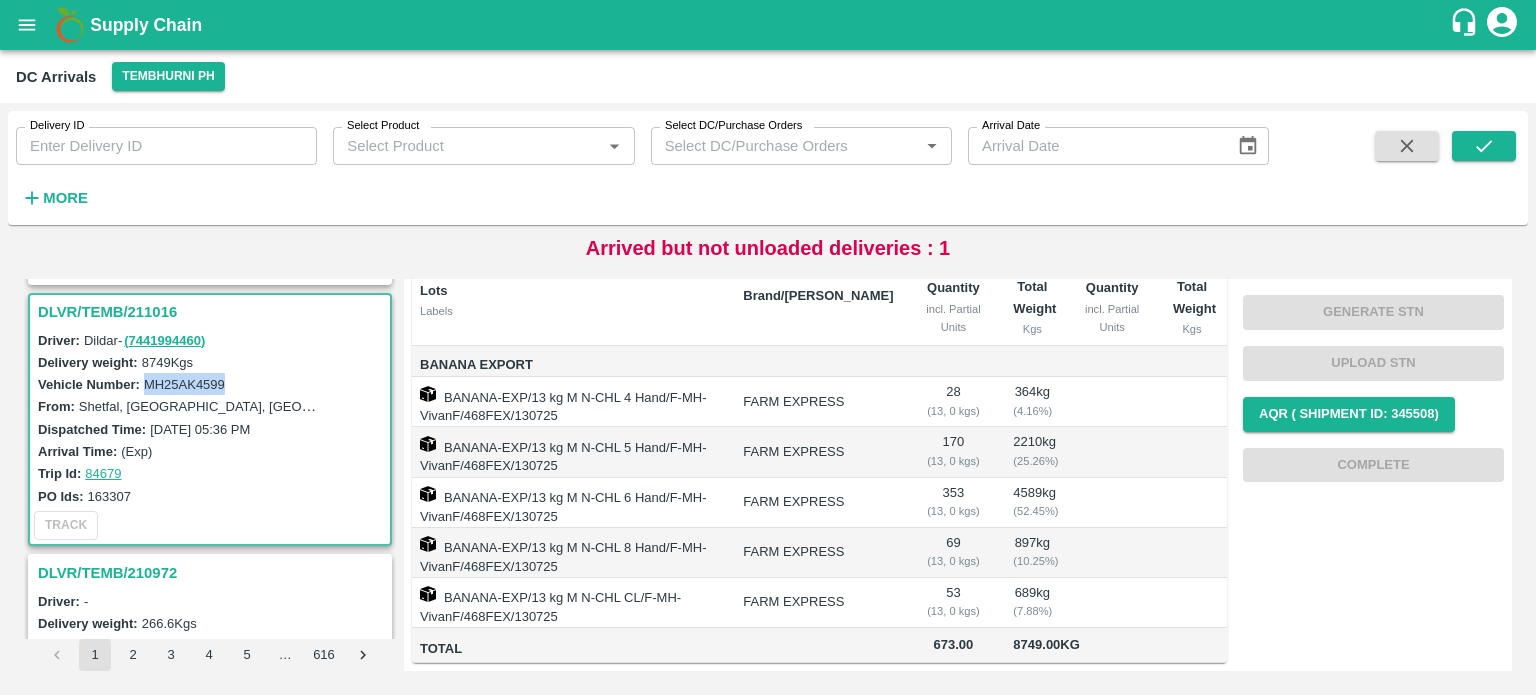 scroll, scrollTop: 0, scrollLeft: 0, axis: both 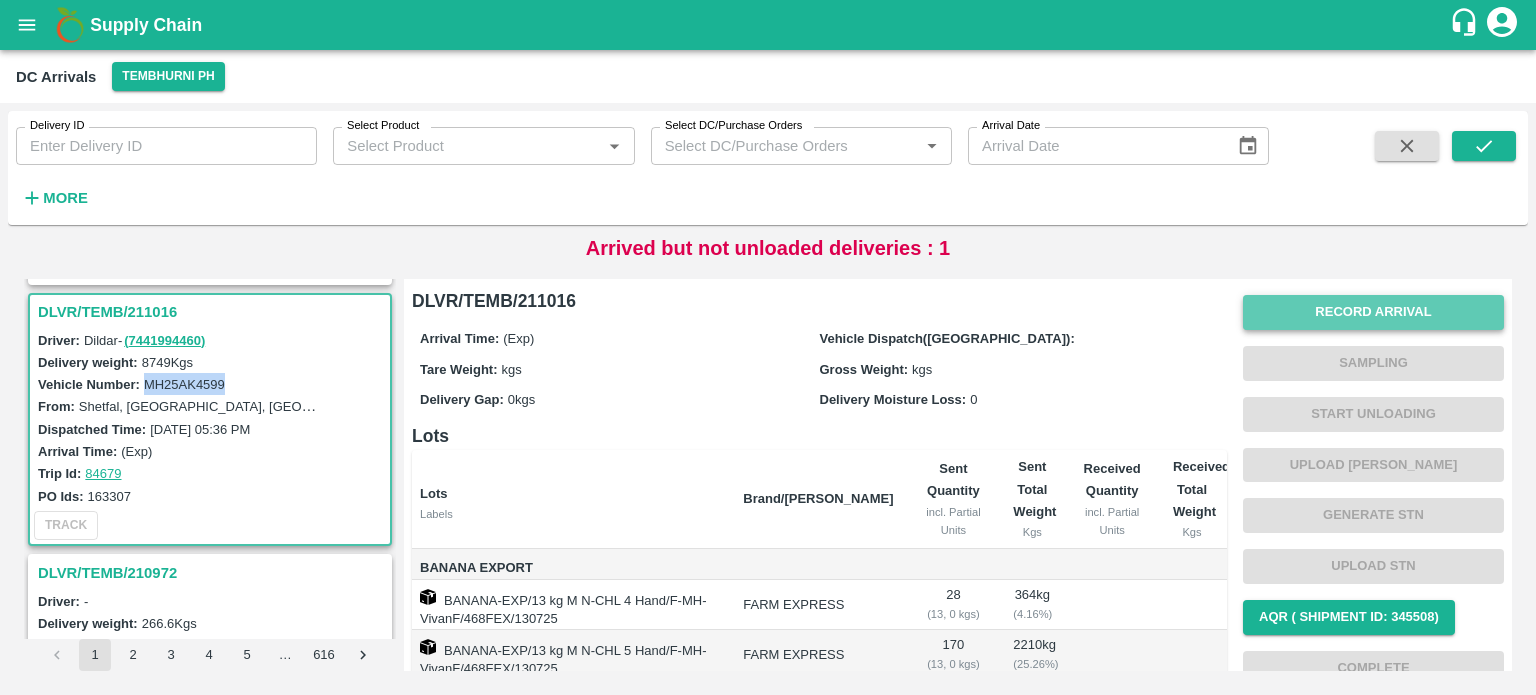 click on "Record Arrival" at bounding box center (1373, 312) 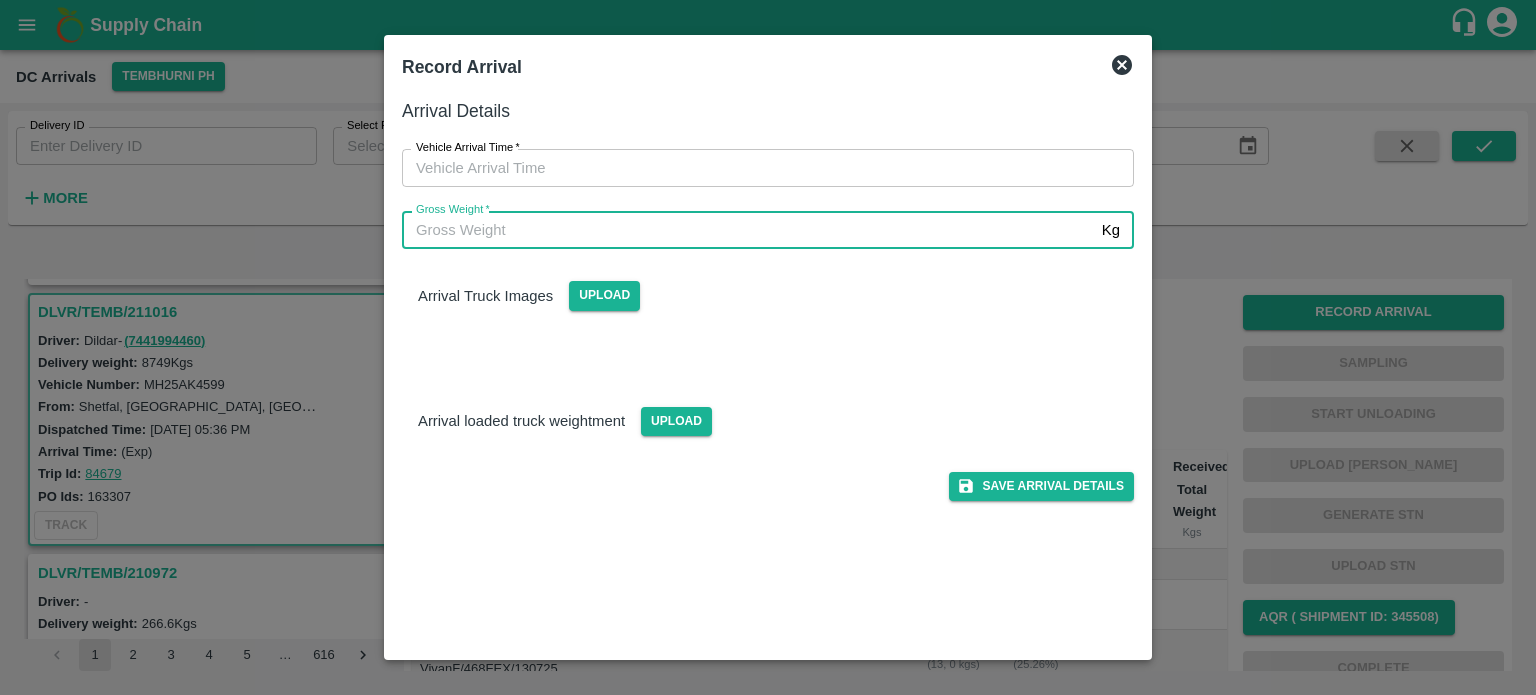 click on "Gross Weight   *" at bounding box center (748, 230) 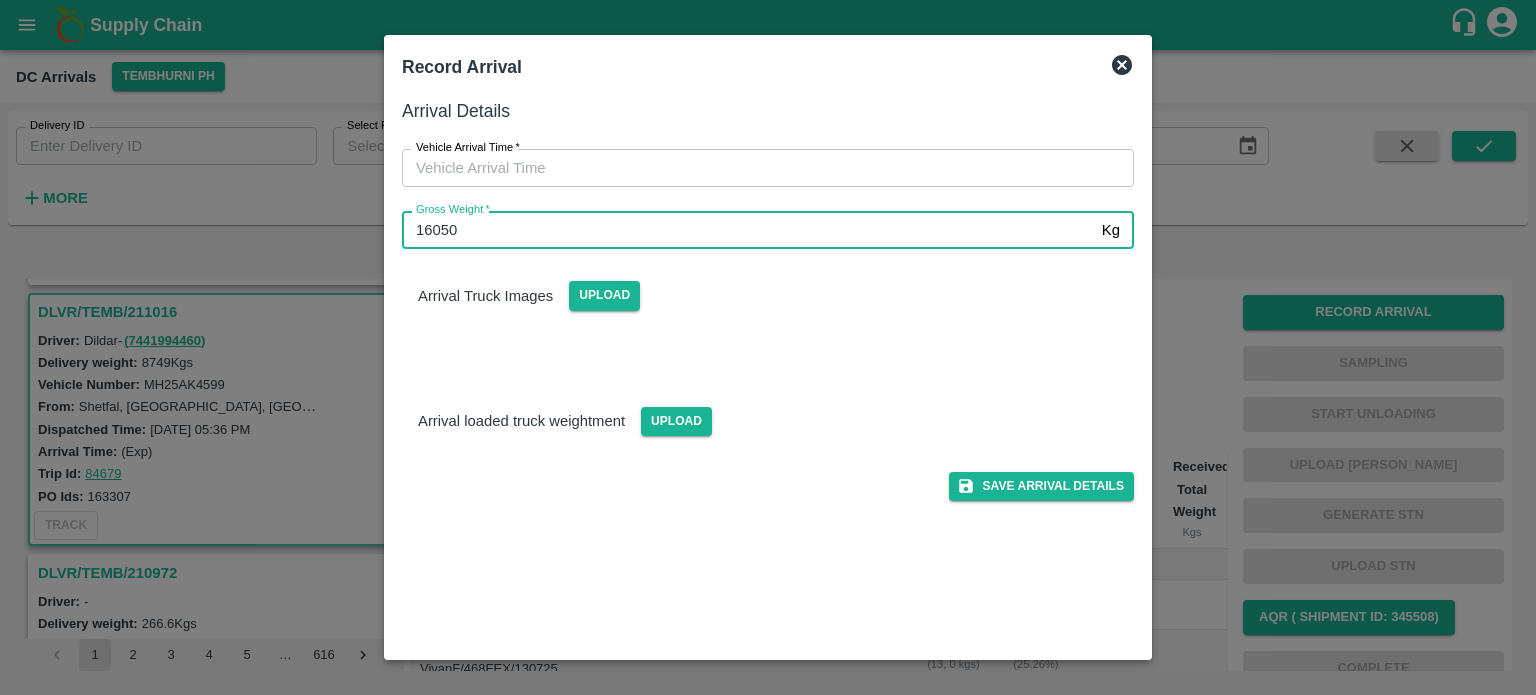 type on "16050" 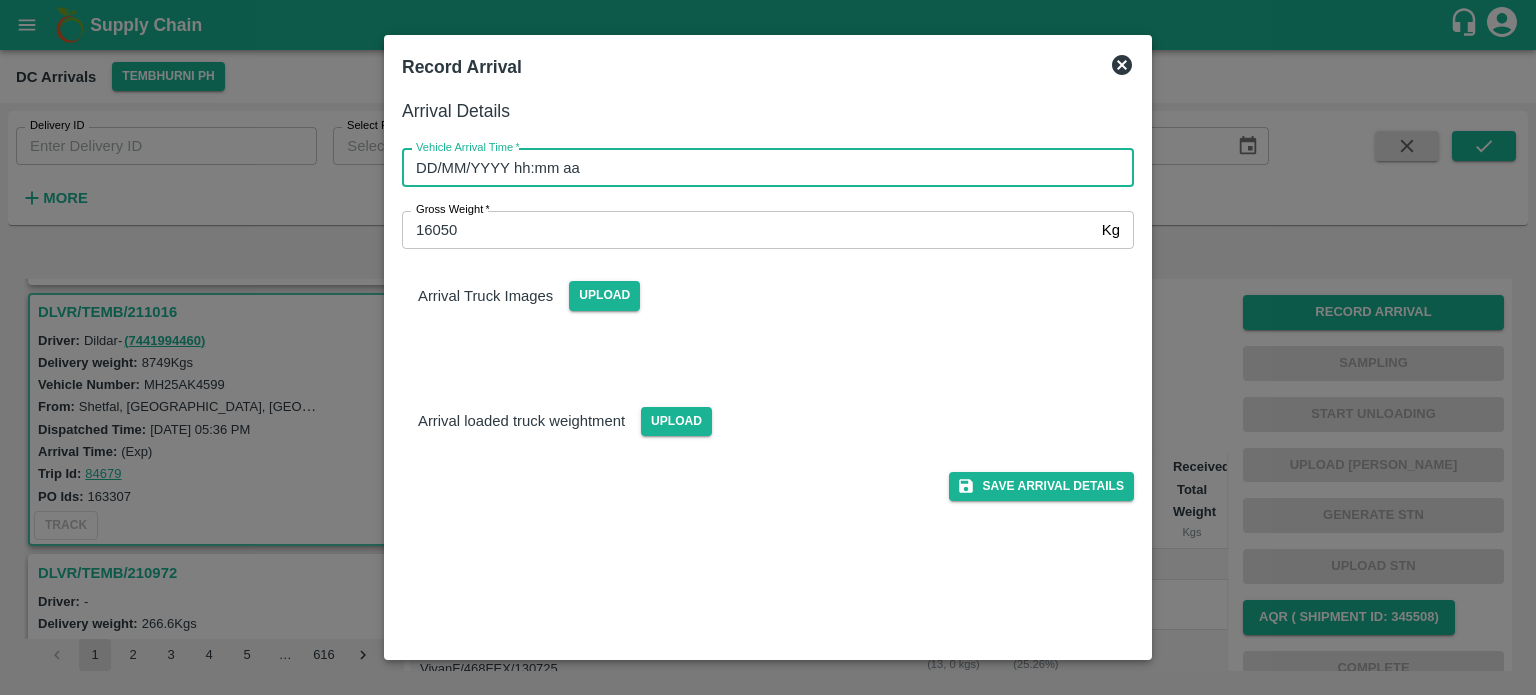 click on "DD/MM/YYYY hh:mm aa" at bounding box center [761, 168] 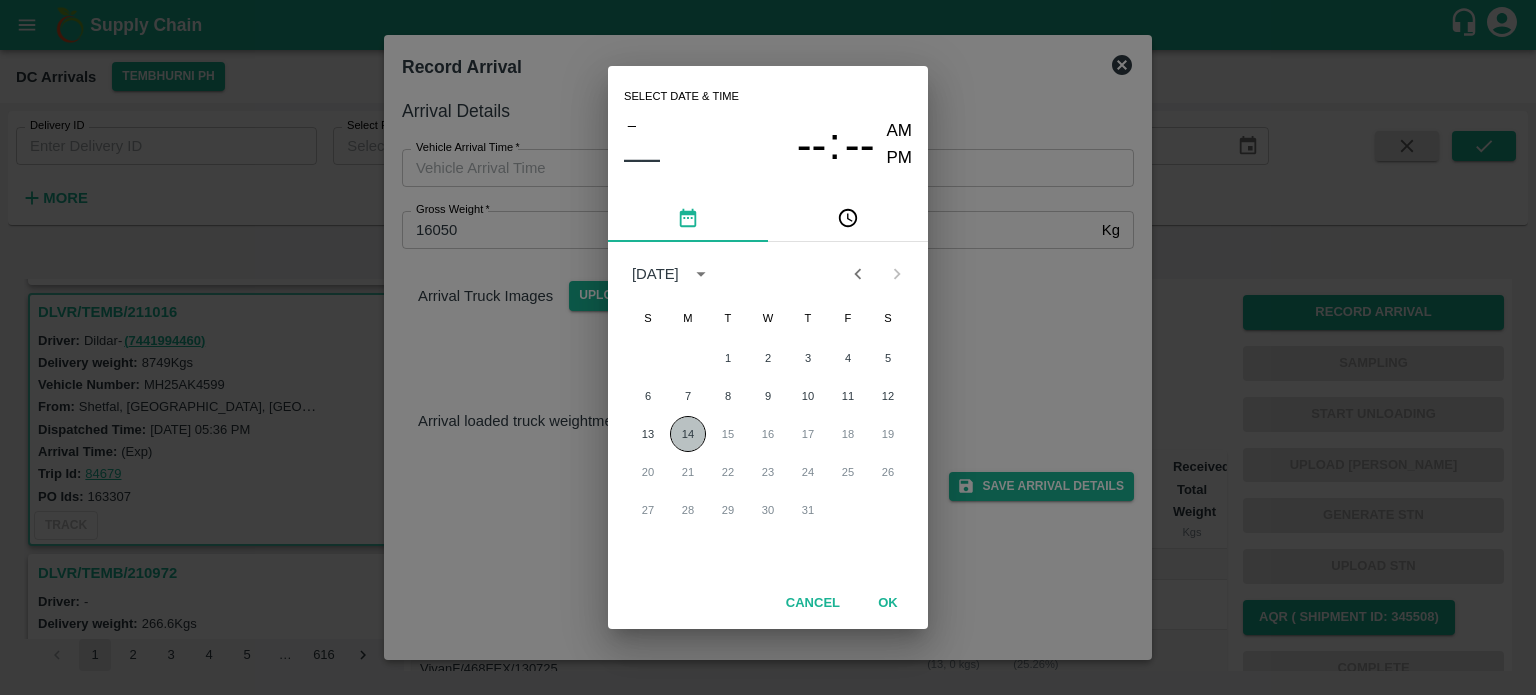 click on "14" at bounding box center [688, 434] 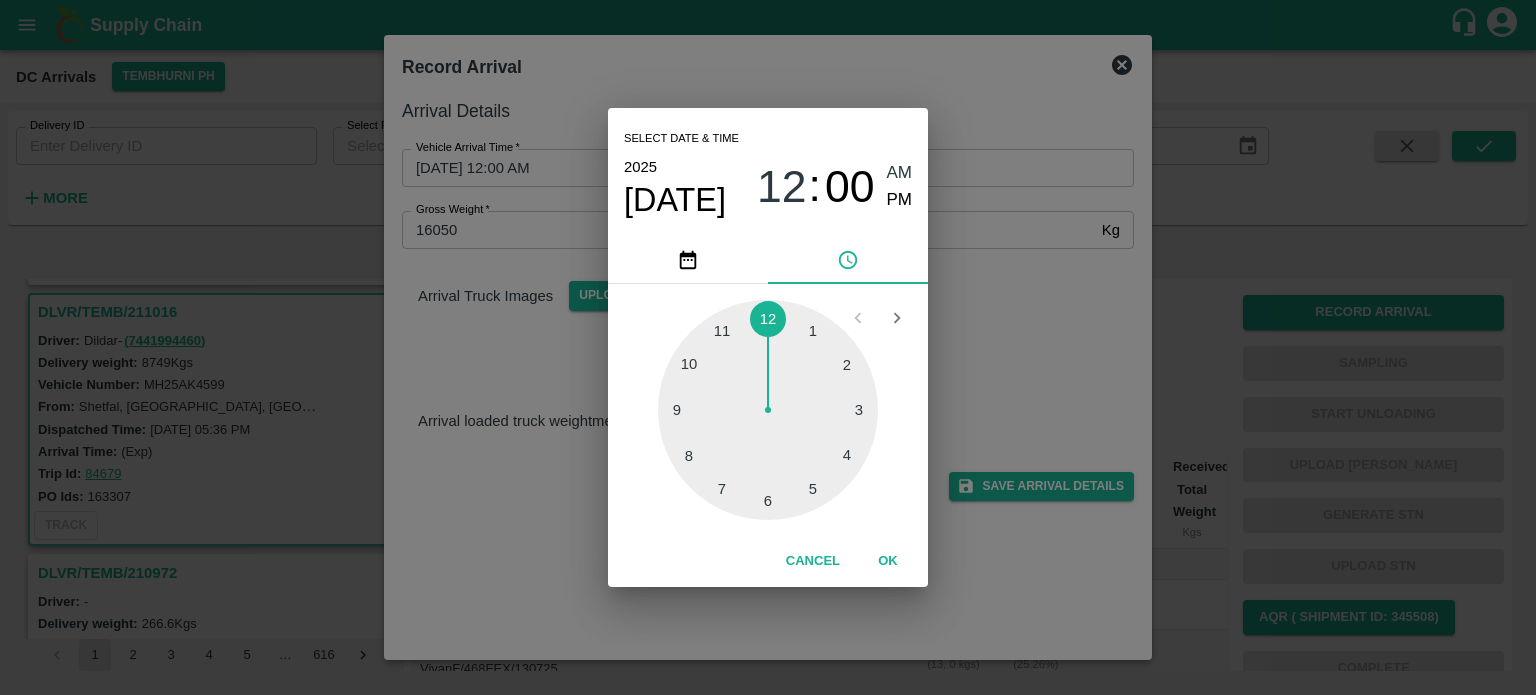click at bounding box center [768, 410] 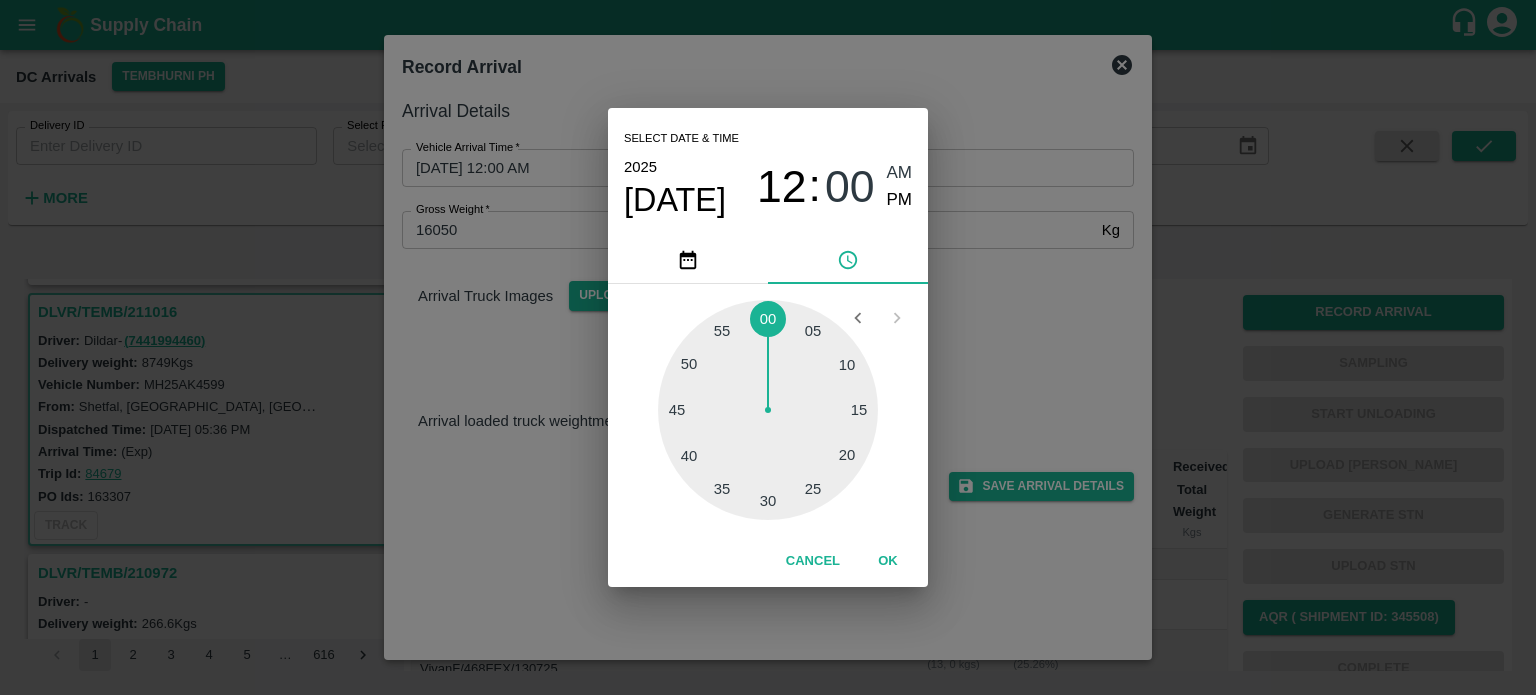 click at bounding box center (768, 410) 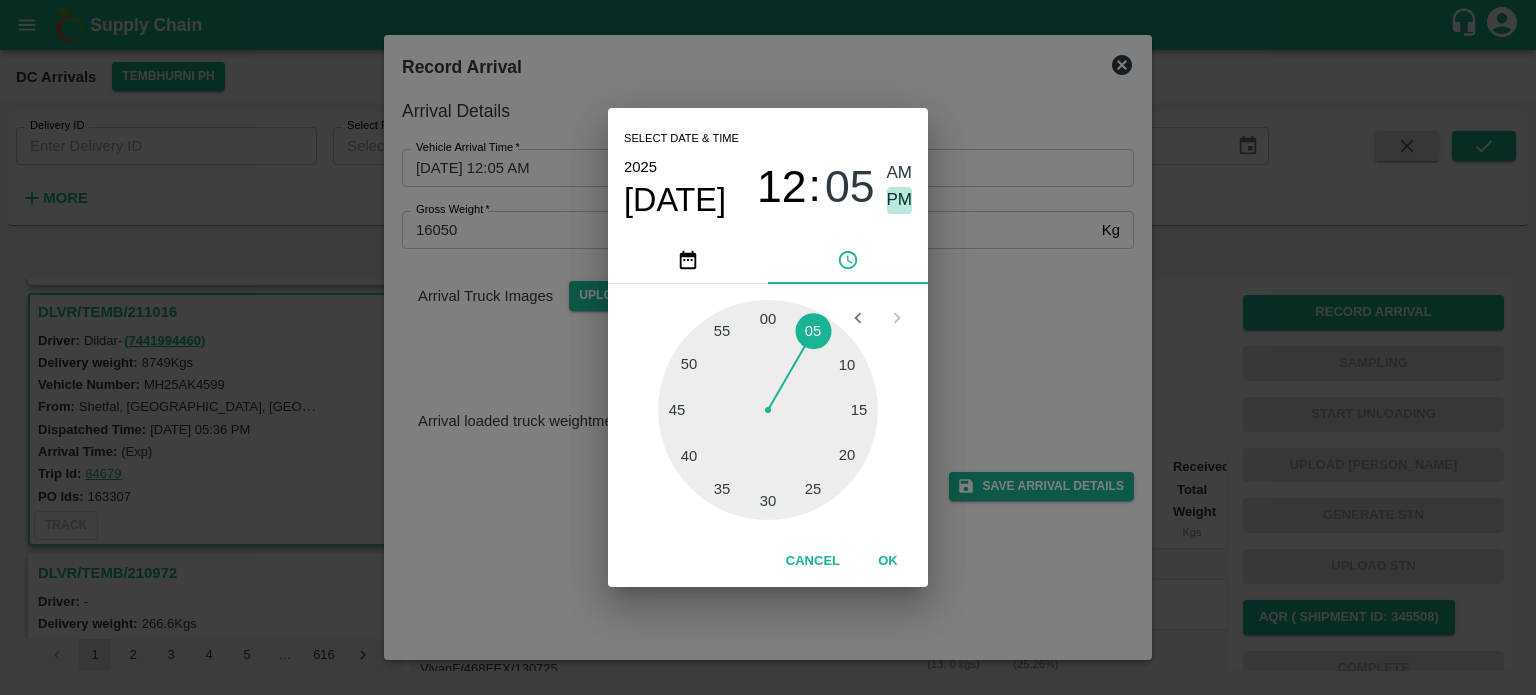 drag, startPoint x: 903, startPoint y: 201, endPoint x: 1006, endPoint y: 303, distance: 144.95862 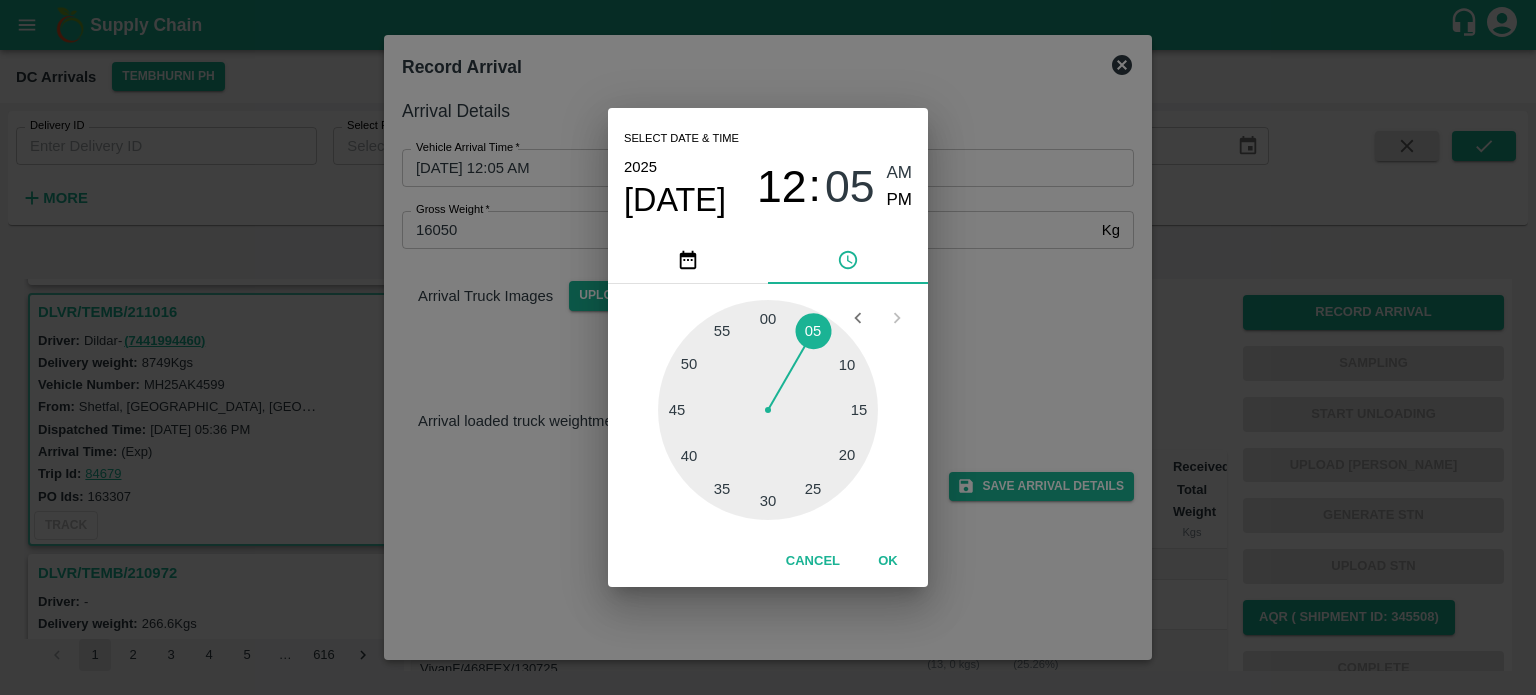 click on "Select date & time [DATE] 12 : 05 AM PM 05 10 15 20 25 30 35 40 45 50 55 00 Cancel OK" at bounding box center [768, 347] 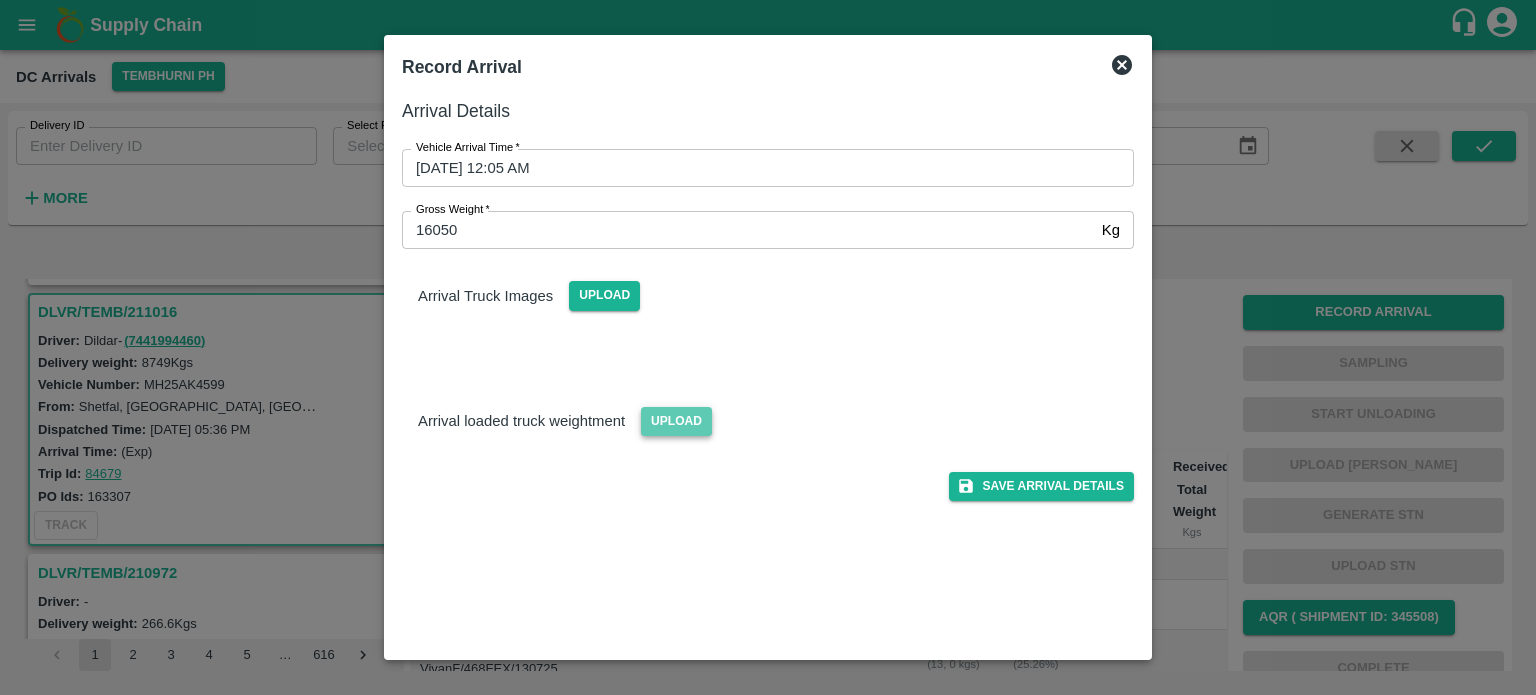 click on "Upload" at bounding box center [676, 421] 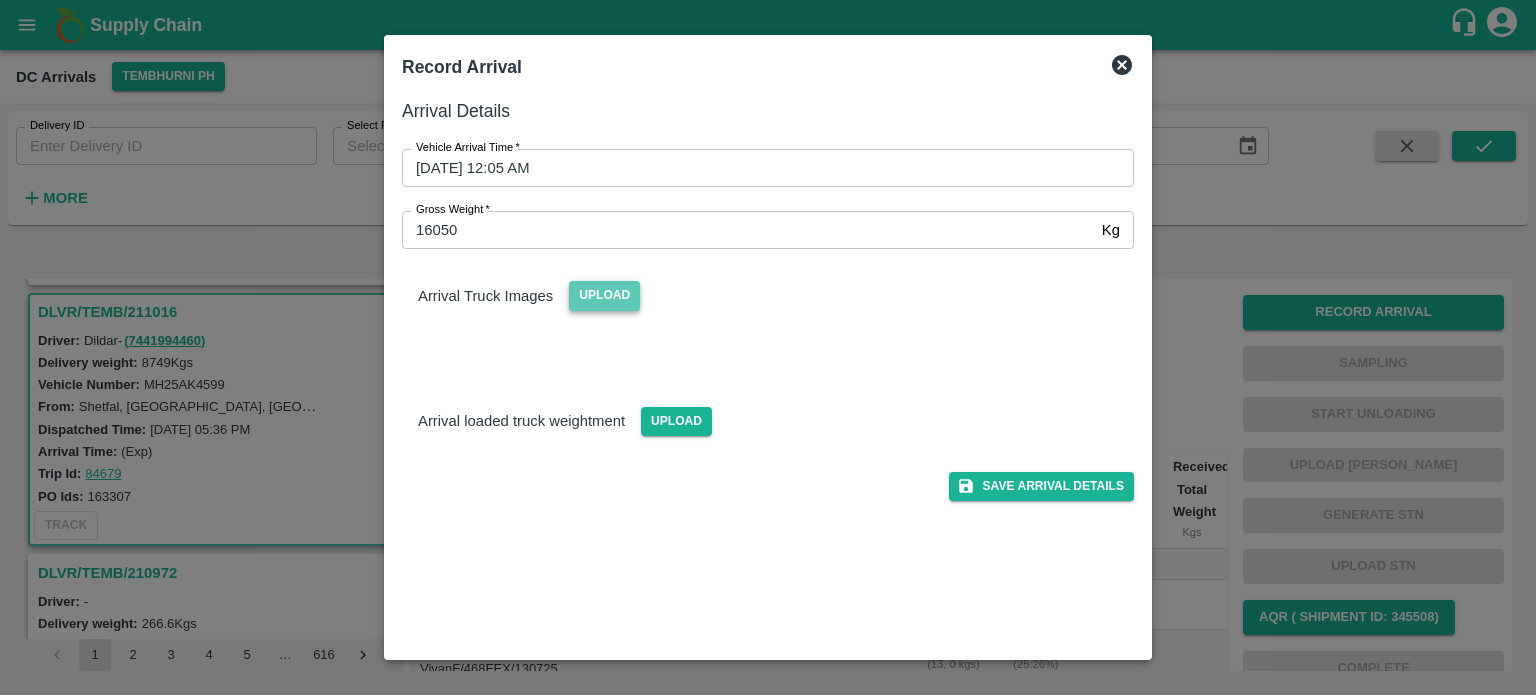click on "Upload" at bounding box center [604, 295] 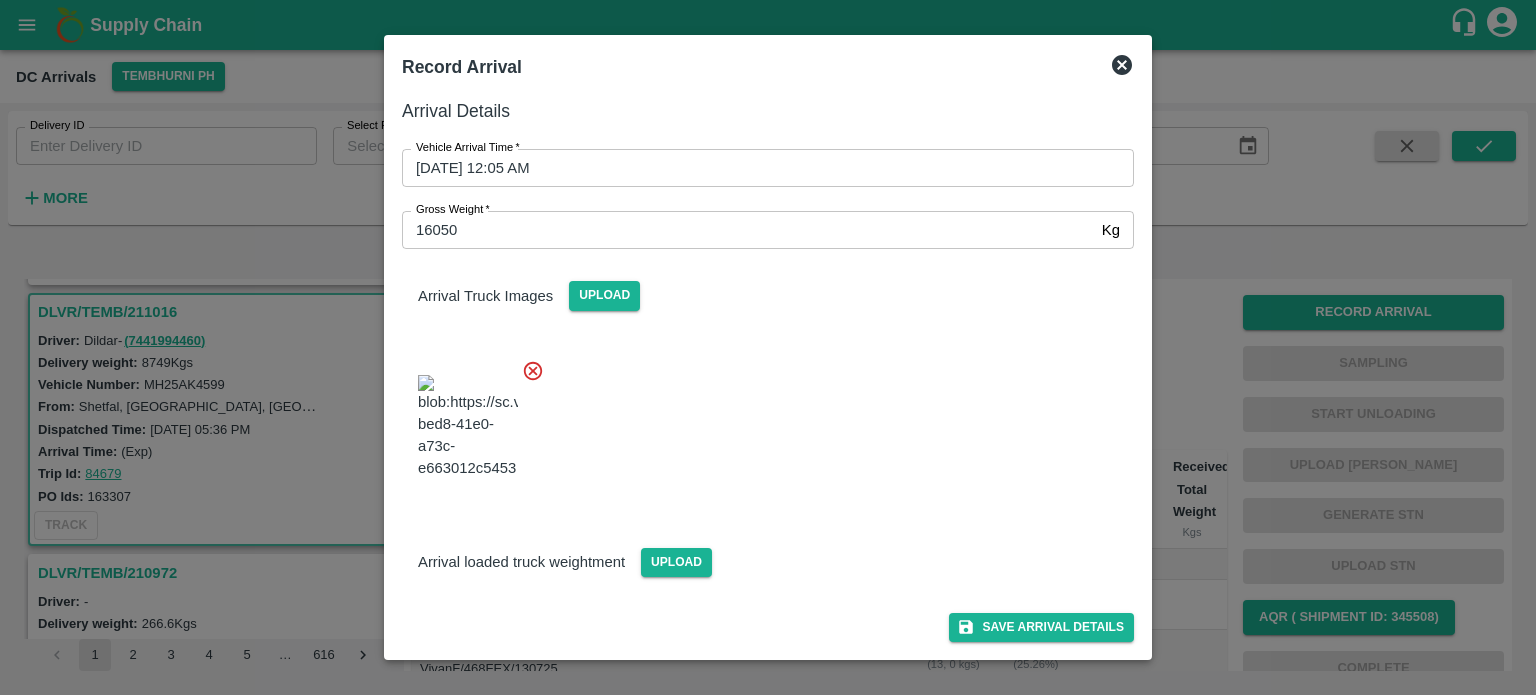 scroll, scrollTop: 116, scrollLeft: 0, axis: vertical 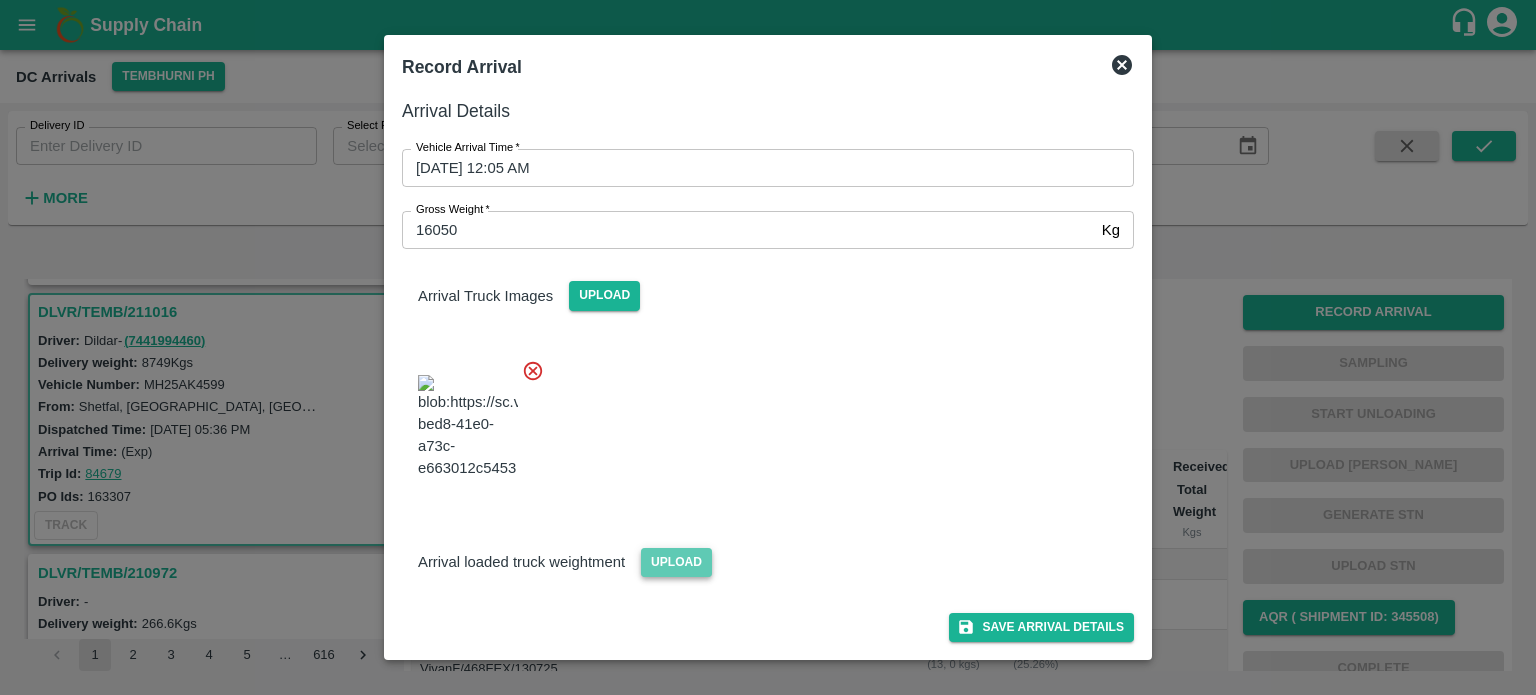 click on "Upload" at bounding box center (676, 562) 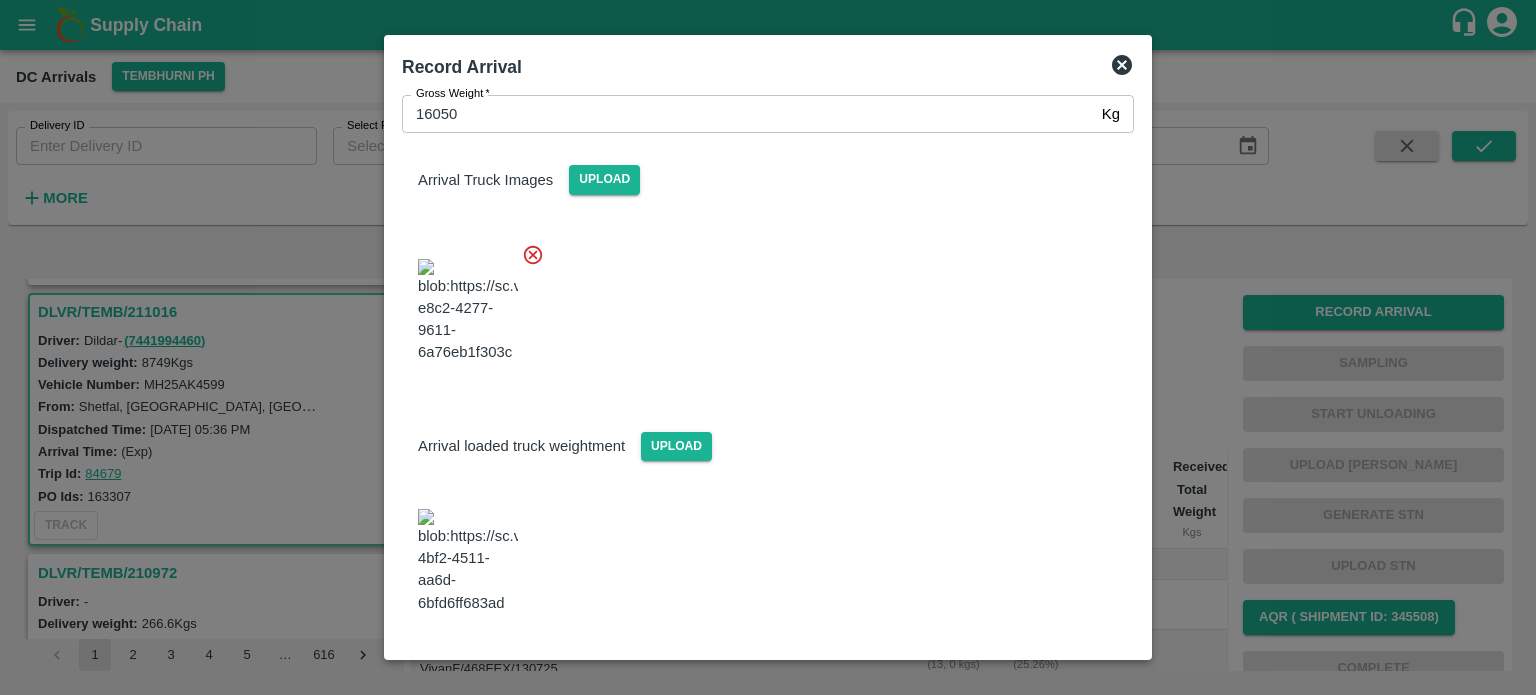 click at bounding box center [760, 305] 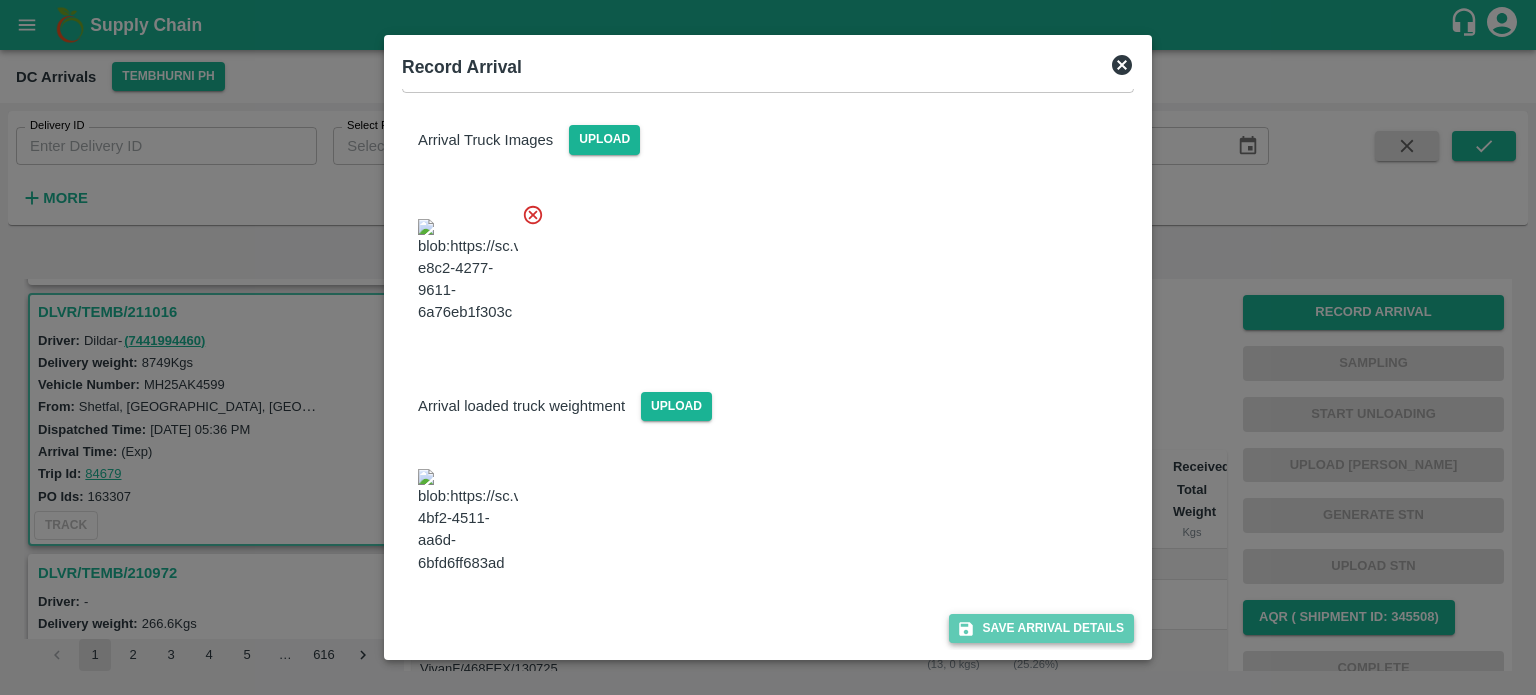 click on "Save Arrival Details" at bounding box center (1041, 628) 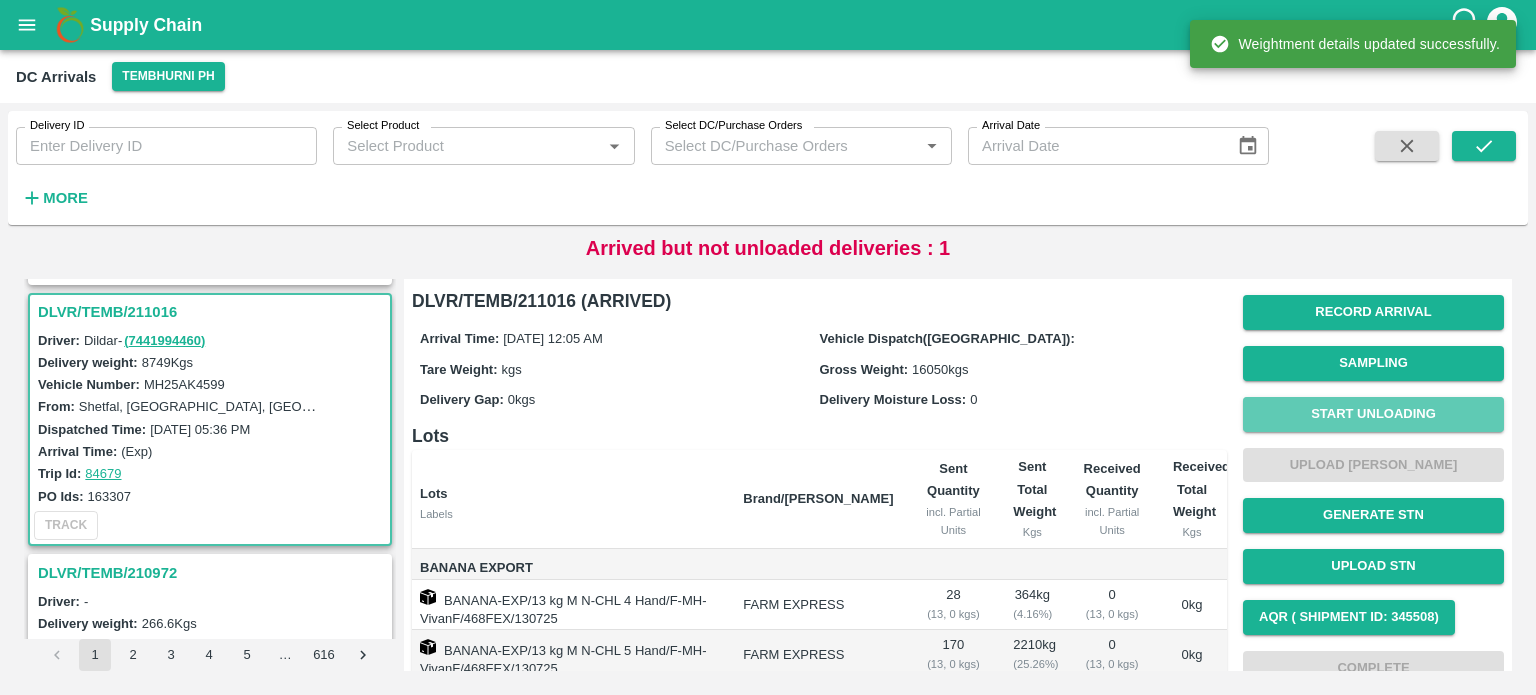 click on "Start Unloading" at bounding box center (1373, 414) 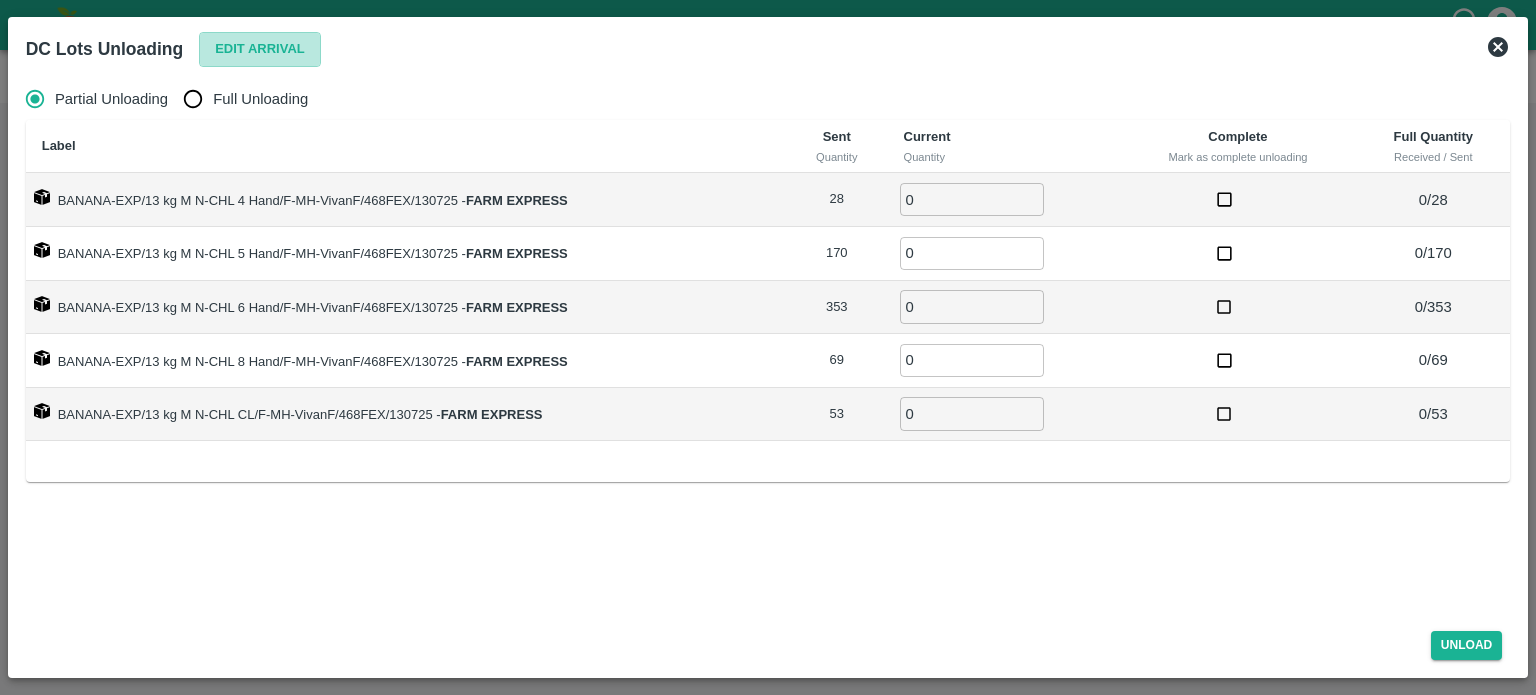 click on "Edit Arrival" at bounding box center (260, 49) 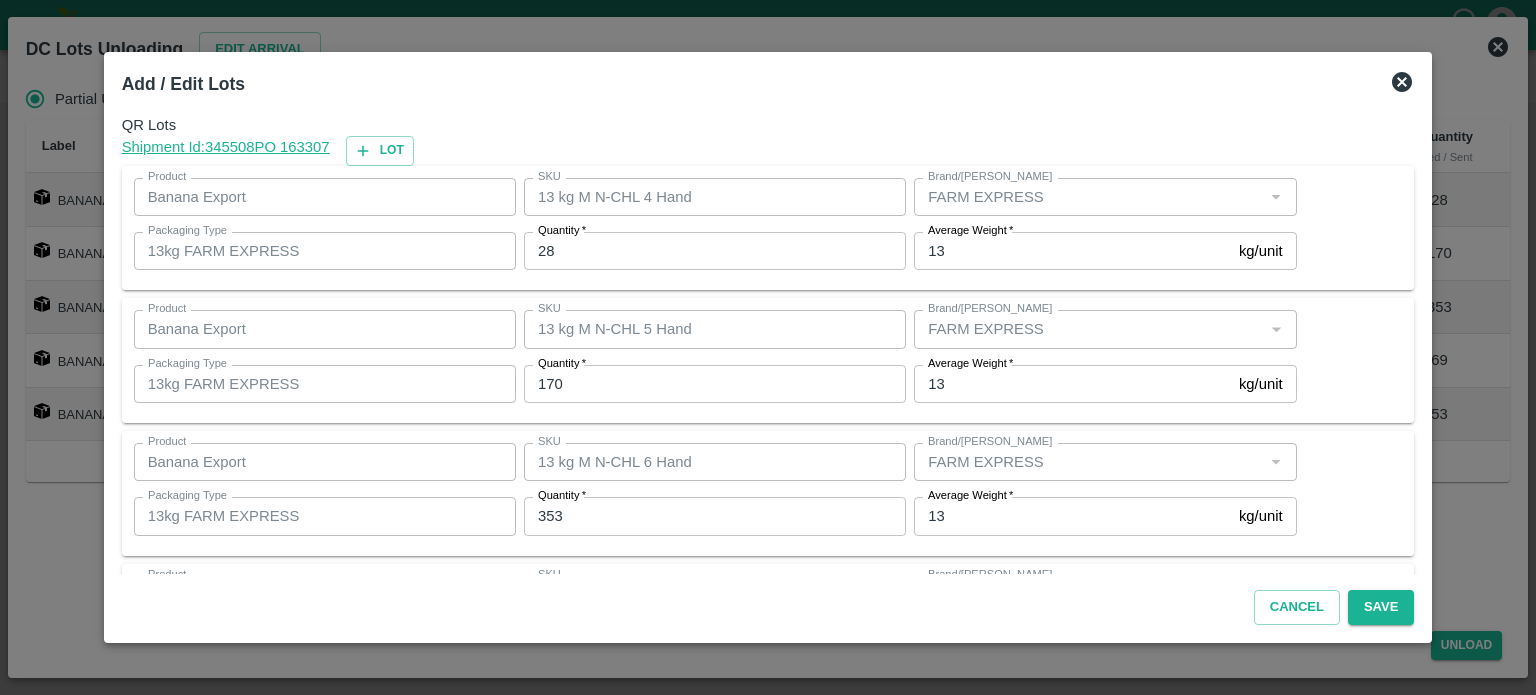 click on "28" at bounding box center [715, 251] 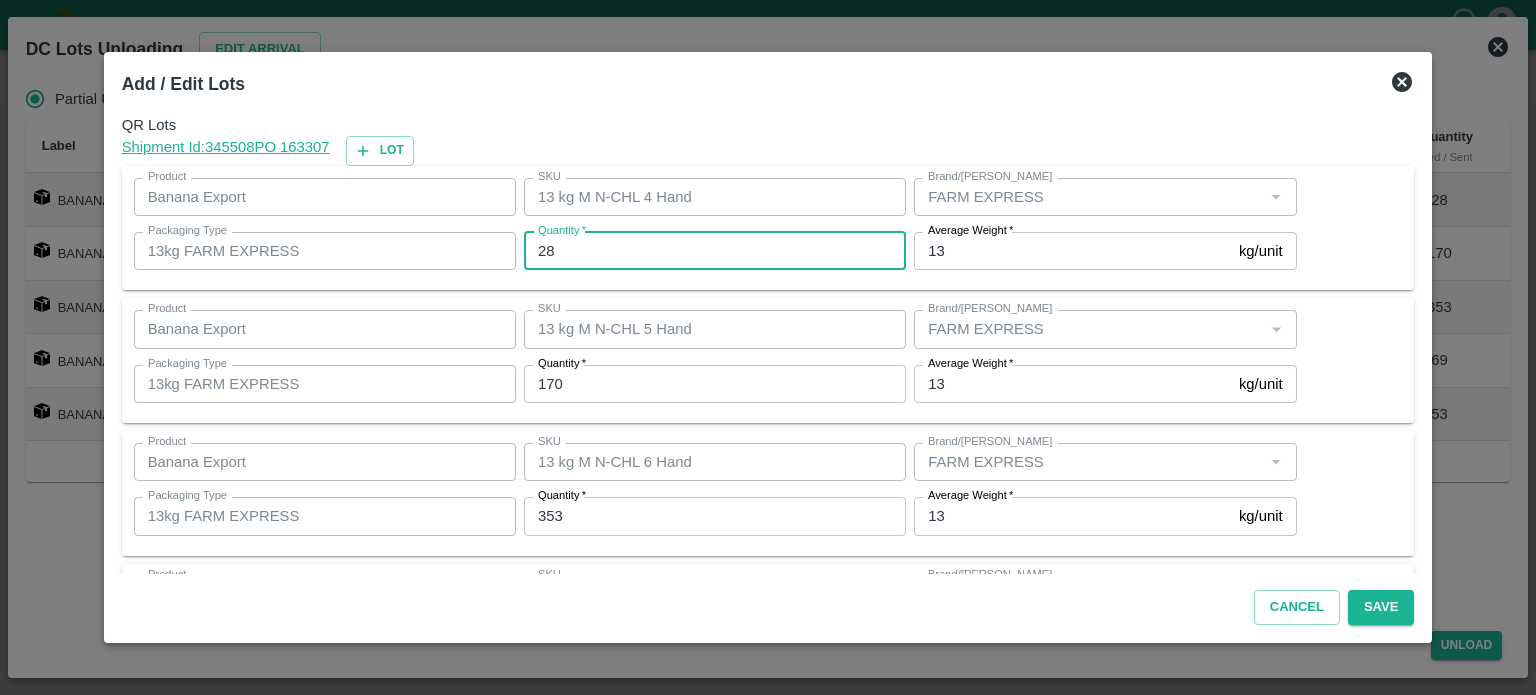 click on "28" at bounding box center [715, 251] 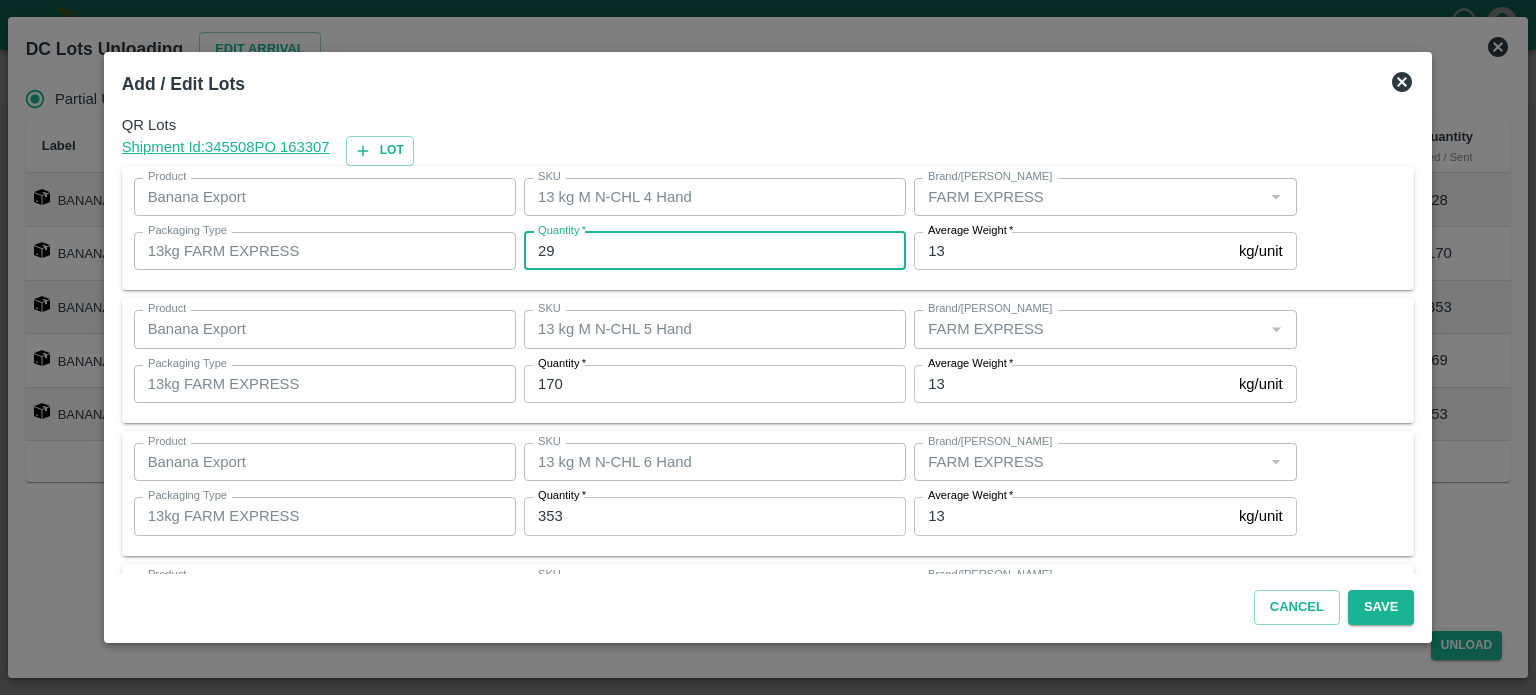type on "29" 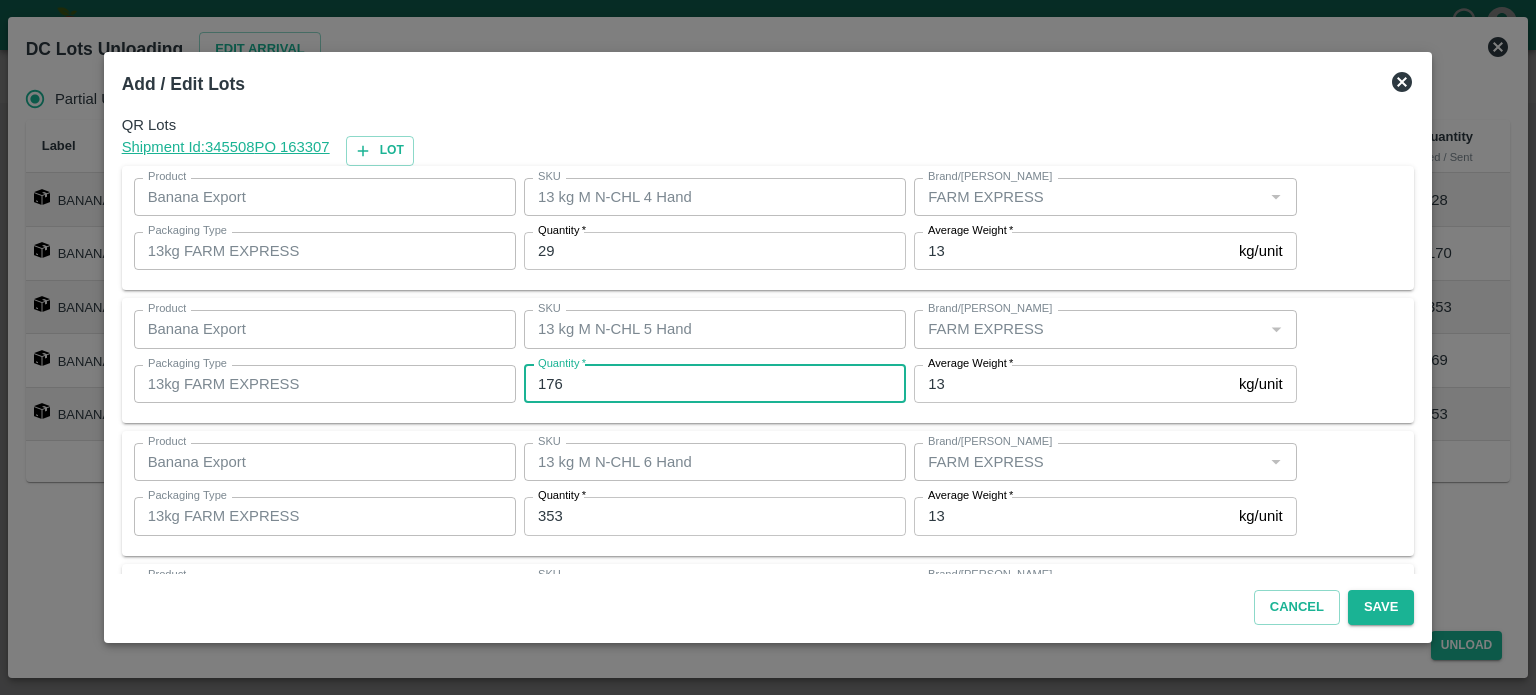 type on "176" 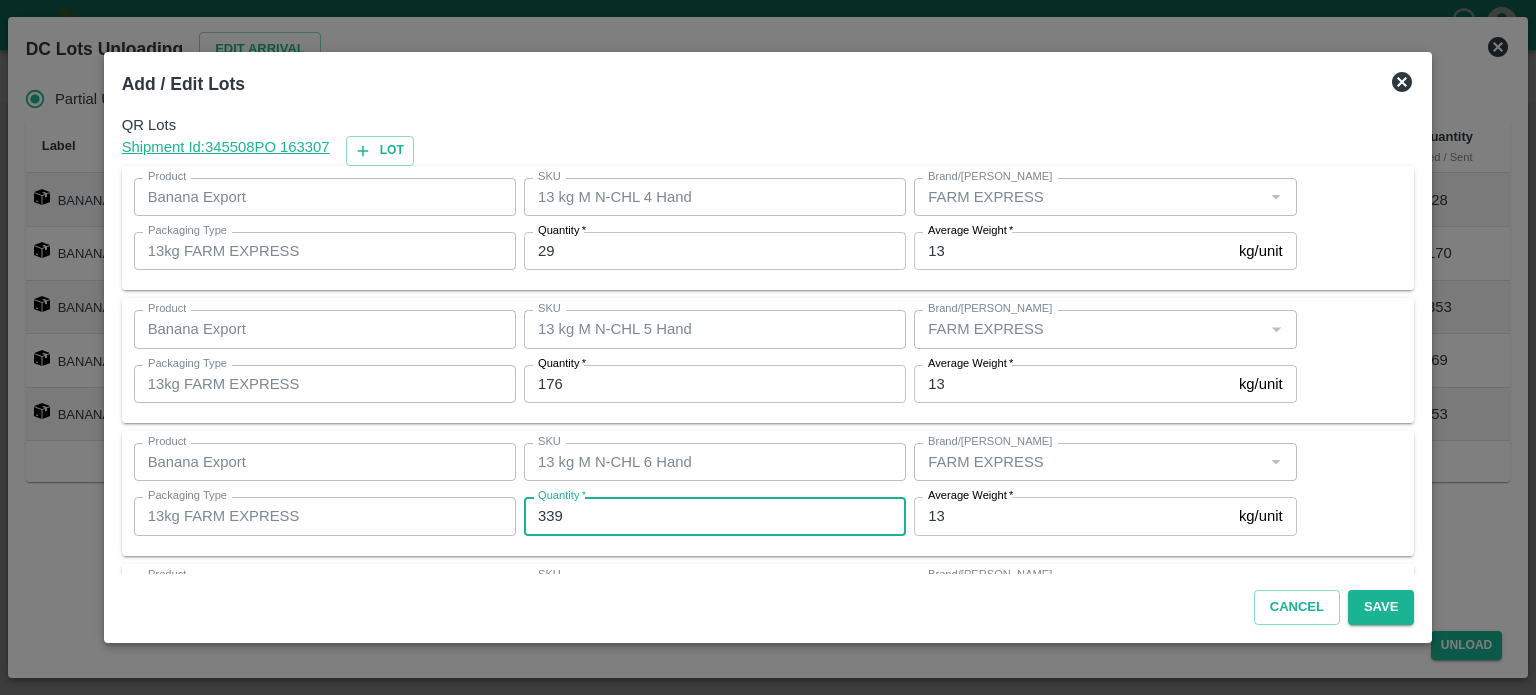 type on "339" 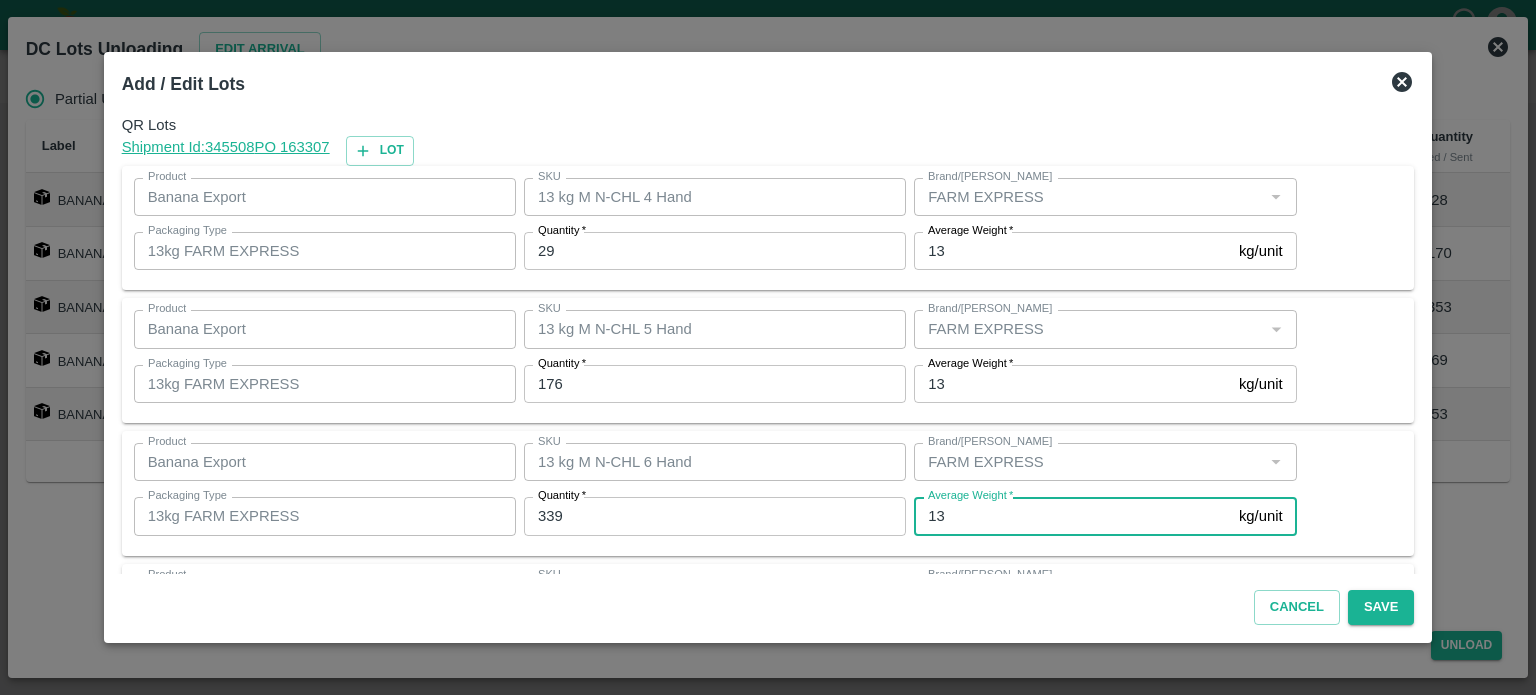 scroll, scrollTop: 262, scrollLeft: 0, axis: vertical 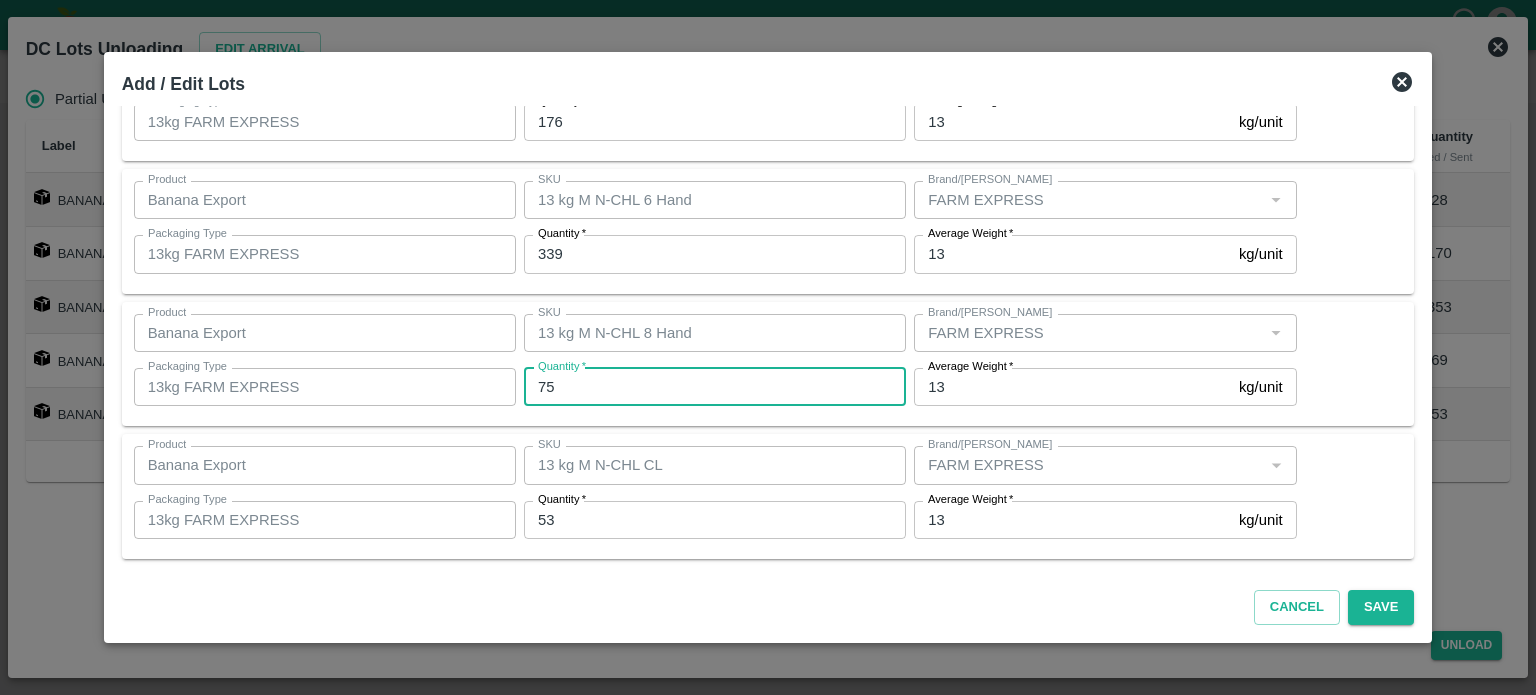 type on "75" 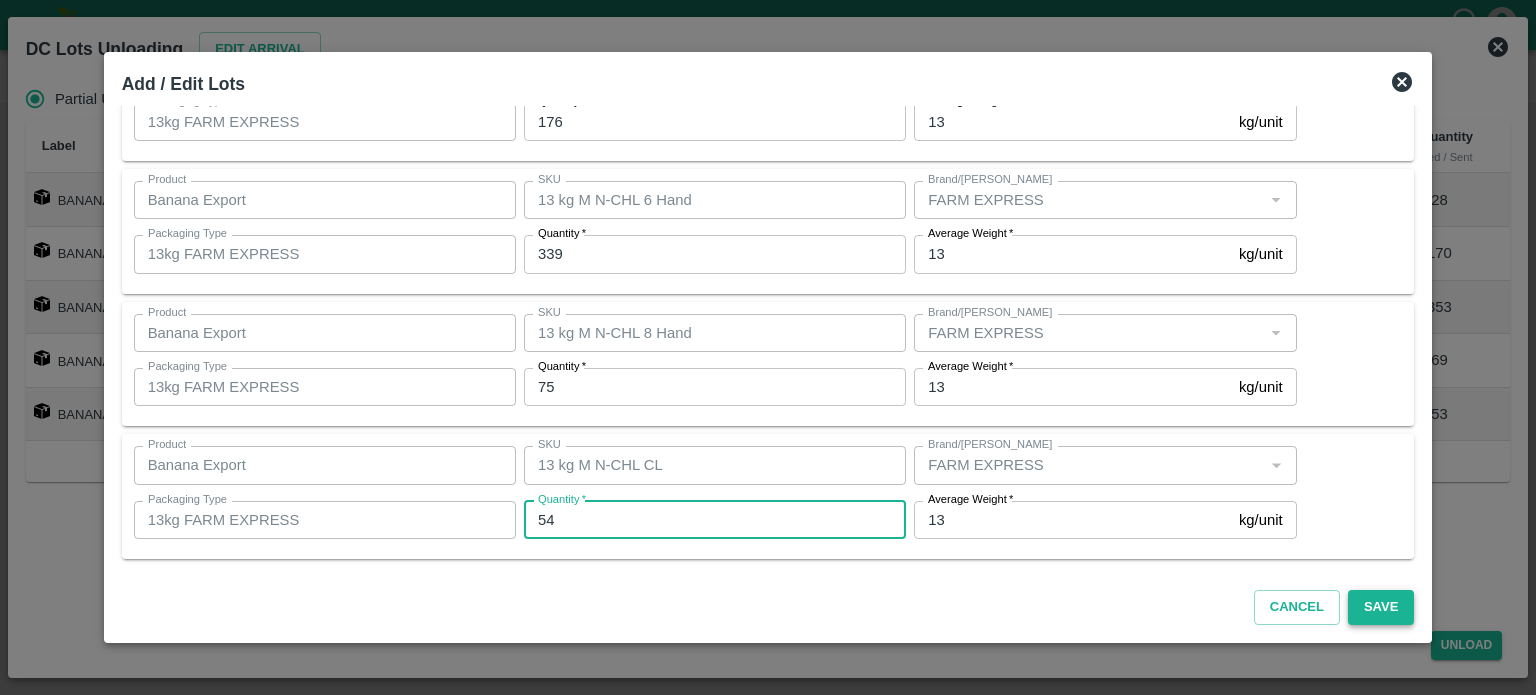 type on "54" 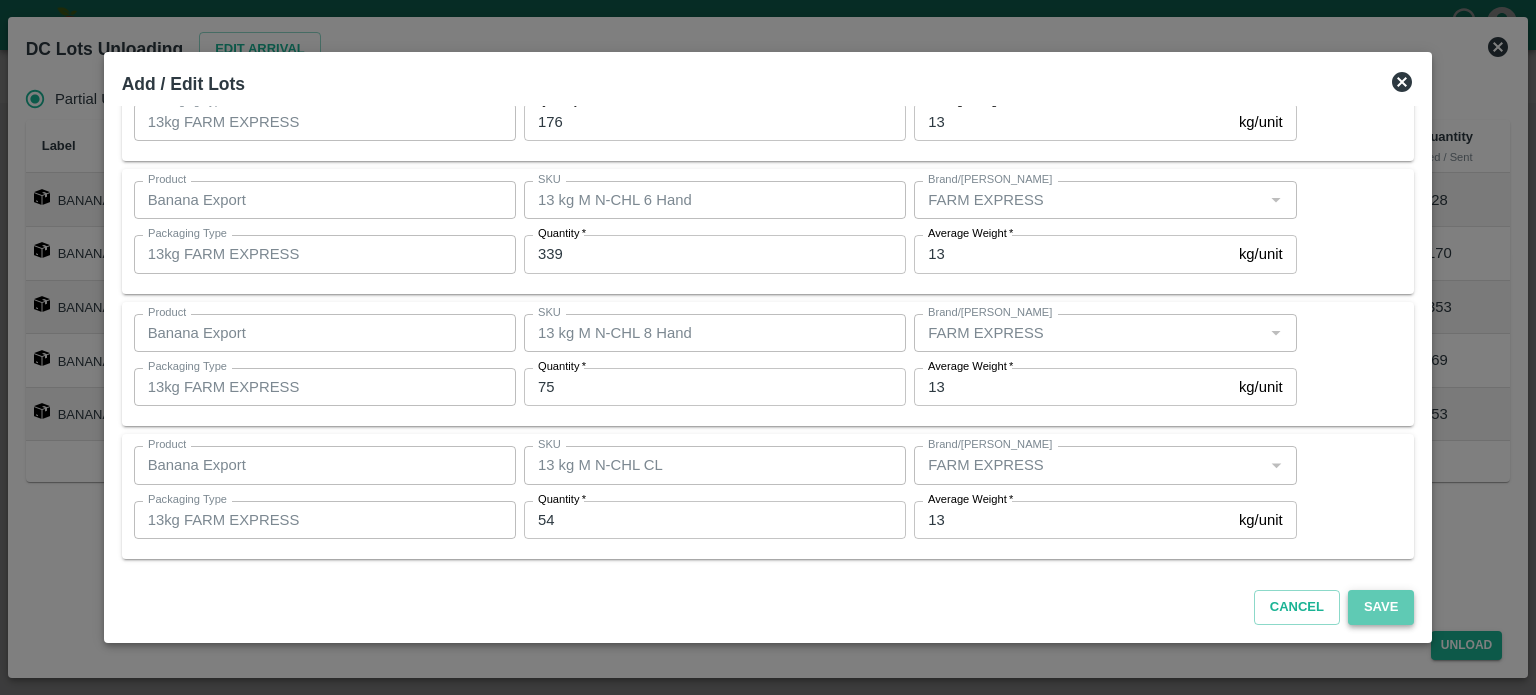 click on "Save" at bounding box center [1381, 607] 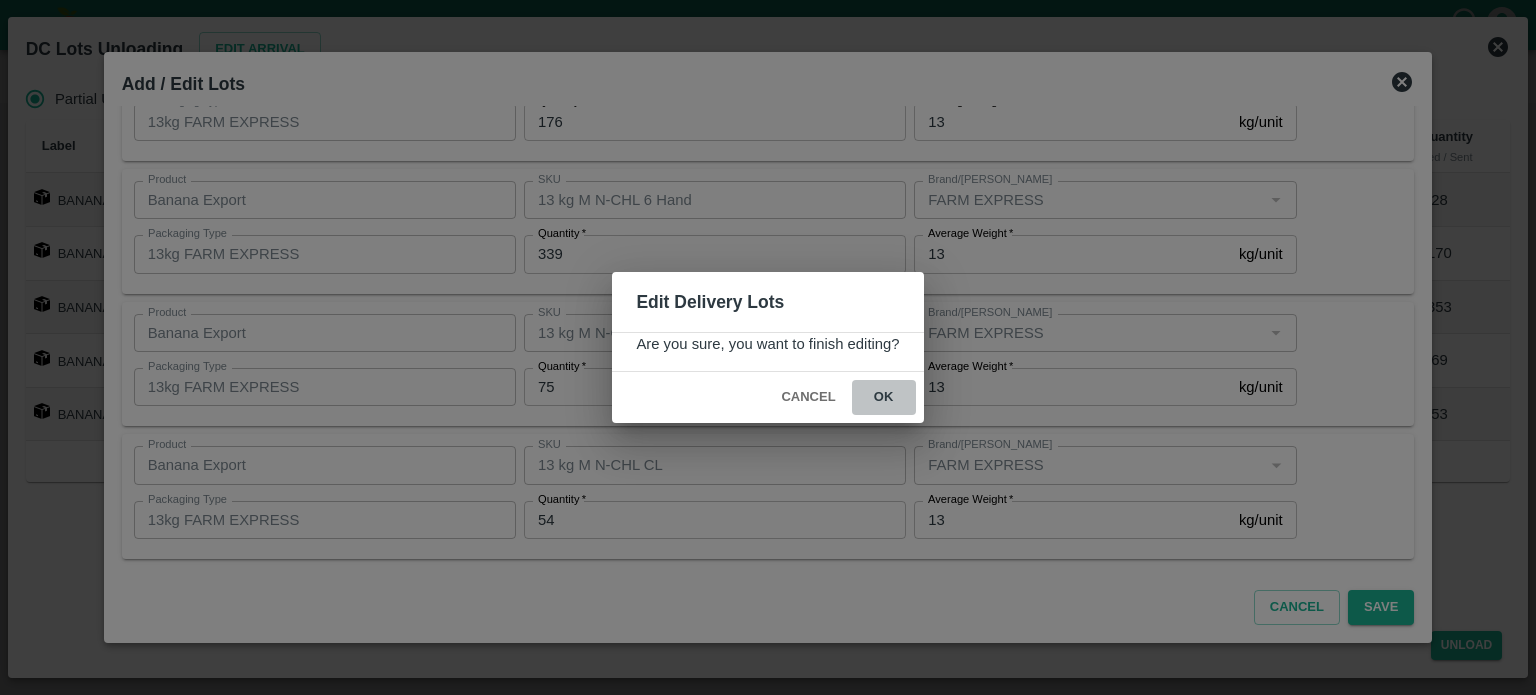 click on "ok" at bounding box center [884, 397] 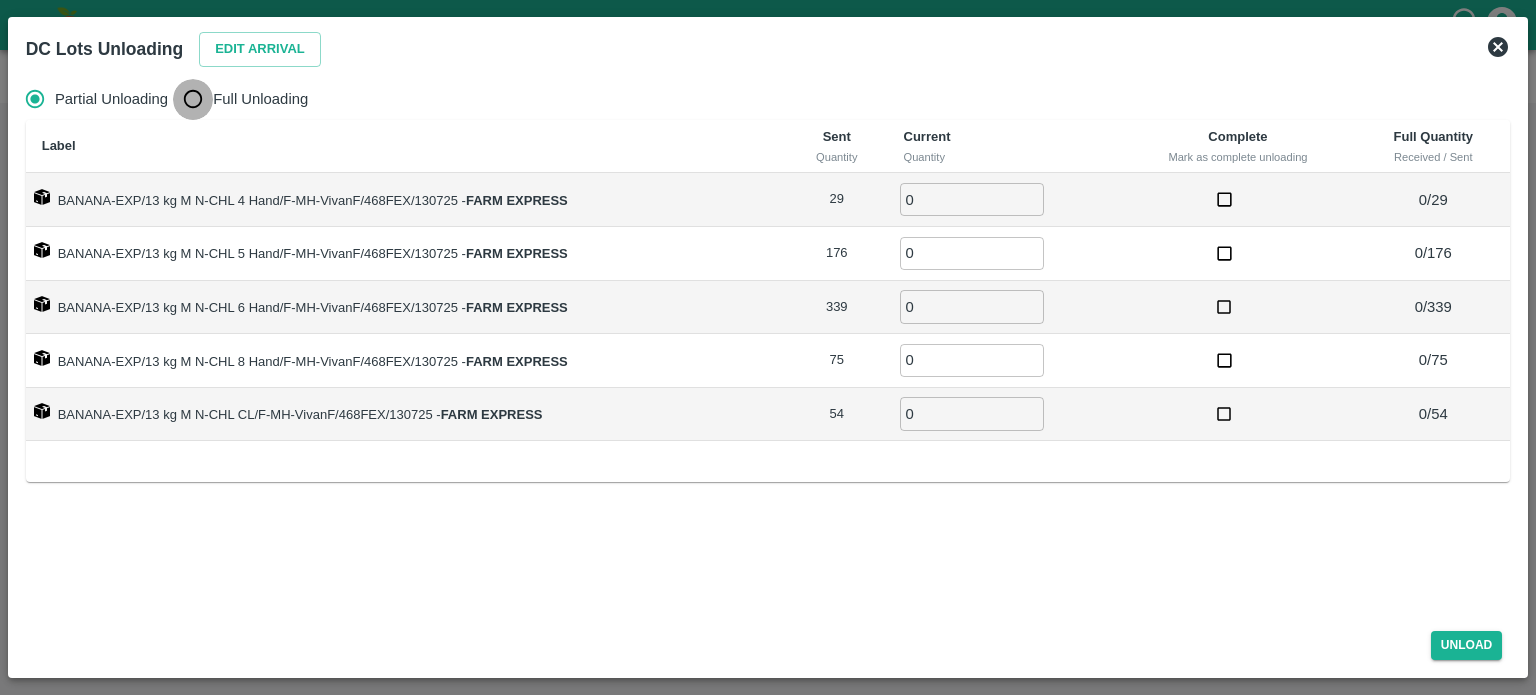click on "Full Unloading" at bounding box center [193, 99] 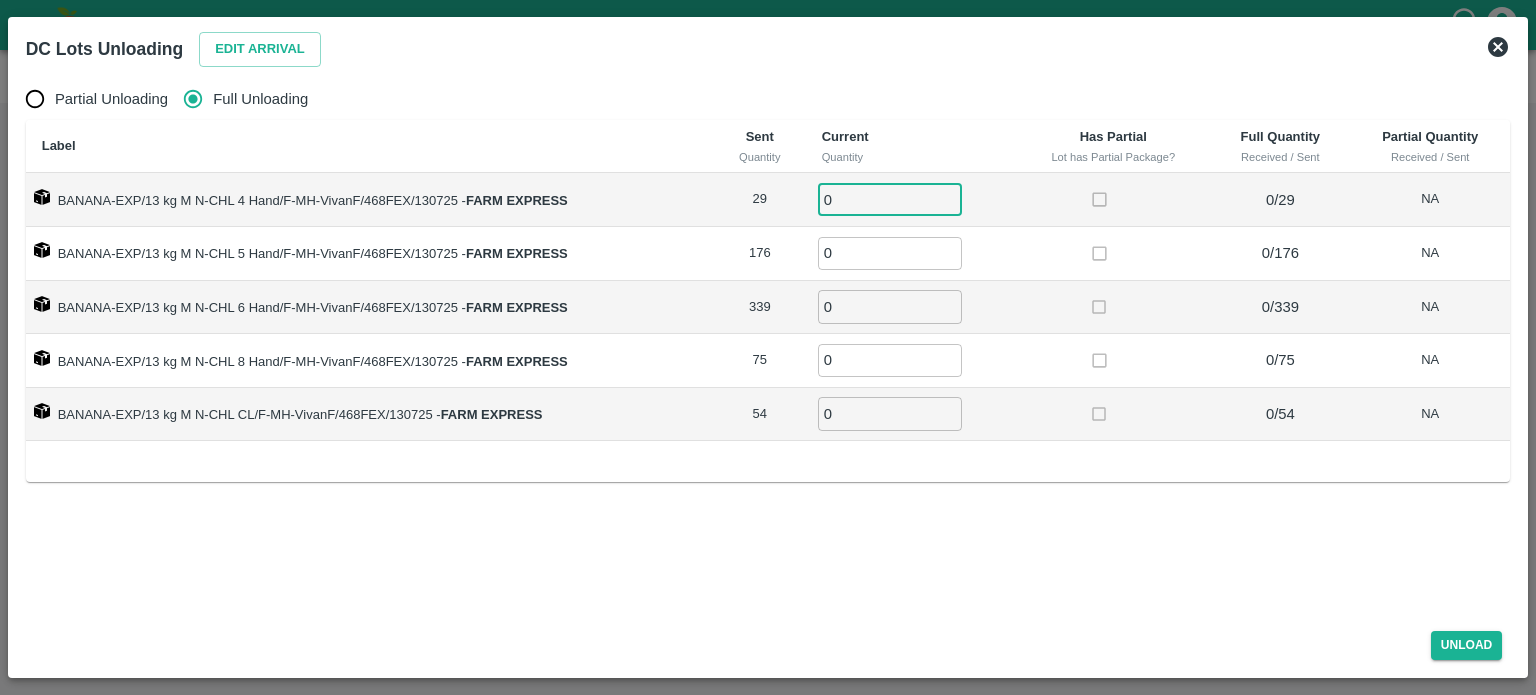 click on "0" at bounding box center [890, 199] 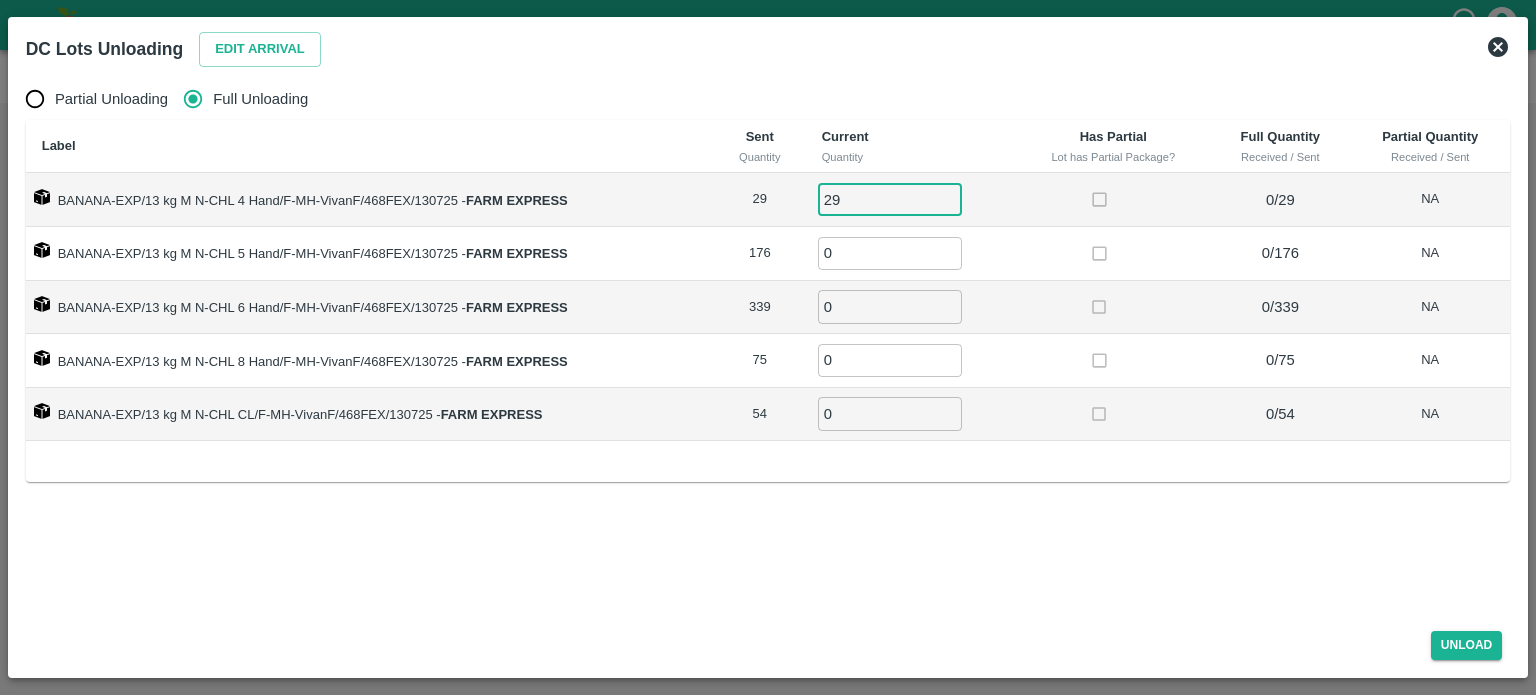 type on "29" 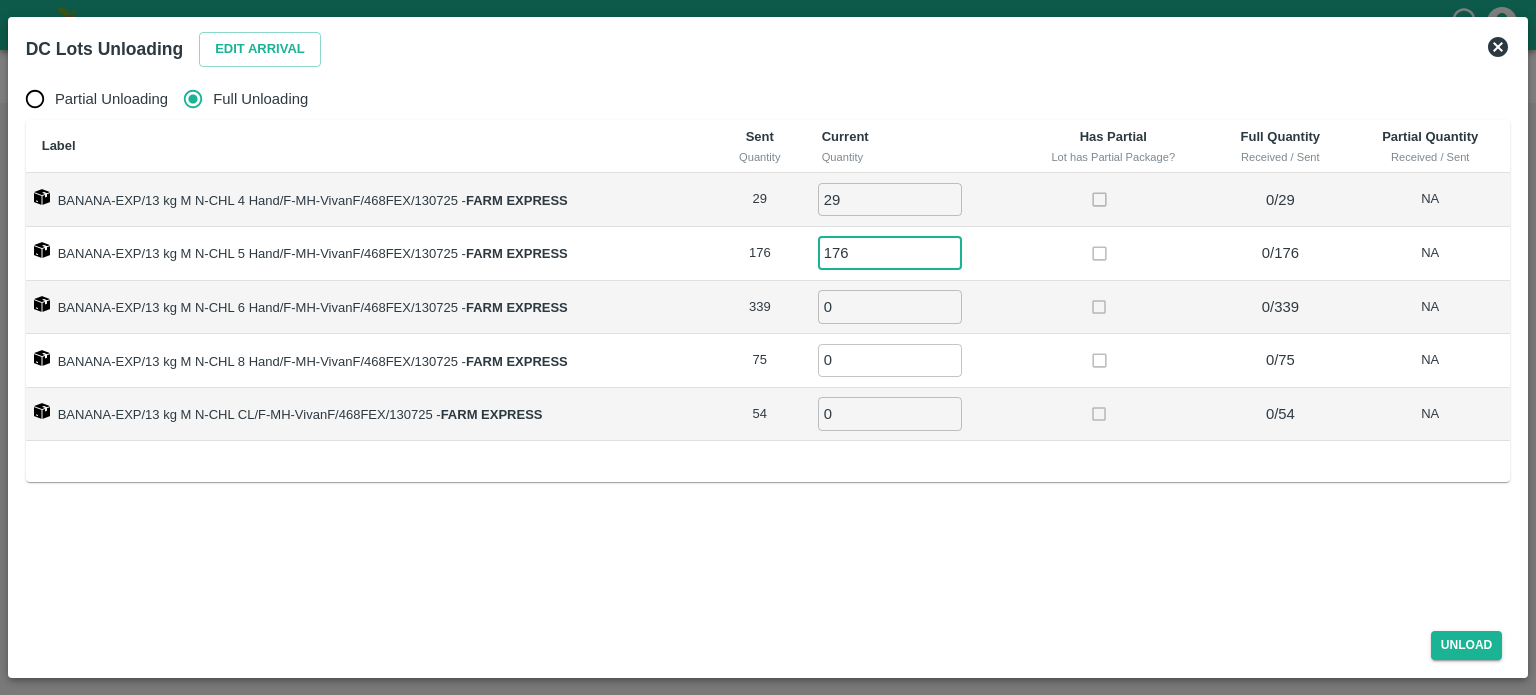 type on "176" 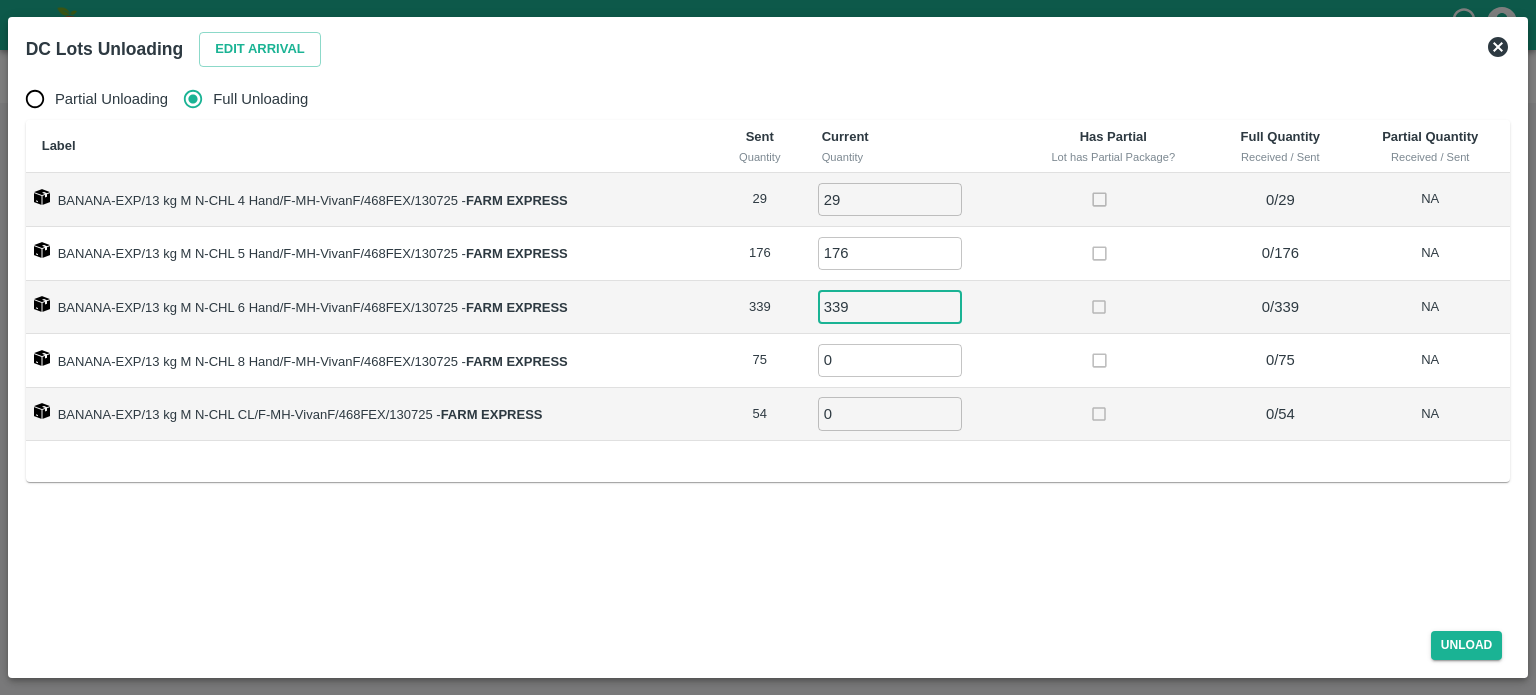 type on "339" 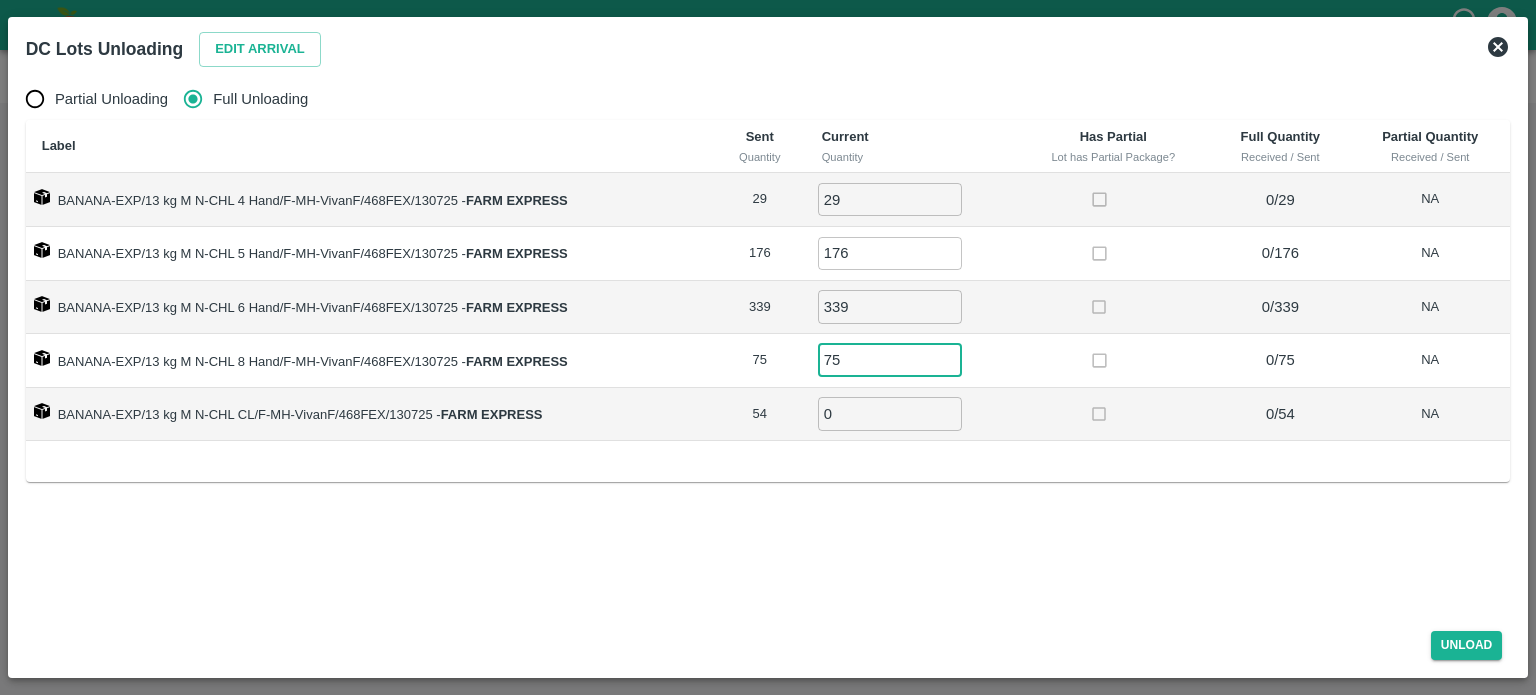 type on "75" 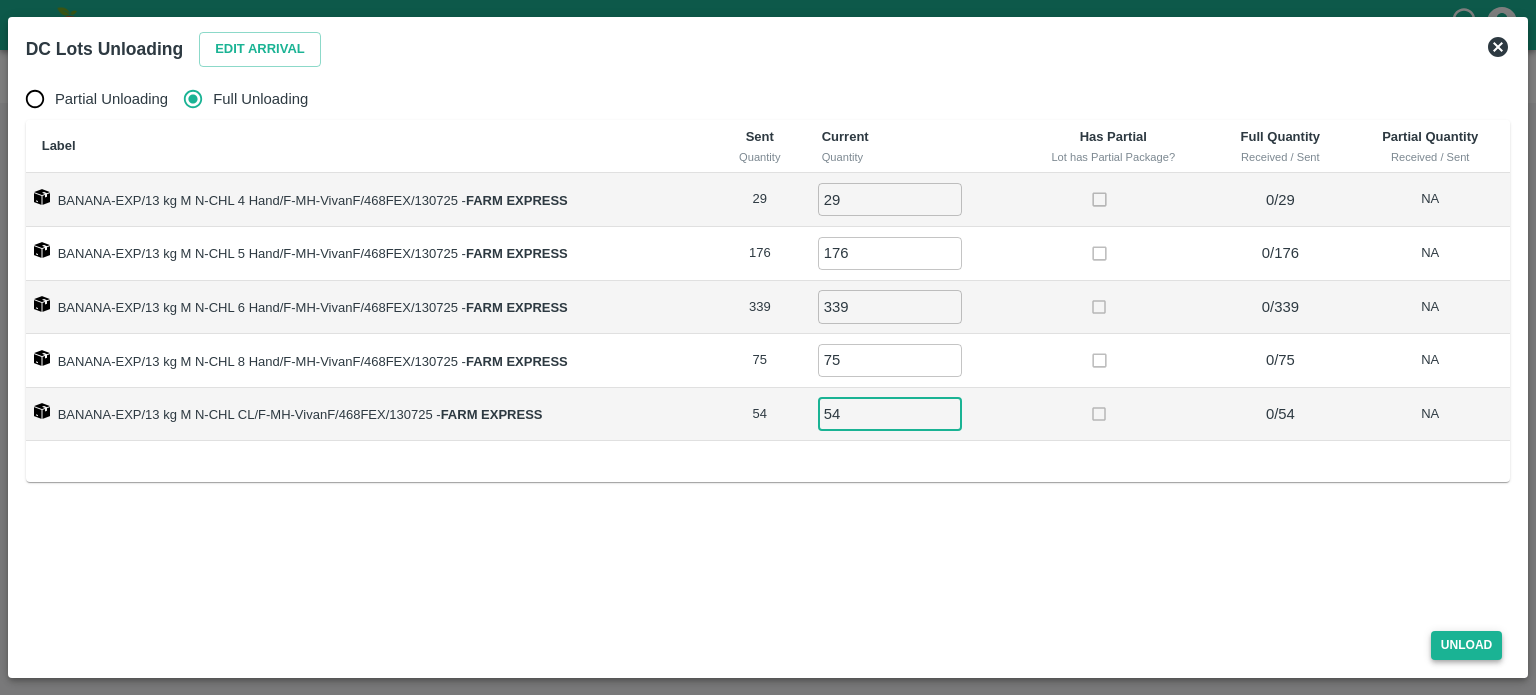 type on "54" 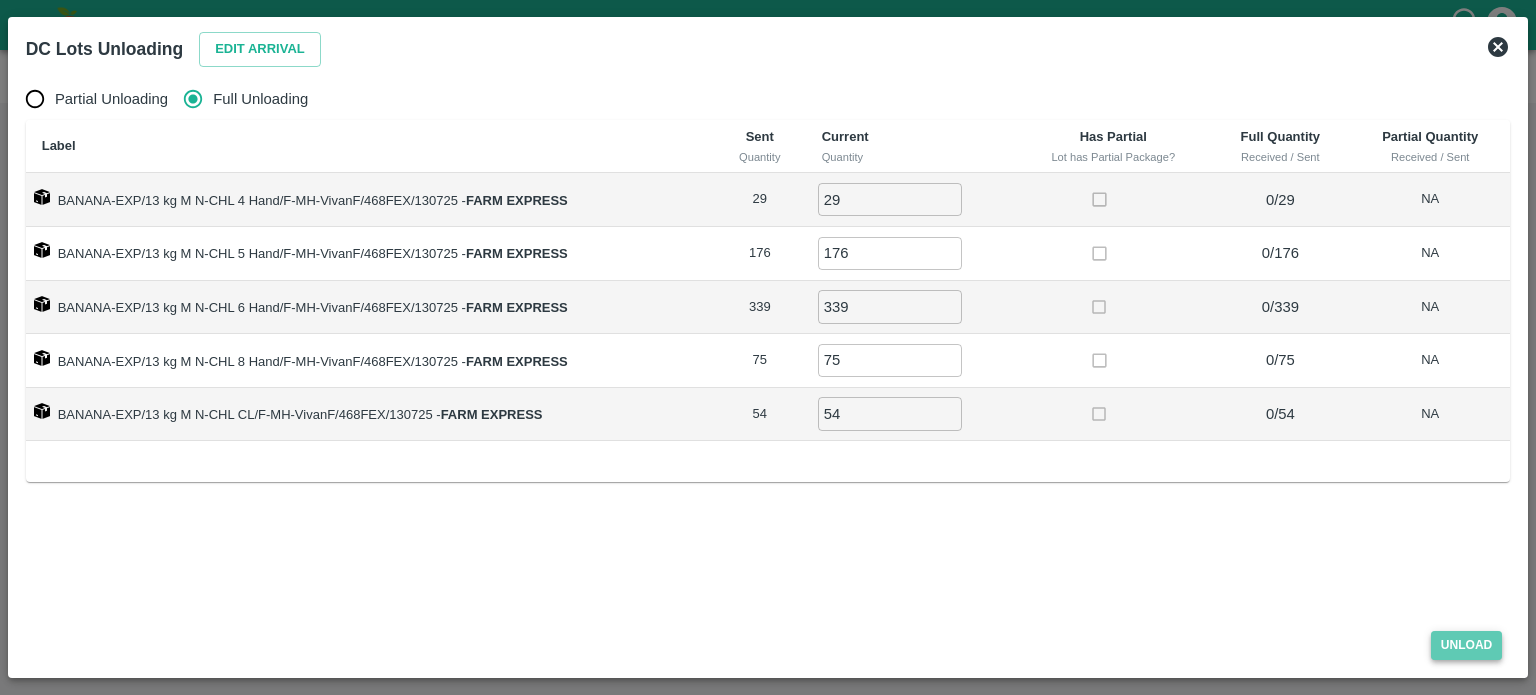 click on "Unload" at bounding box center (1467, 645) 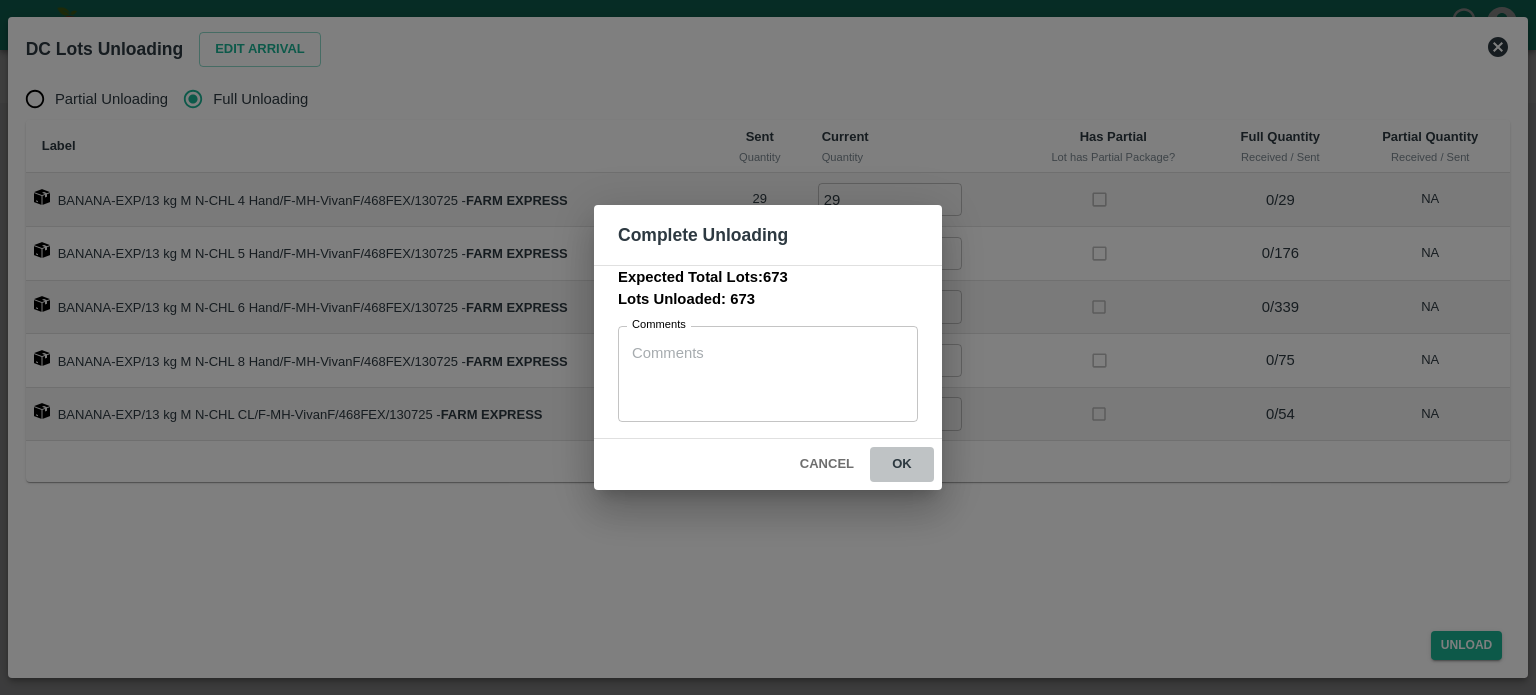 click on "ok" at bounding box center [902, 464] 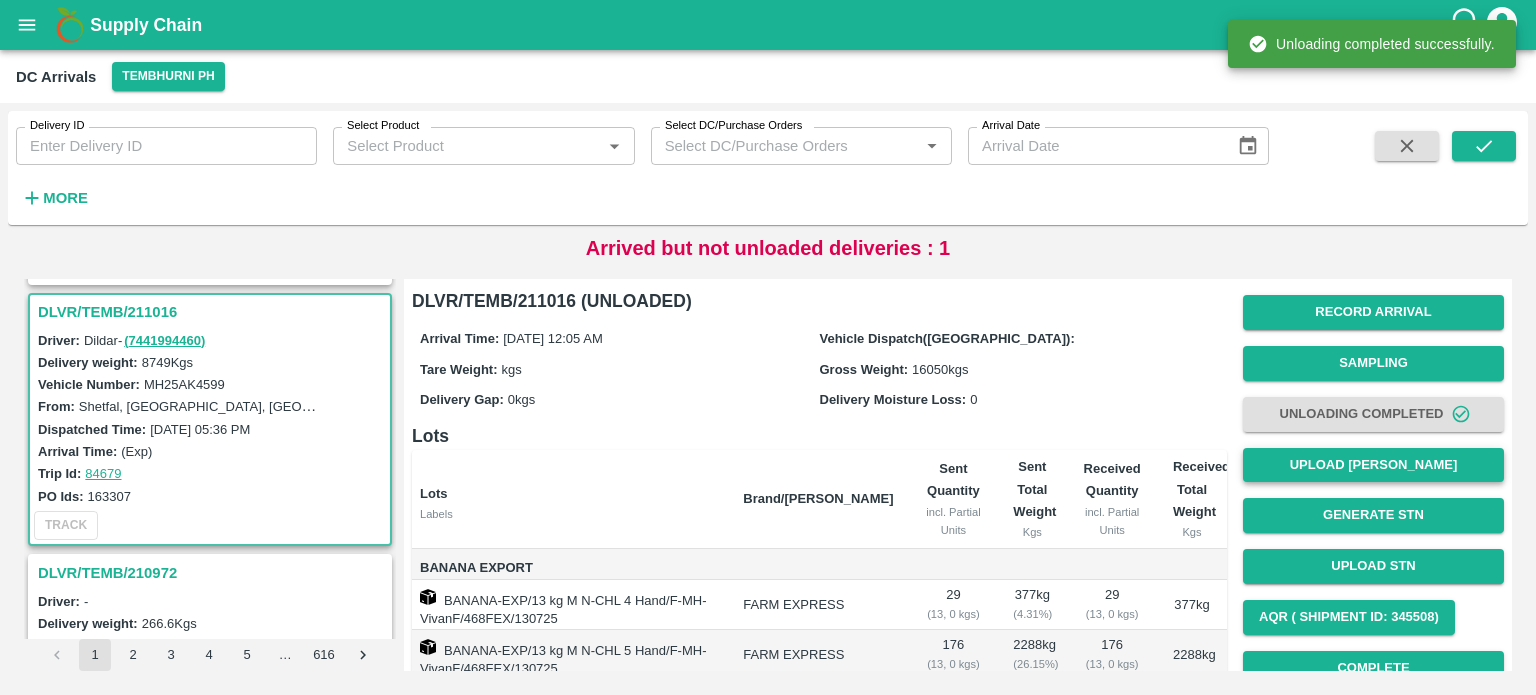 click on "Upload [PERSON_NAME]" at bounding box center [1373, 465] 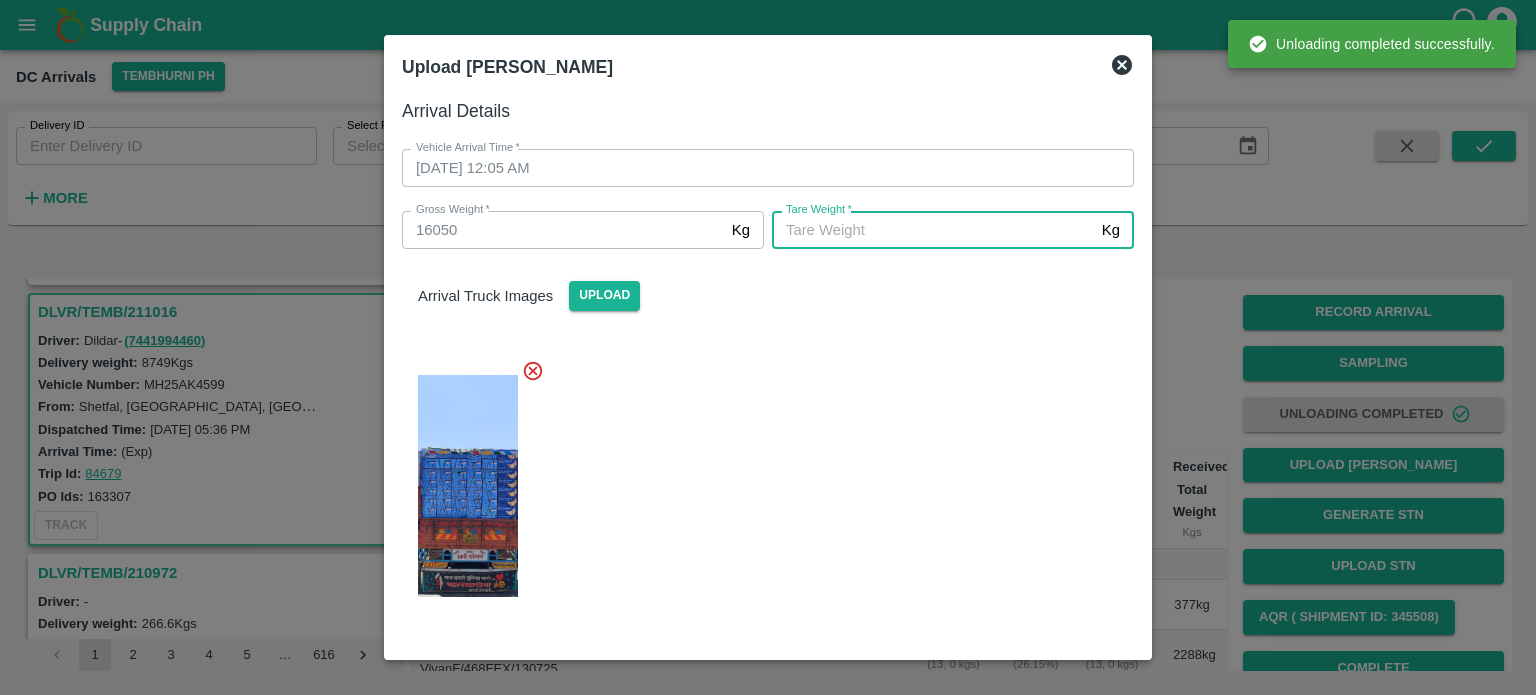 click on "[PERSON_NAME]   *" at bounding box center [933, 230] 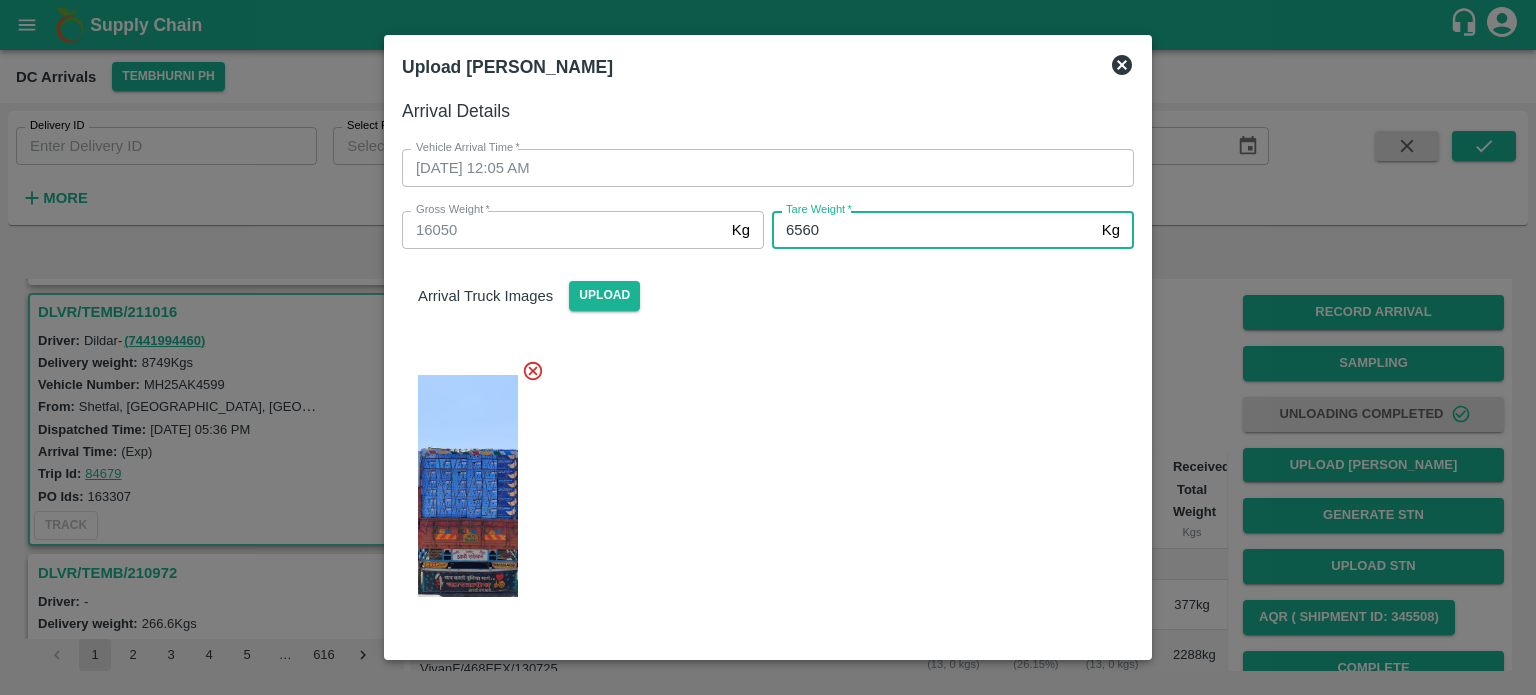 type on "6560" 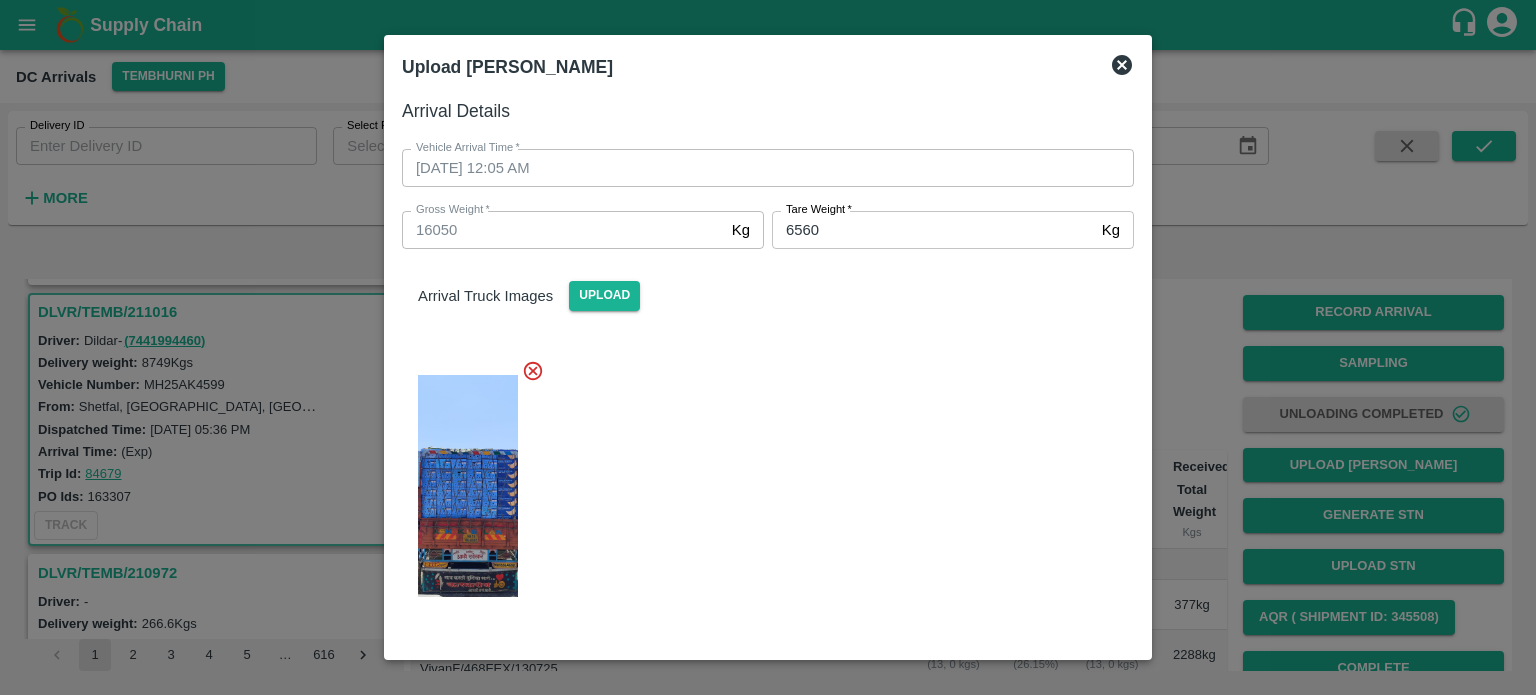 scroll, scrollTop: 244, scrollLeft: 0, axis: vertical 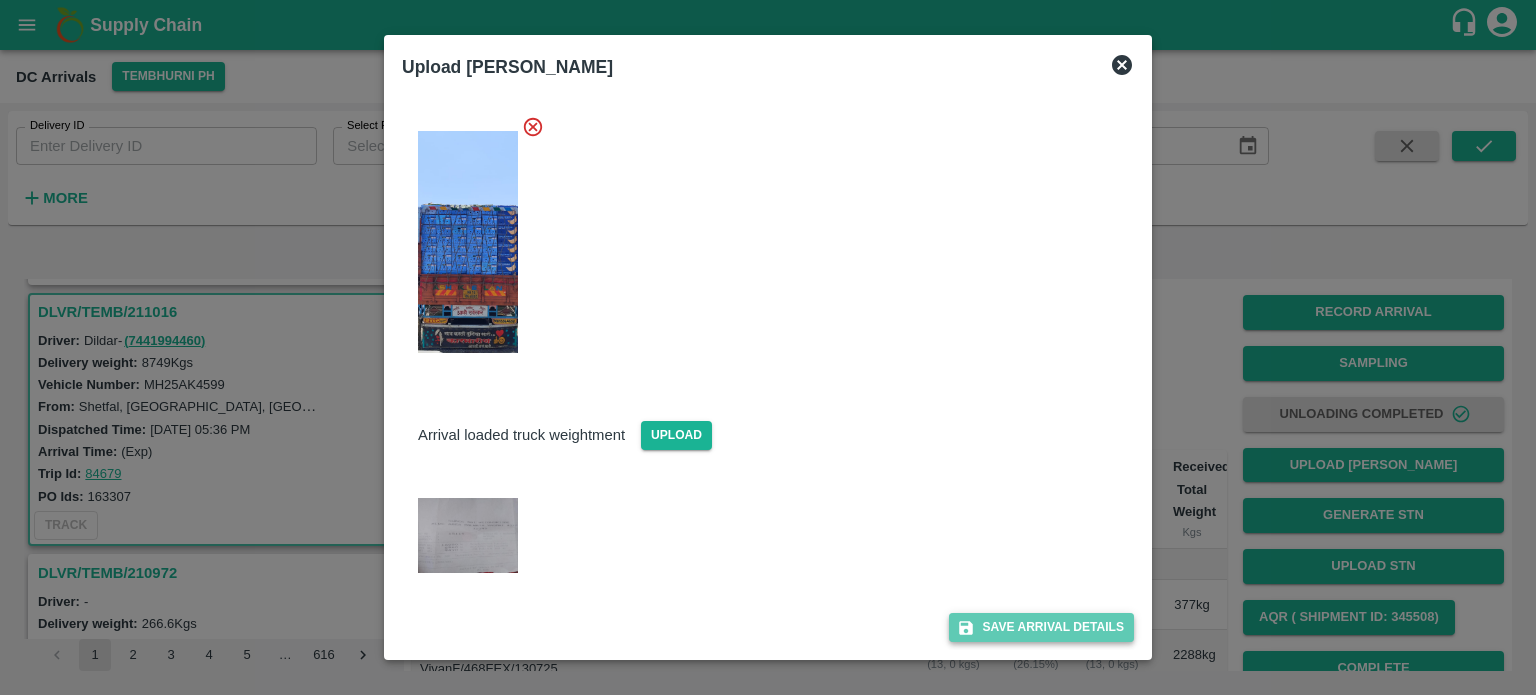 click on "Save Arrival Details" at bounding box center (1041, 627) 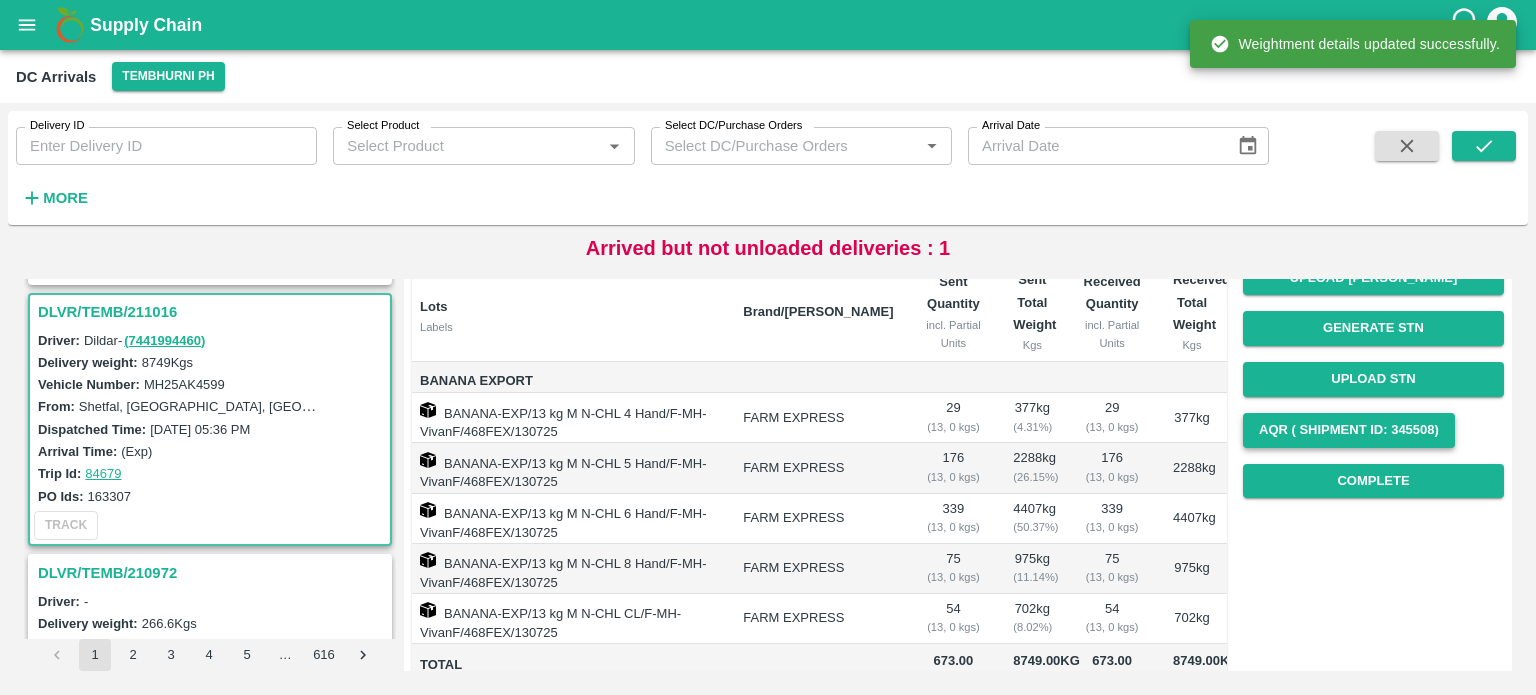 scroll, scrollTop: 188, scrollLeft: 0, axis: vertical 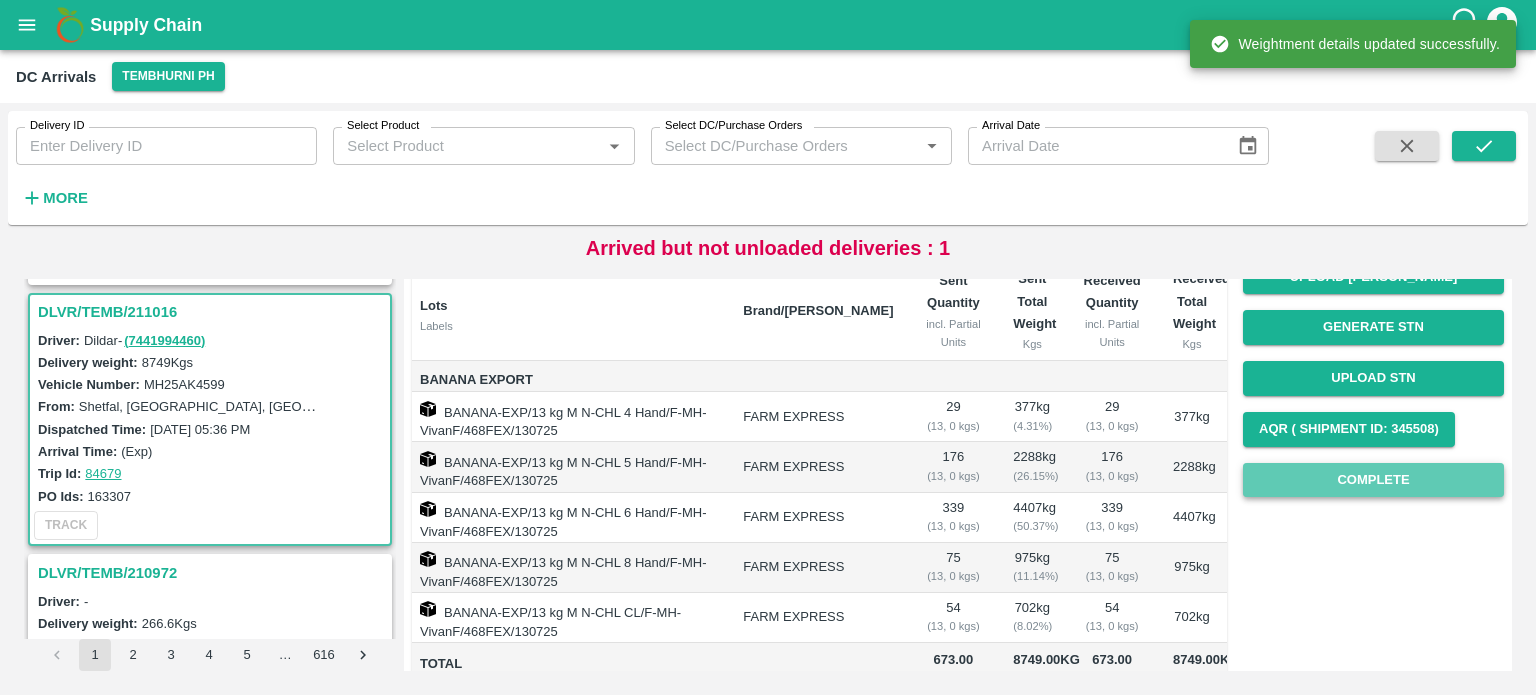 click on "Complete" at bounding box center (1373, 480) 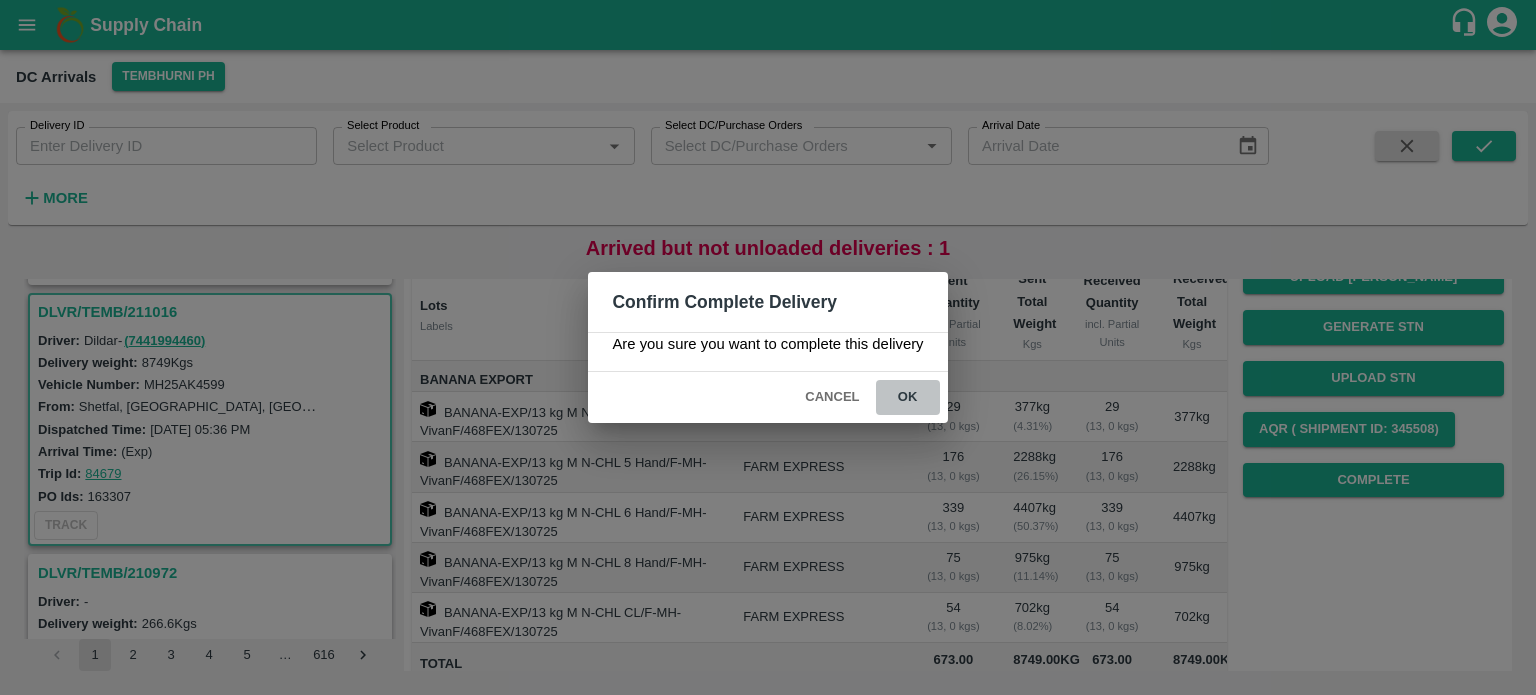 click on "ok" at bounding box center (908, 397) 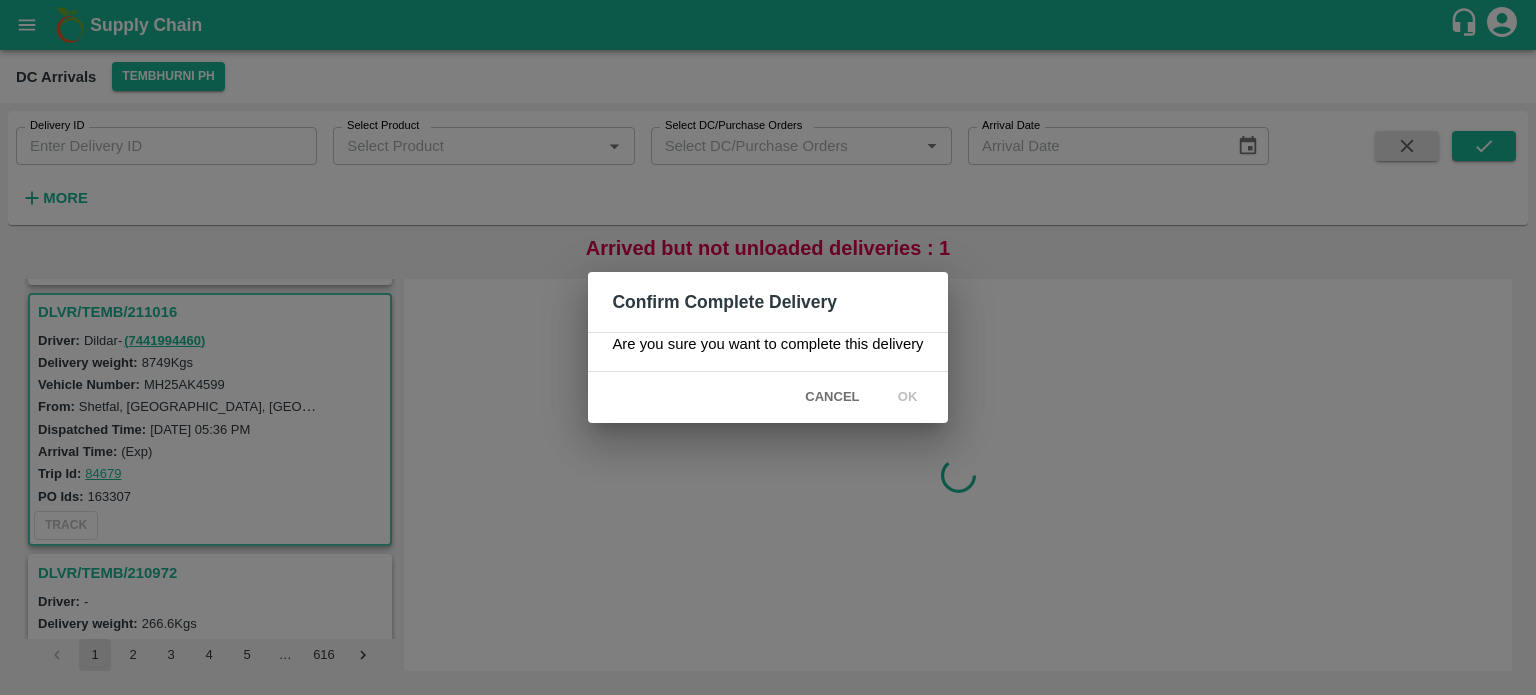 scroll, scrollTop: 0, scrollLeft: 0, axis: both 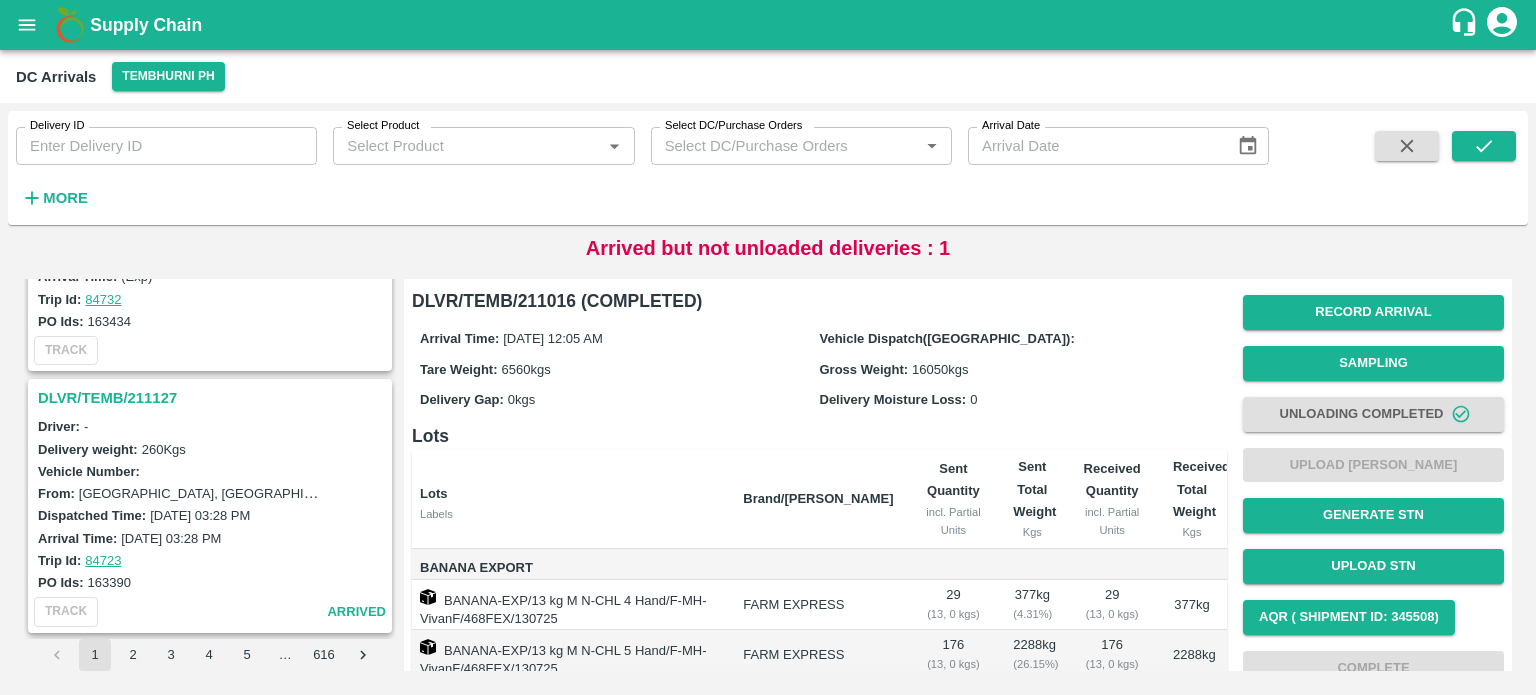 click on "DLVR/TEMB/211127" at bounding box center [213, 398] 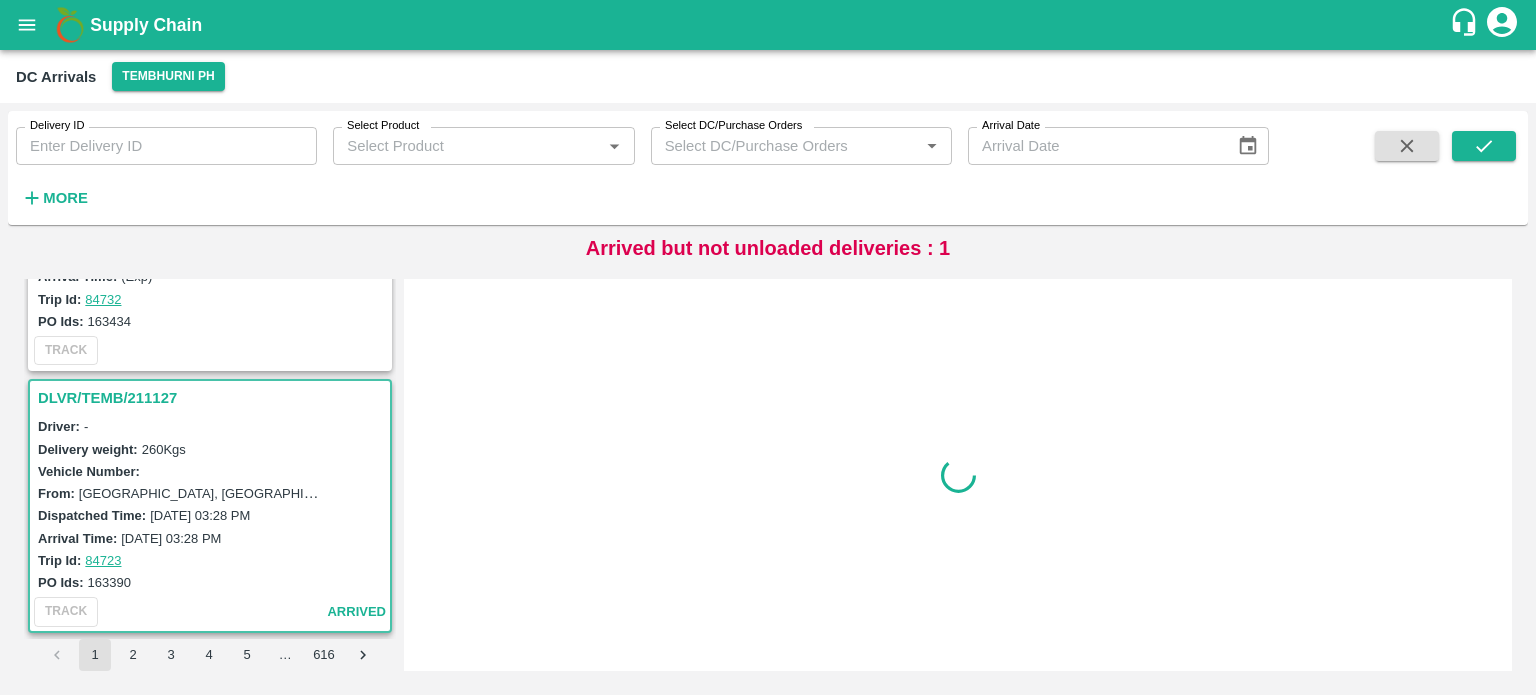 scroll, scrollTop: 2610, scrollLeft: 0, axis: vertical 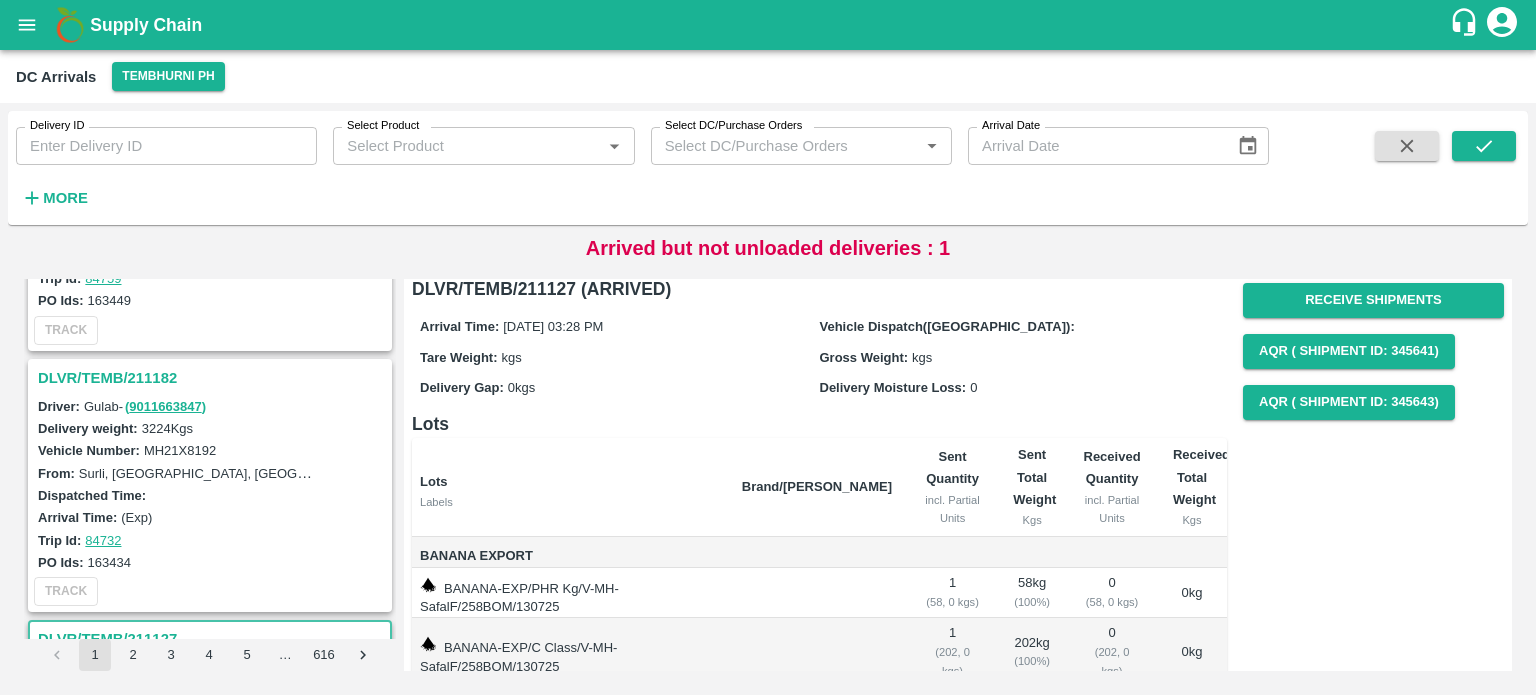 click on "DLVR/TEMB/211182" at bounding box center [213, 378] 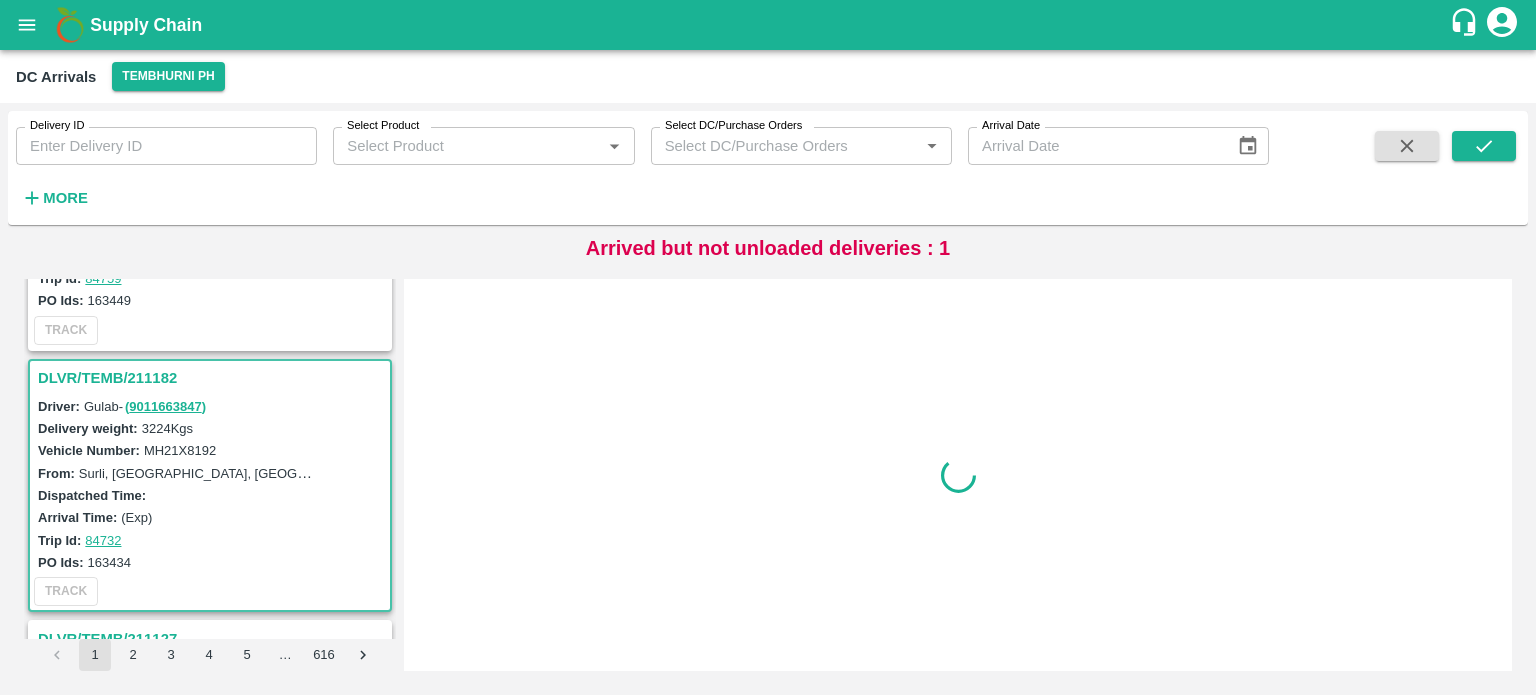 scroll, scrollTop: 0, scrollLeft: 0, axis: both 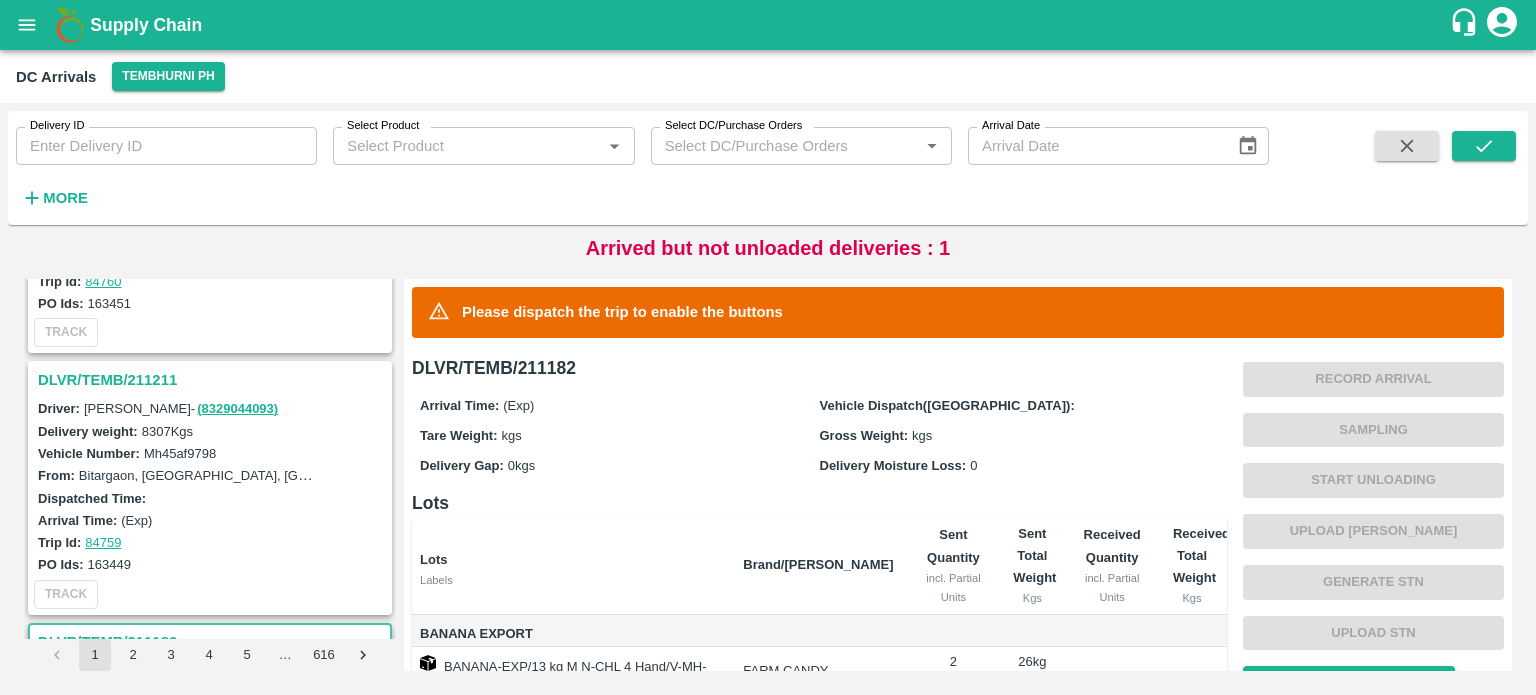 click on "DLVR/TEMB/211211" at bounding box center (213, 380) 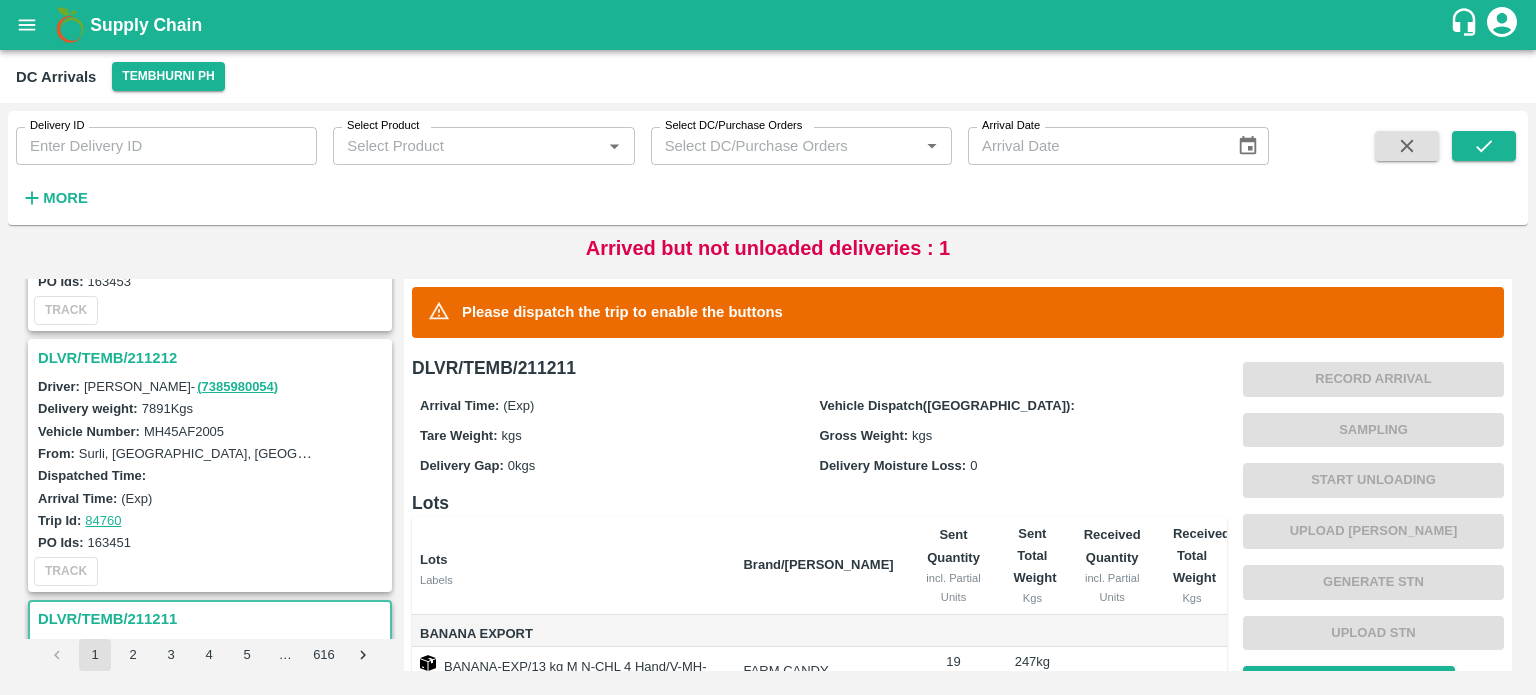 scroll, scrollTop: 1768, scrollLeft: 0, axis: vertical 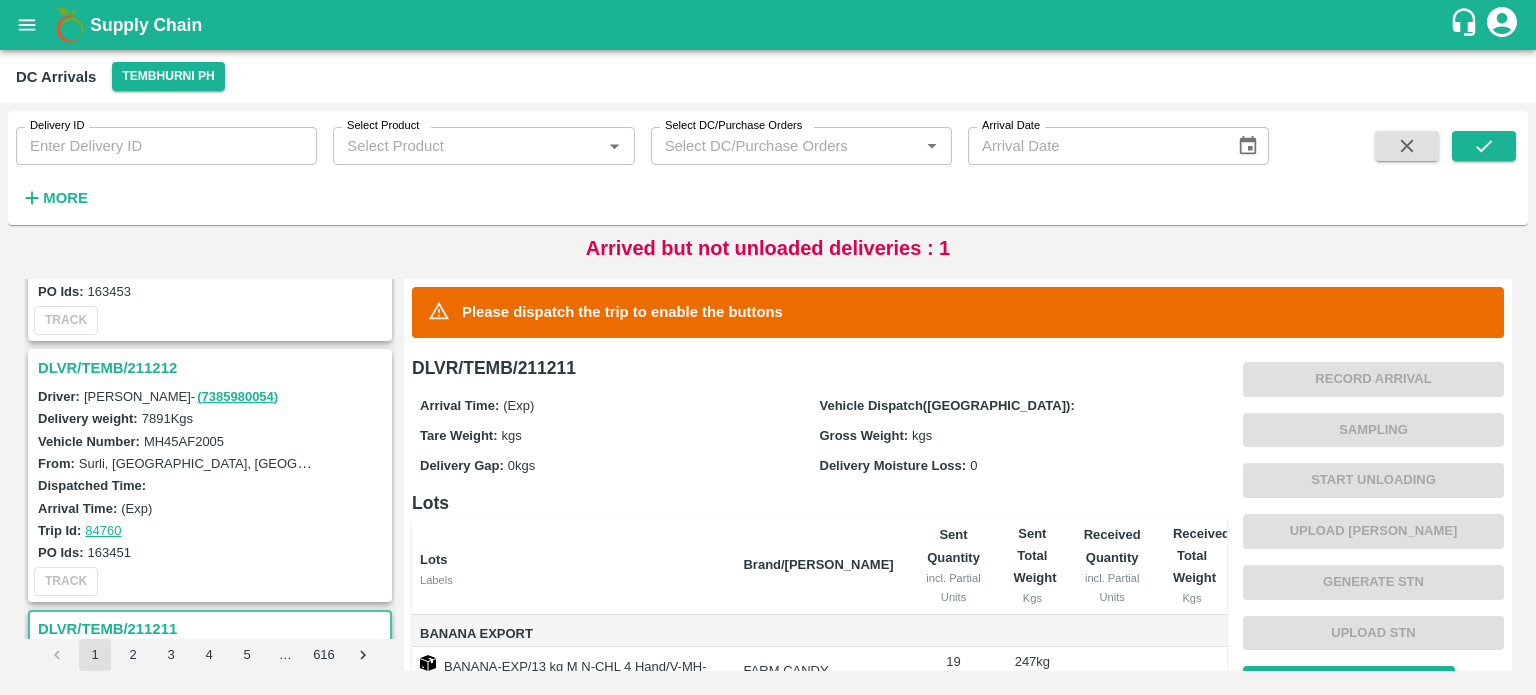 click on "DLVR/TEMB/211212" at bounding box center [213, 368] 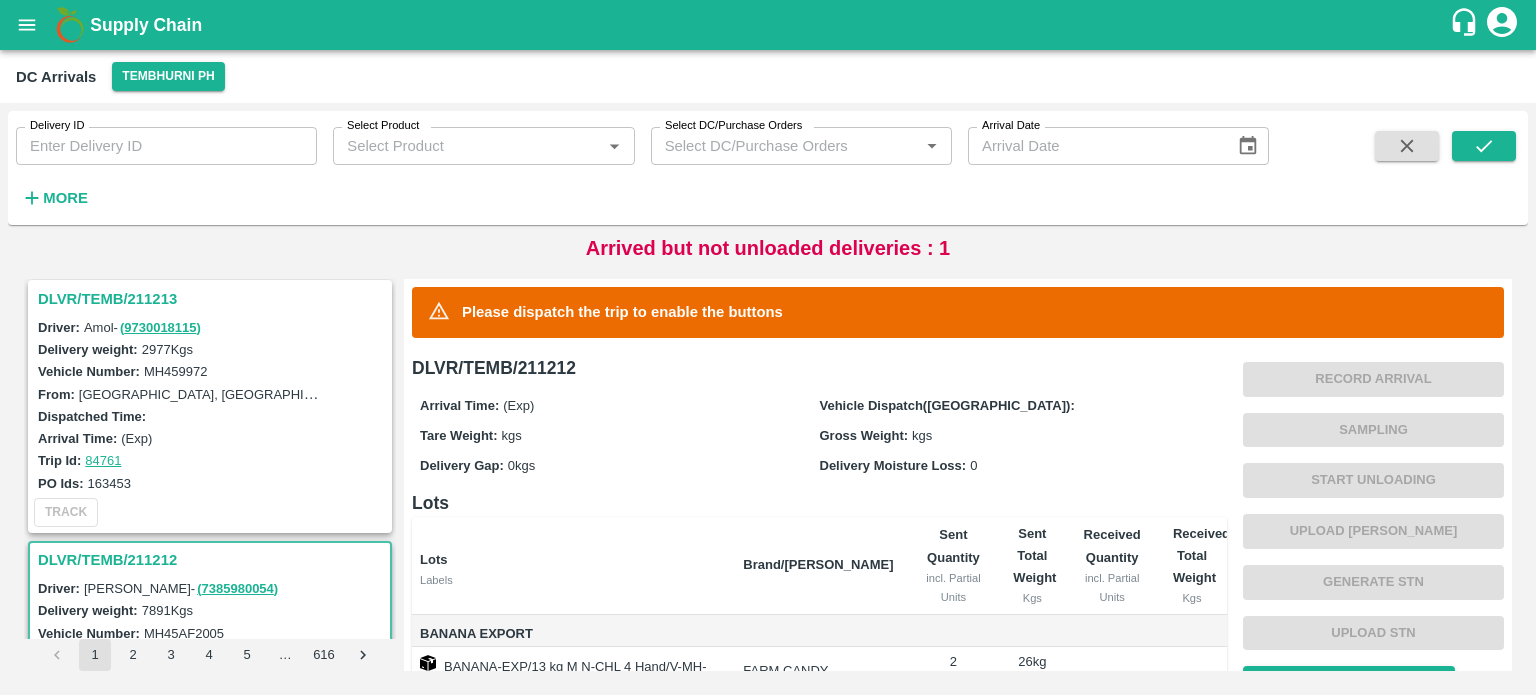 scroll, scrollTop: 1536, scrollLeft: 0, axis: vertical 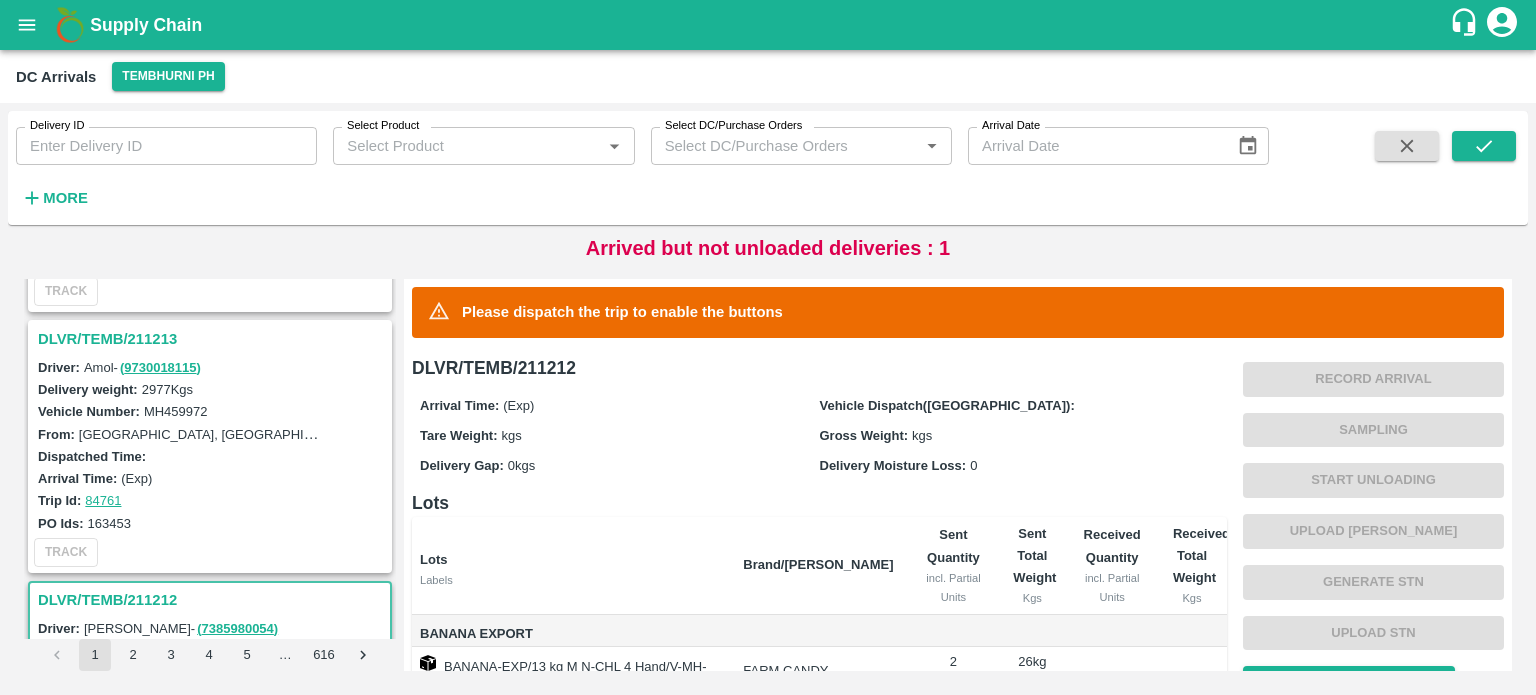 click on "DLVR/TEMB/211213" at bounding box center (213, 339) 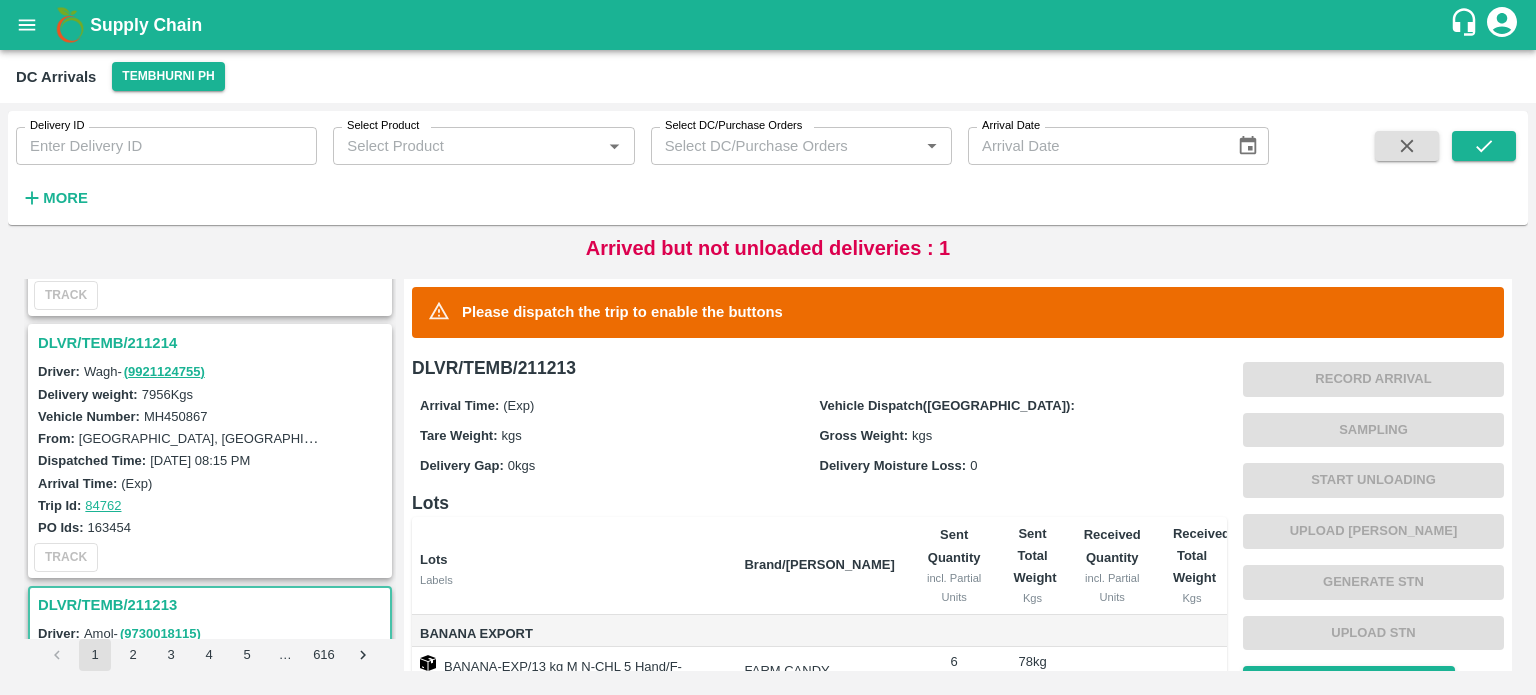scroll, scrollTop: 1264, scrollLeft: 0, axis: vertical 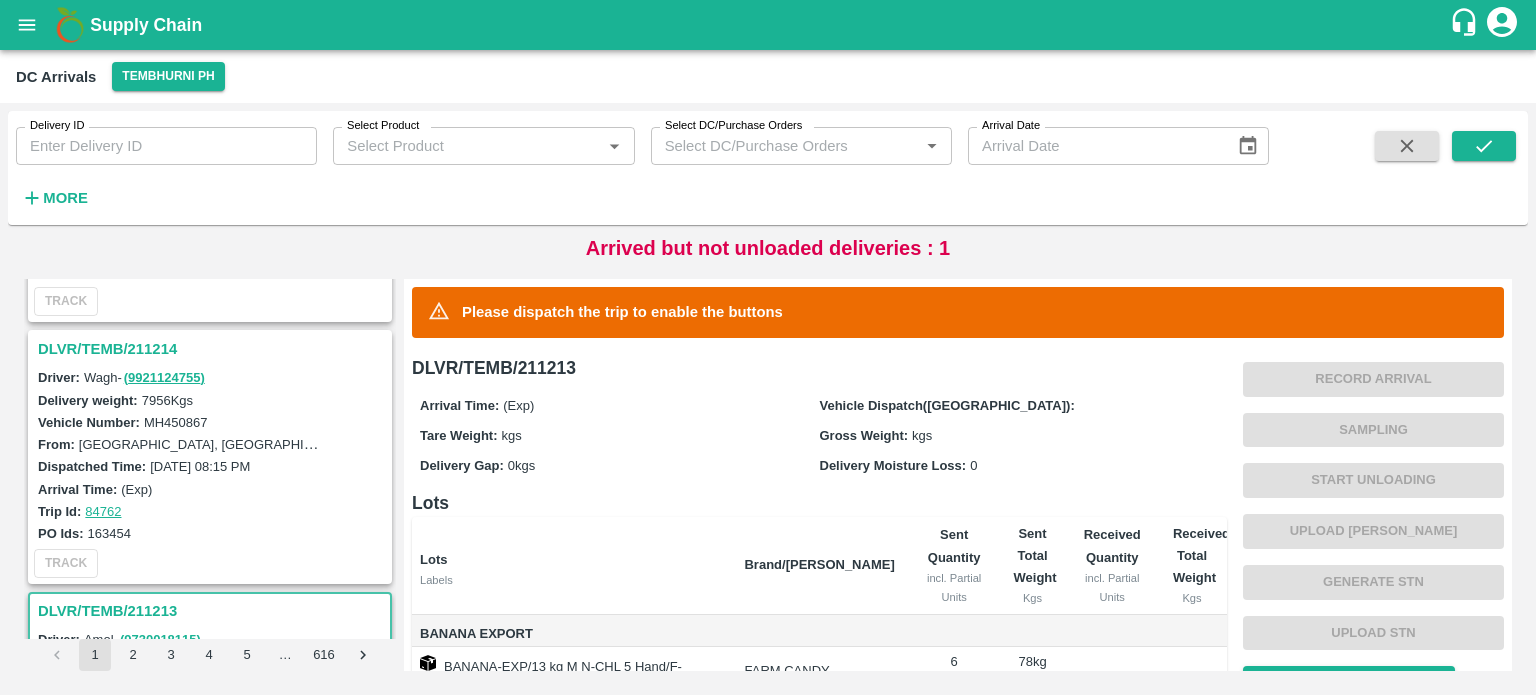 click on "DLVR/TEMB/211214" at bounding box center (213, 349) 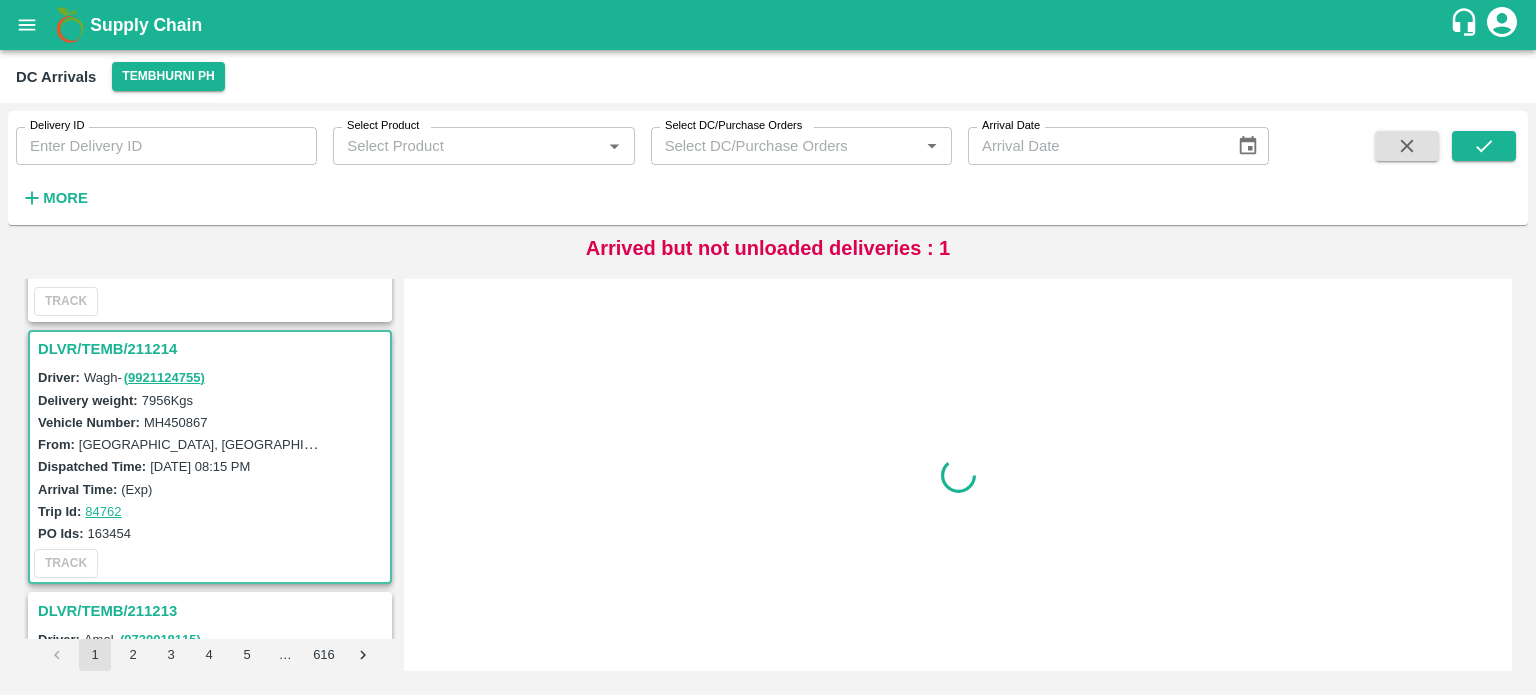 scroll, scrollTop: 1308, scrollLeft: 0, axis: vertical 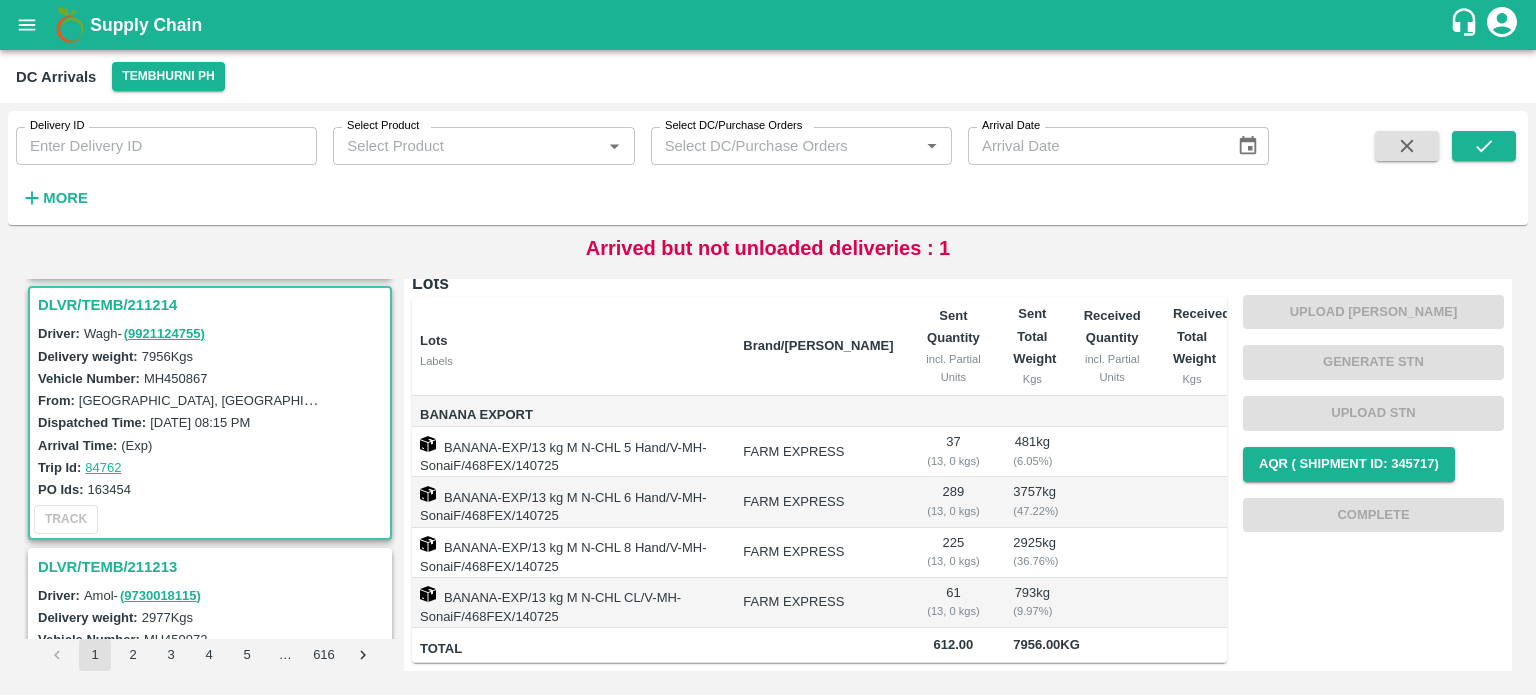 click on "MH450867" at bounding box center [176, 378] 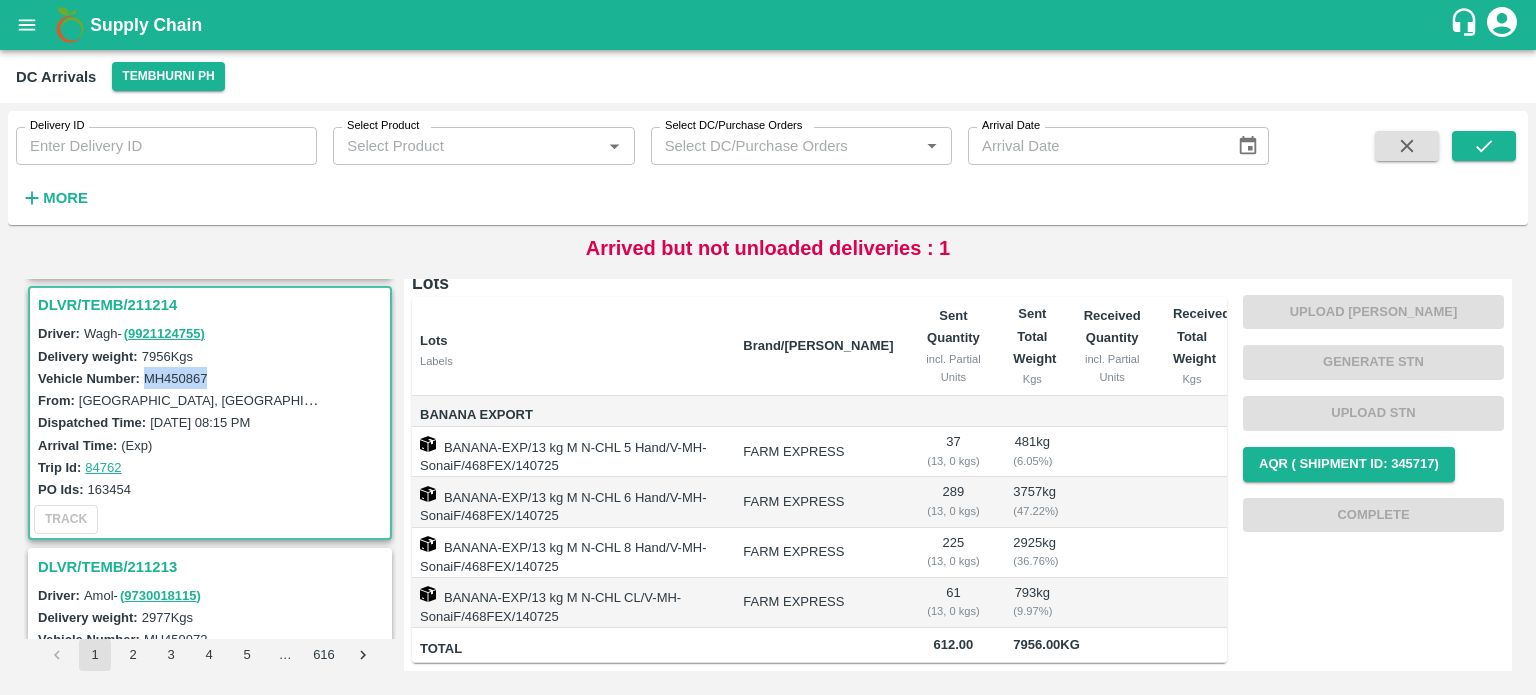click on "MH450867" at bounding box center [176, 378] 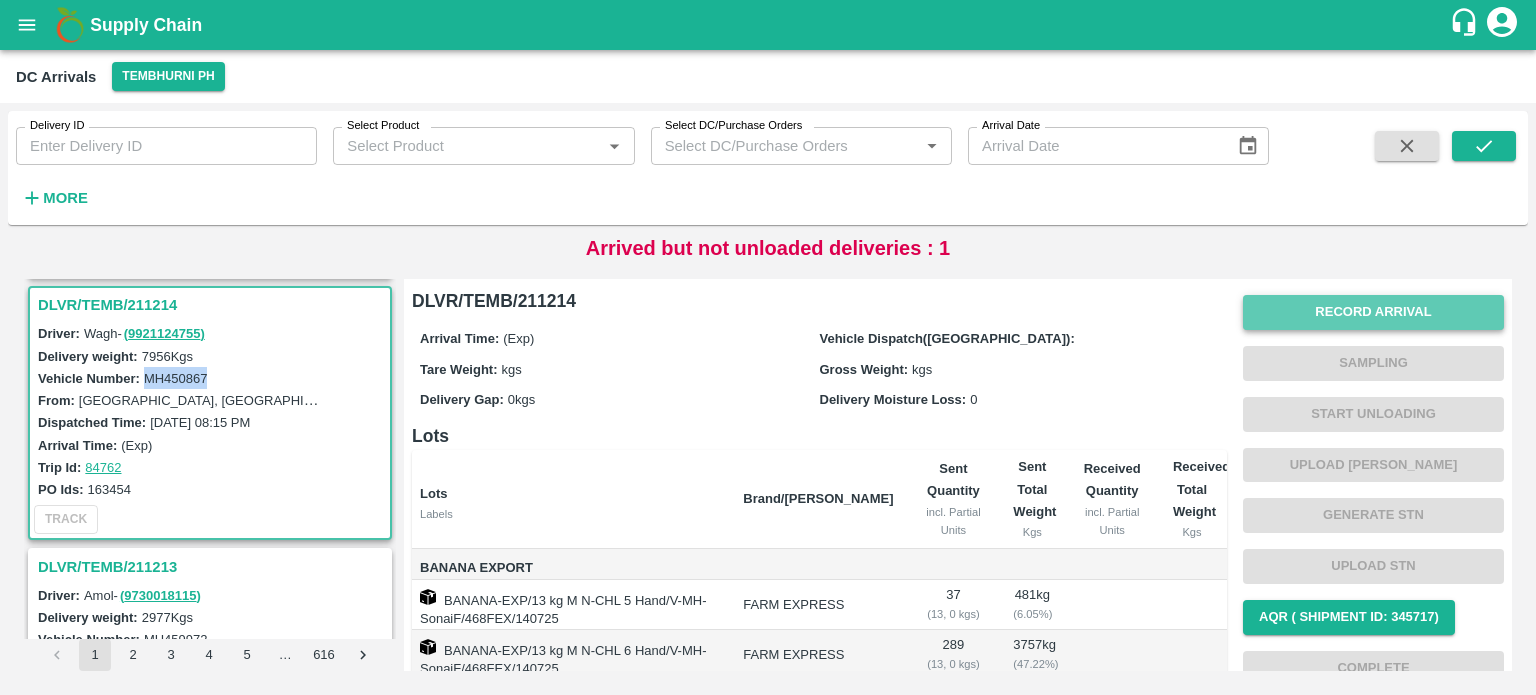 click on "Record Arrival" at bounding box center [1373, 312] 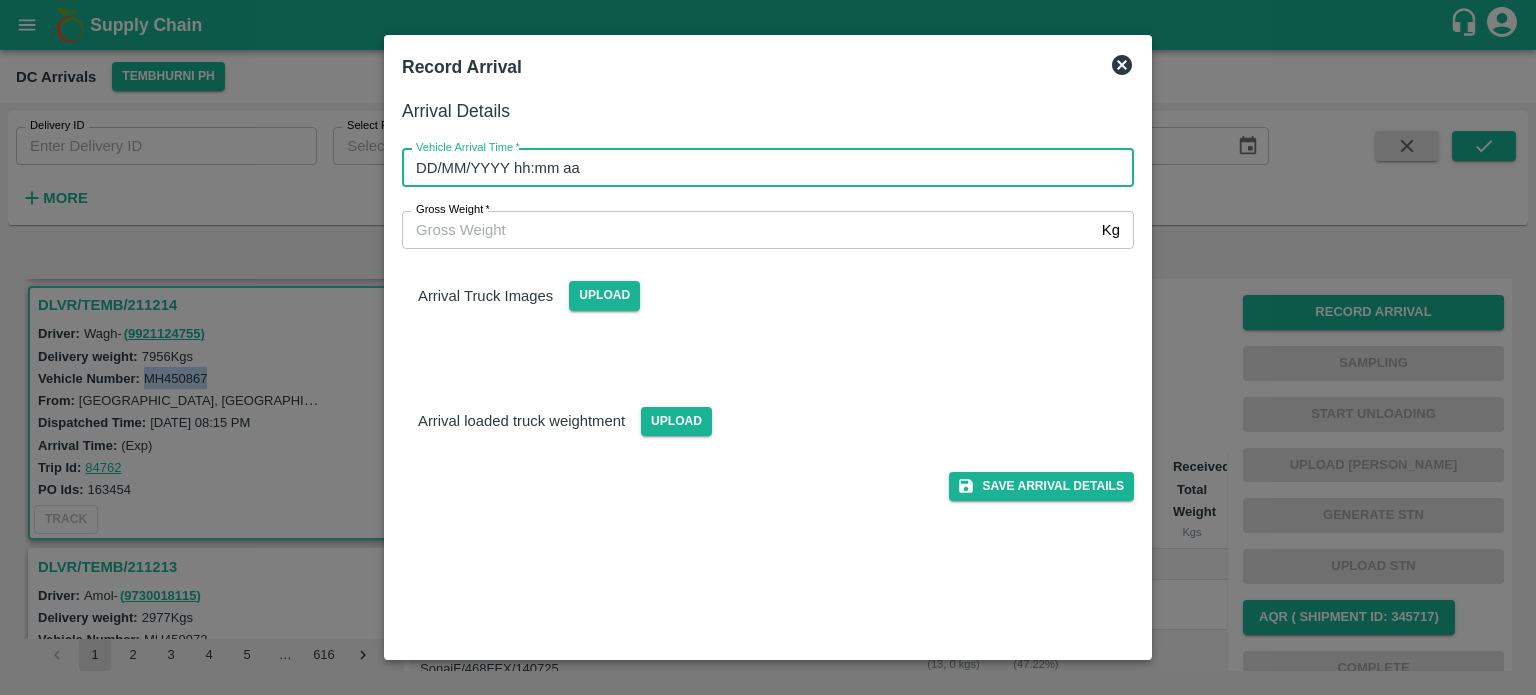 type on "DD/MM/YYYY hh:mm aa" 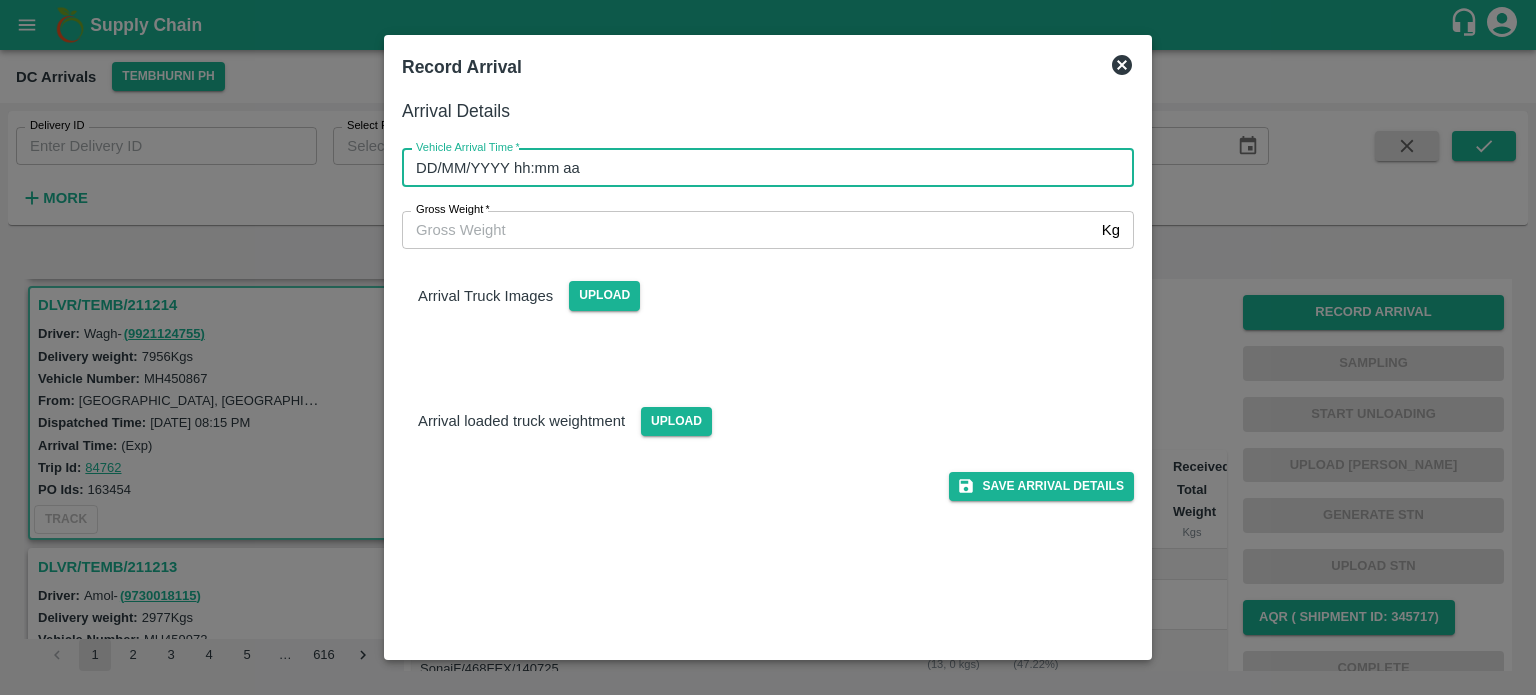 click on "DD/MM/YYYY hh:mm aa" at bounding box center (761, 168) 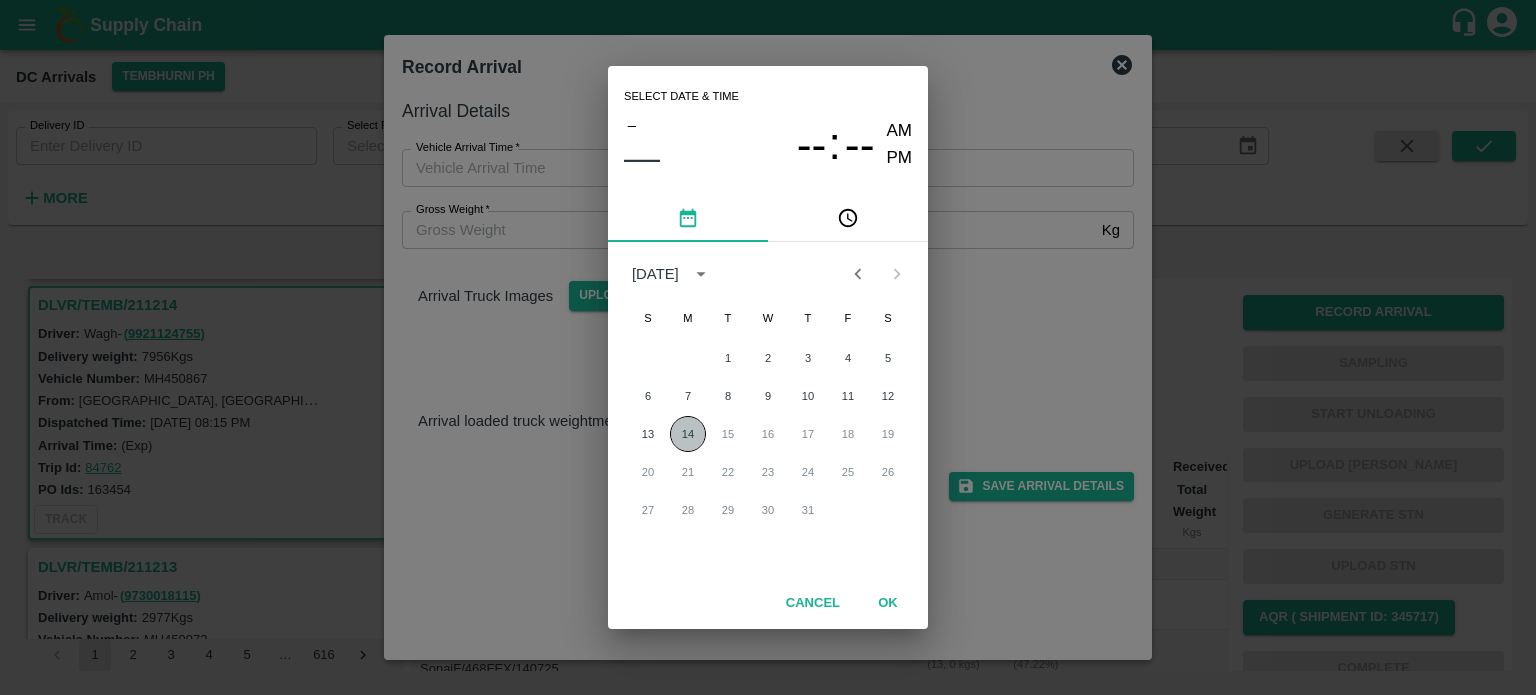 click on "14" at bounding box center (688, 434) 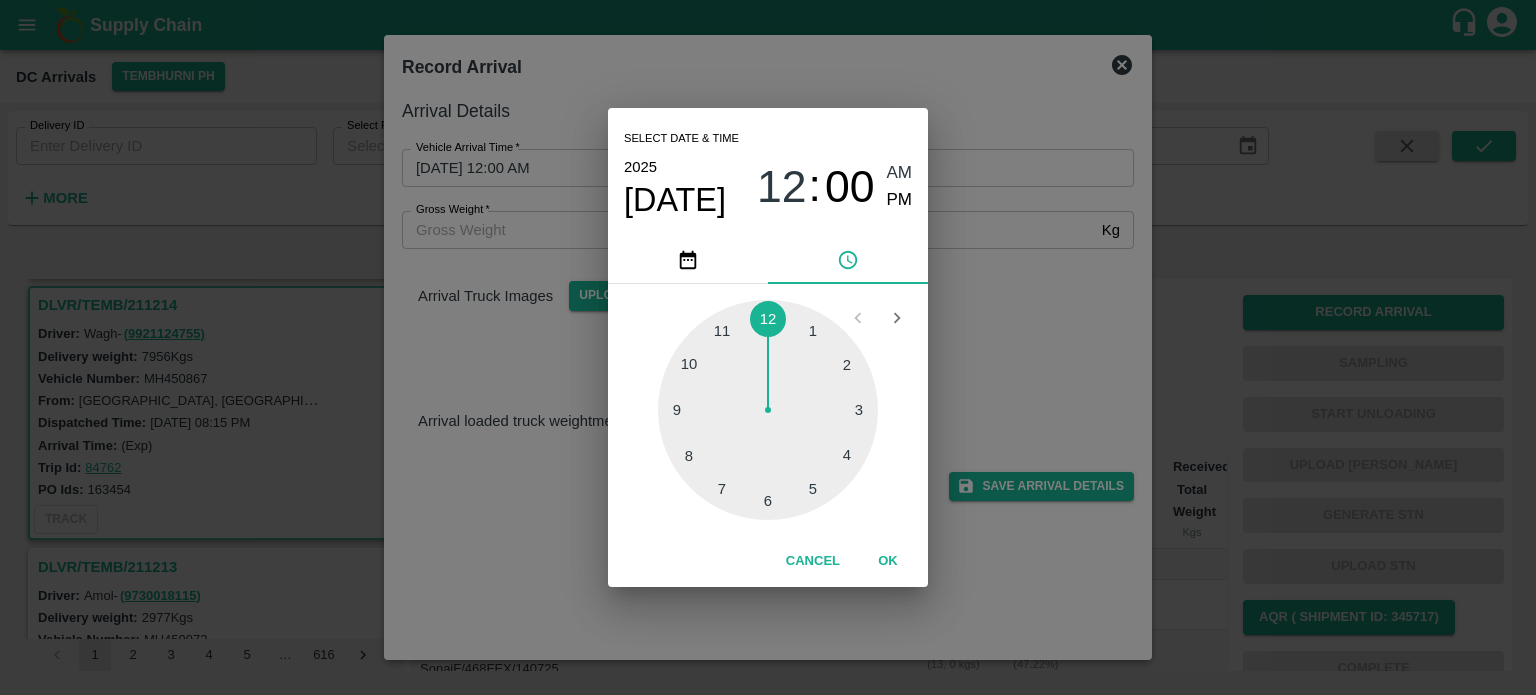 click at bounding box center (768, 410) 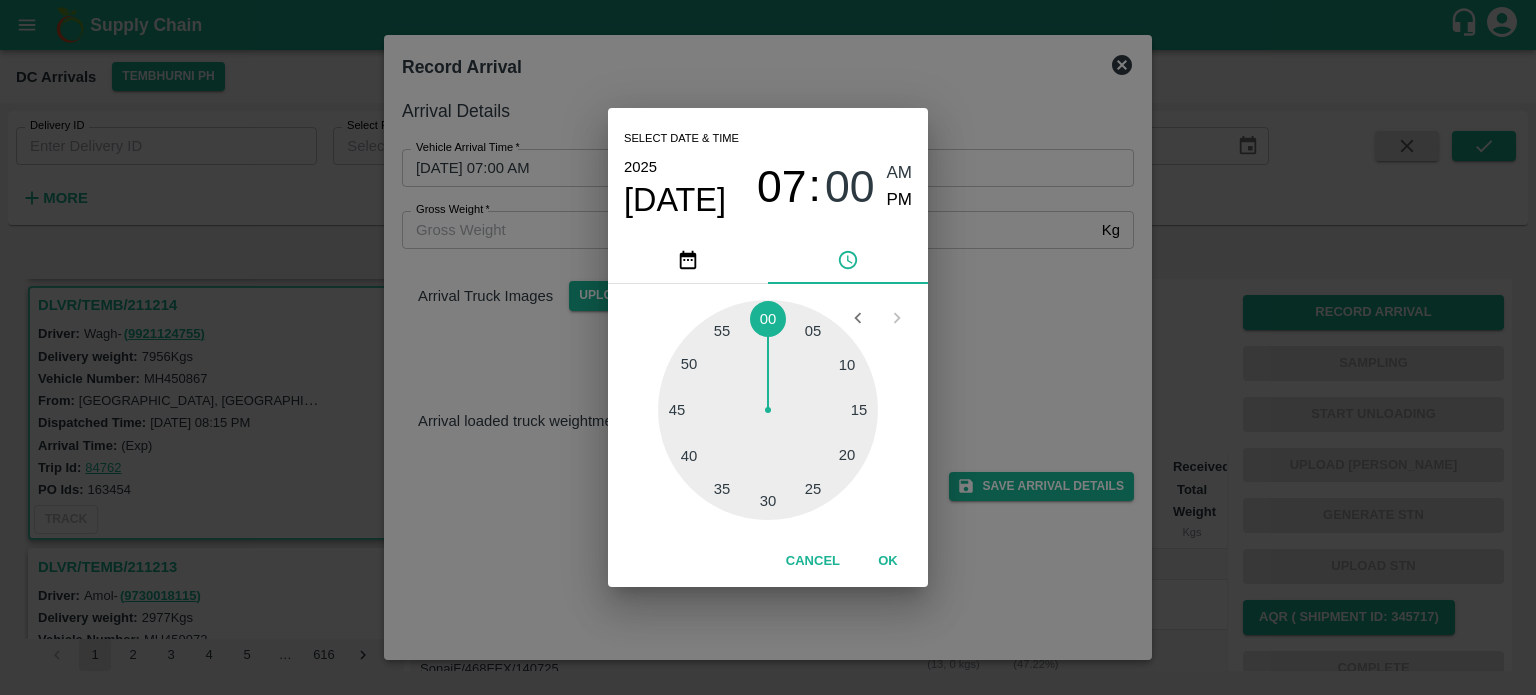click at bounding box center [768, 410] 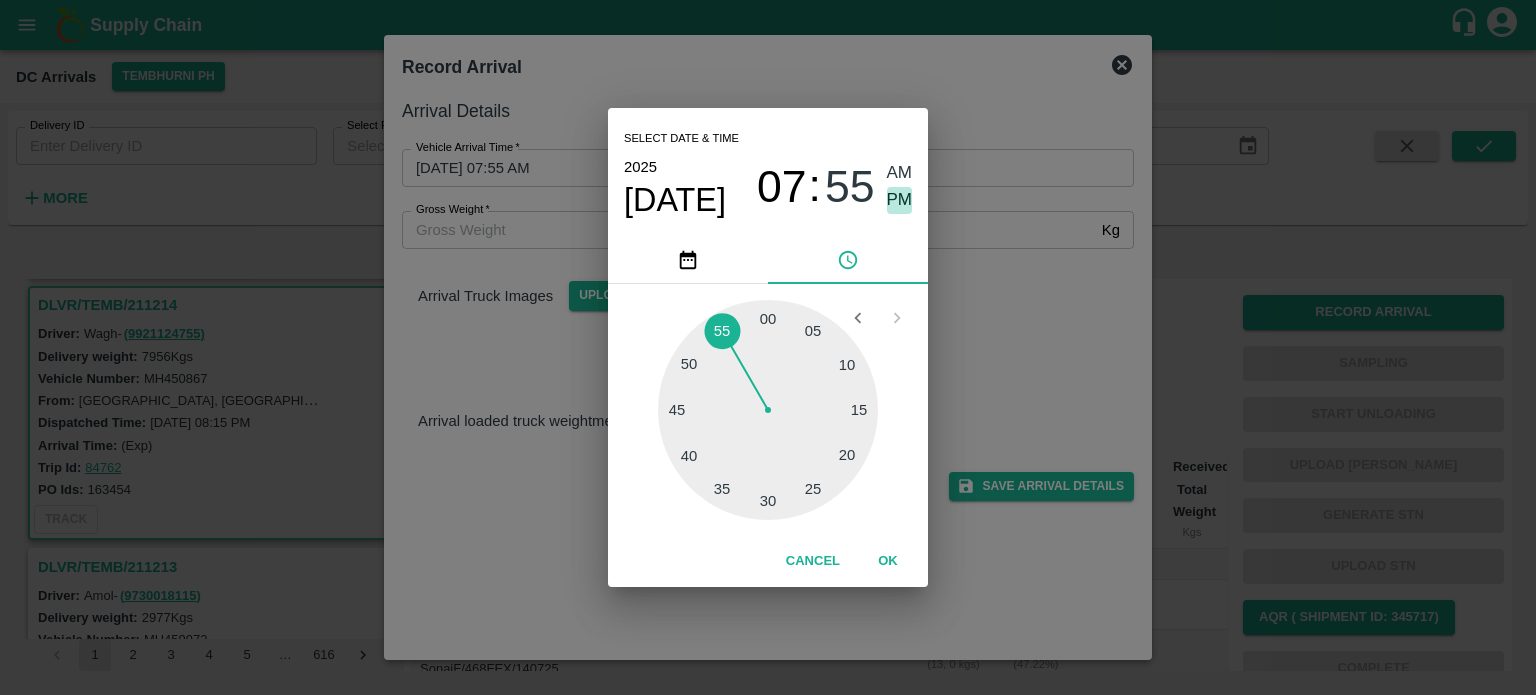 click on "PM" at bounding box center [900, 200] 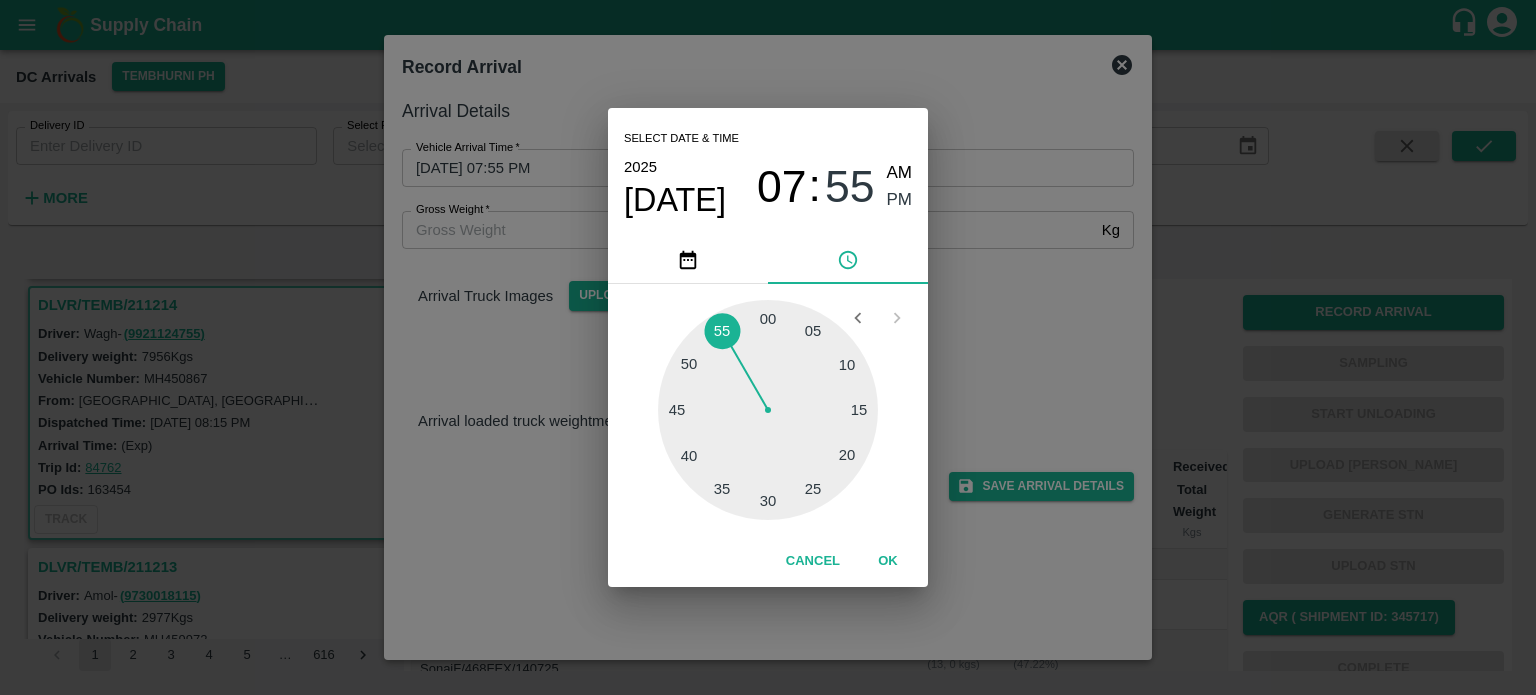 click on "Select date & time [DATE] 07 : 55 AM PM 05 10 15 20 25 30 35 40 45 50 55 00 Cancel OK" at bounding box center [768, 347] 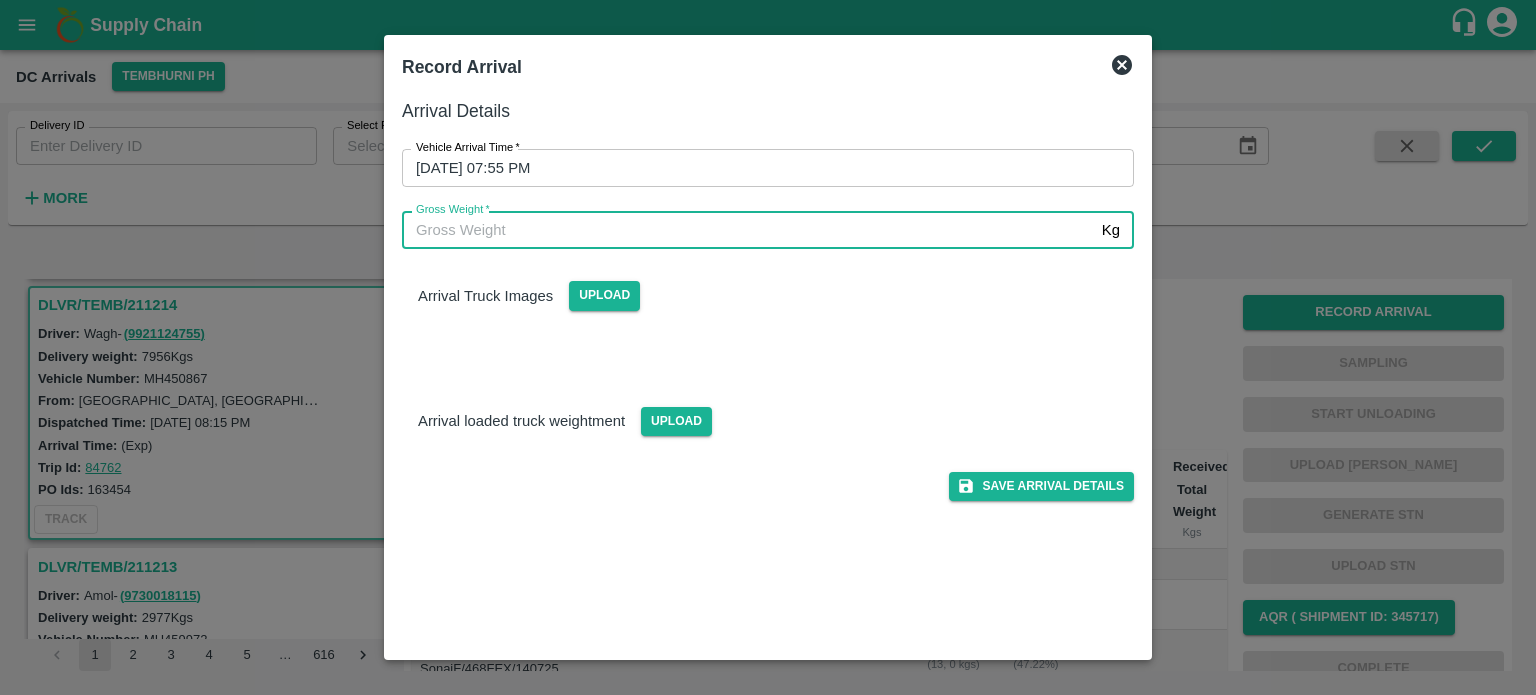 click on "Gross Weight   *" at bounding box center (748, 230) 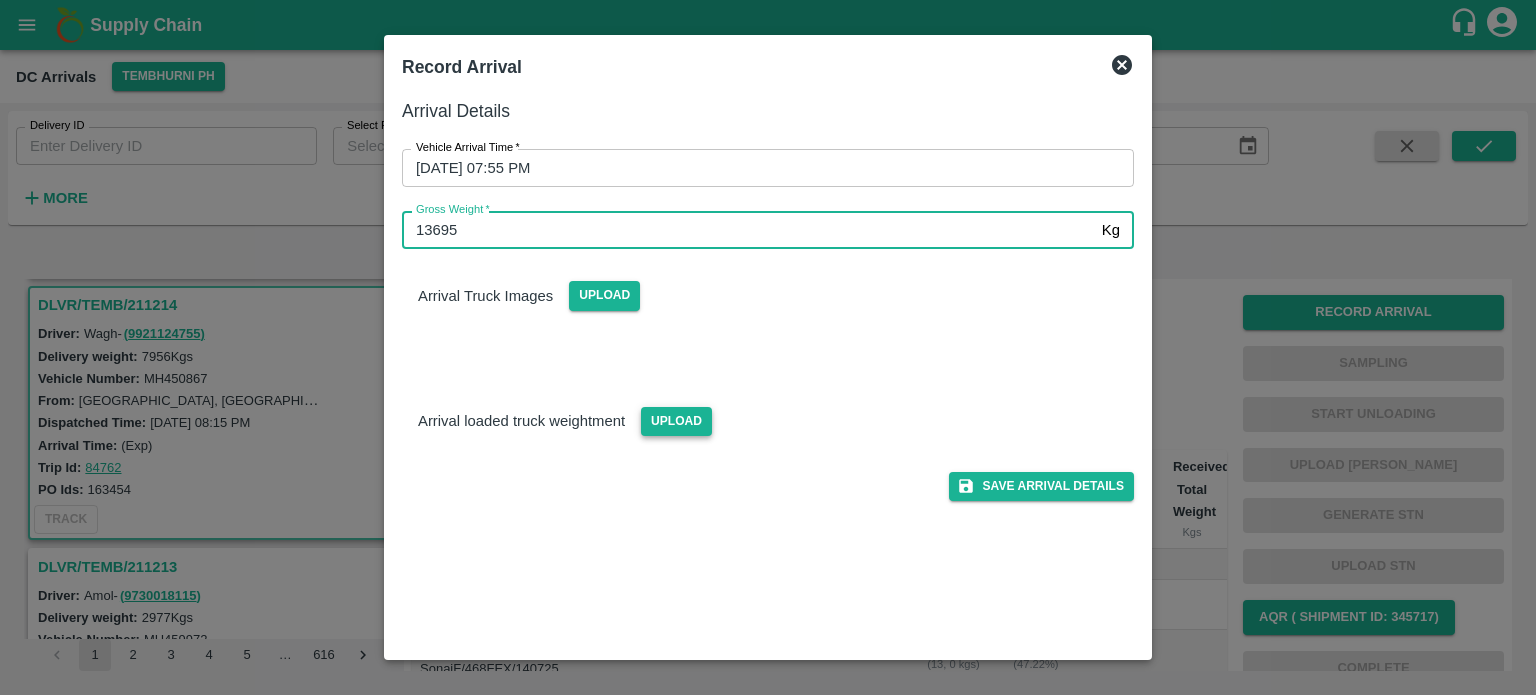 type on "13695" 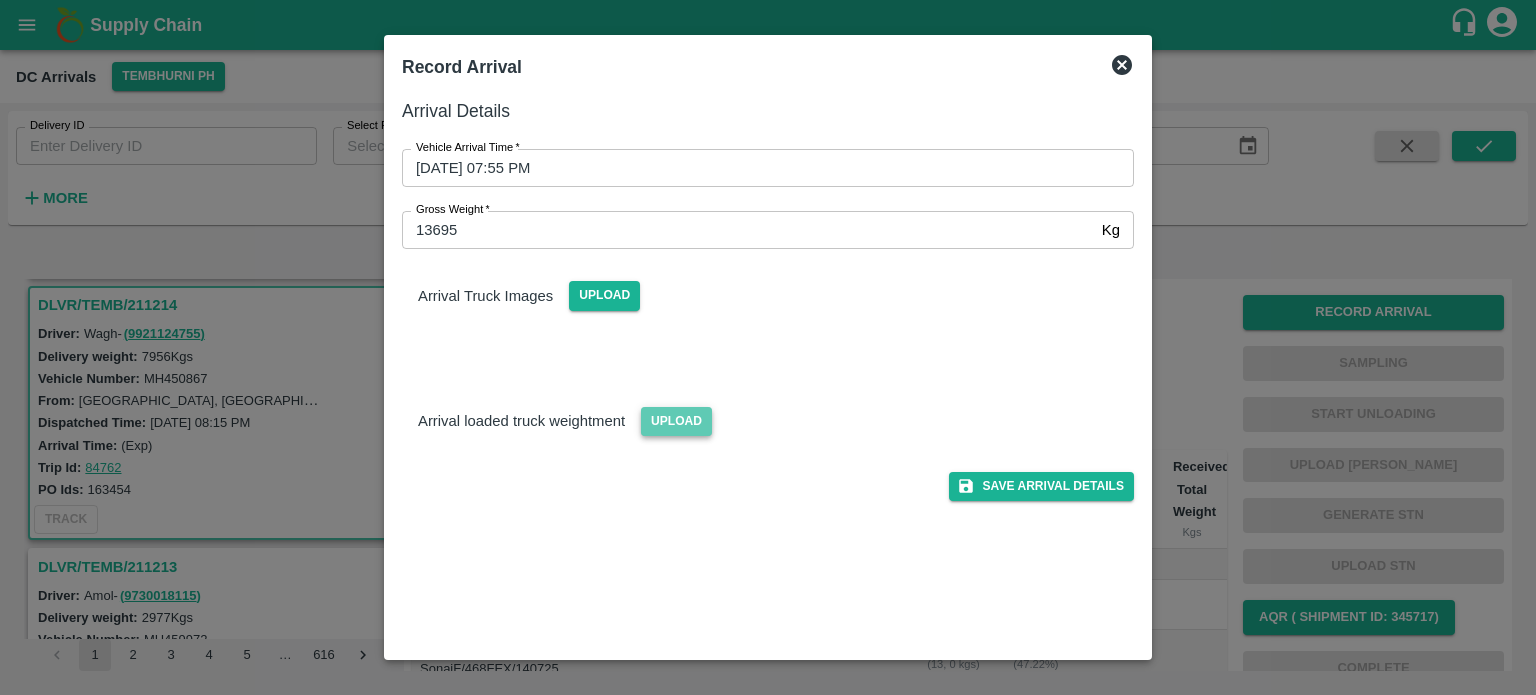 click on "Upload" at bounding box center (676, 421) 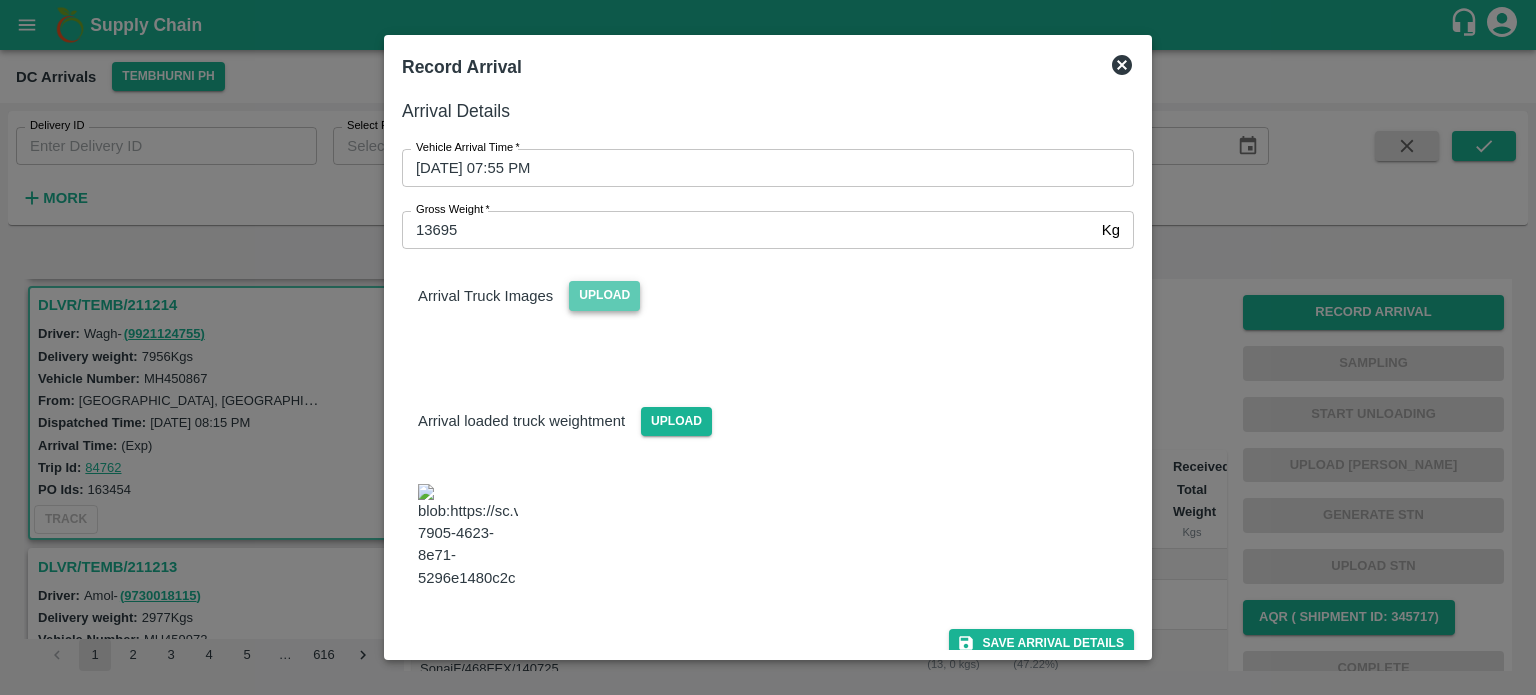 click on "Upload" at bounding box center [604, 295] 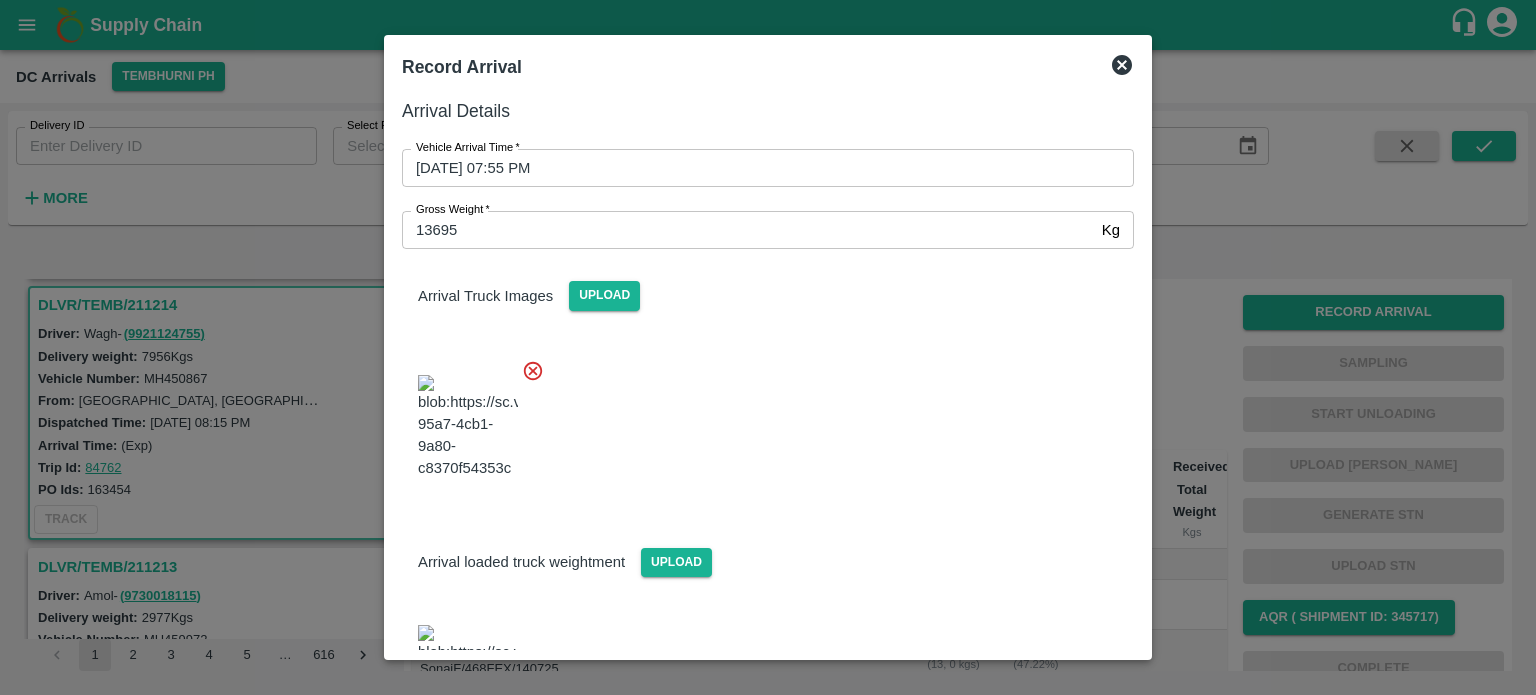 scroll, scrollTop: 122, scrollLeft: 0, axis: vertical 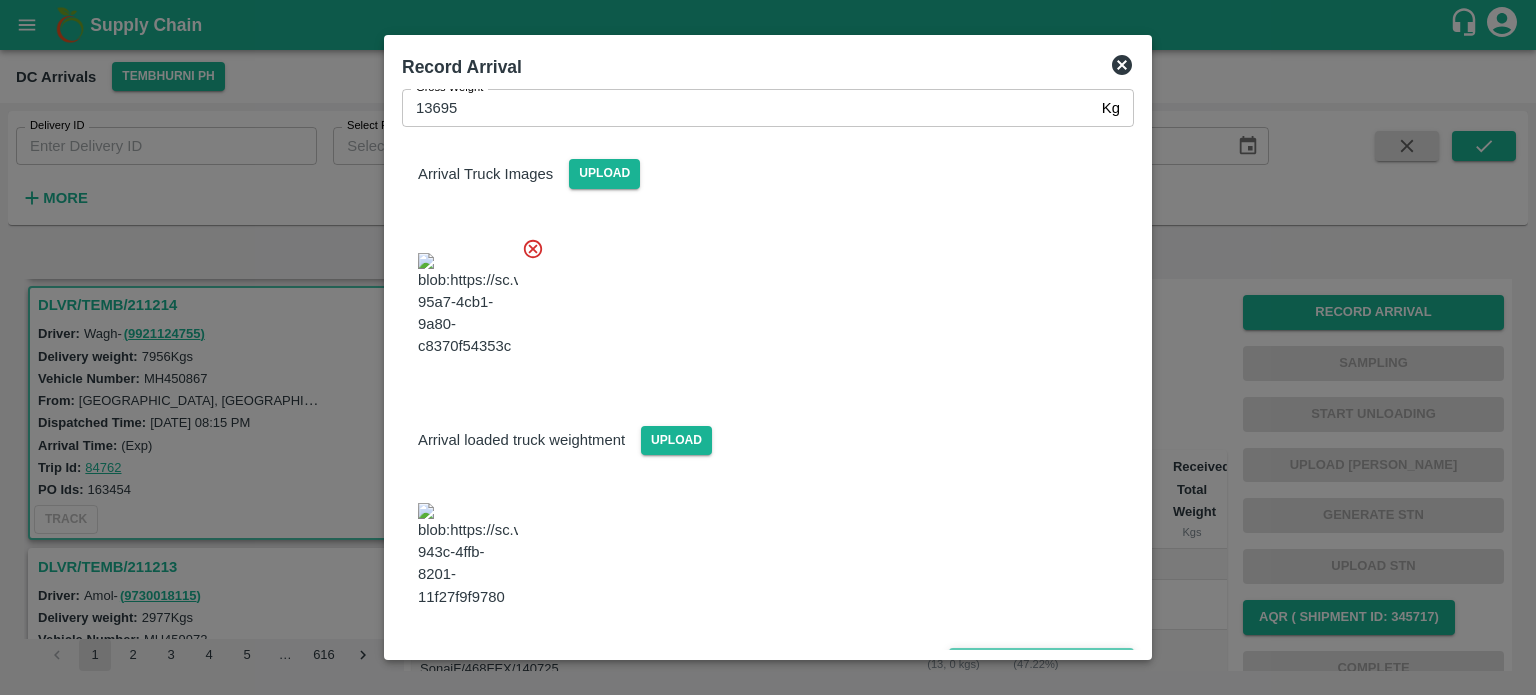 click on "Save Arrival Details" at bounding box center (1041, 662) 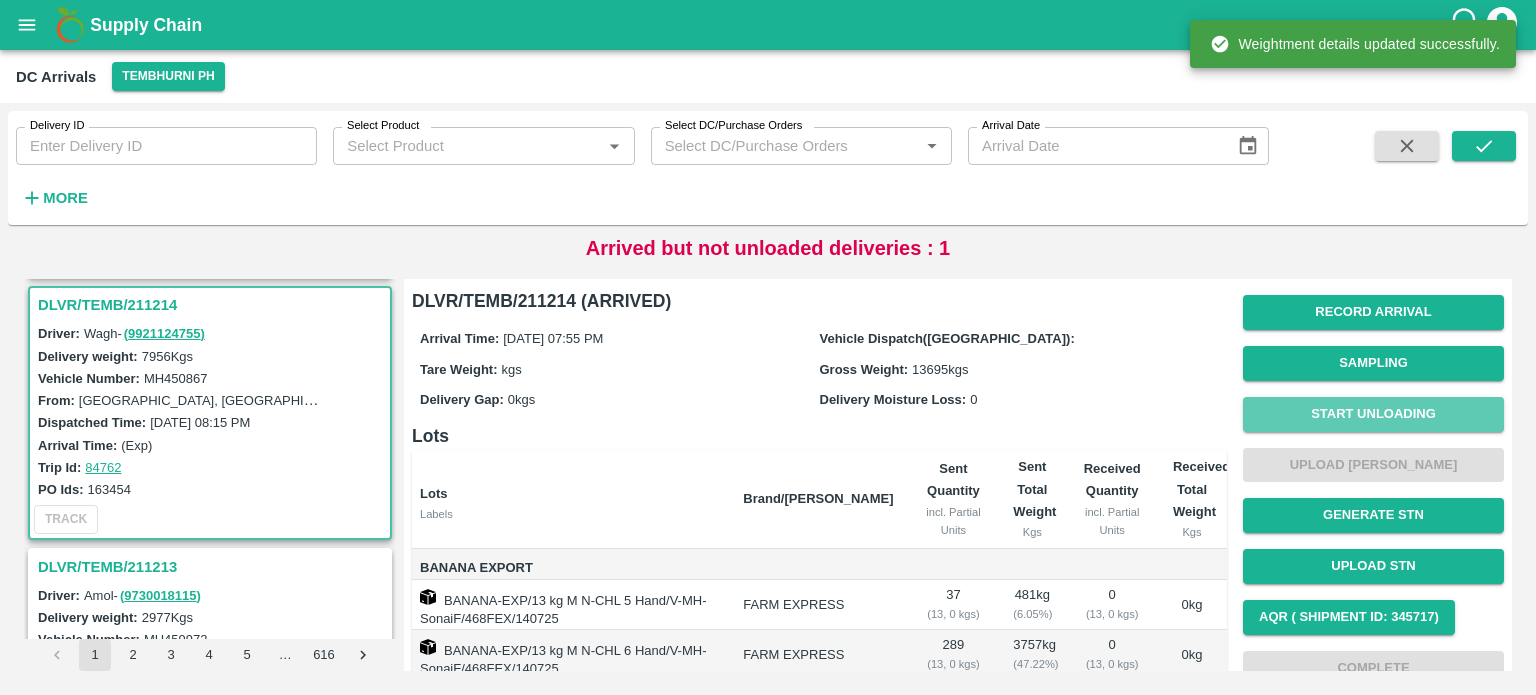 click on "Start Unloading" at bounding box center (1373, 414) 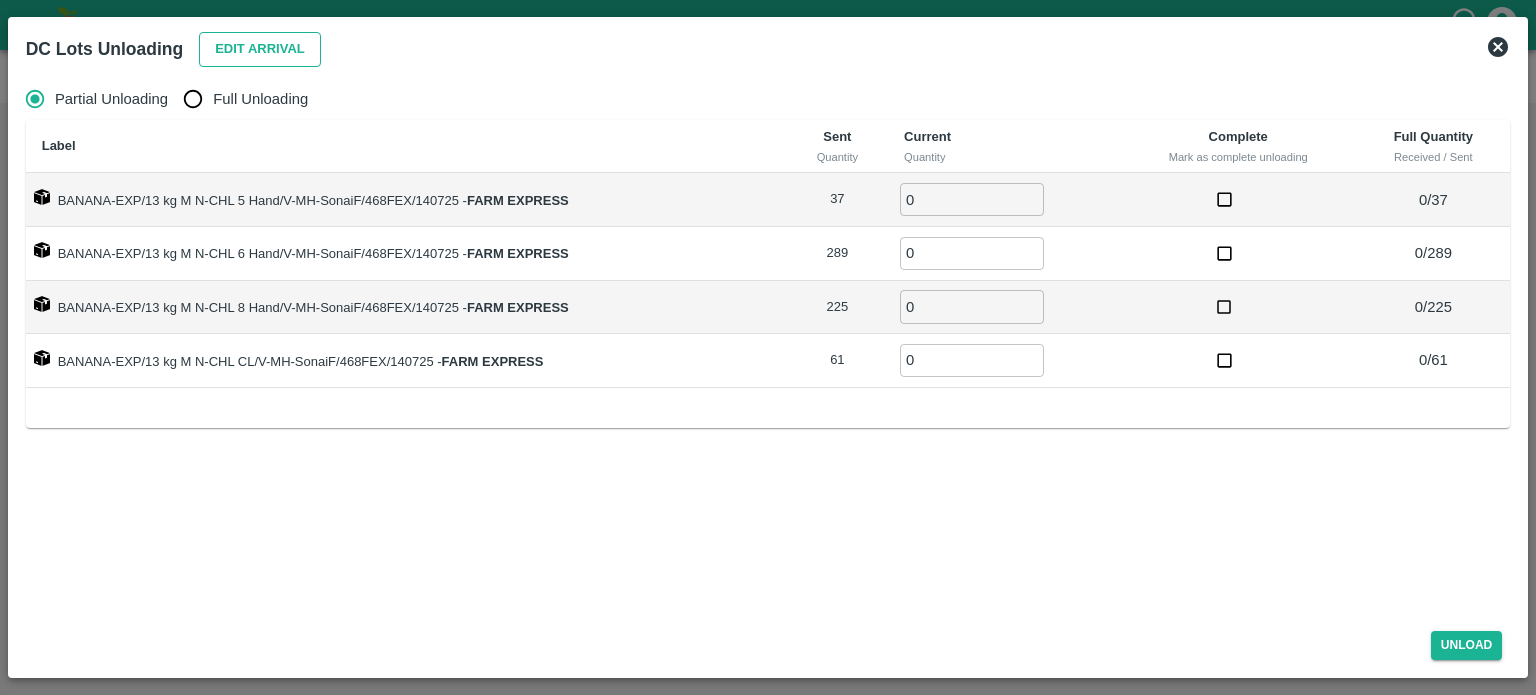 click on "Edit Arrival" at bounding box center (260, 49) 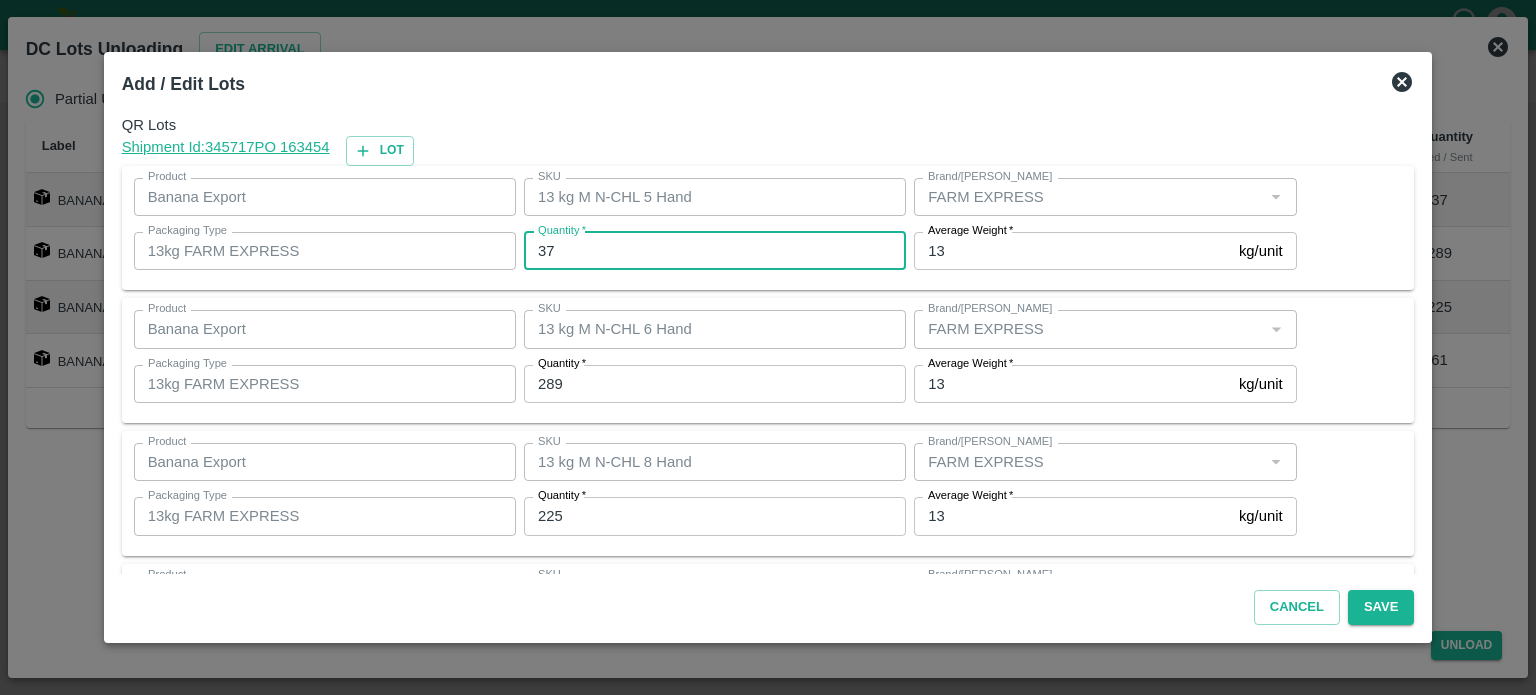 click on "37" at bounding box center (715, 251) 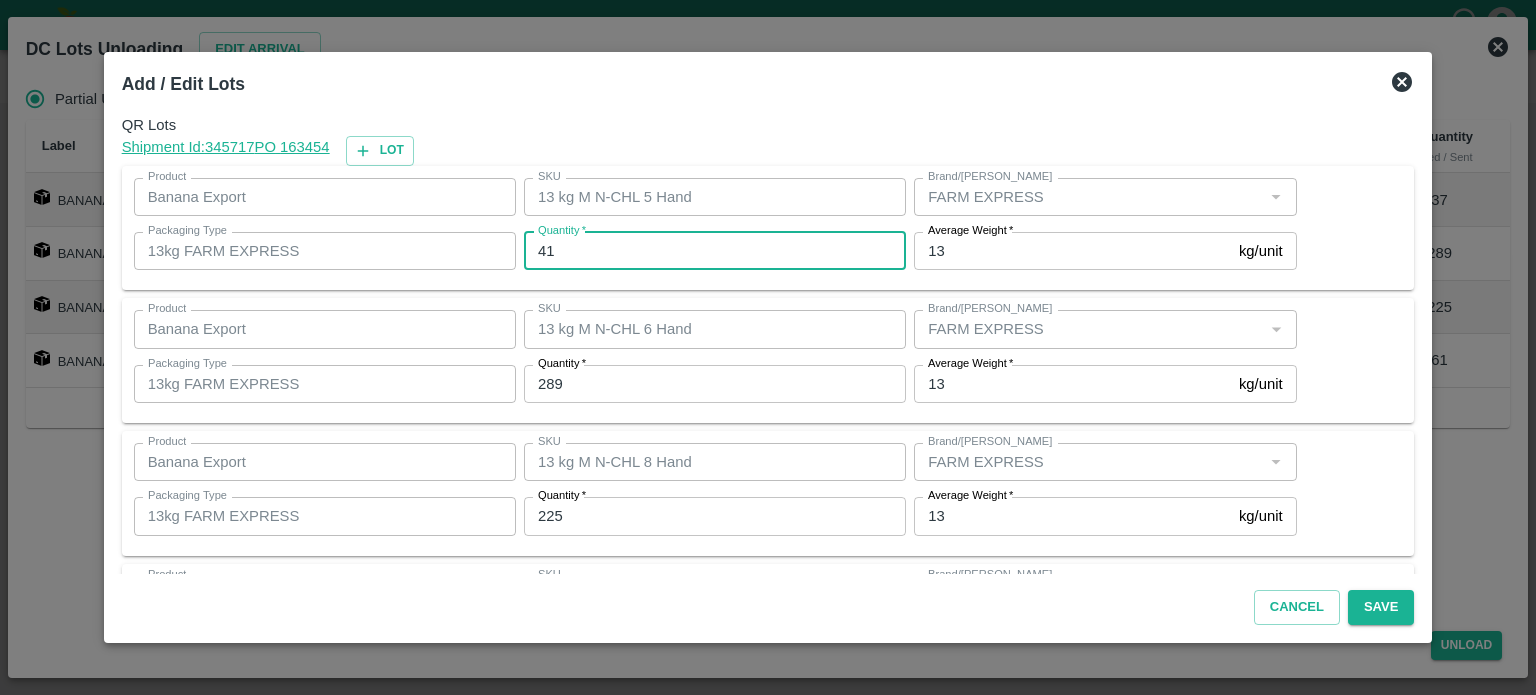 type on "41" 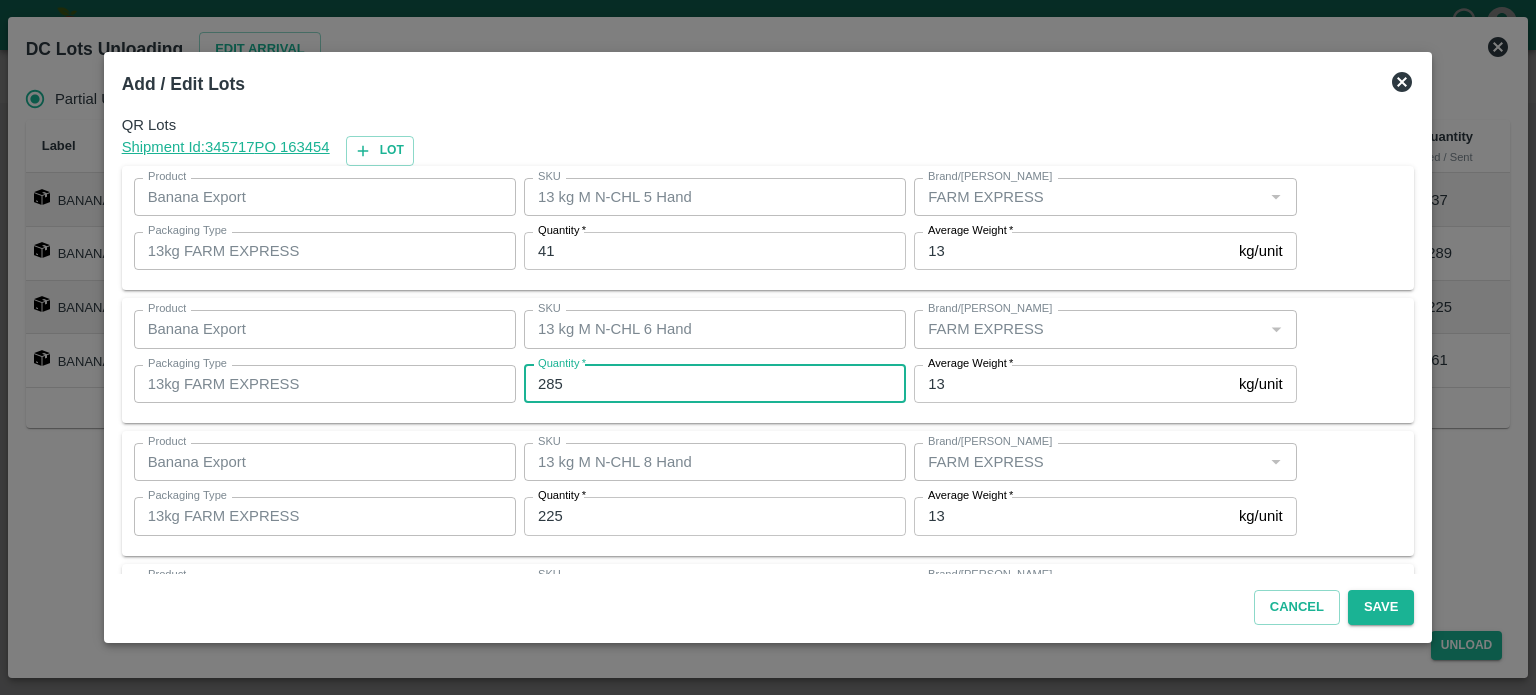 type on "285" 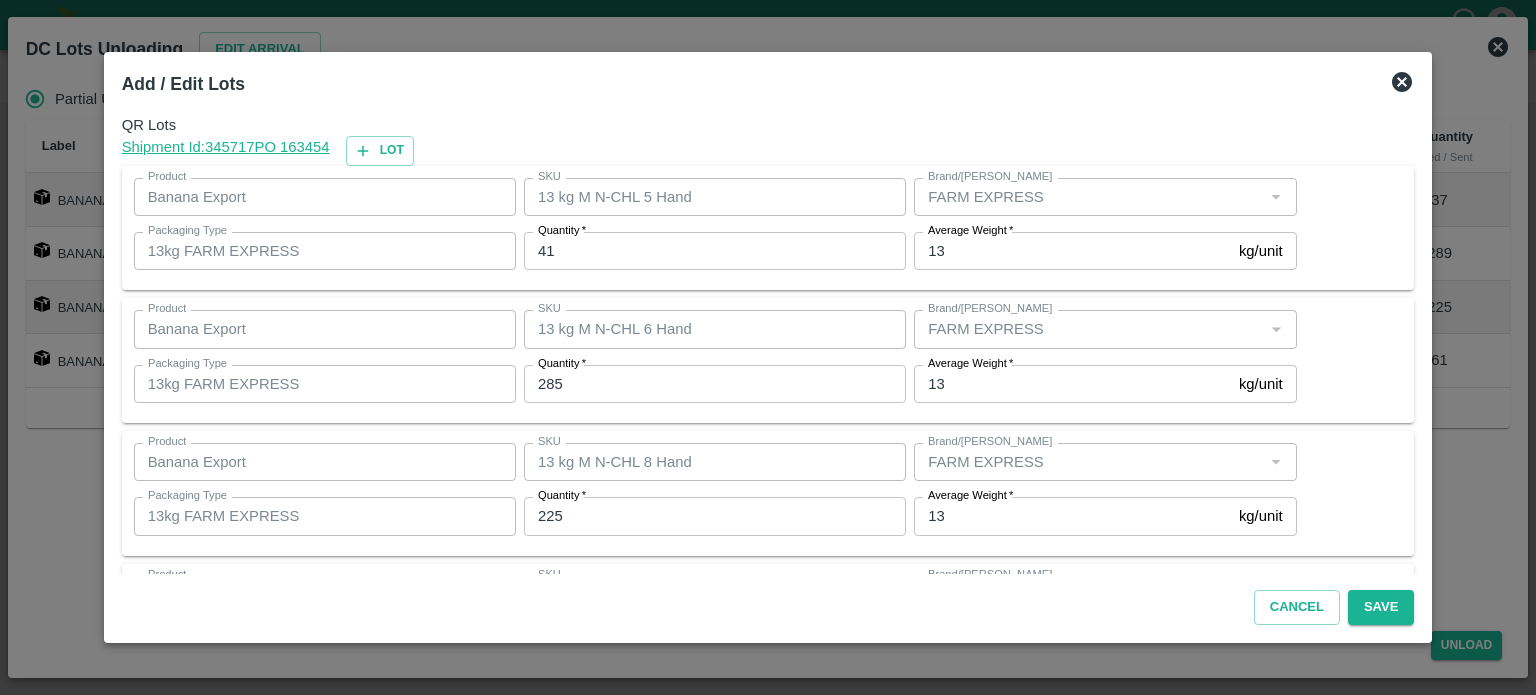 scroll, scrollTop: 129, scrollLeft: 0, axis: vertical 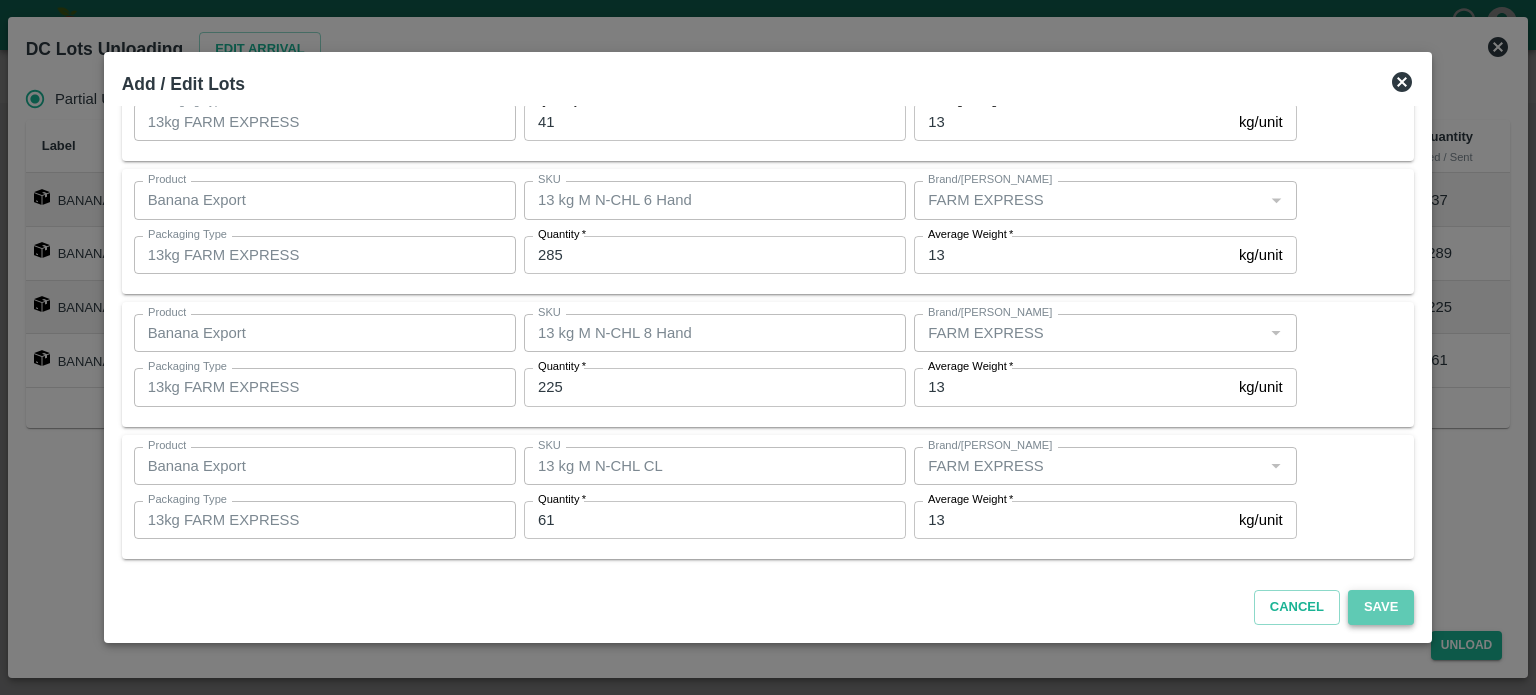 click on "Save" at bounding box center [1381, 607] 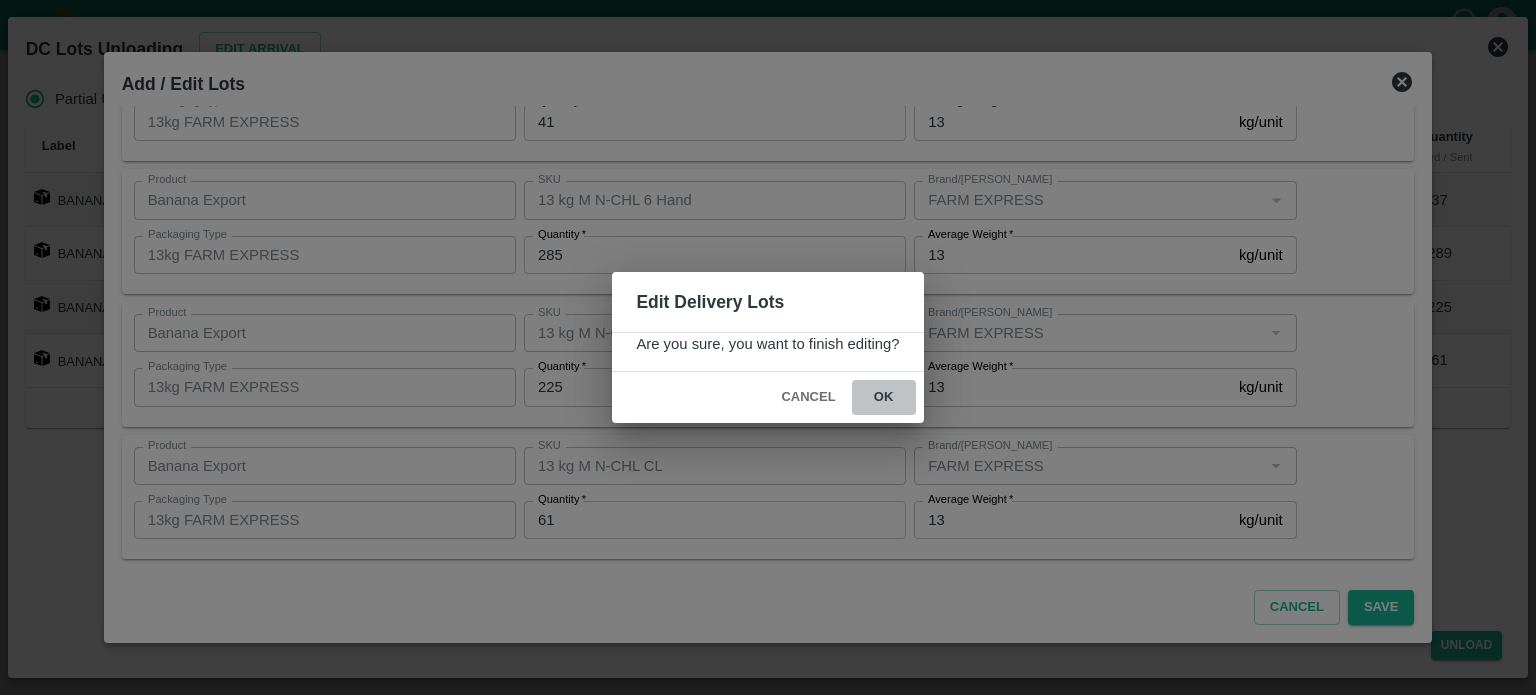 click on "ok" at bounding box center (884, 397) 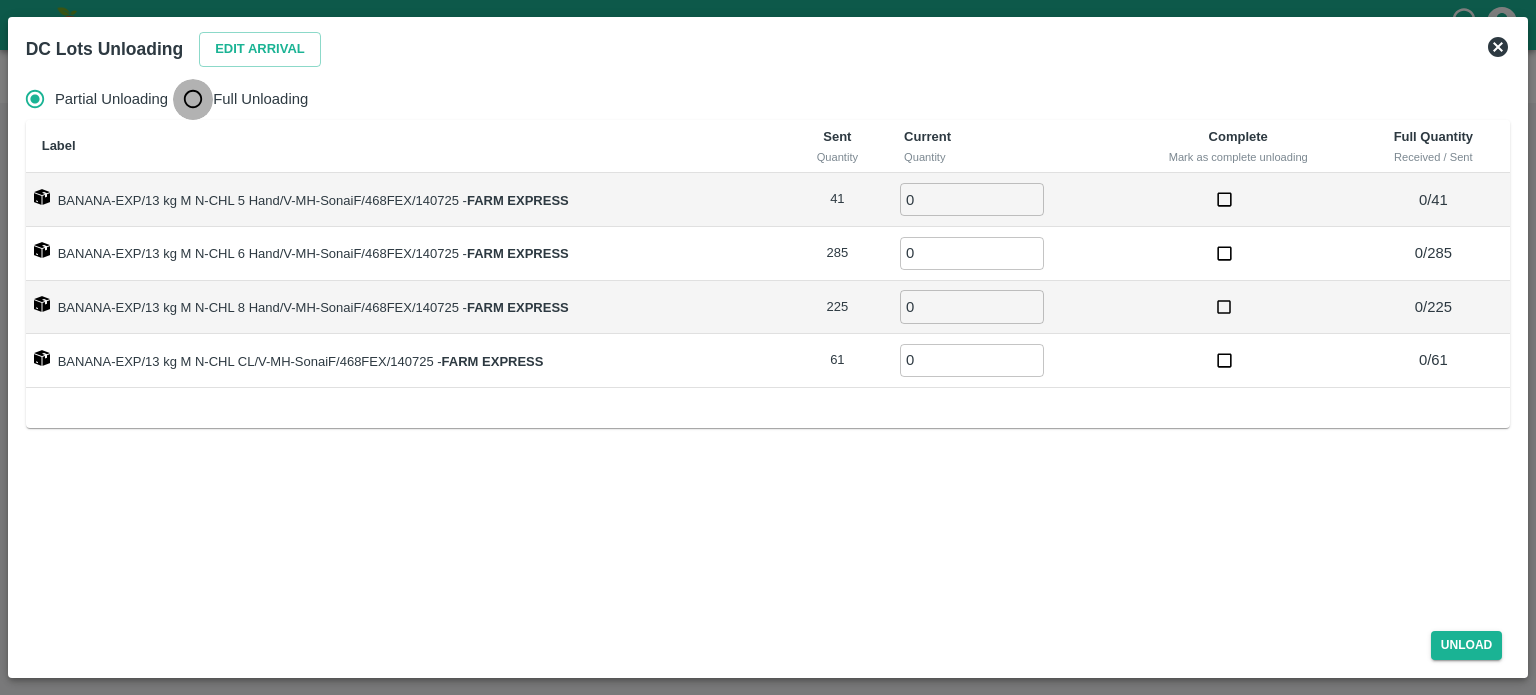click on "Full Unloading" at bounding box center (193, 99) 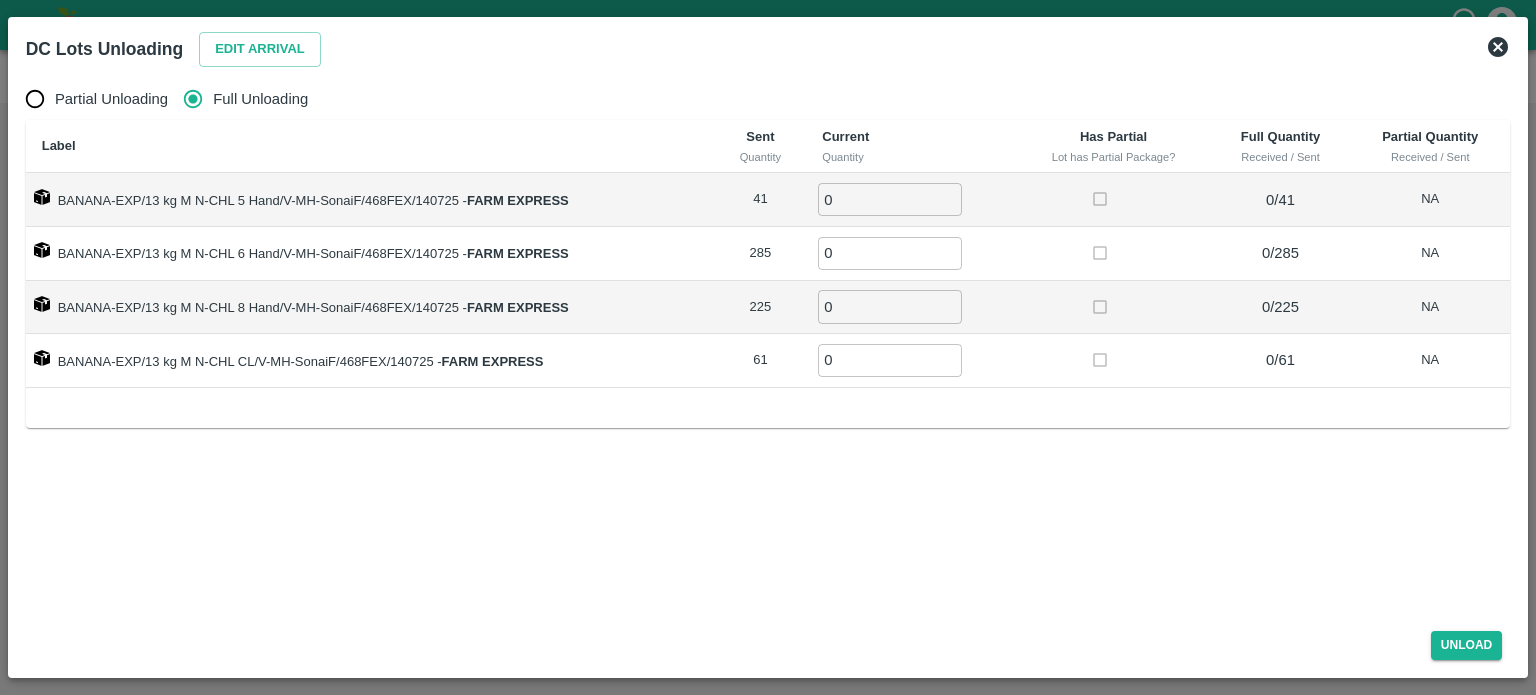 click on "0" at bounding box center [890, 199] 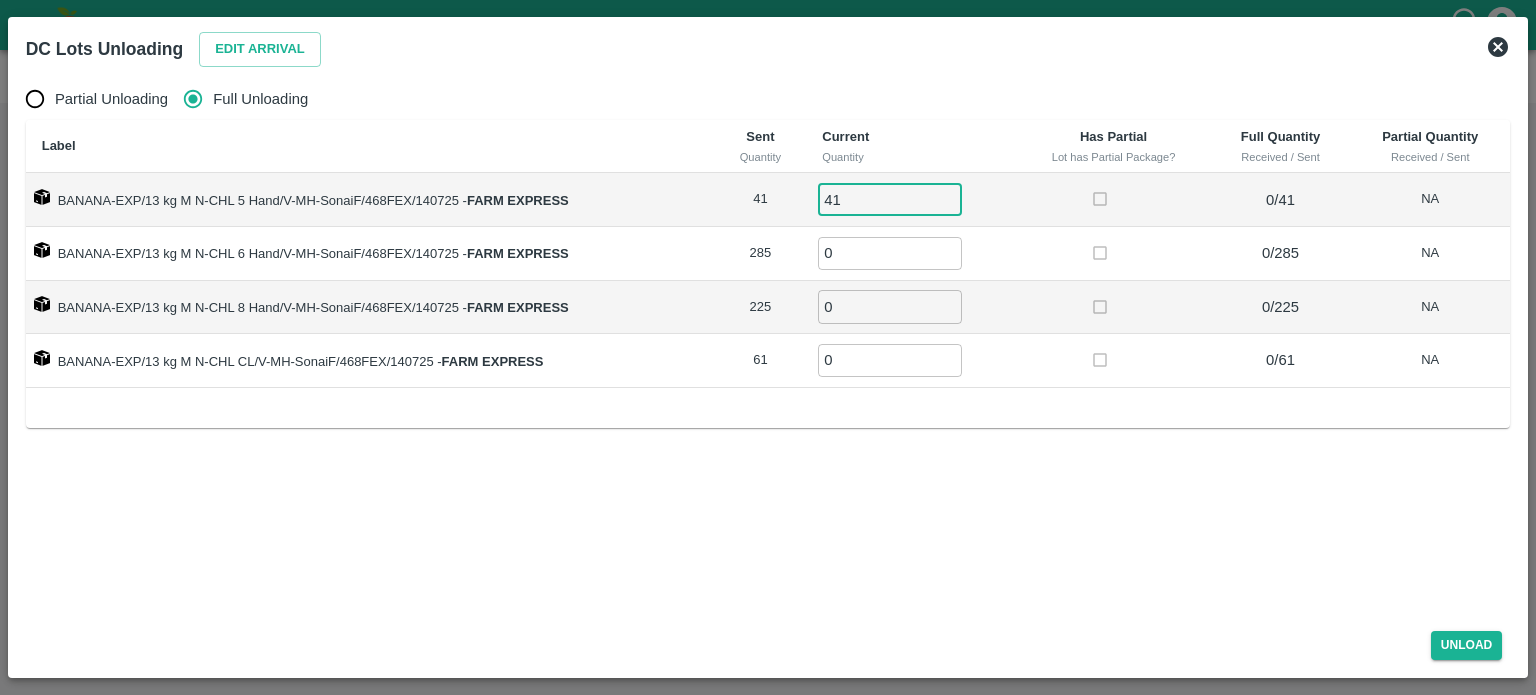 type on "41" 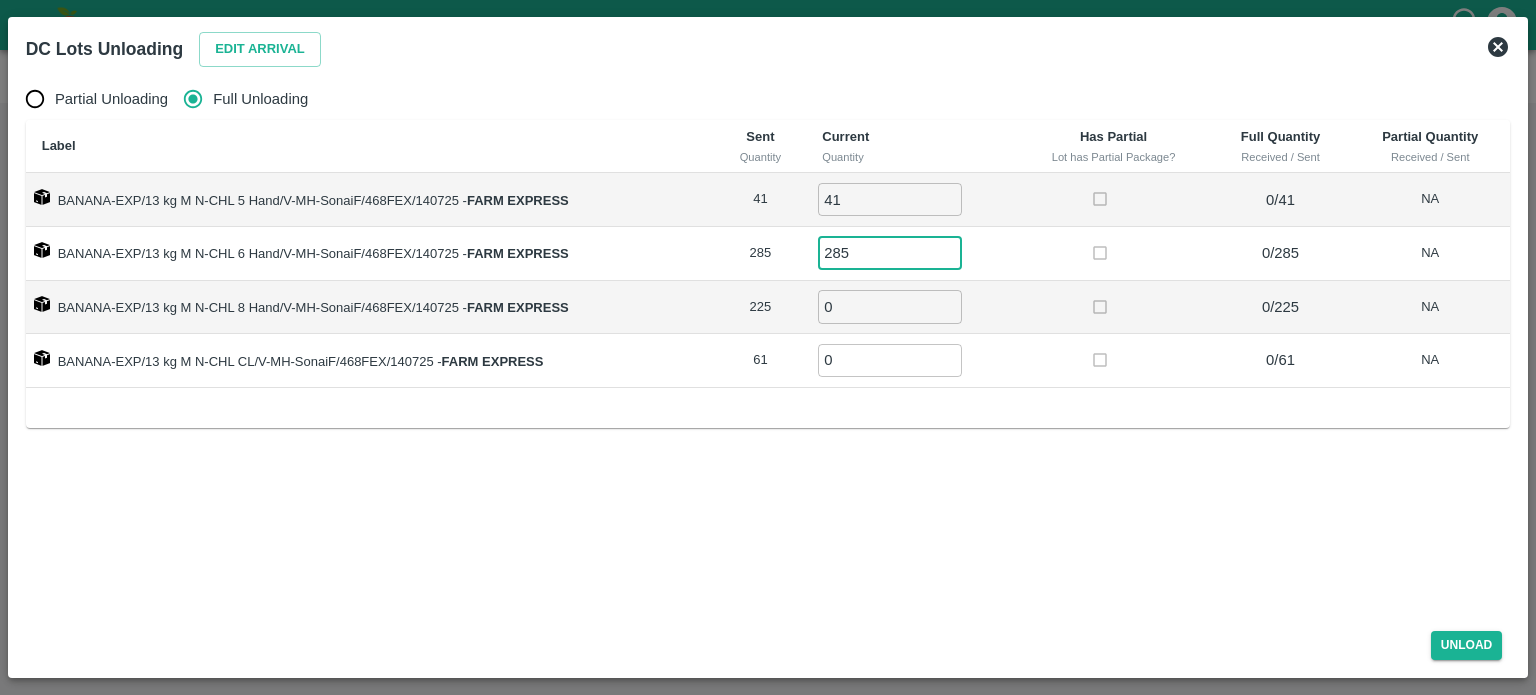 type on "285" 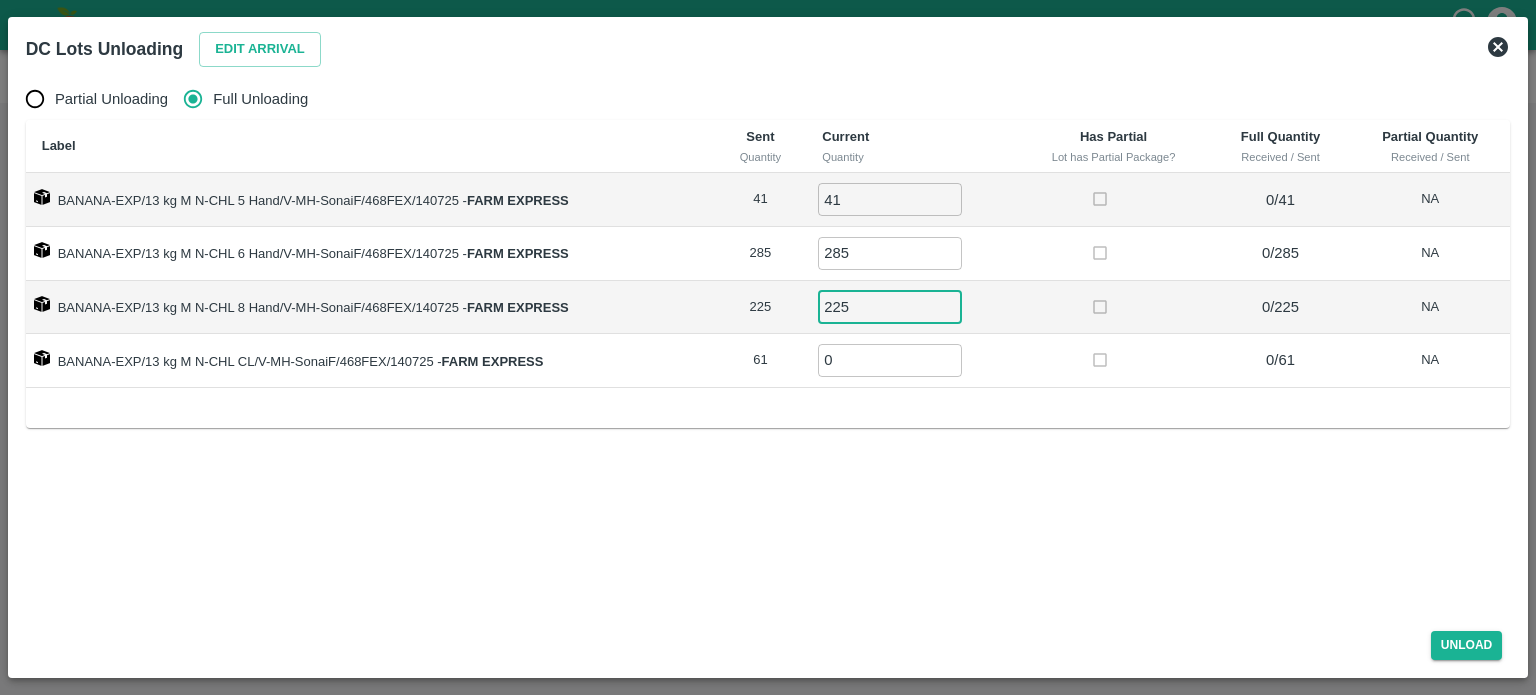 type on "225" 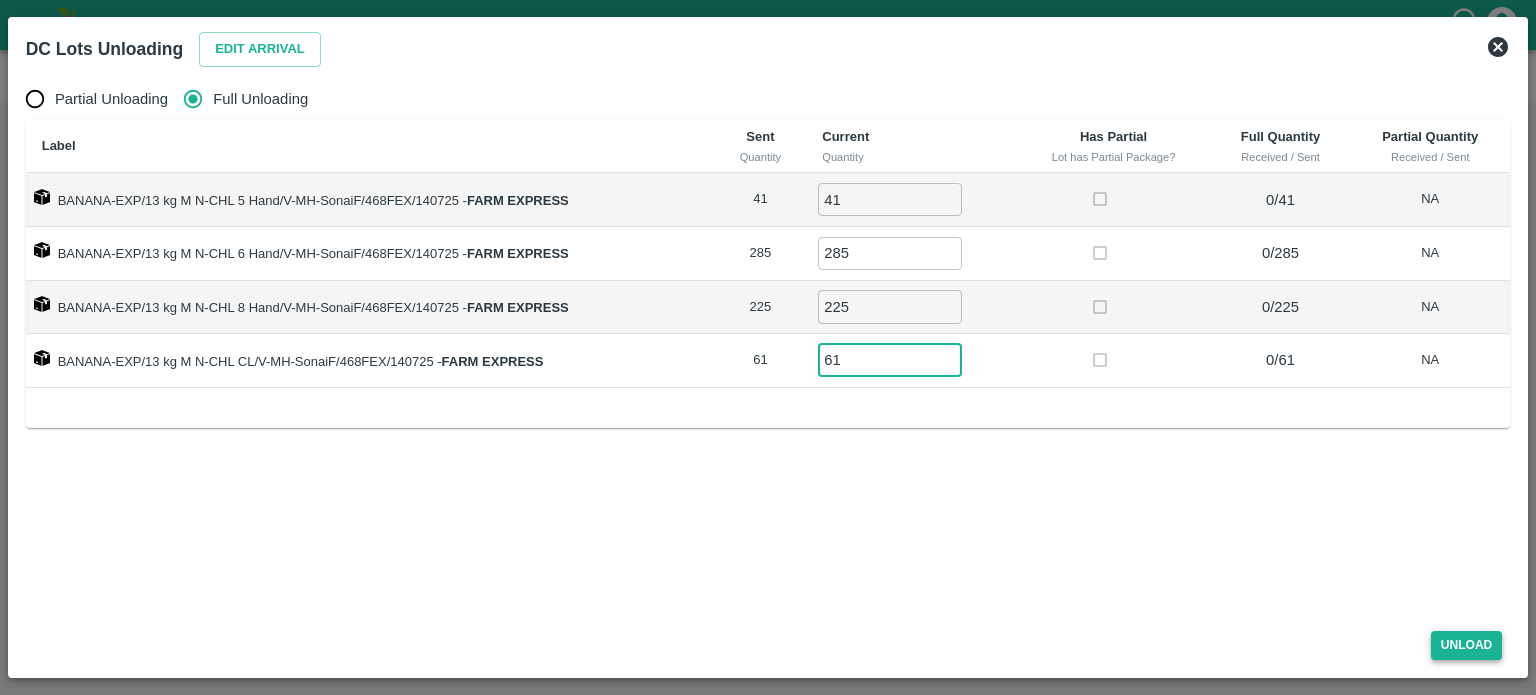 type on "61" 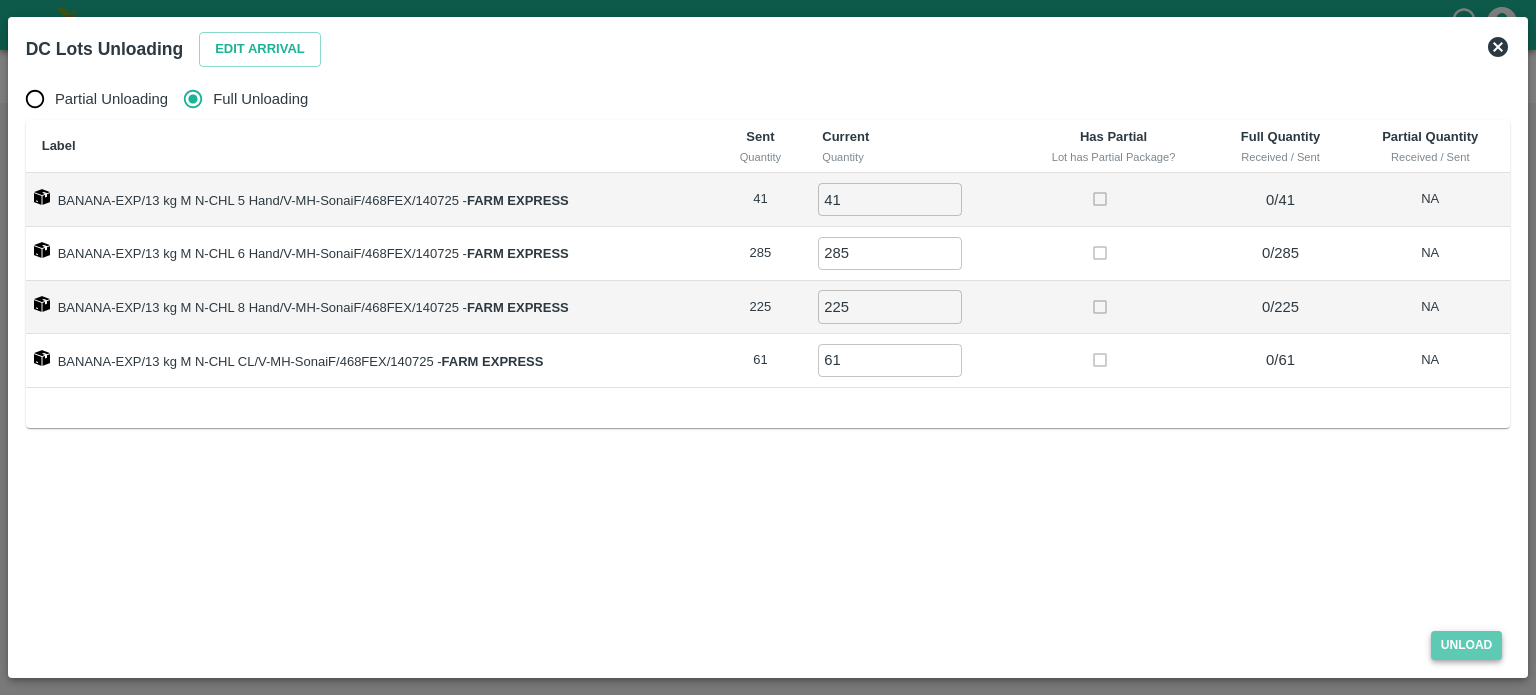 click on "Unload" at bounding box center (1467, 645) 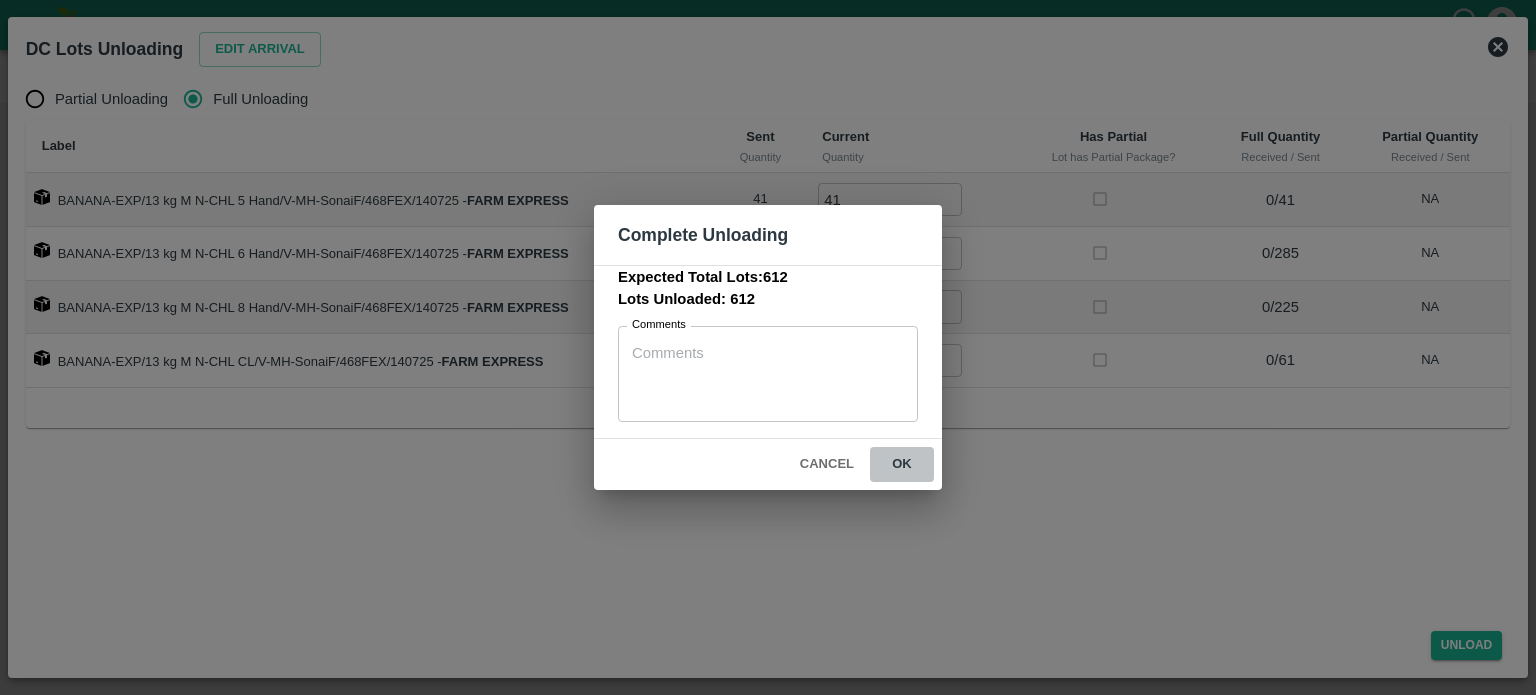 click on "ok" at bounding box center [902, 464] 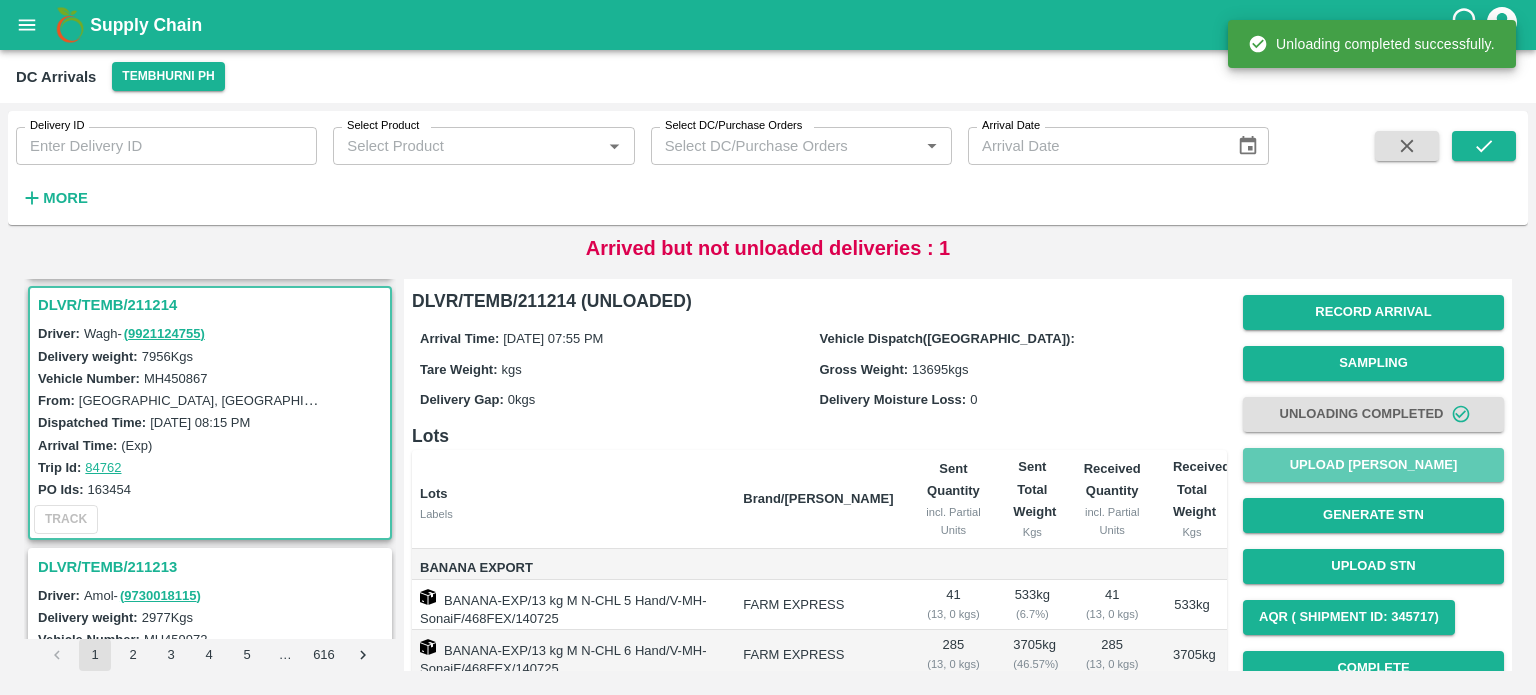 click on "Upload [PERSON_NAME]" at bounding box center (1373, 465) 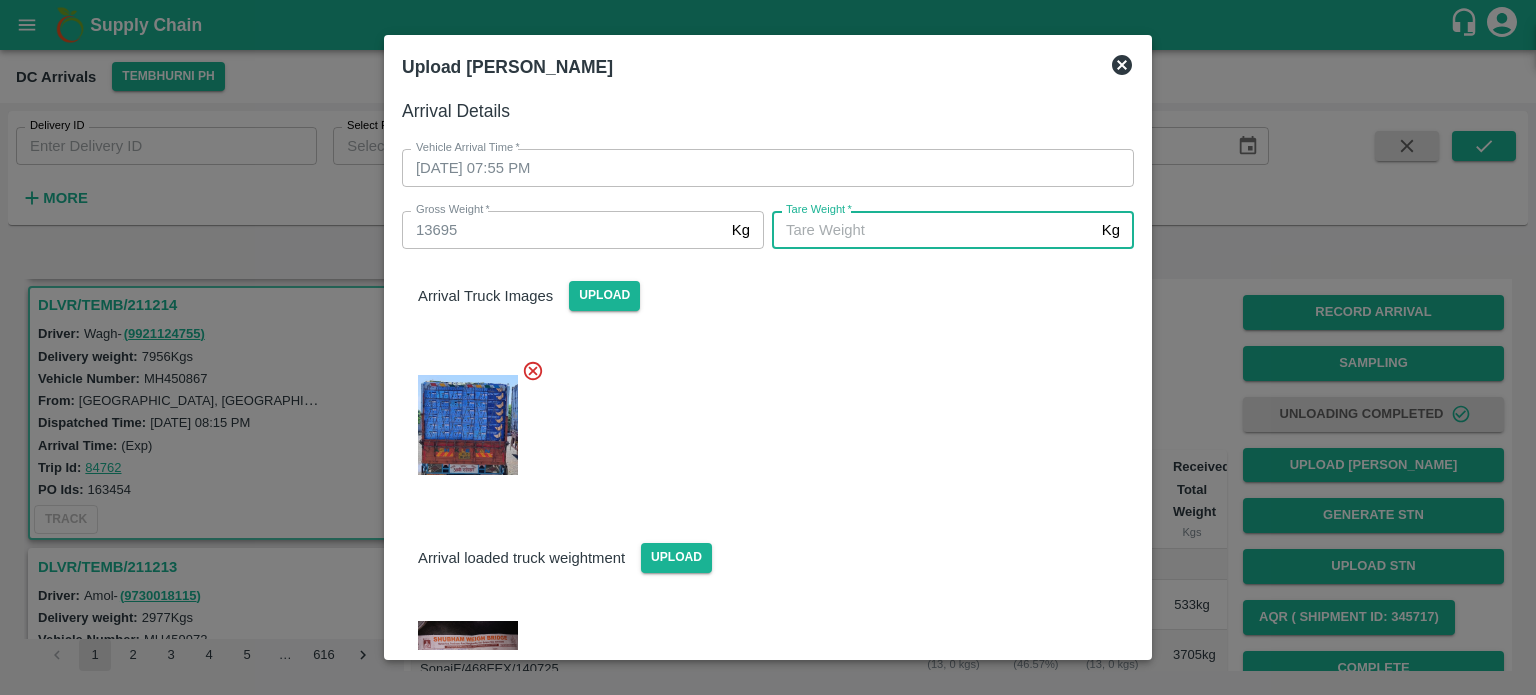 click on "[PERSON_NAME]   *" at bounding box center (933, 230) 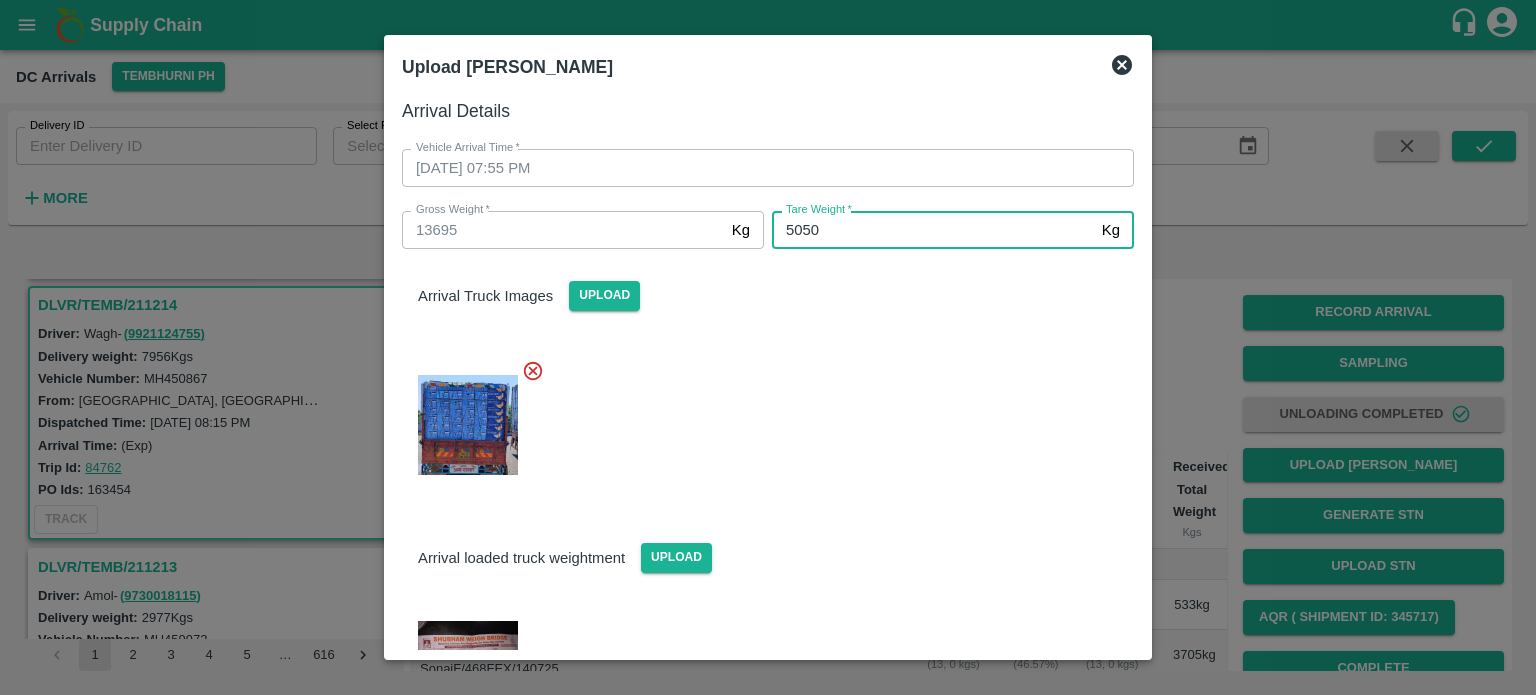 type on "5050" 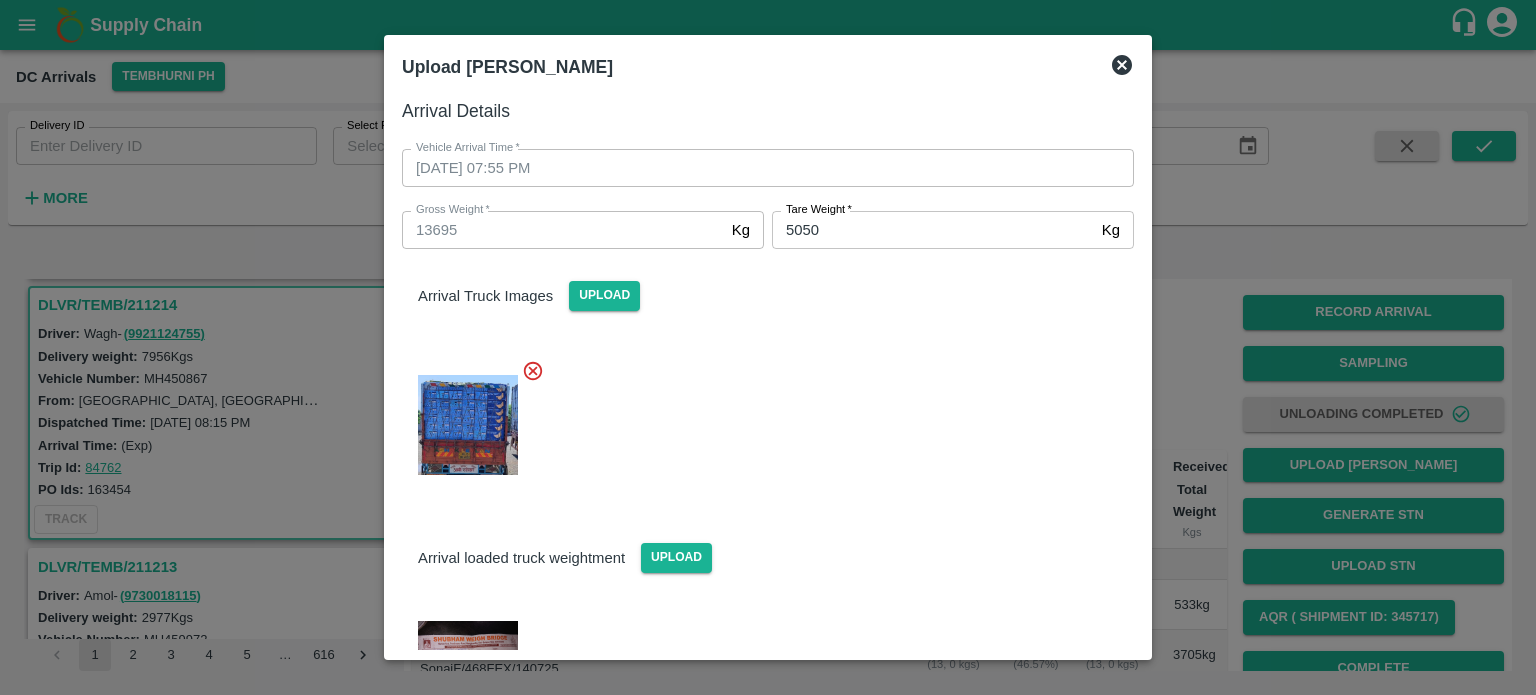 click at bounding box center (760, 419) 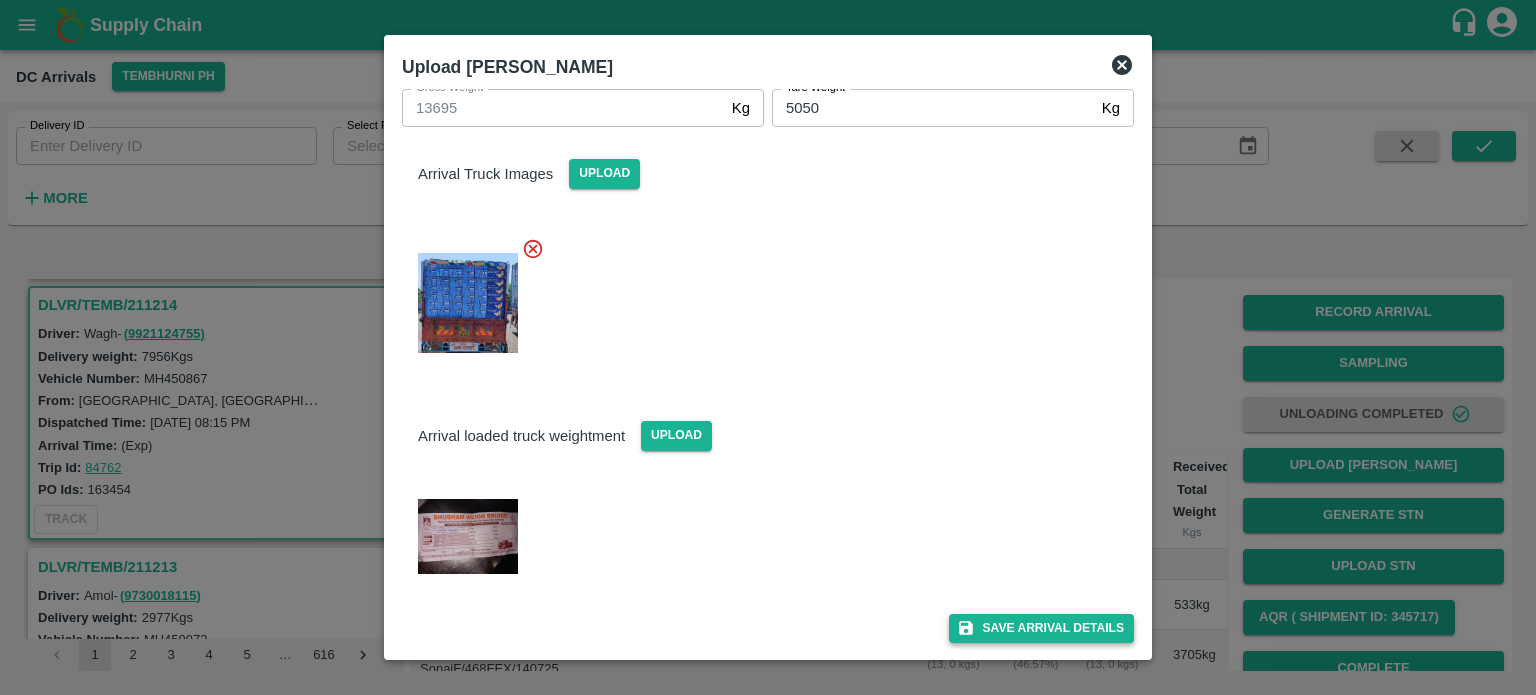 click on "Save Arrival Details" at bounding box center [1041, 628] 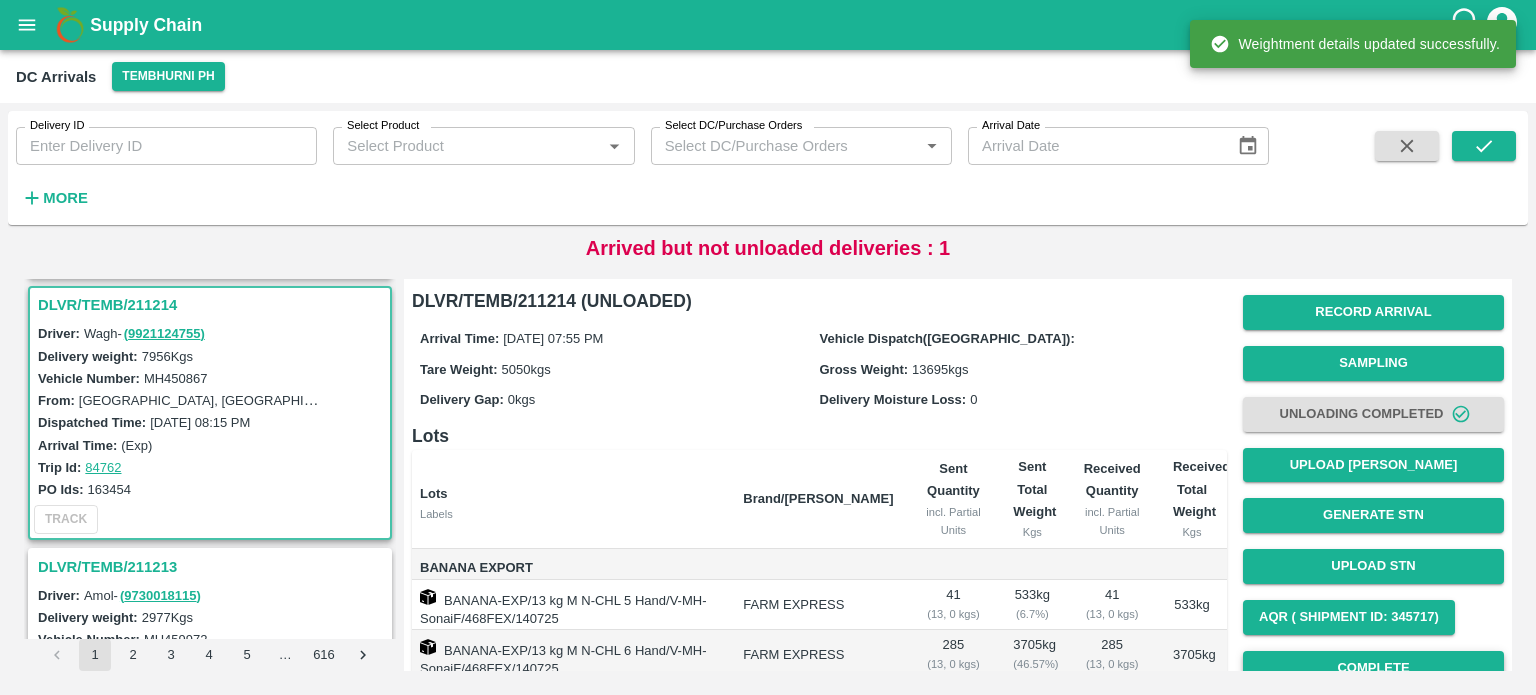 click on "Complete" at bounding box center (1373, 668) 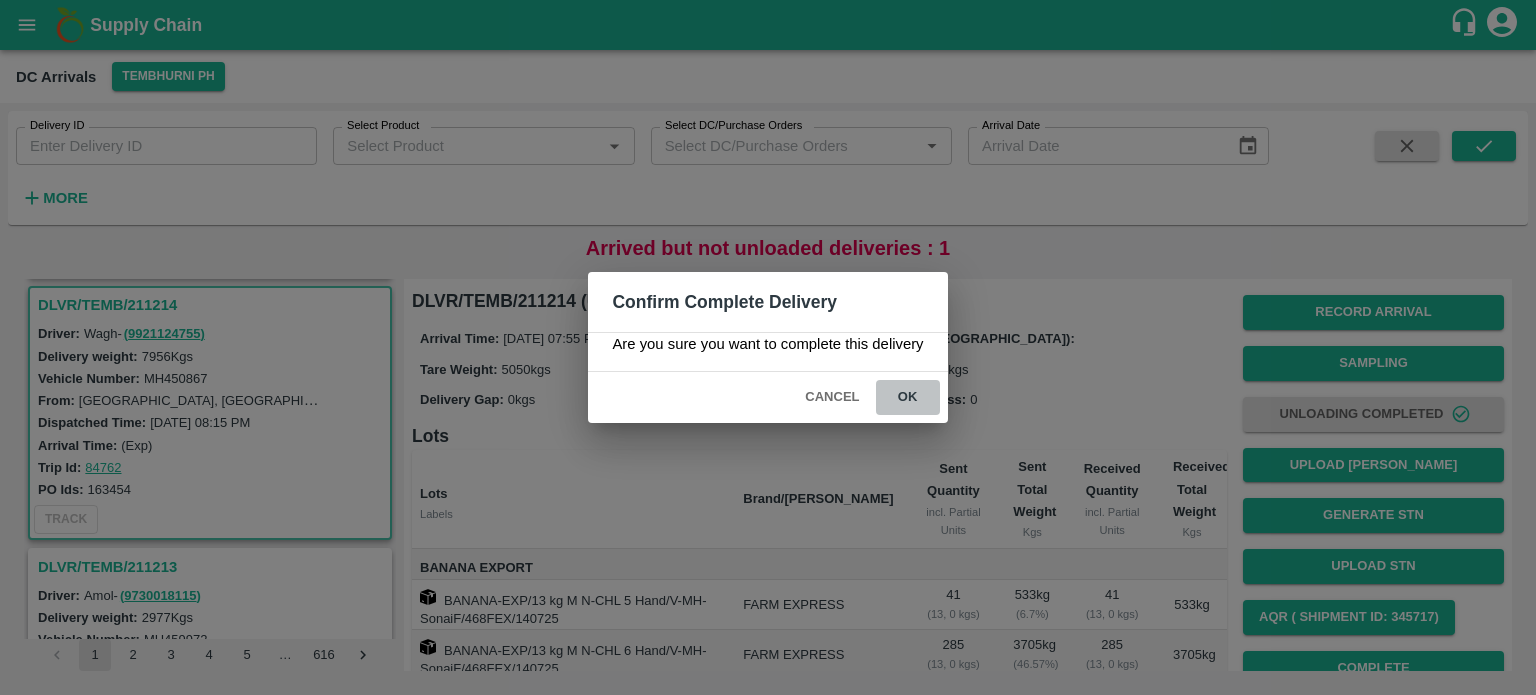 click on "ok" at bounding box center (908, 397) 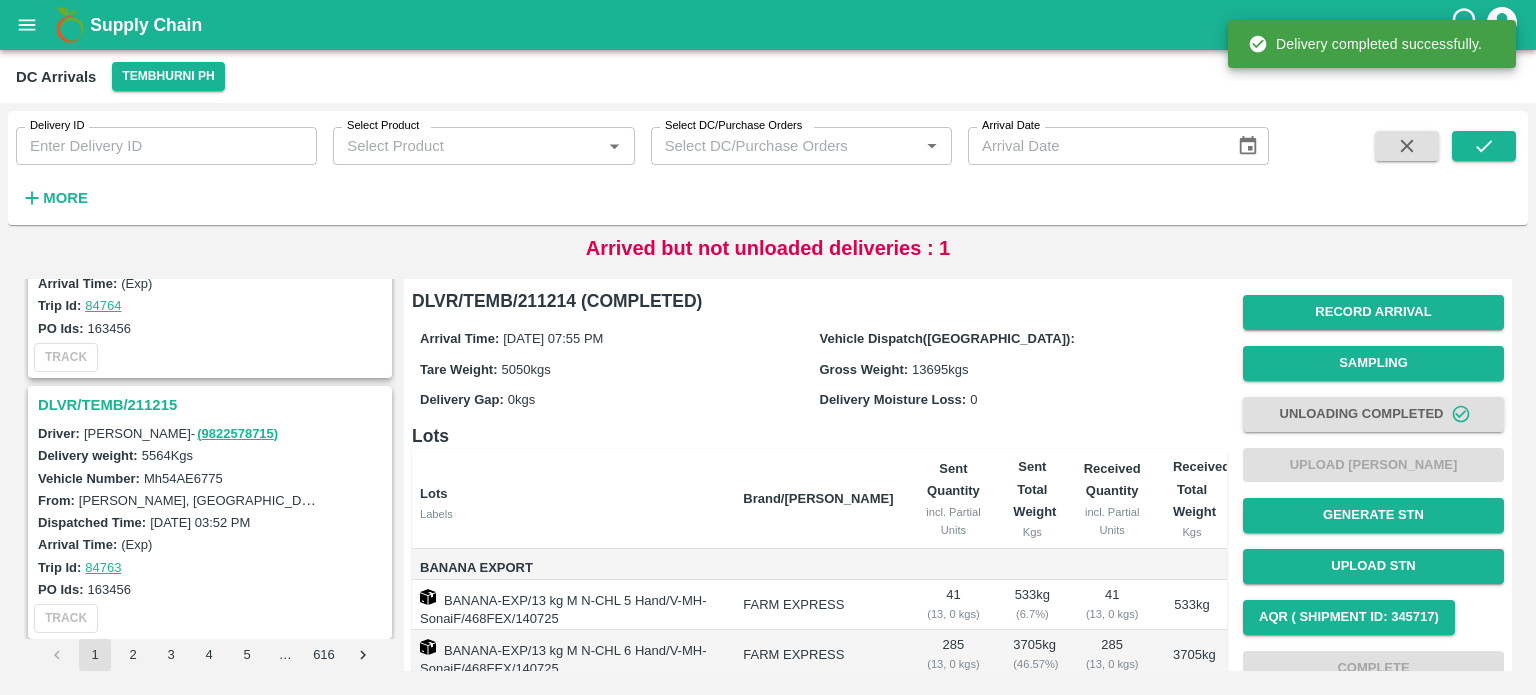 scroll, scrollTop: 945, scrollLeft: 0, axis: vertical 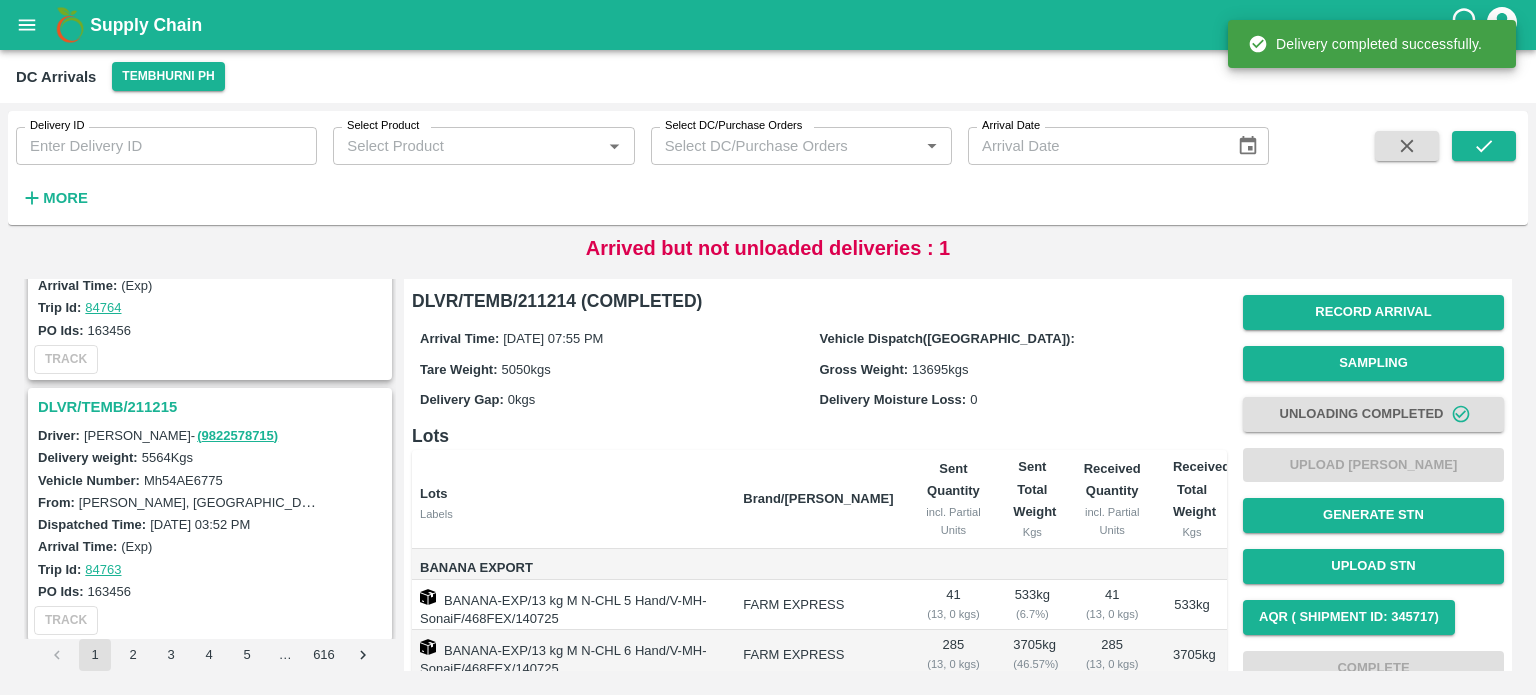 click on "DLVR/TEMB/211215" at bounding box center (213, 407) 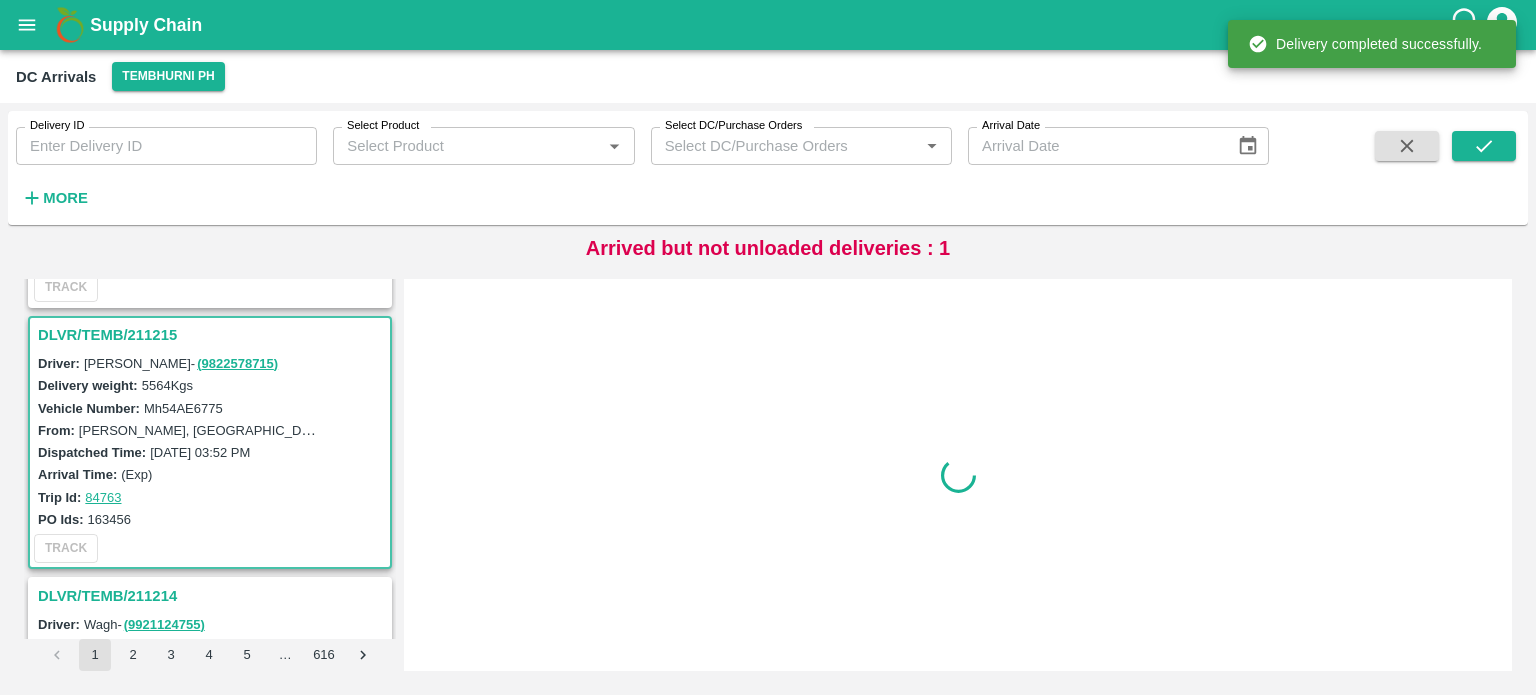 scroll, scrollTop: 1048, scrollLeft: 0, axis: vertical 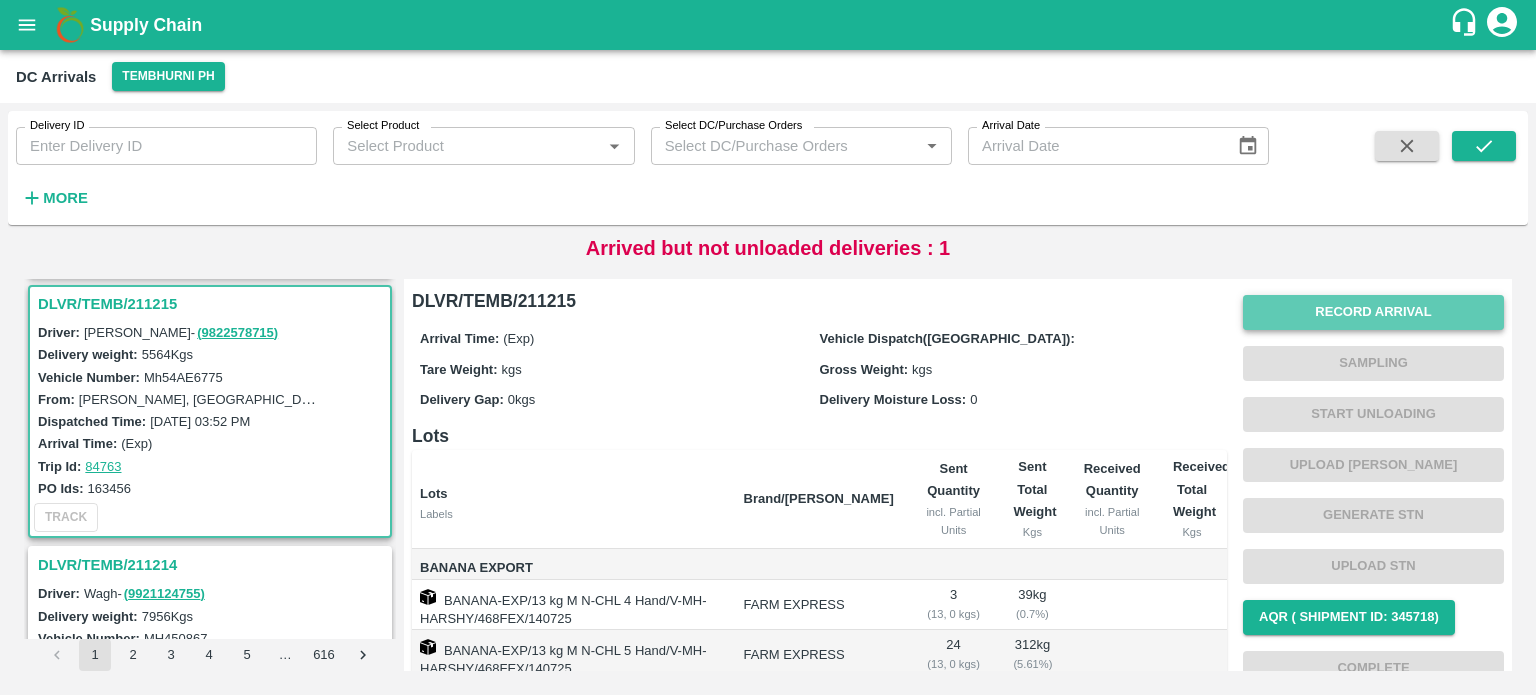 click on "Record Arrival" at bounding box center [1373, 312] 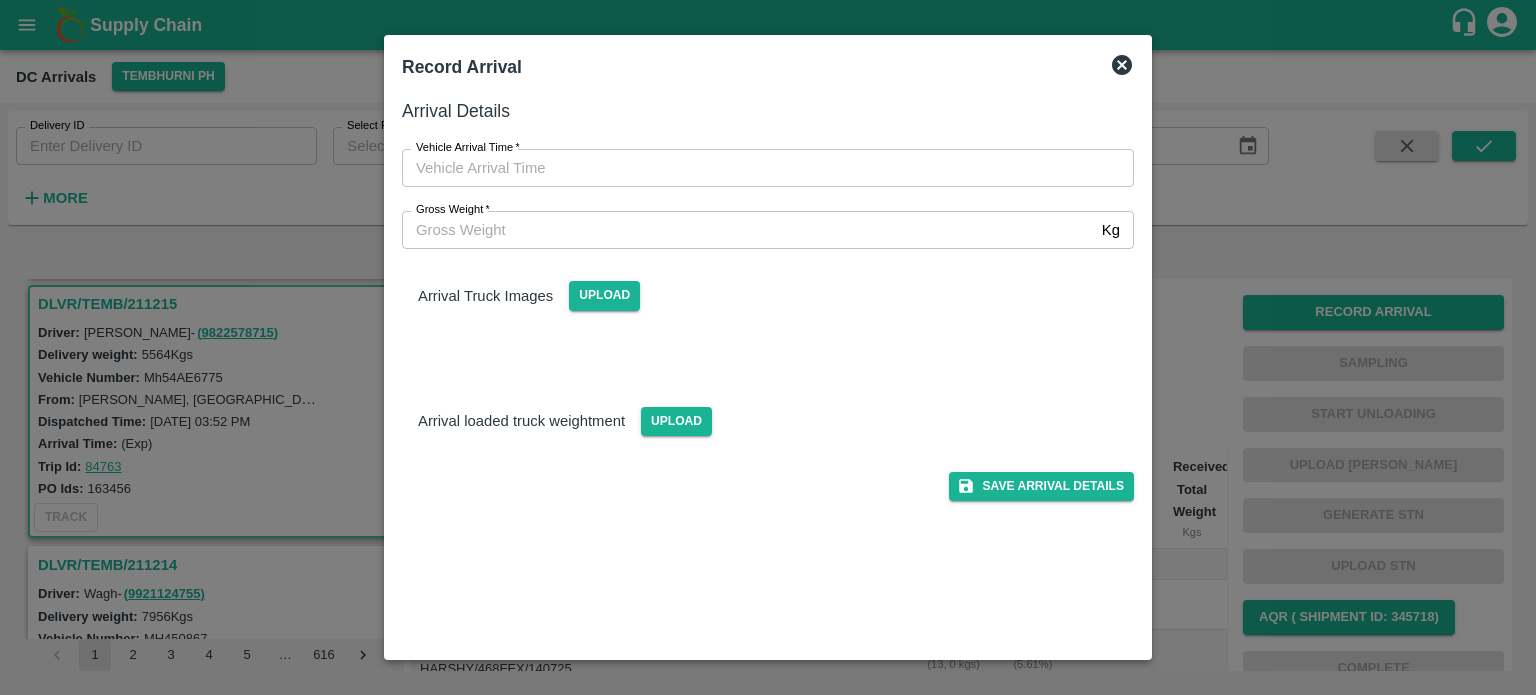 type on "DD/MM/YYYY hh:mm aa" 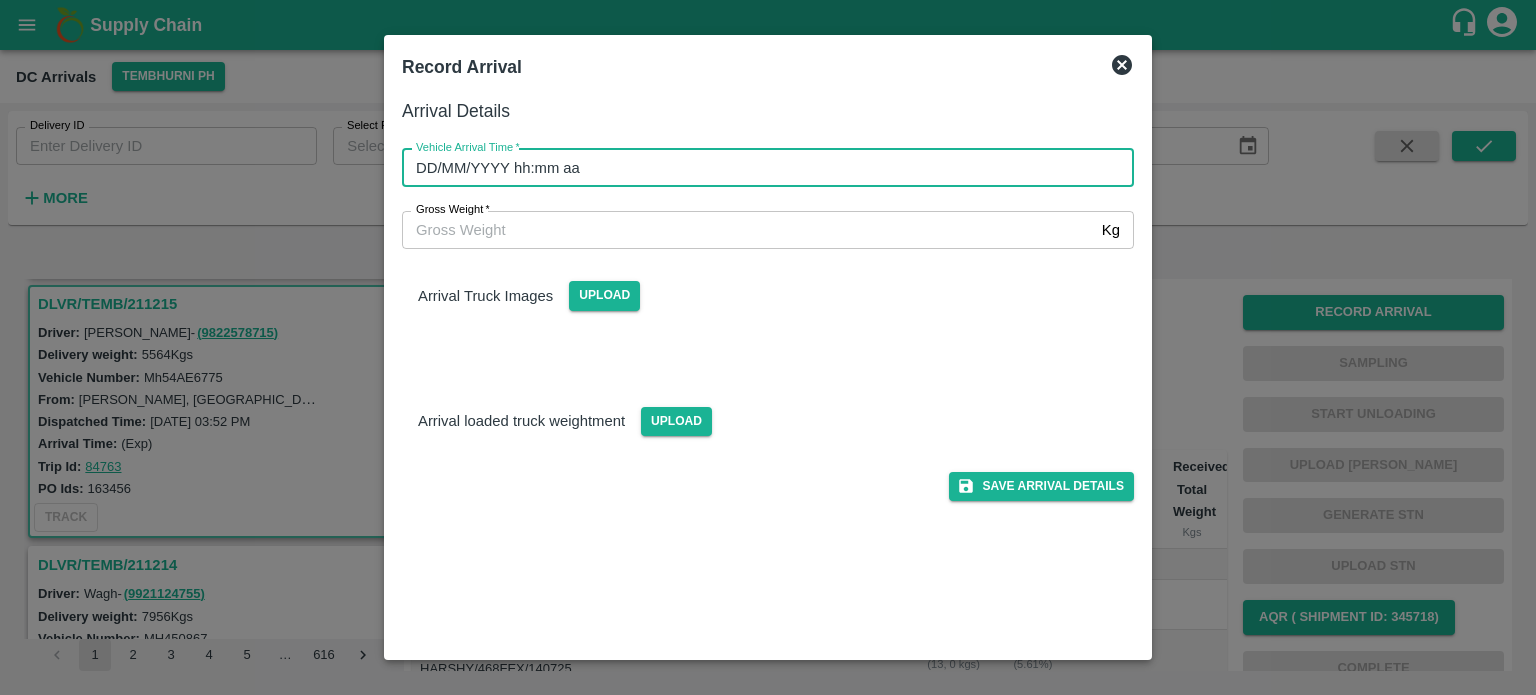 click on "DD/MM/YYYY hh:mm aa" at bounding box center (761, 168) 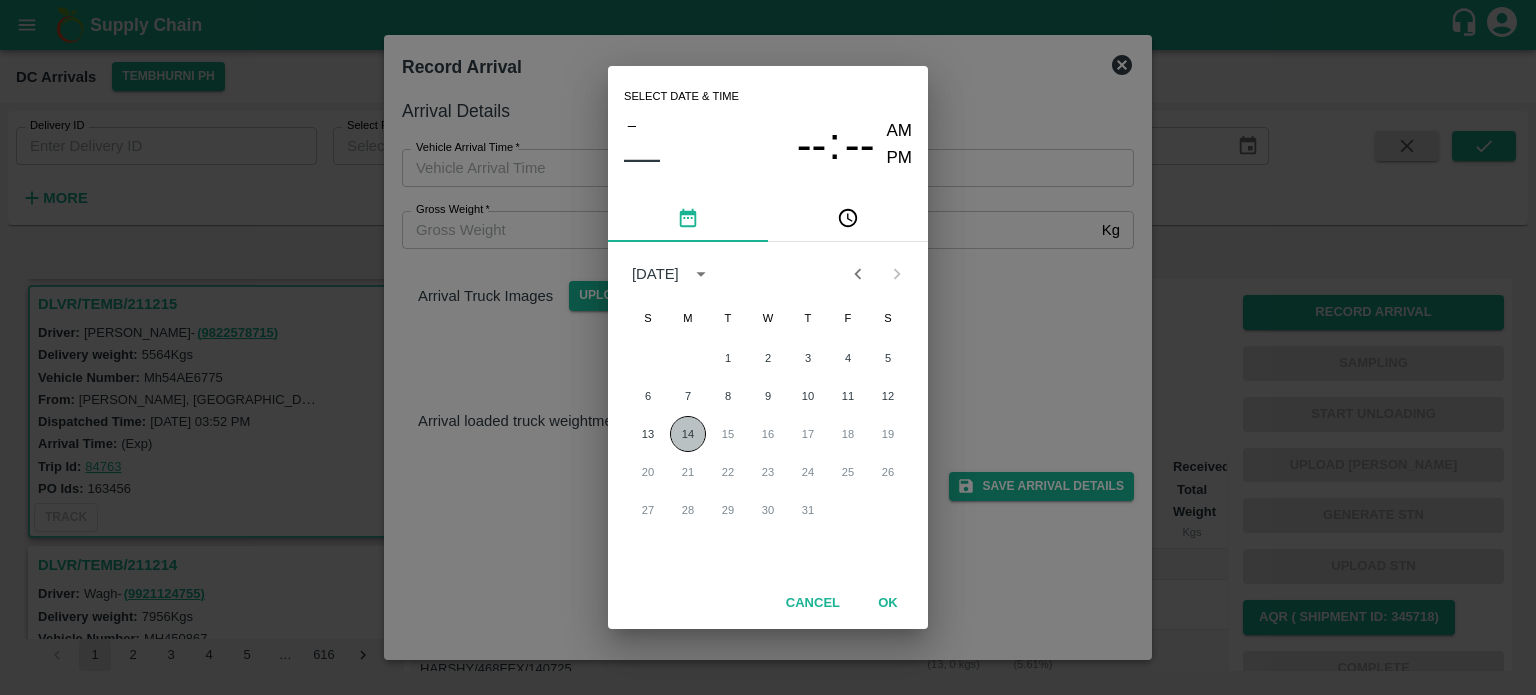 click on "14" at bounding box center [688, 434] 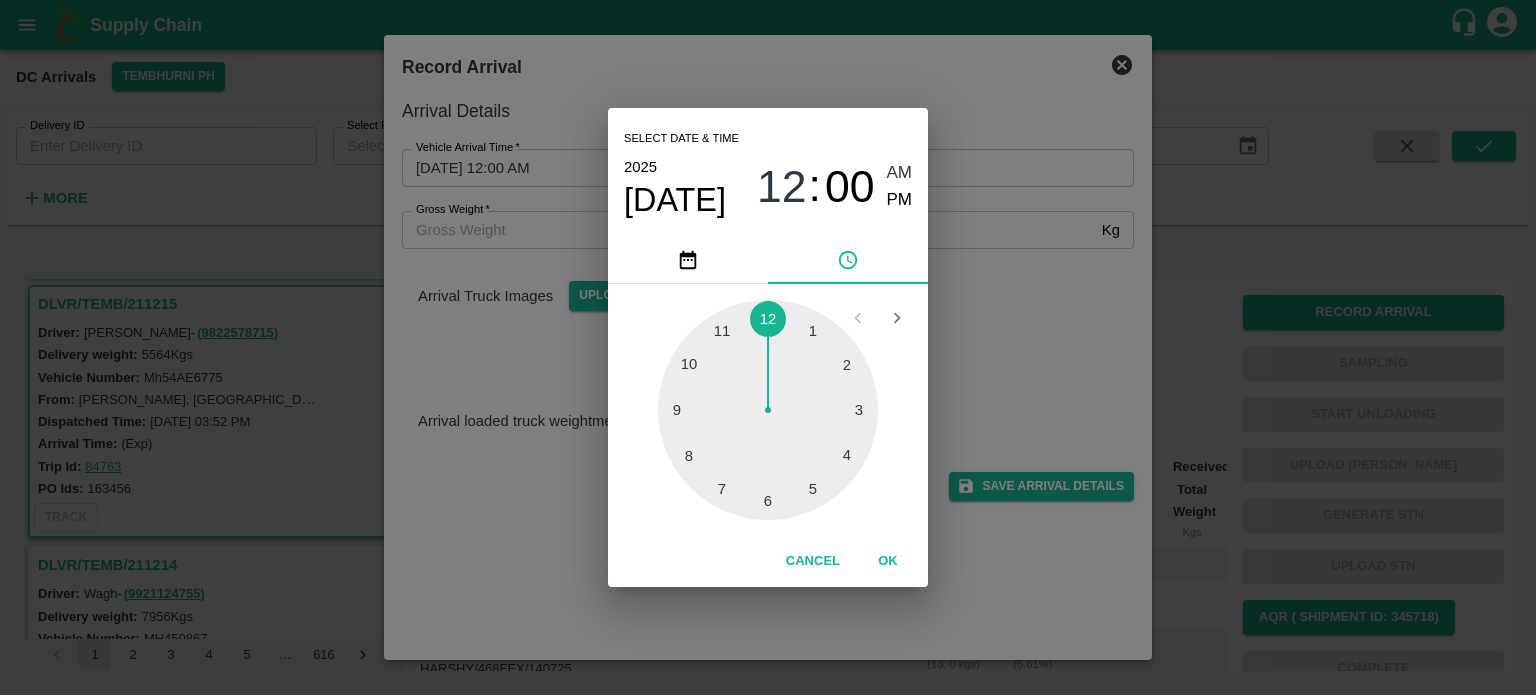 click at bounding box center [768, 410] 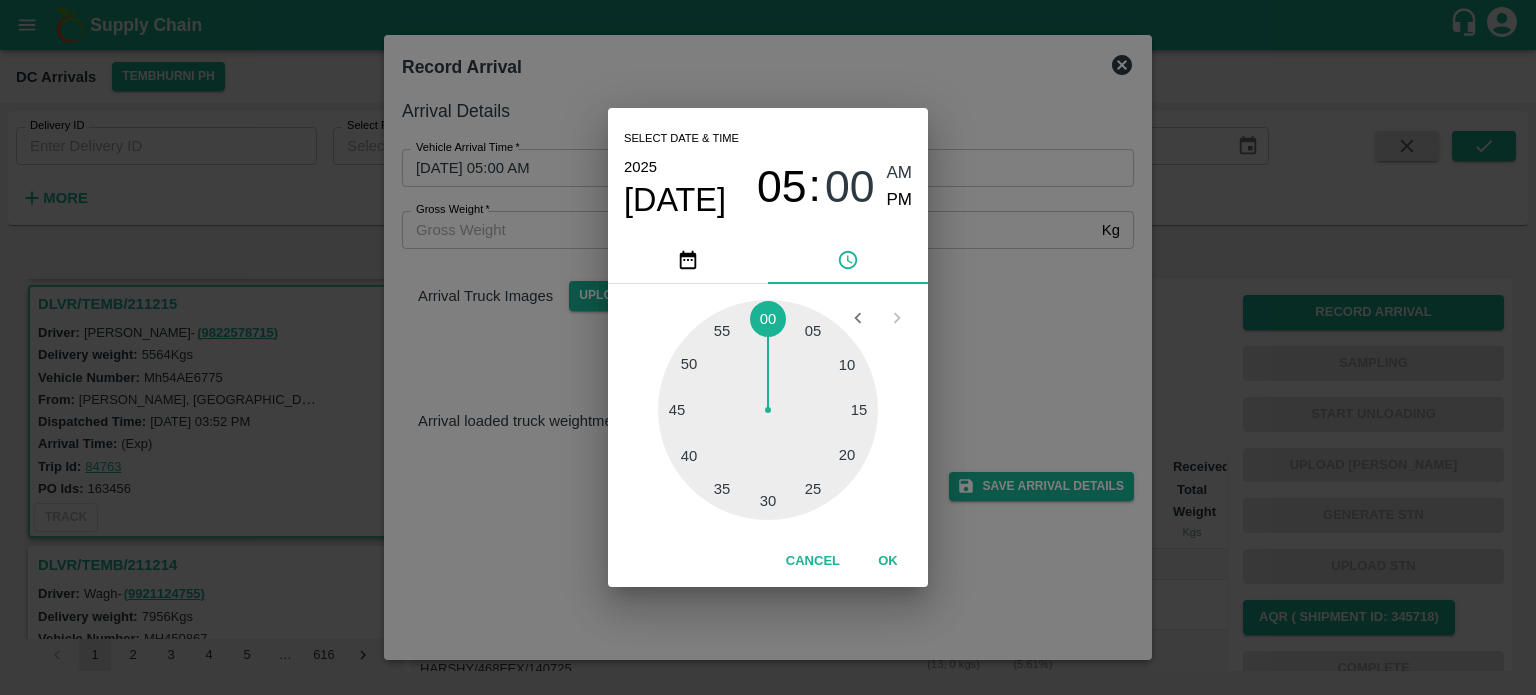 click at bounding box center [768, 410] 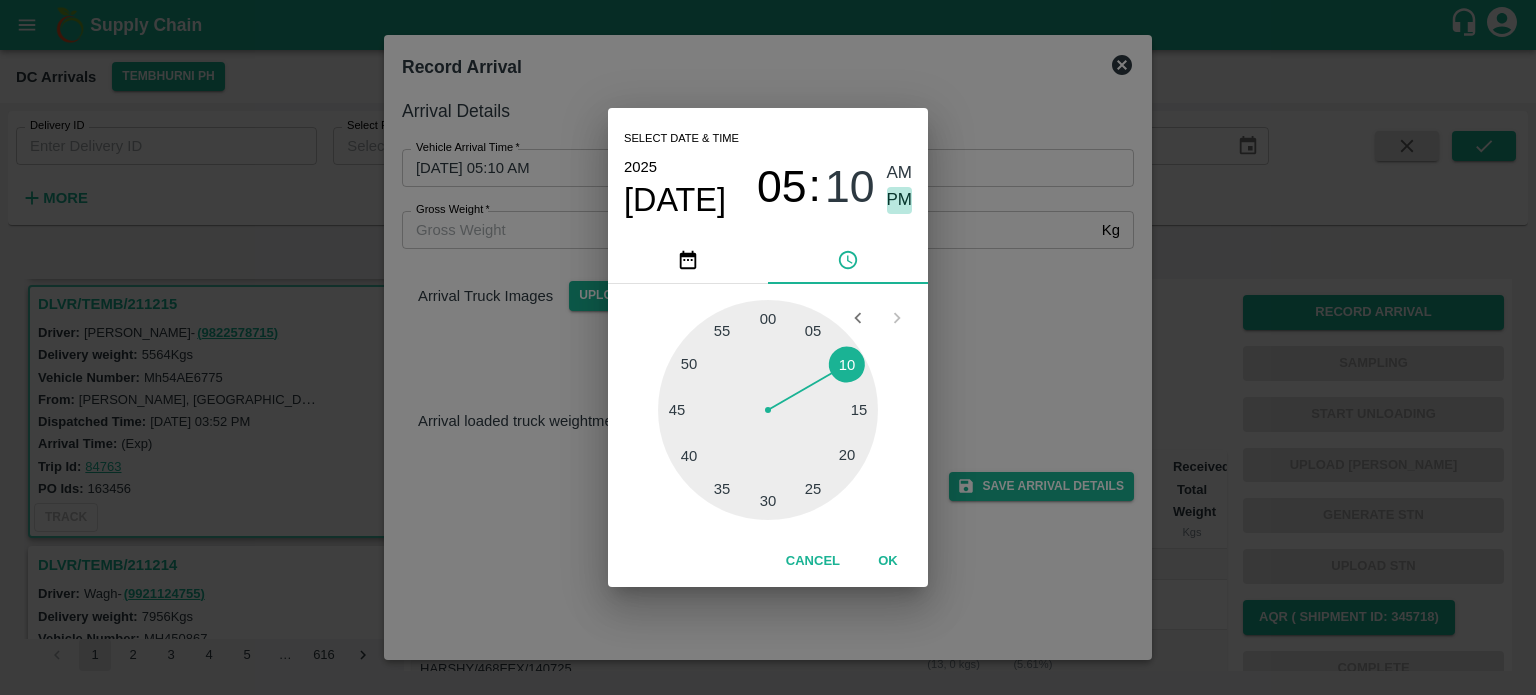 click on "PM" at bounding box center [900, 200] 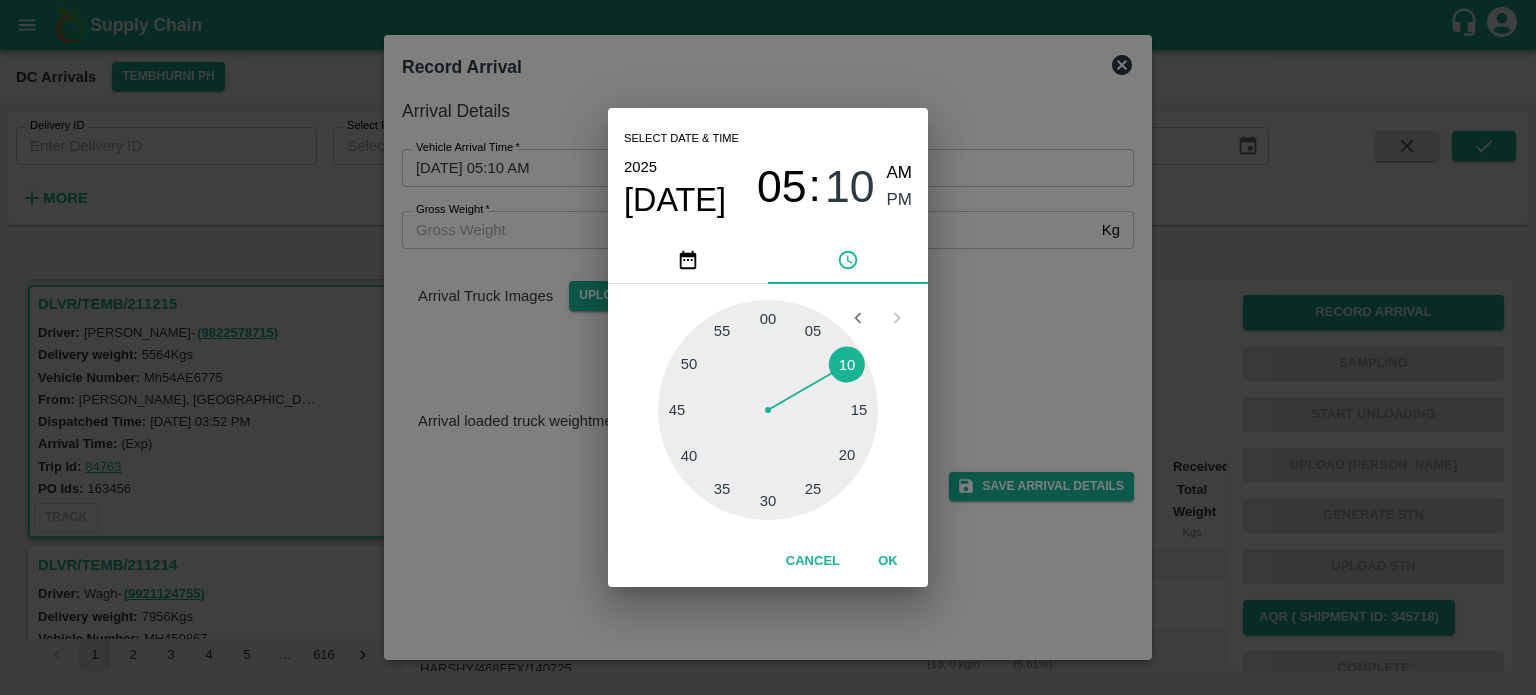 type on "[DATE] 05:10 PM" 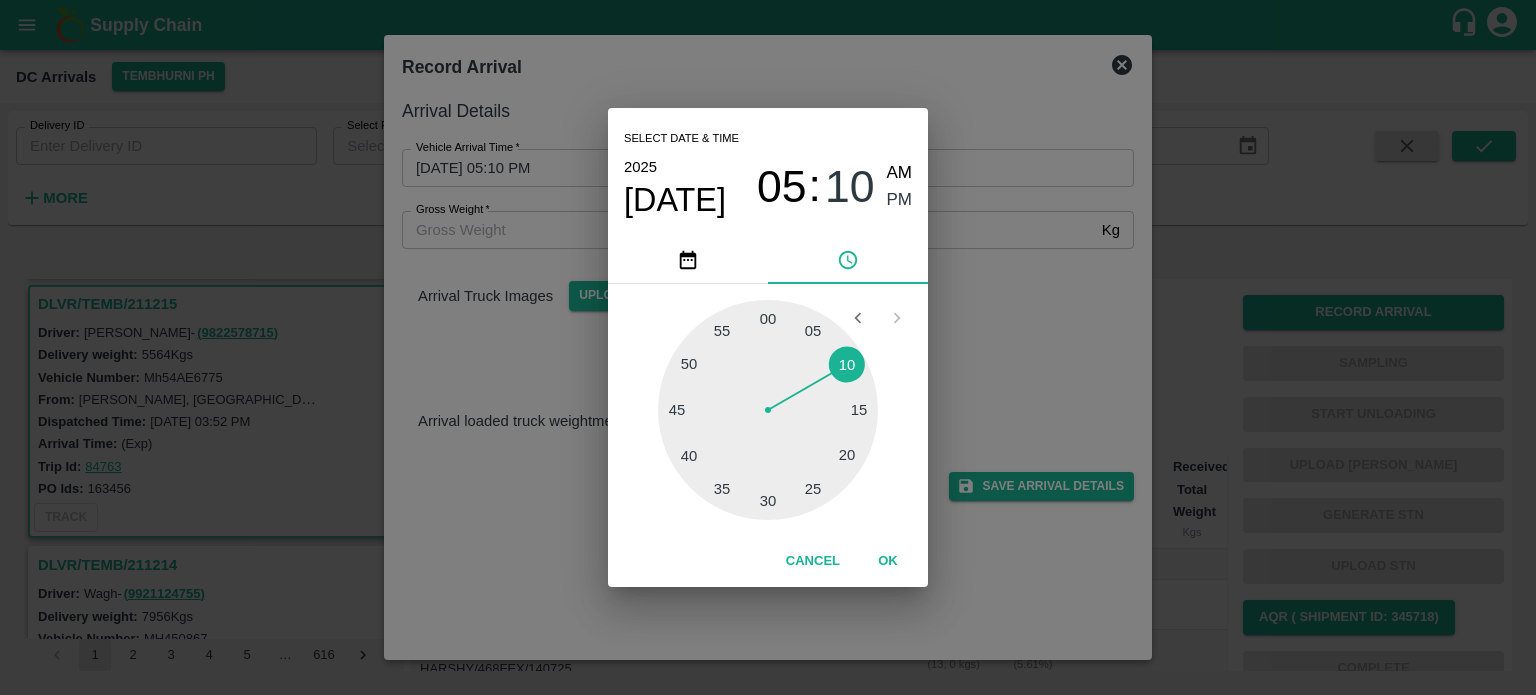 click on "Select date & time [DATE] 05 : 10 AM PM 05 10 15 20 25 30 35 40 45 50 55 00 Cancel OK" at bounding box center [768, 347] 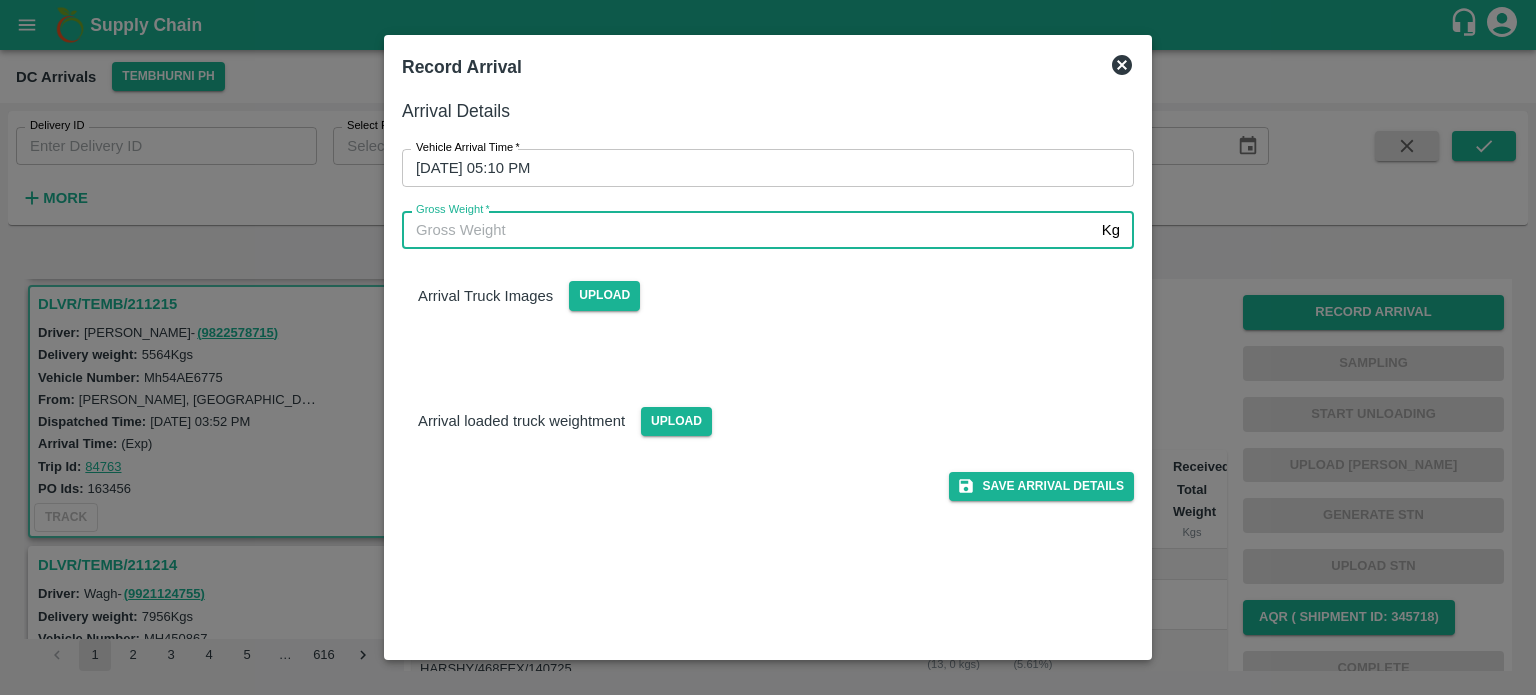 click on "Gross Weight   *" at bounding box center (748, 230) 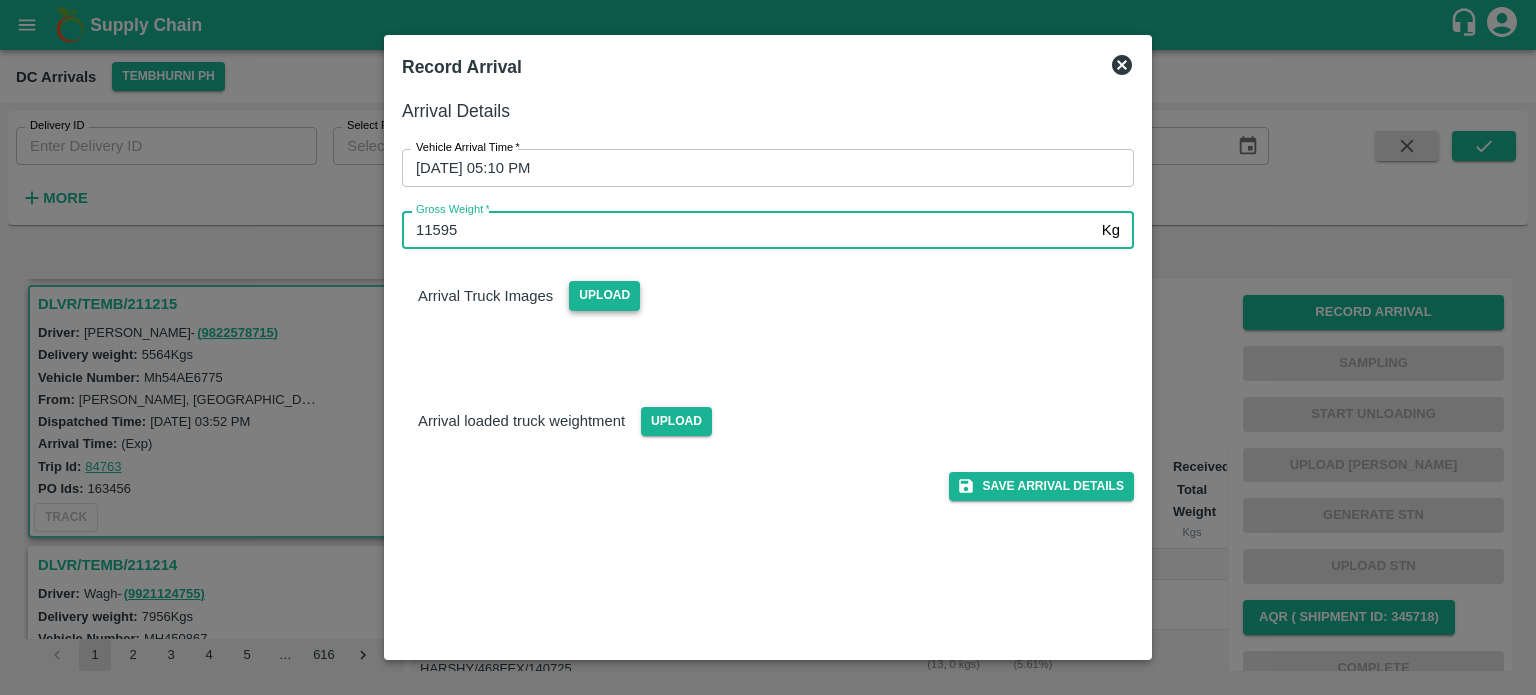 type on "11595" 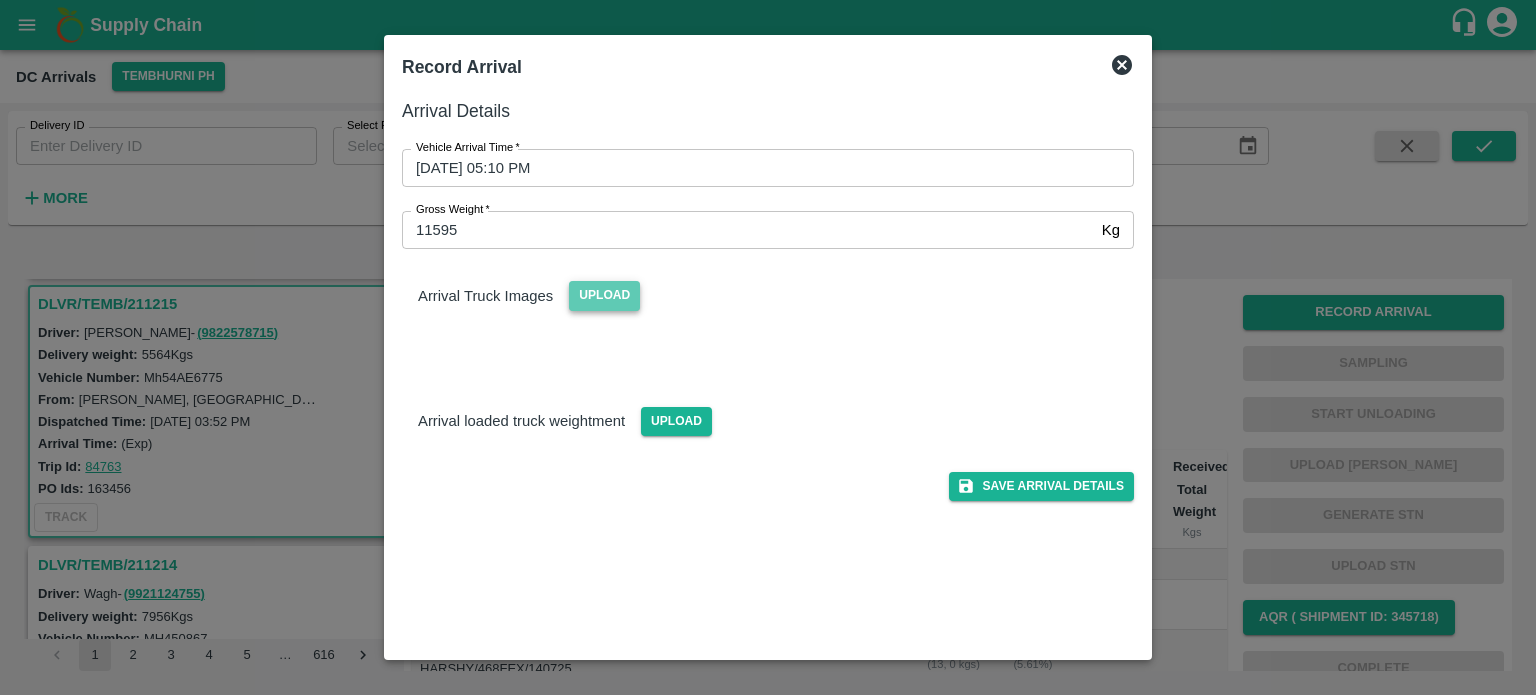 click on "Upload" at bounding box center [604, 295] 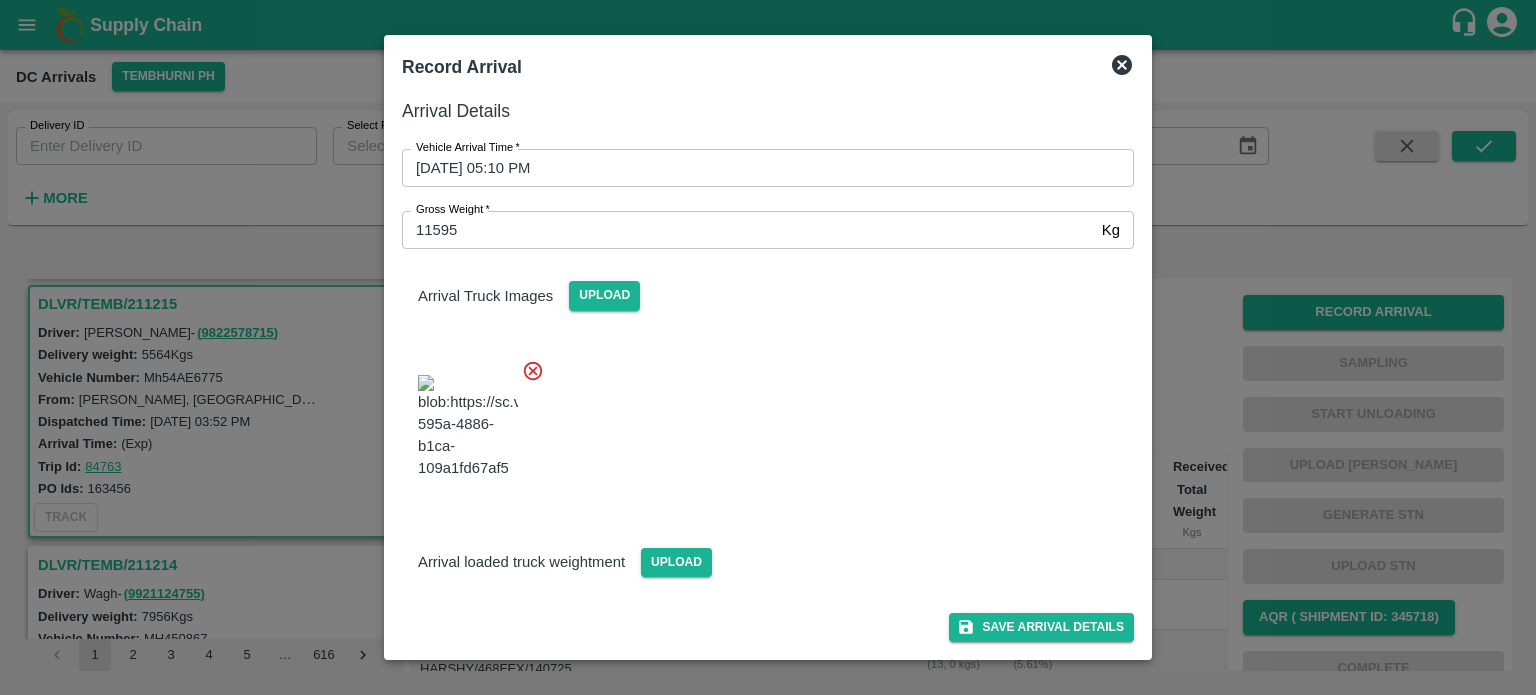 scroll, scrollTop: 116, scrollLeft: 0, axis: vertical 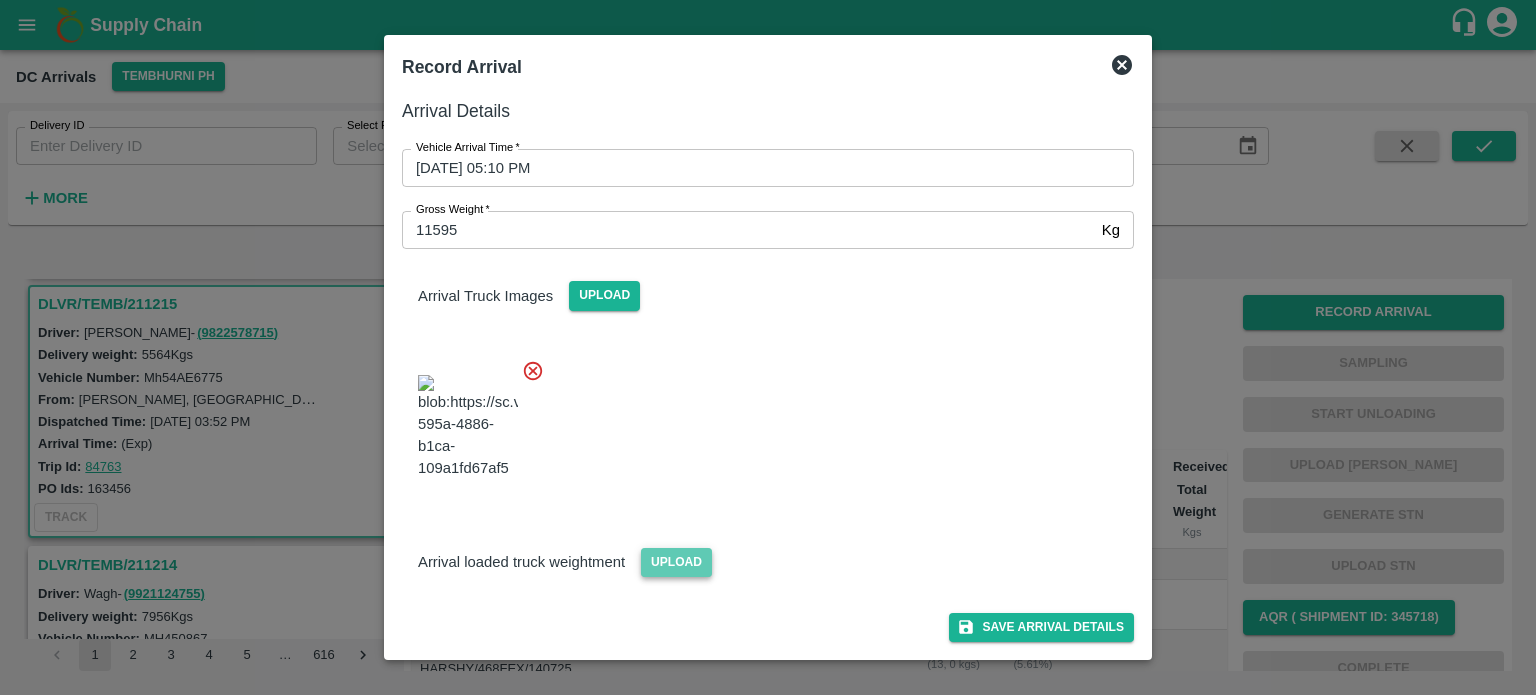 click on "Upload" at bounding box center (676, 562) 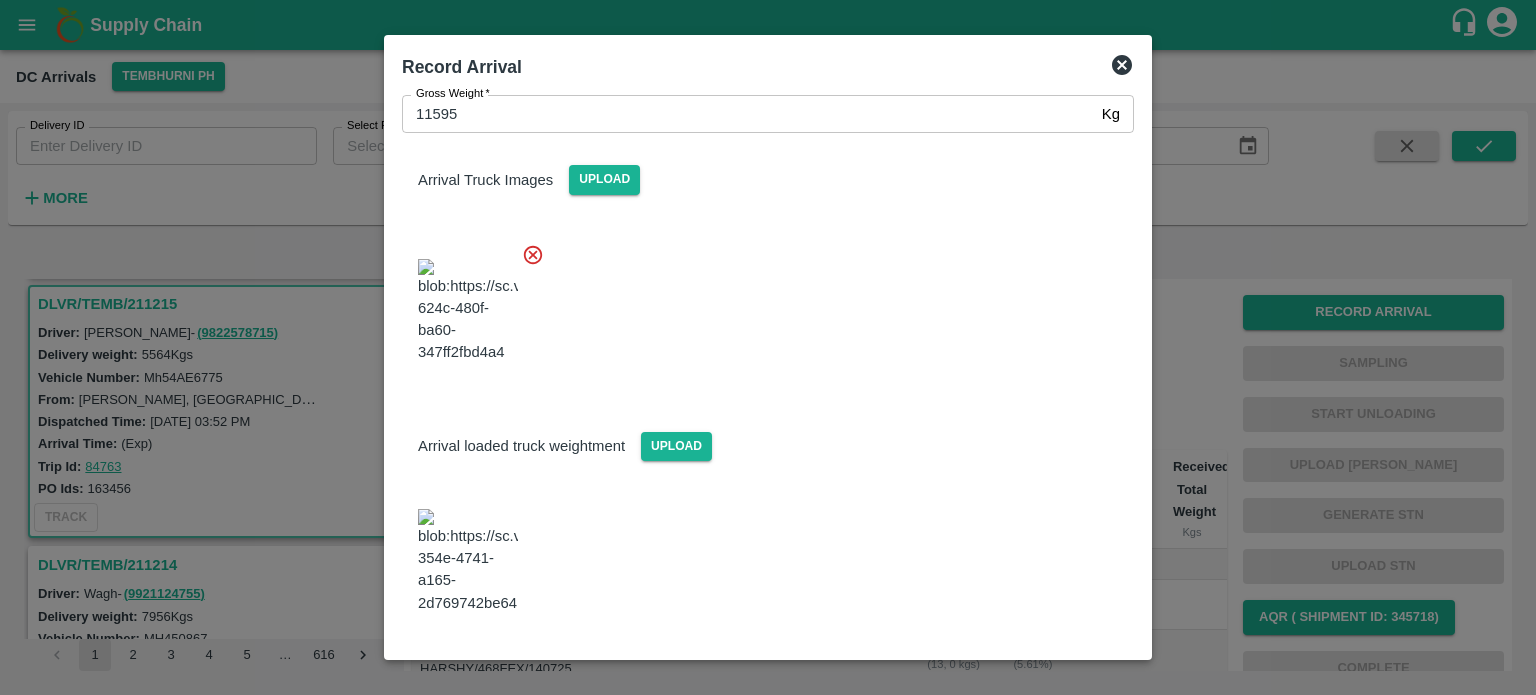 click at bounding box center [760, 305] 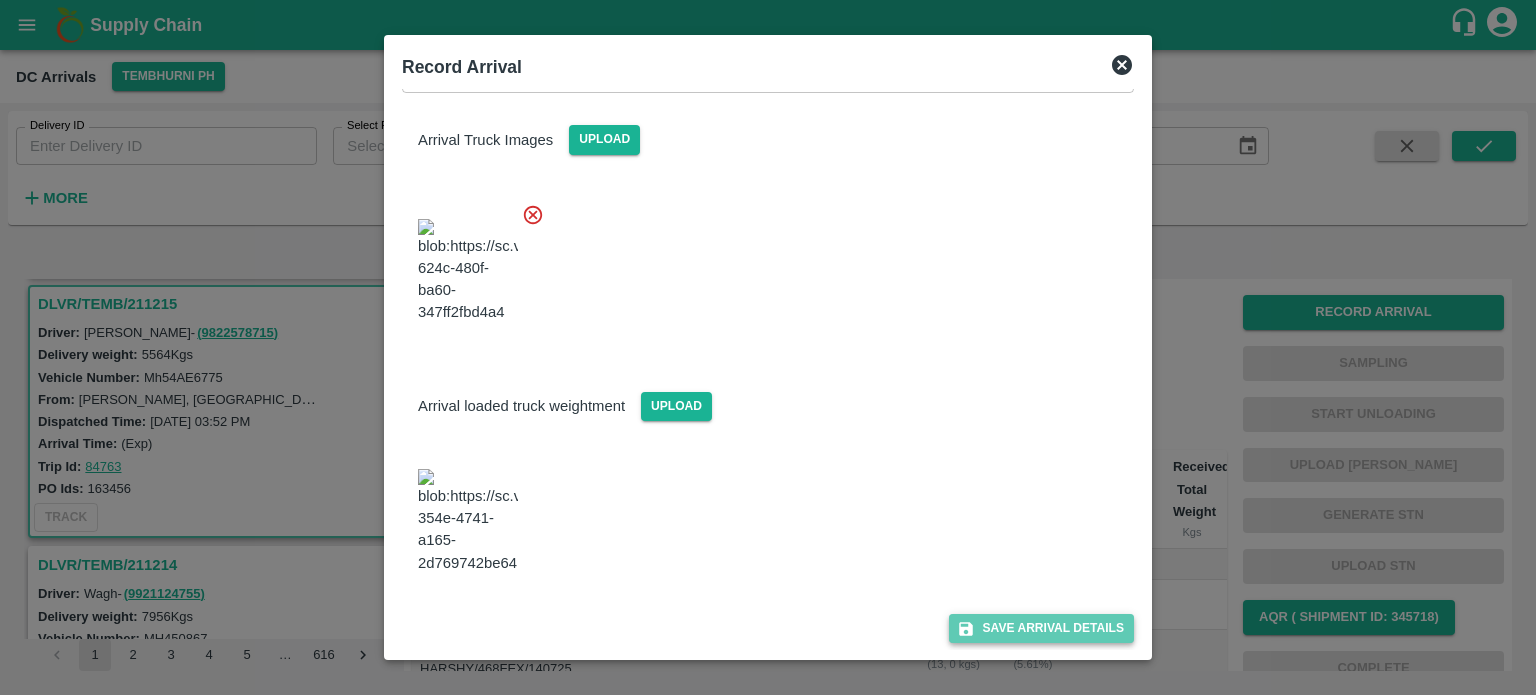 click on "Save Arrival Details" at bounding box center [1041, 628] 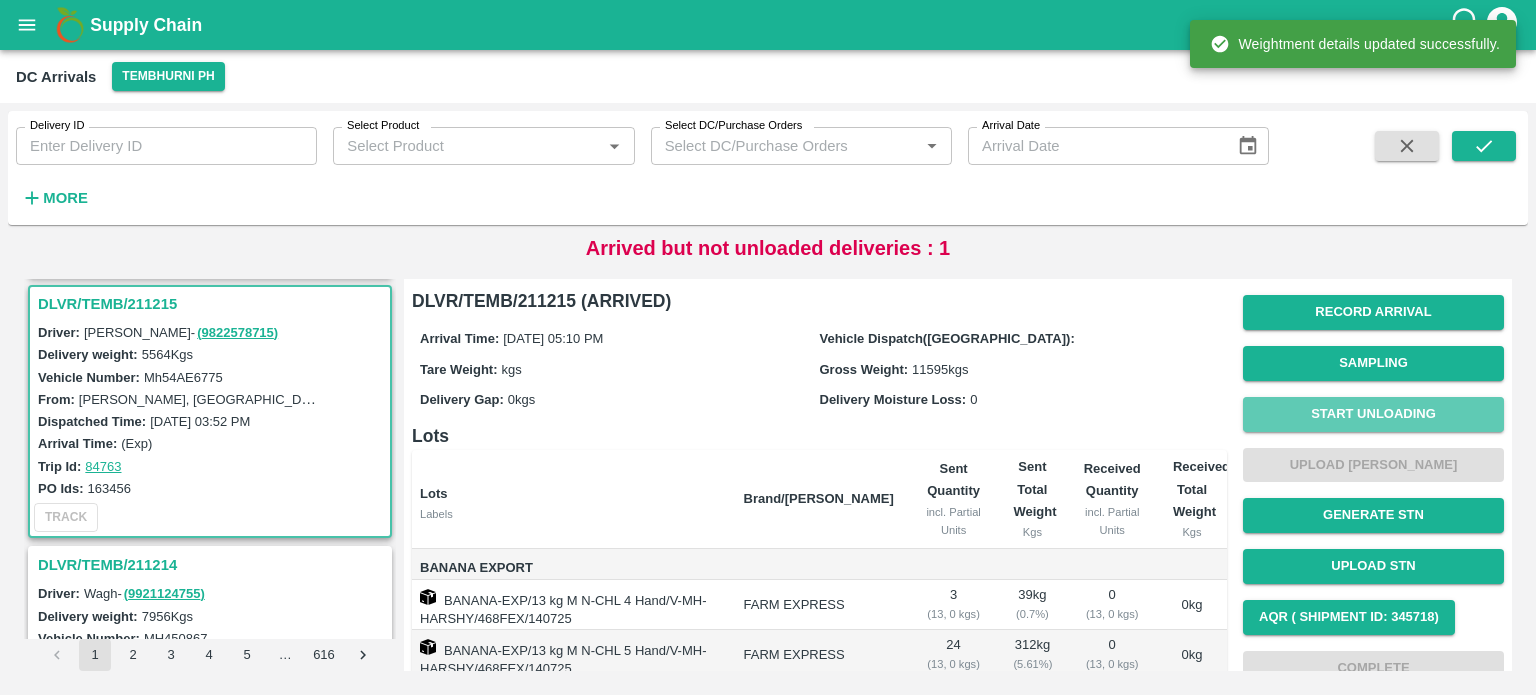 click on "Start Unloading" at bounding box center (1373, 414) 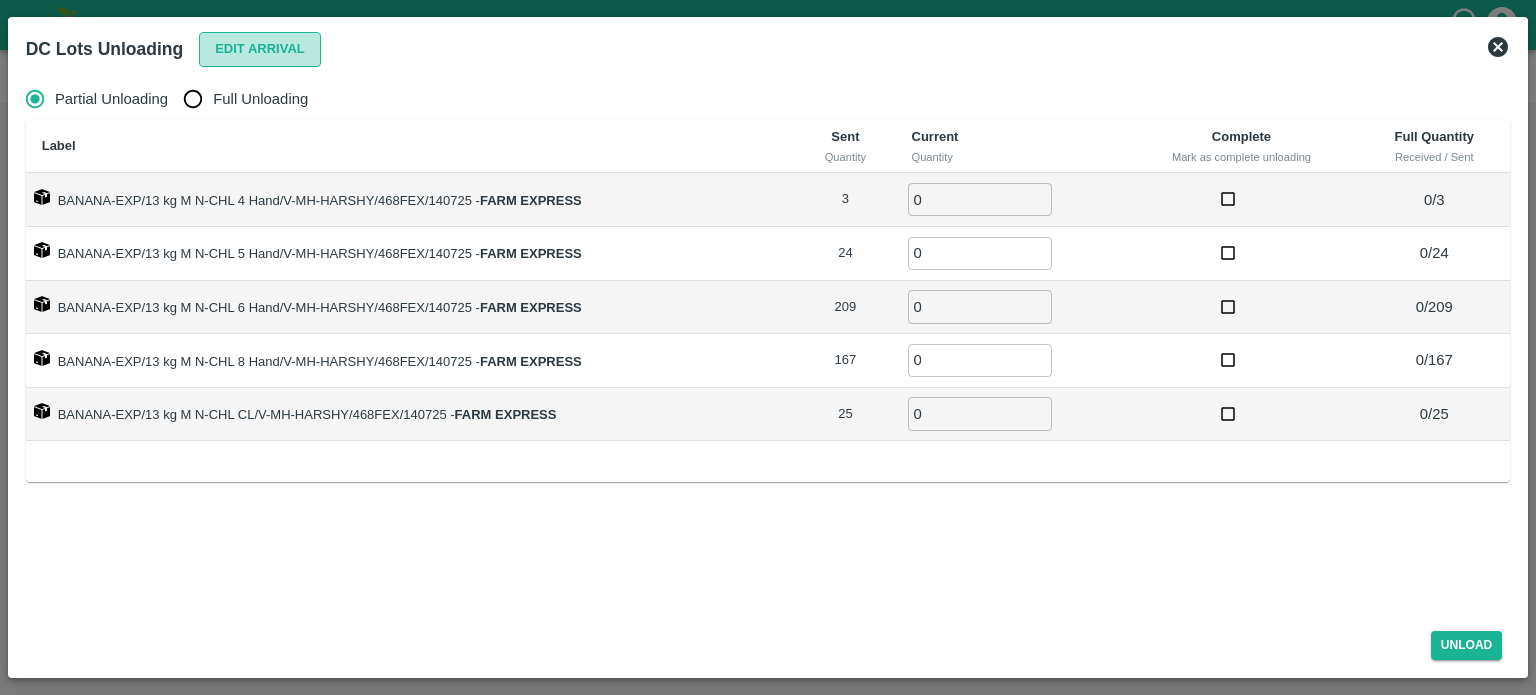 click on "Edit Arrival" at bounding box center [260, 49] 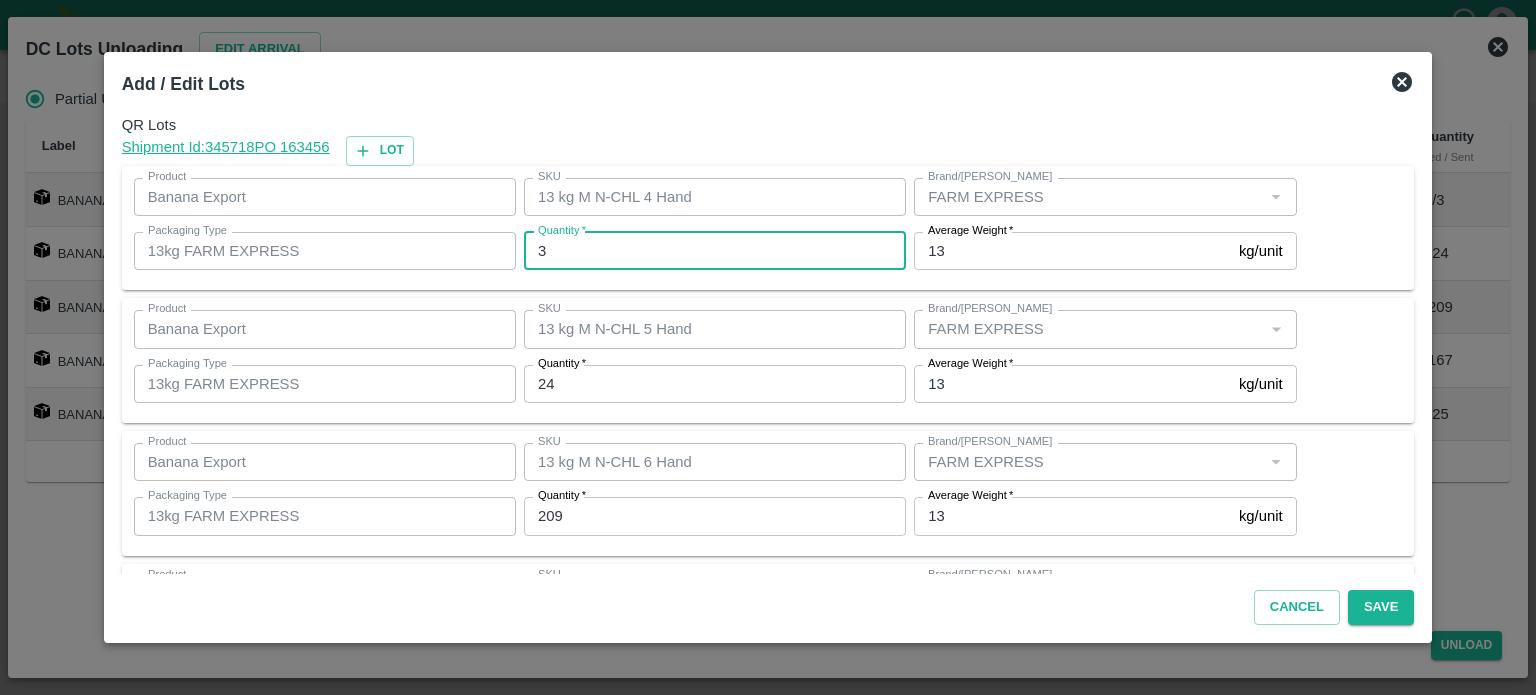 click on "3" at bounding box center [715, 251] 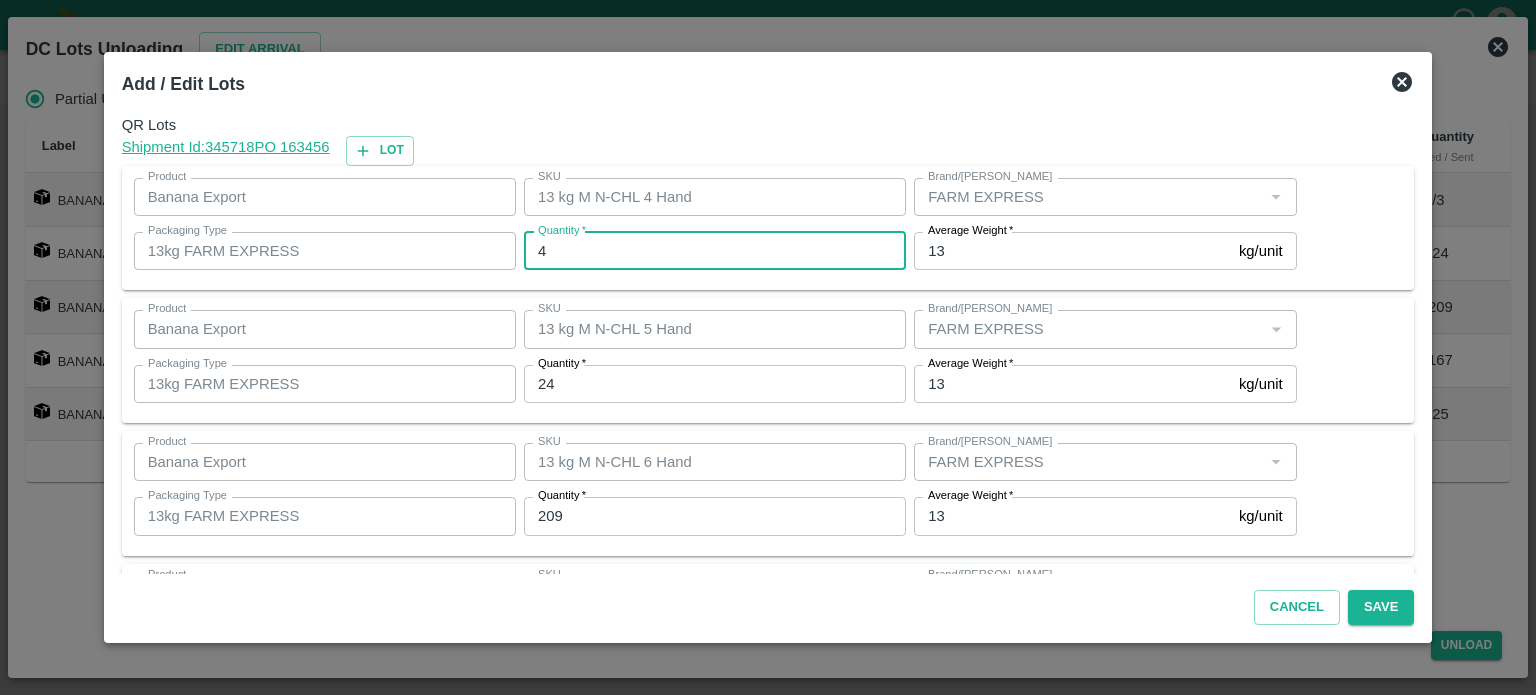 type on "4" 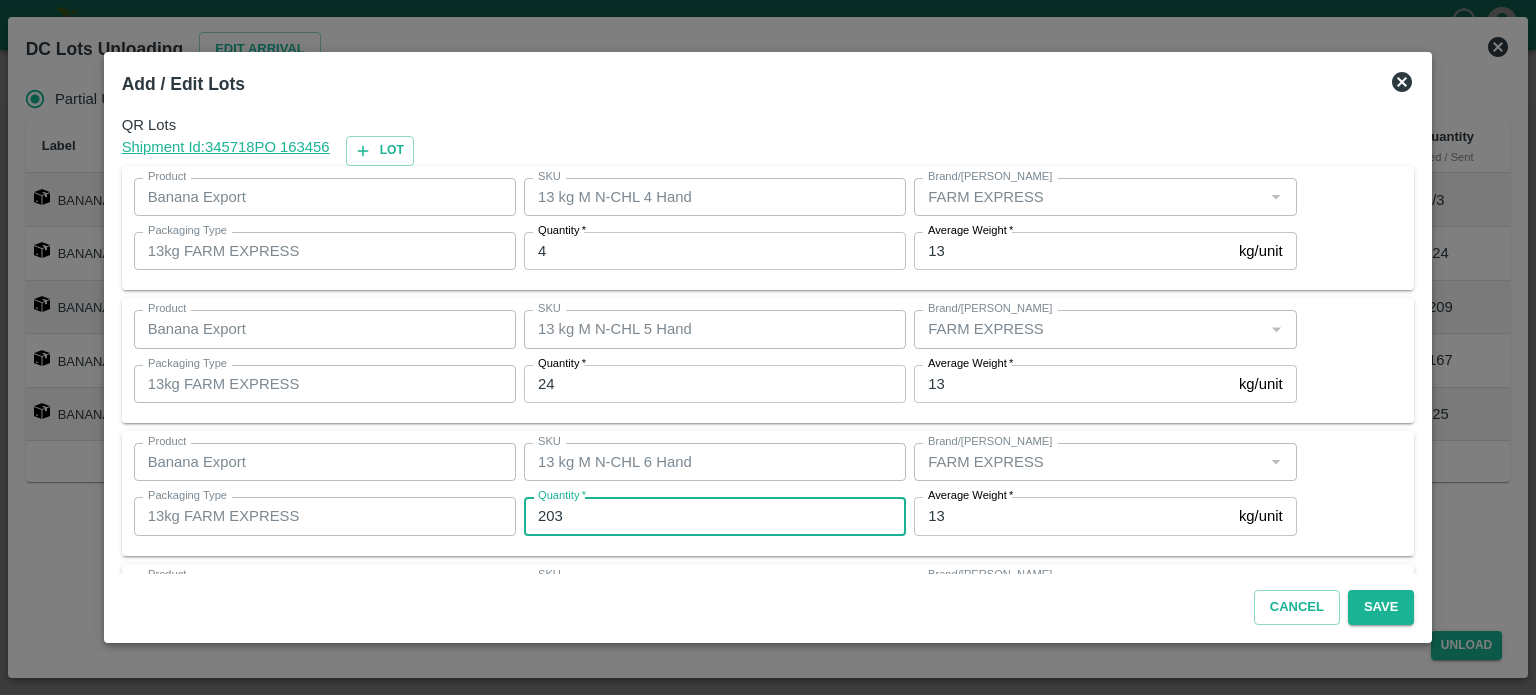 type on "203" 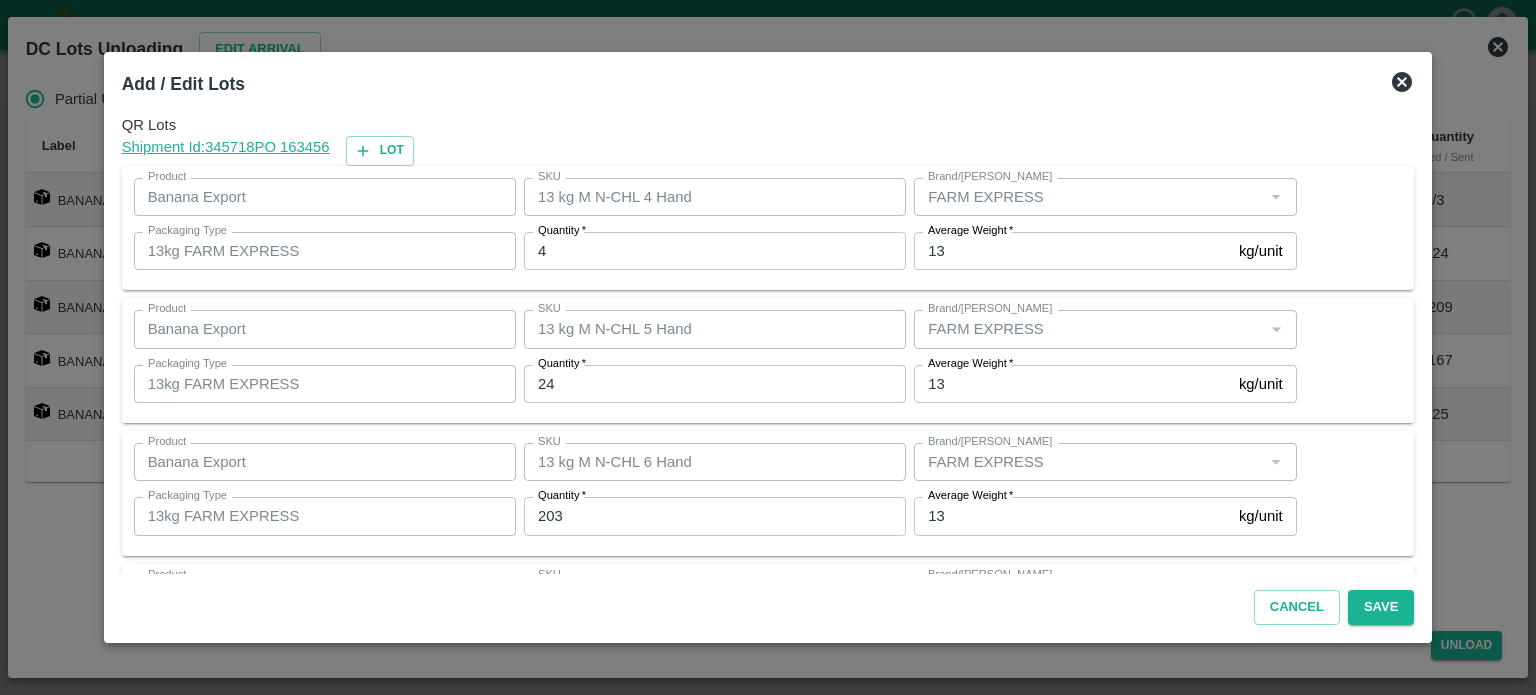 scroll, scrollTop: 262, scrollLeft: 0, axis: vertical 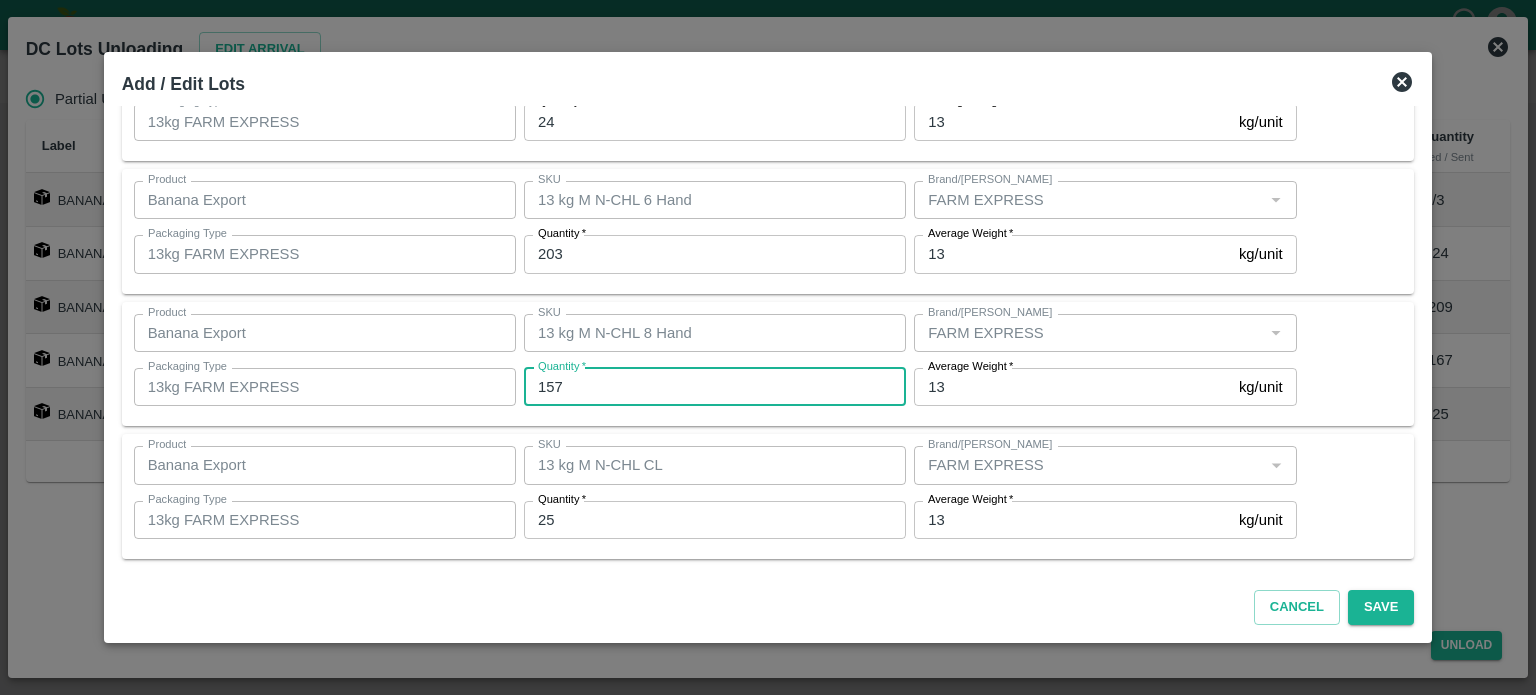 type on "157" 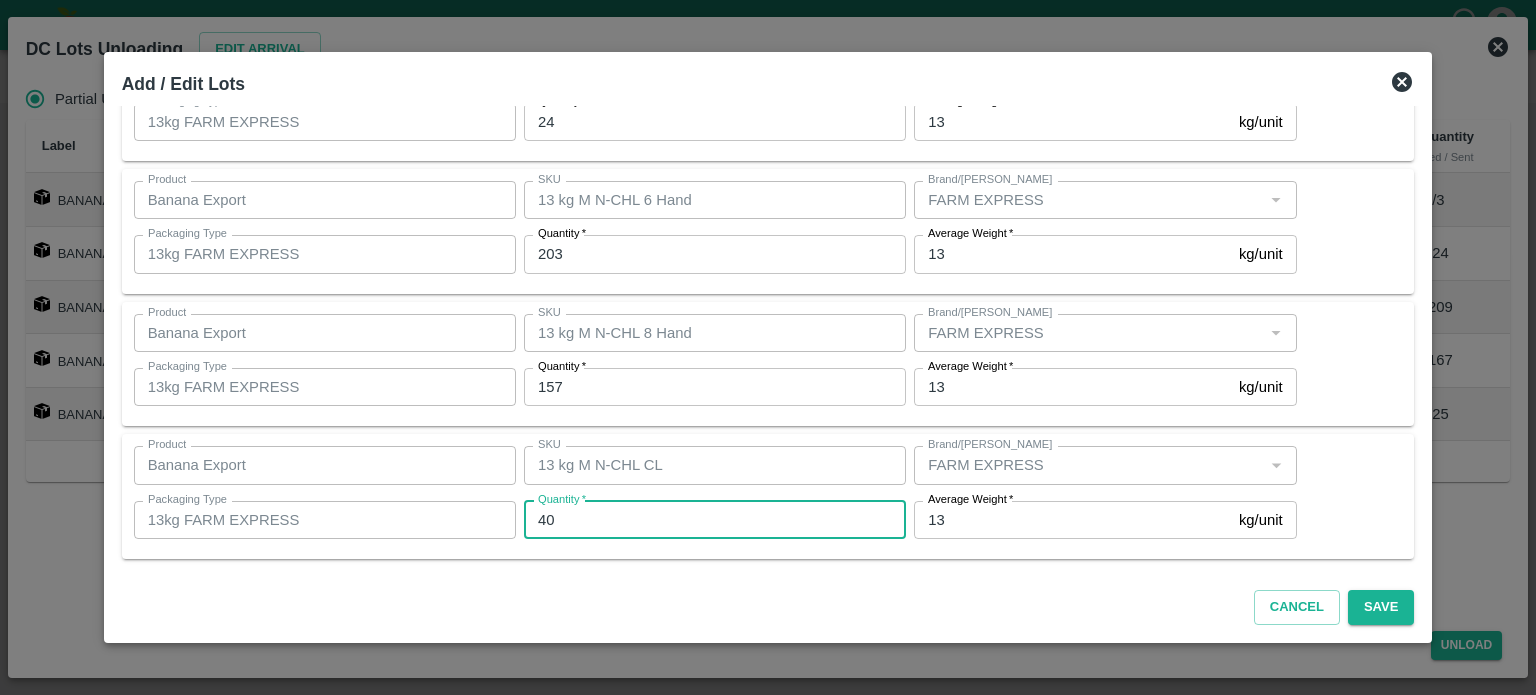 type on "40" 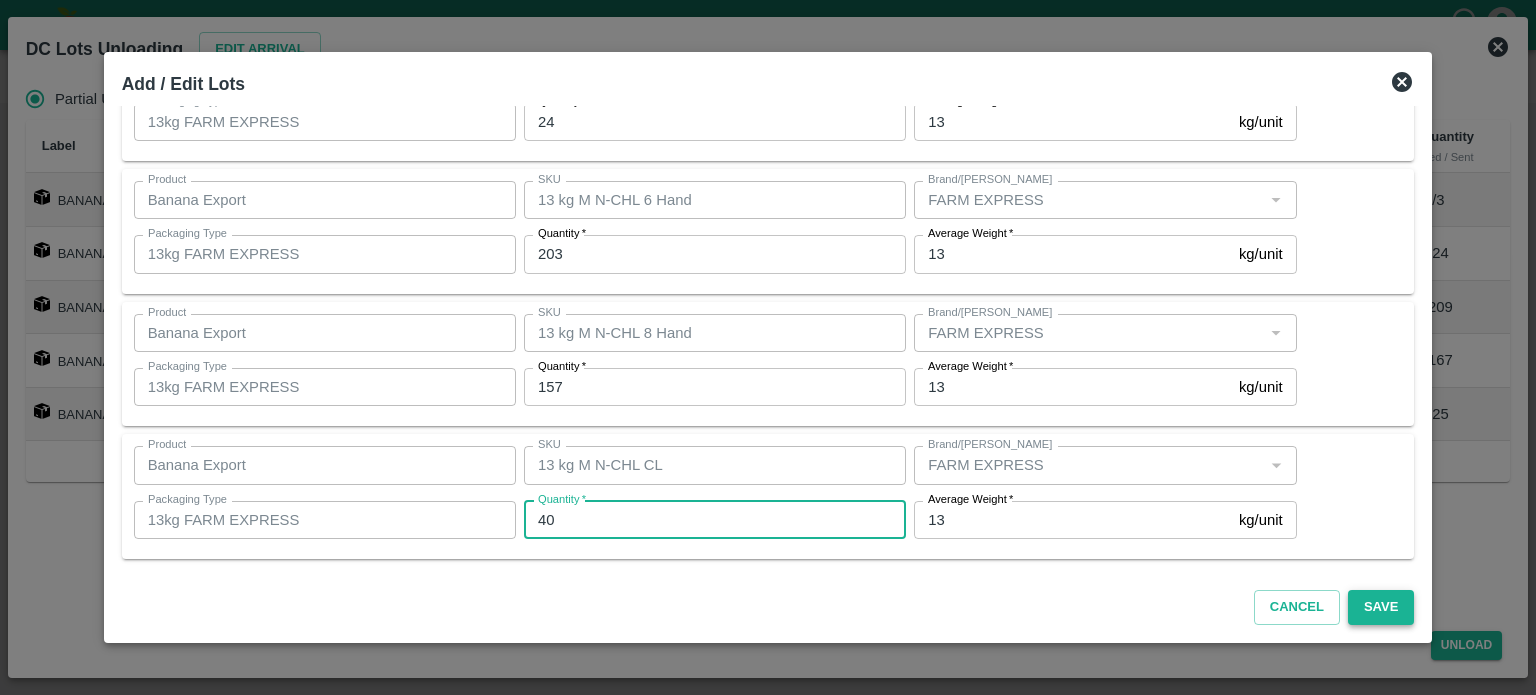 click on "Save" at bounding box center (1381, 607) 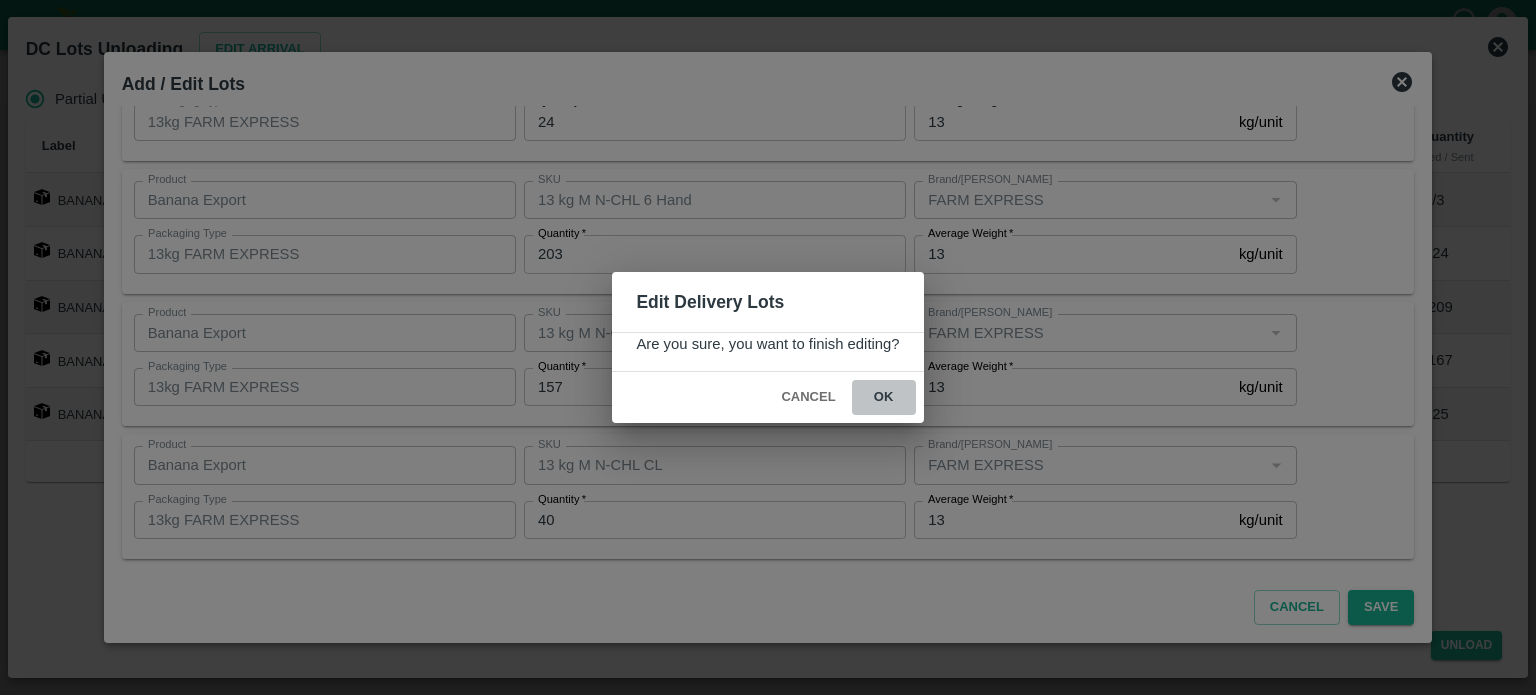 click on "ok" at bounding box center [884, 397] 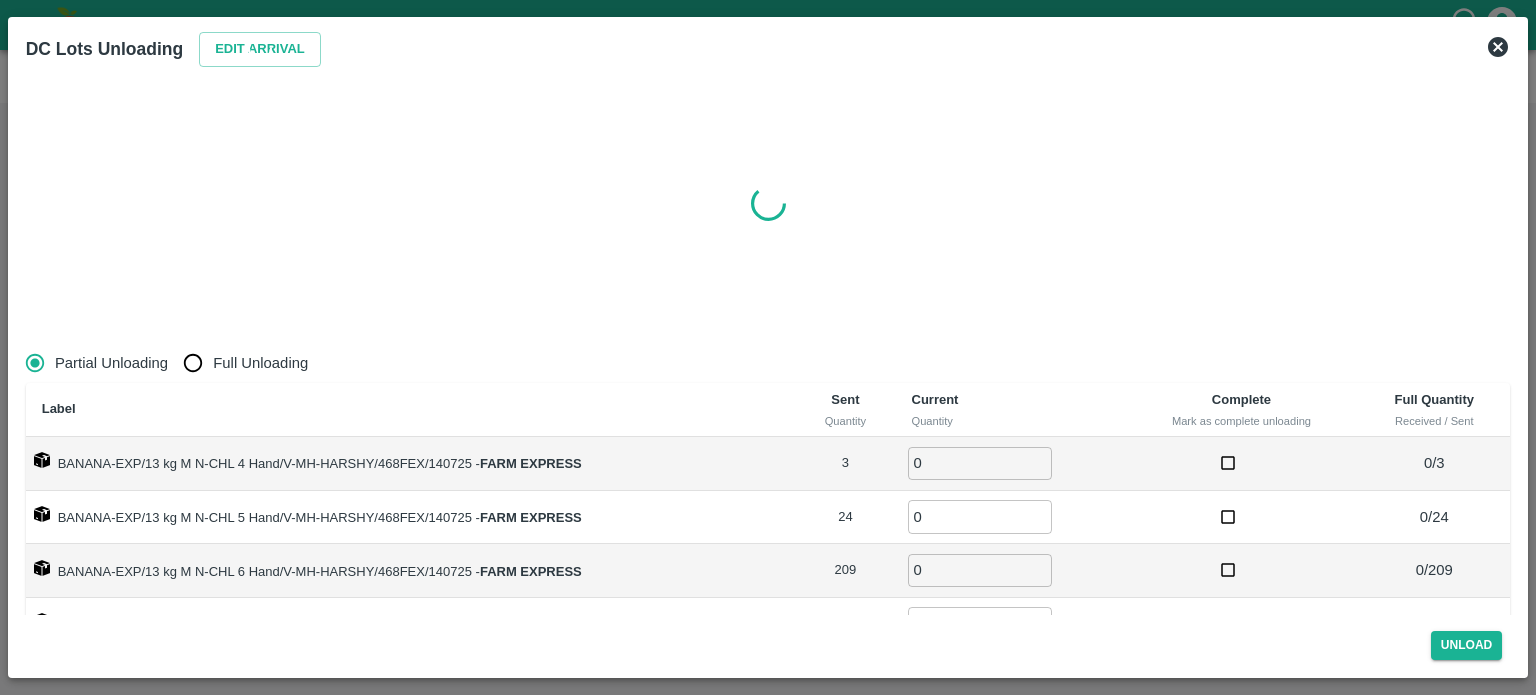 click at bounding box center (768, 203) 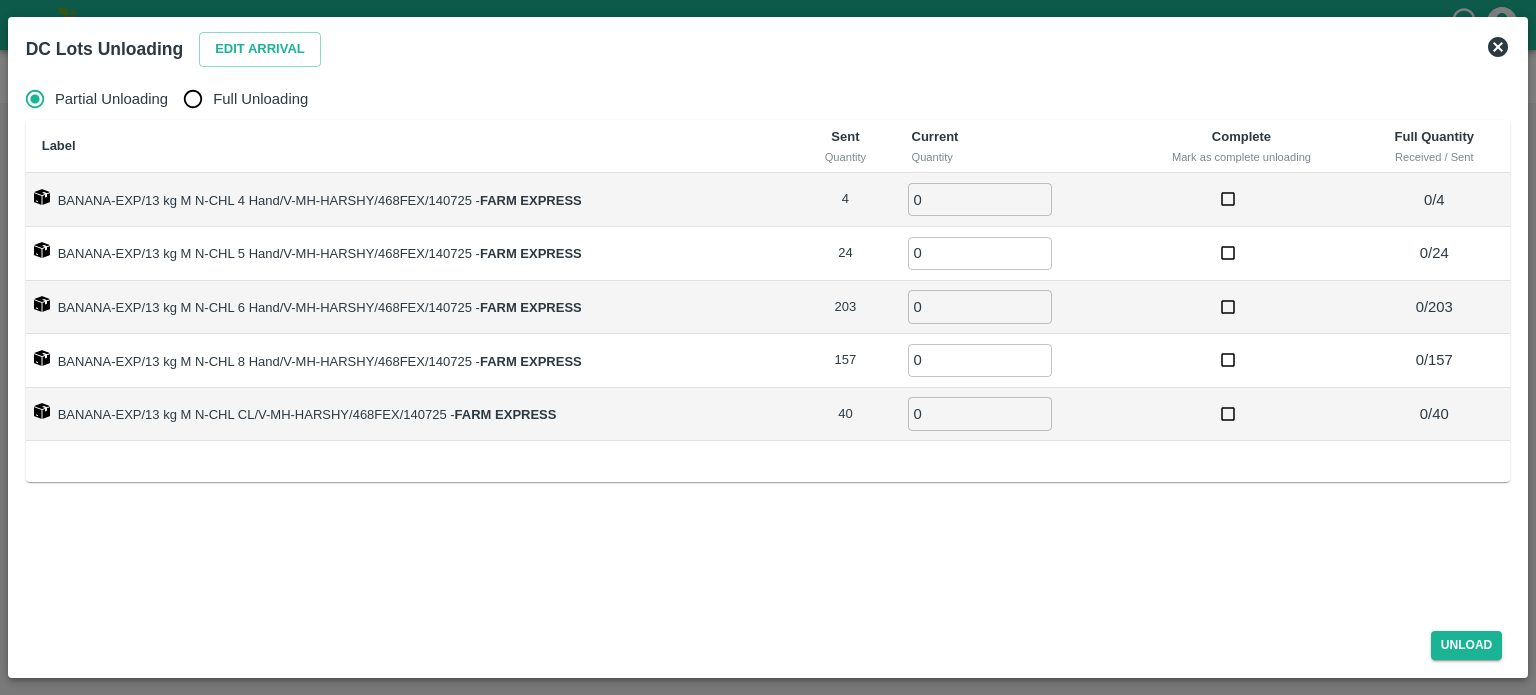 click on "Full Unloading" at bounding box center [193, 99] 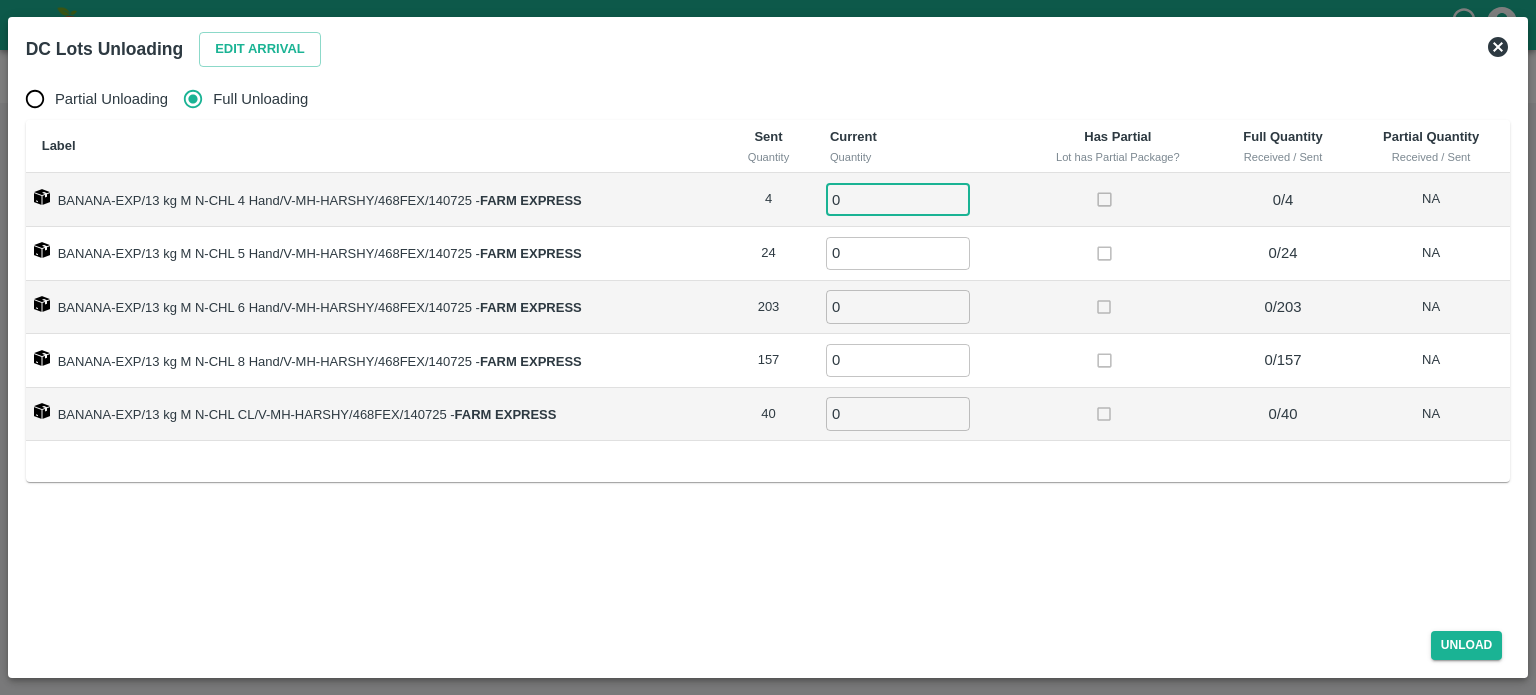 click on "0" at bounding box center (898, 199) 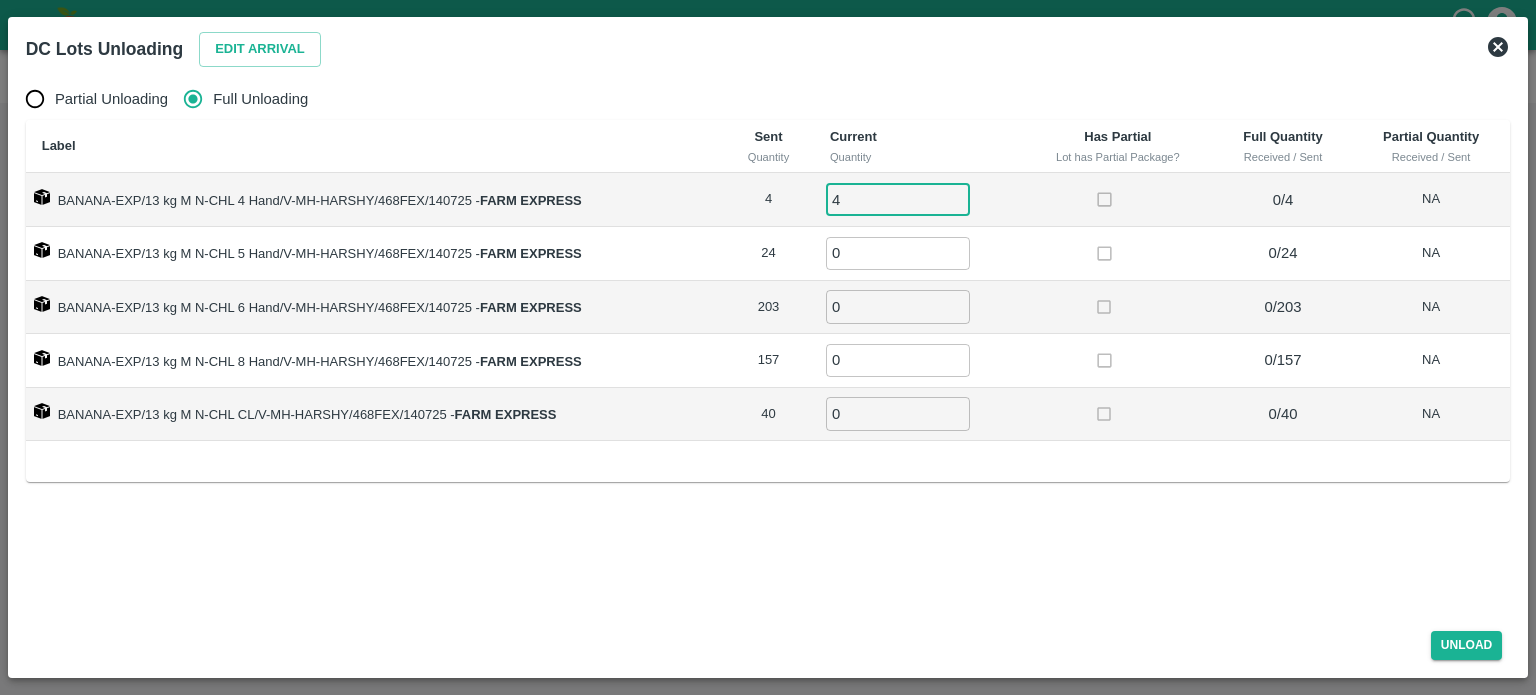 type on "4" 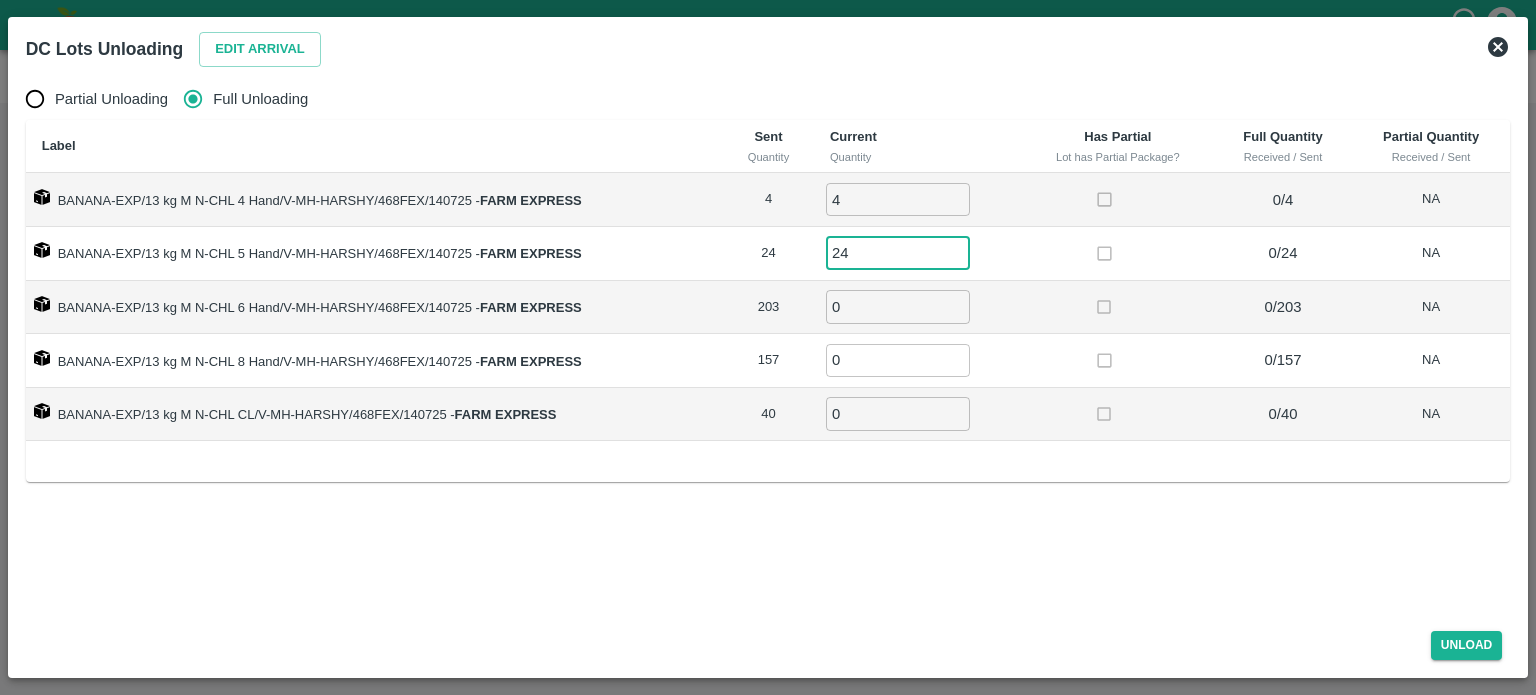 type on "24" 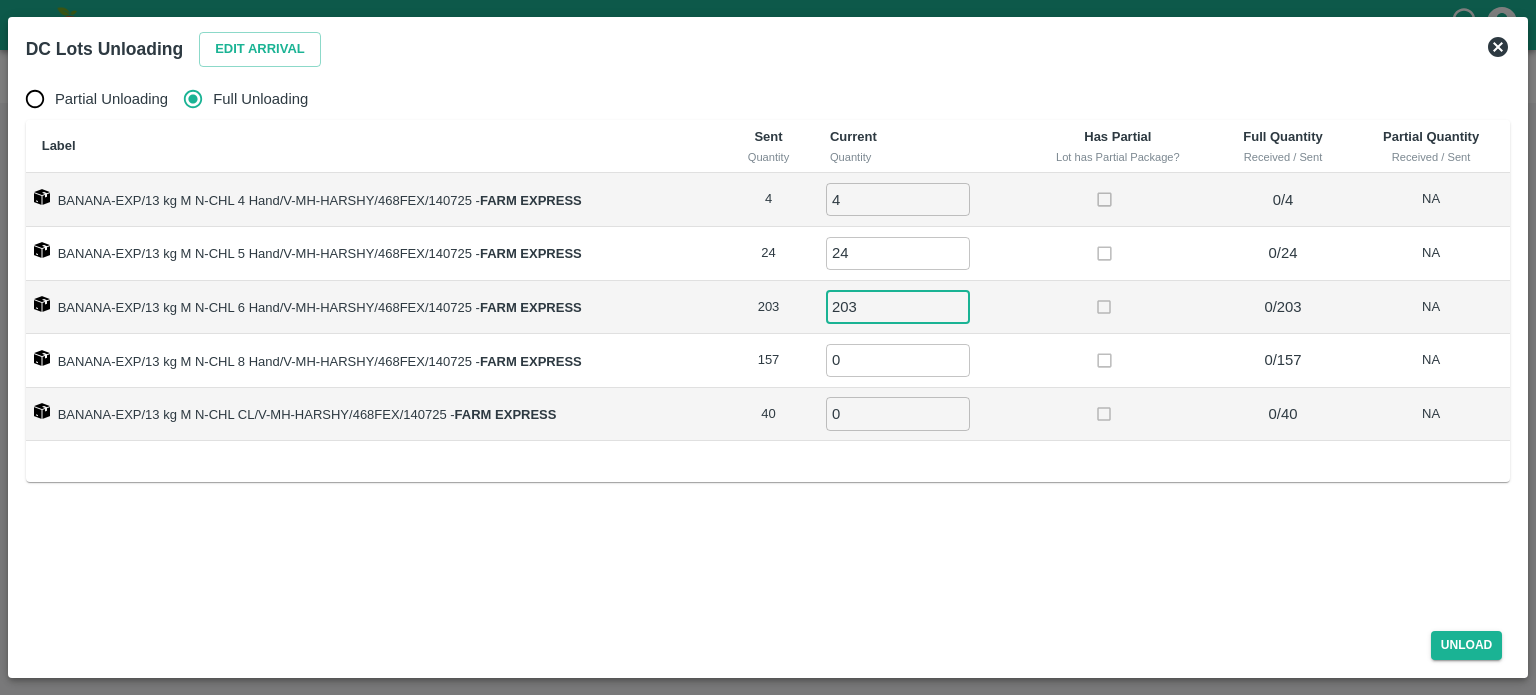 type on "203" 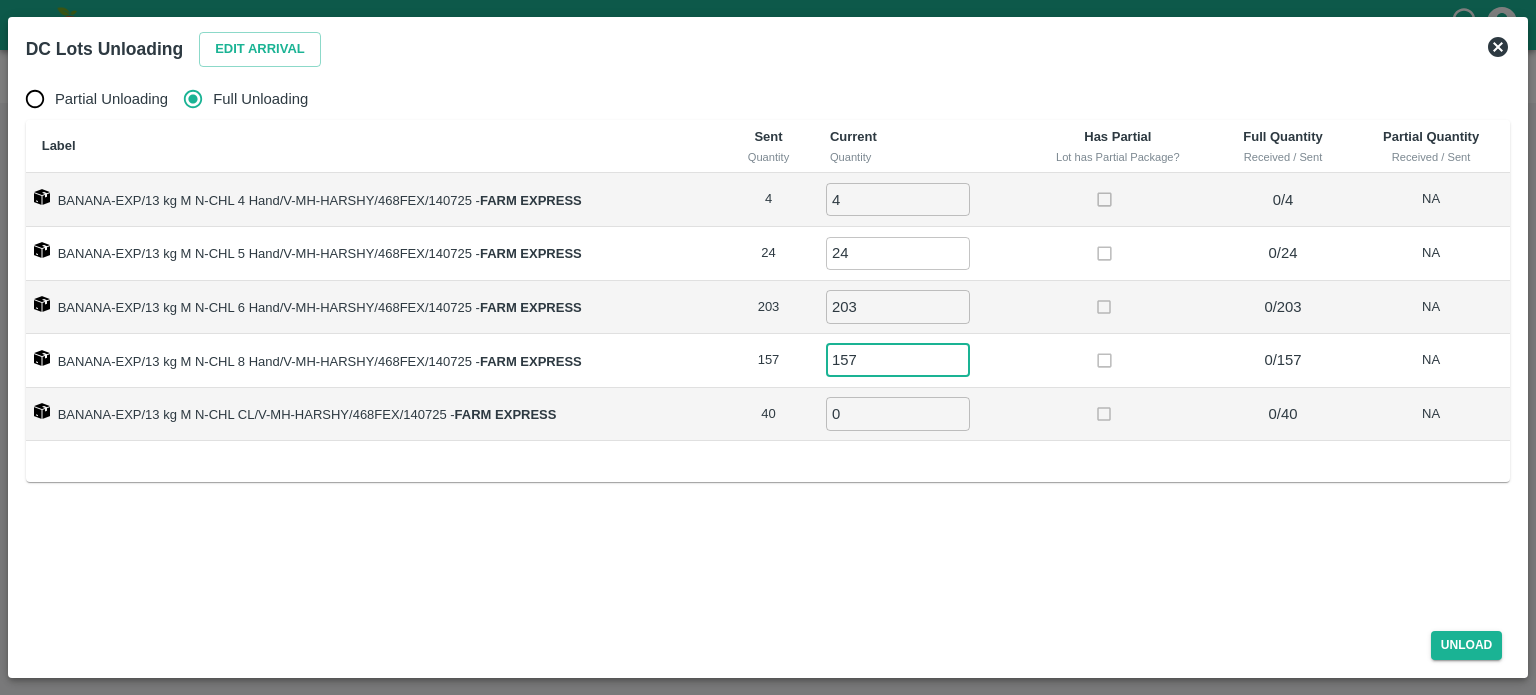 type on "157" 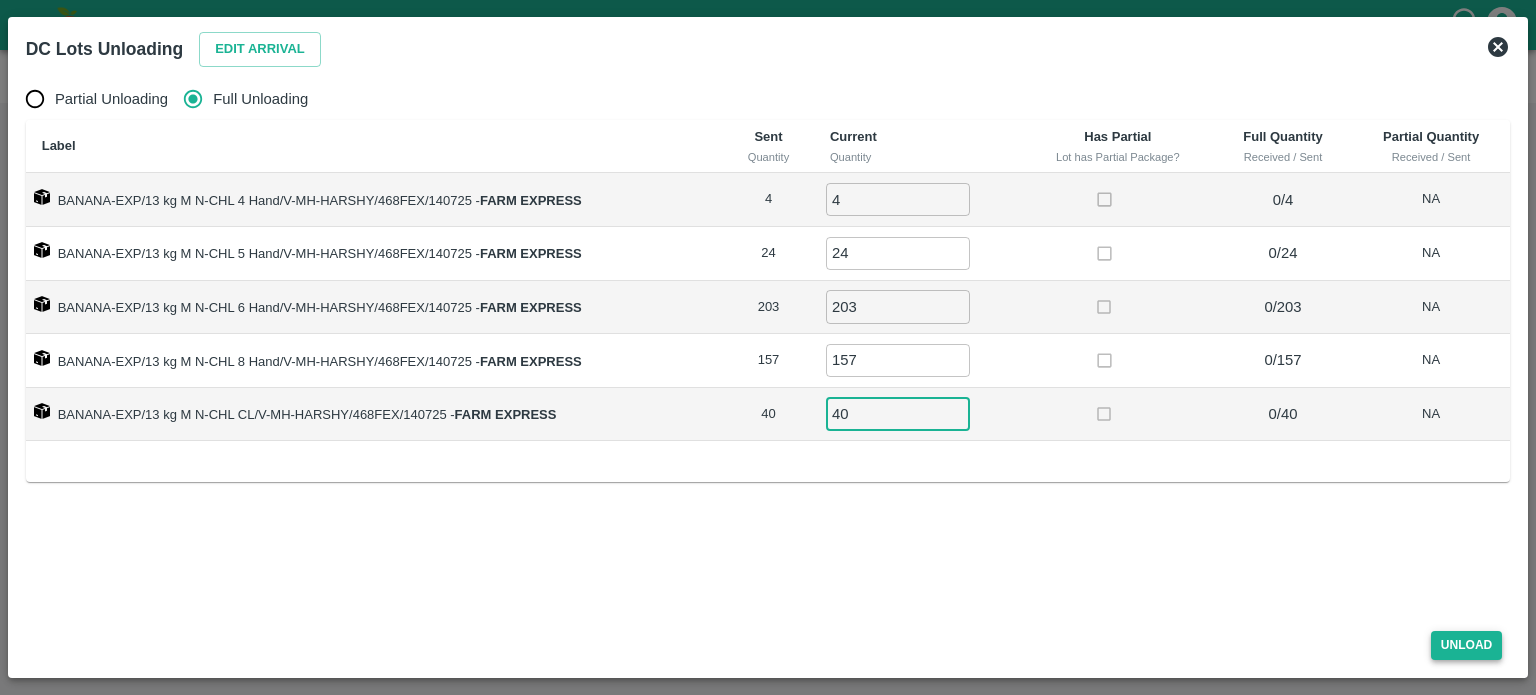type on "40" 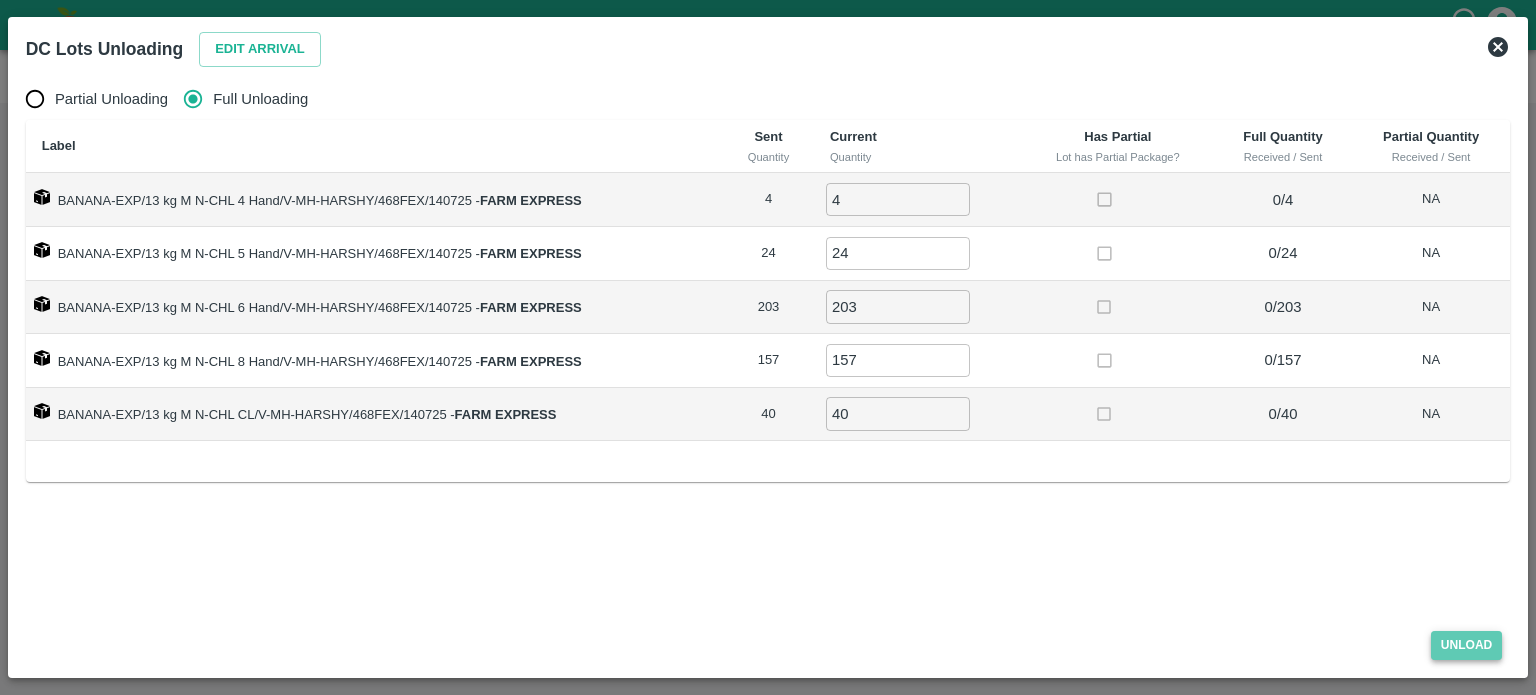 click on "Unload" at bounding box center [1467, 645] 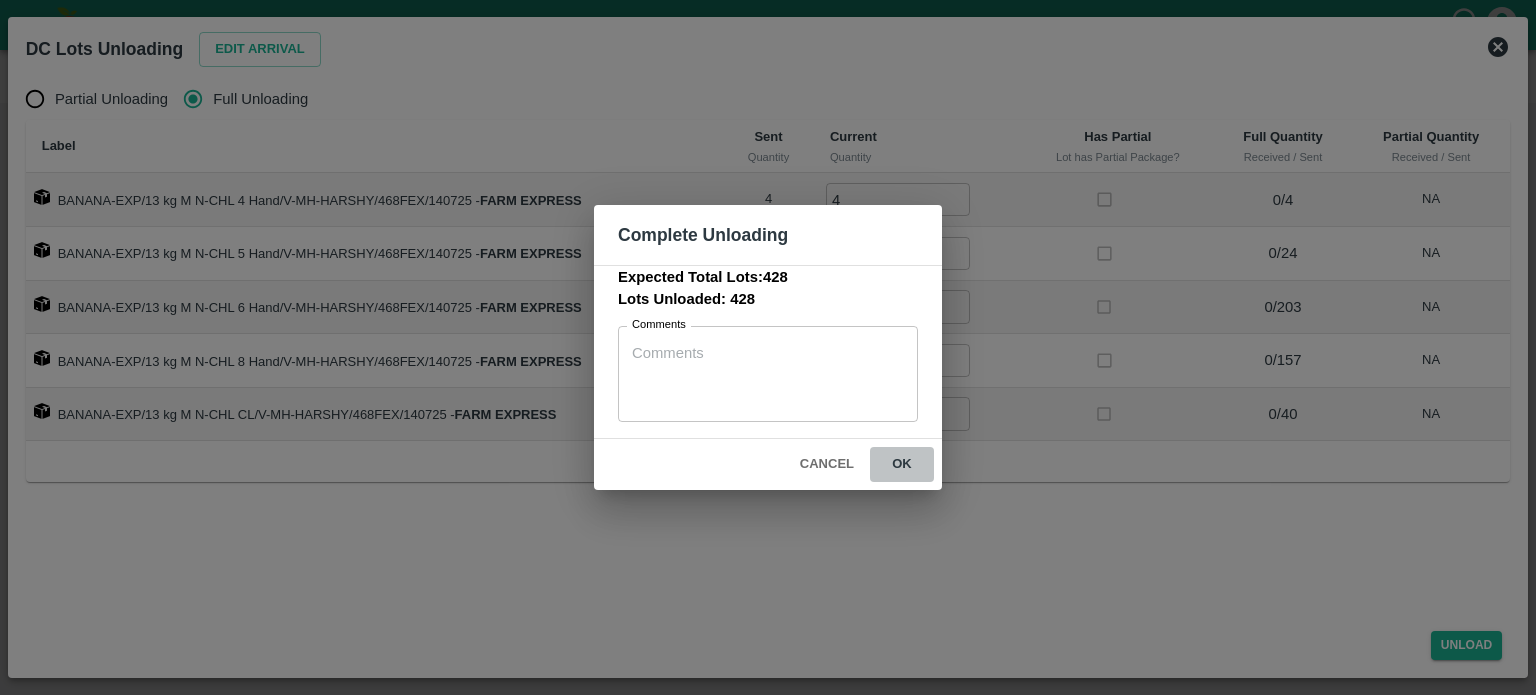 click on "ok" at bounding box center [902, 464] 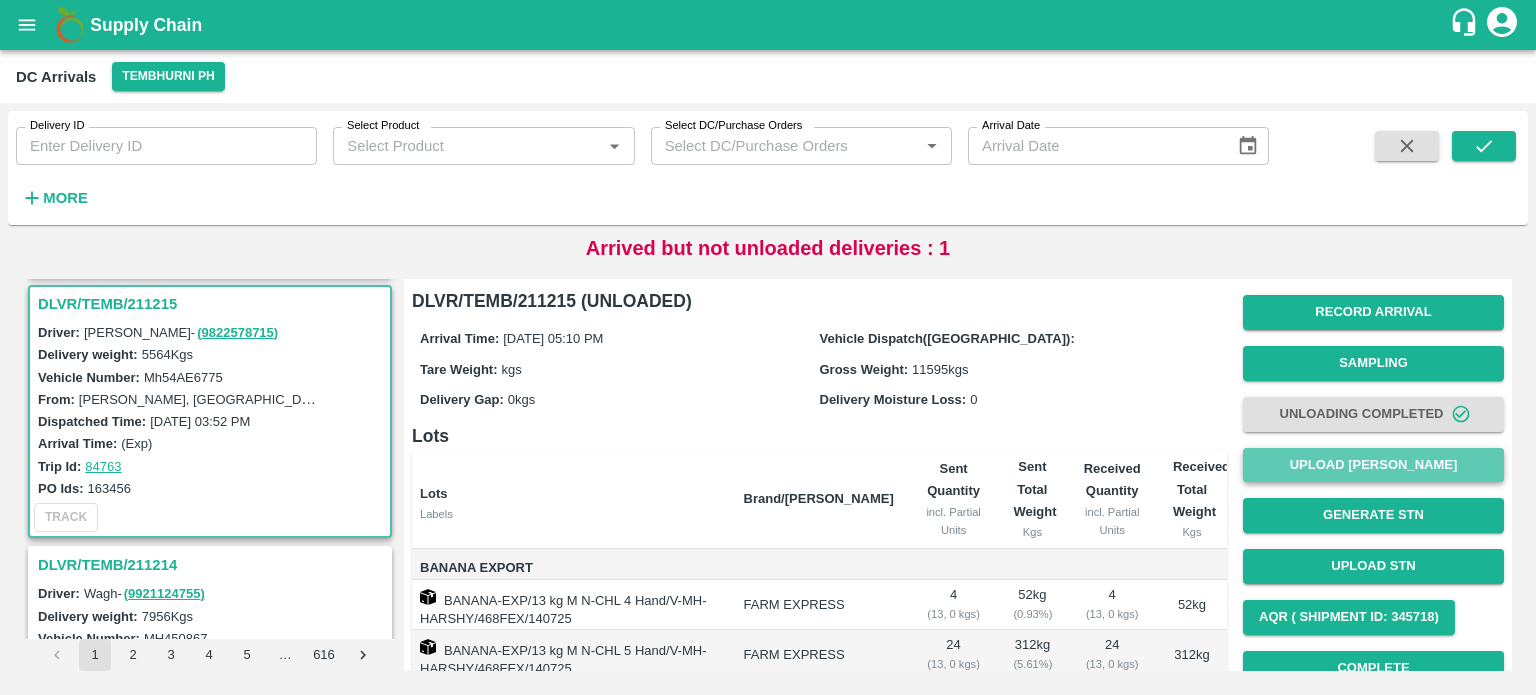 click on "Upload [PERSON_NAME]" at bounding box center [1373, 465] 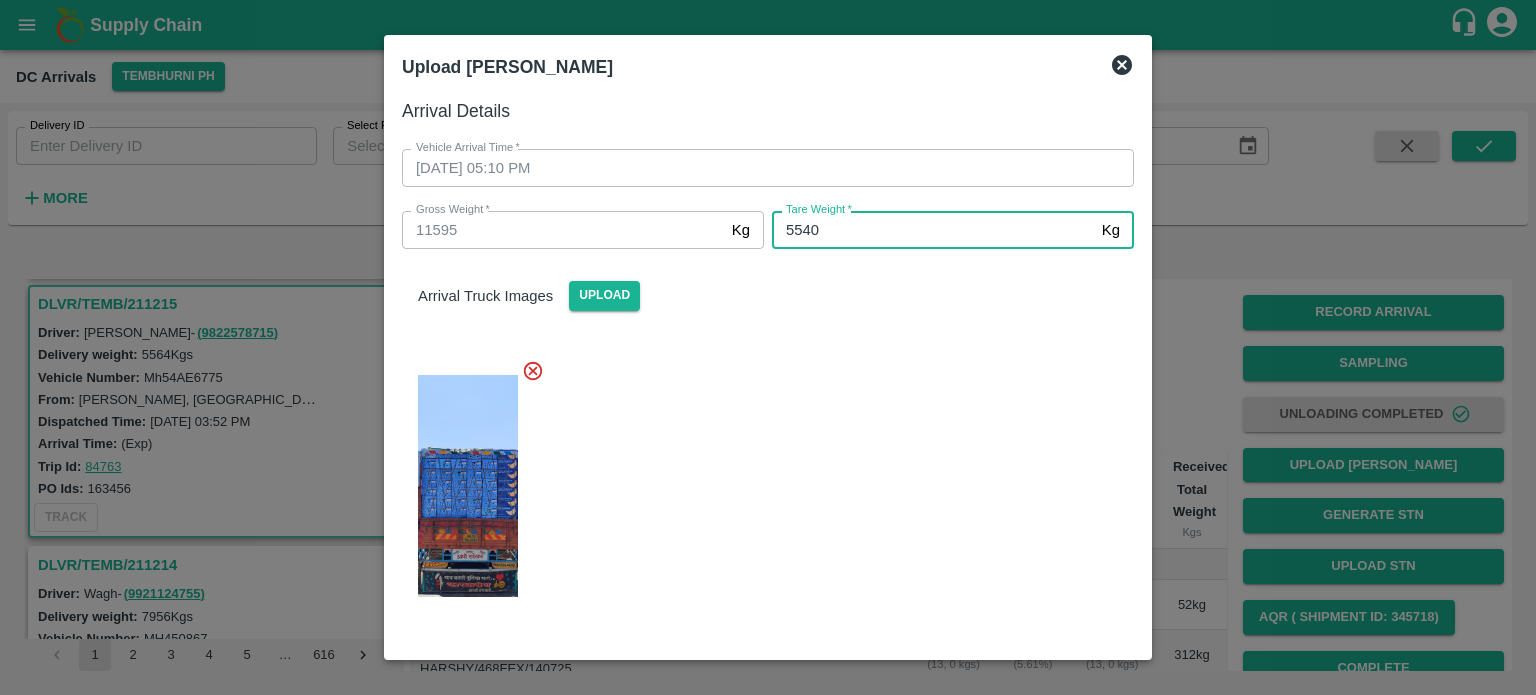 type on "5540" 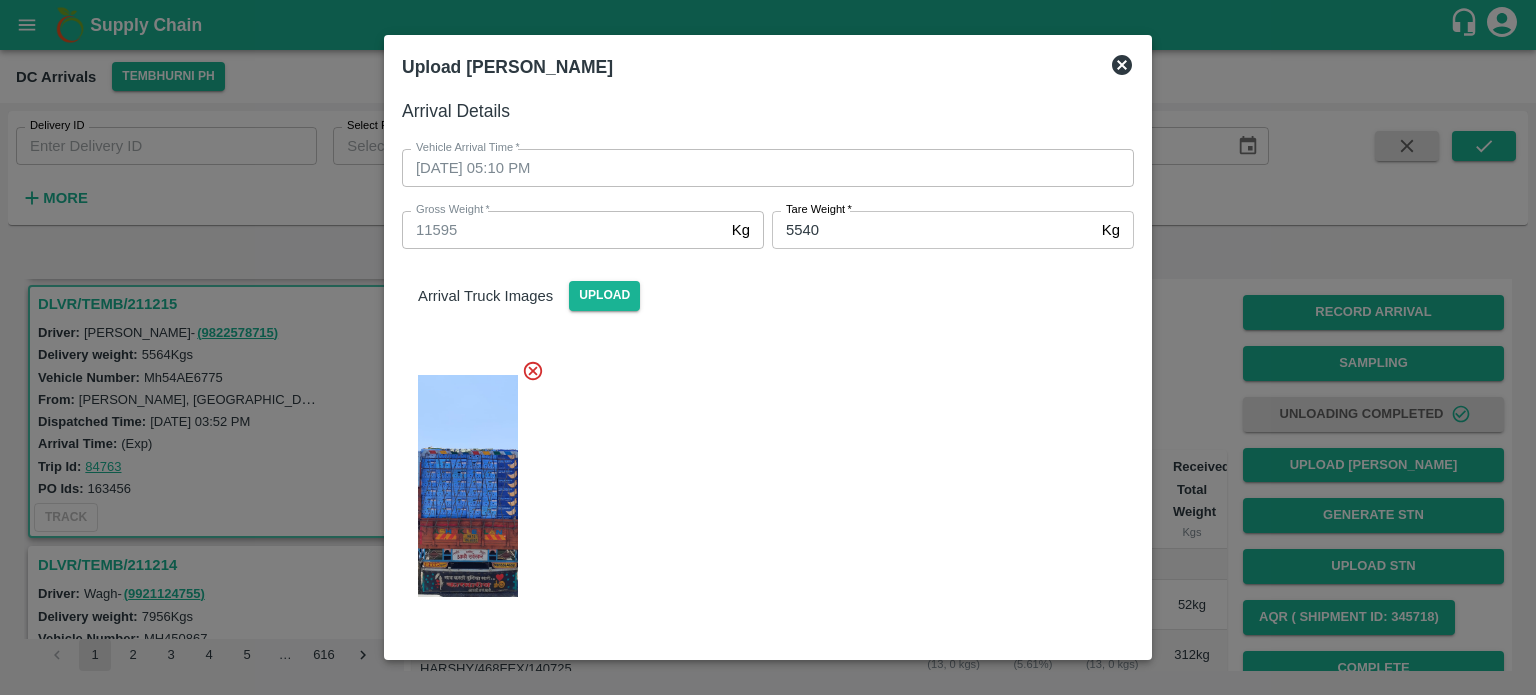 click at bounding box center (760, 480) 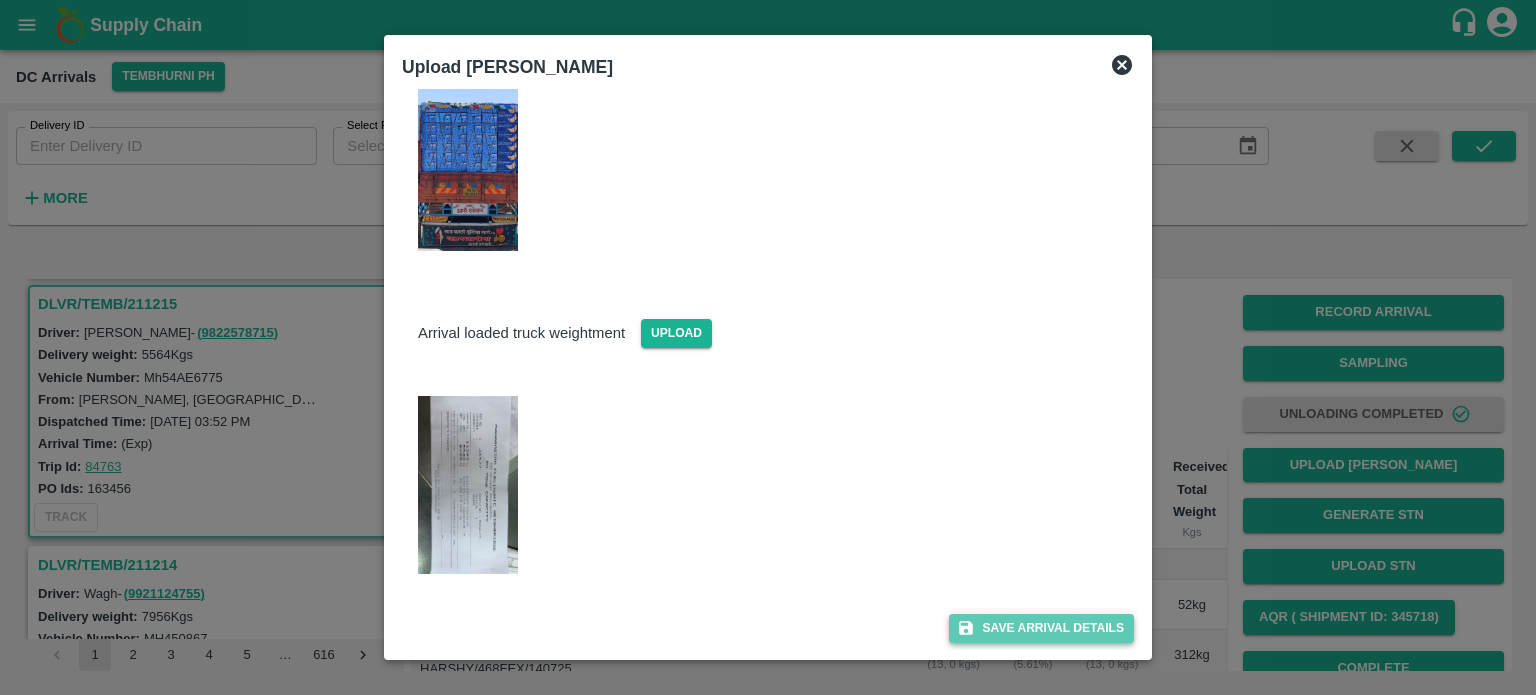 click on "Save Arrival Details" at bounding box center (1041, 628) 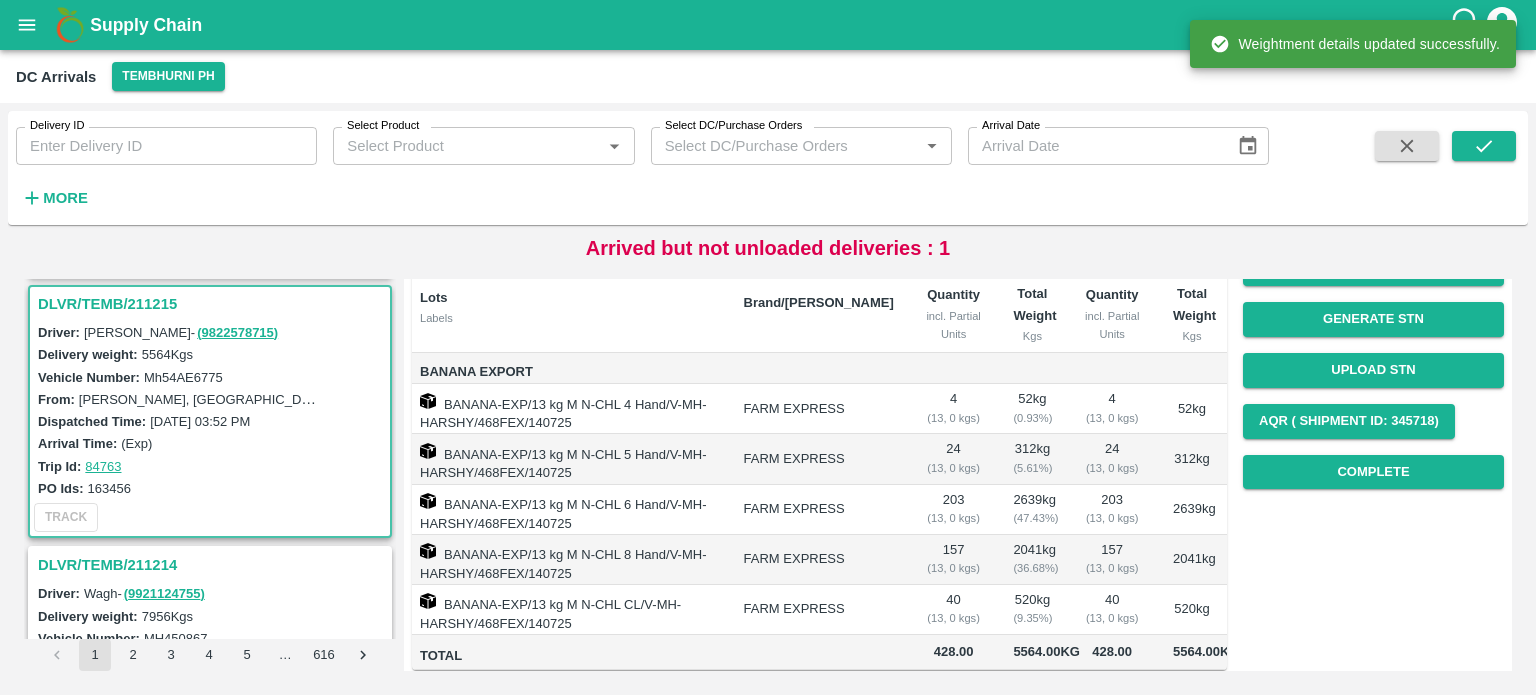 scroll, scrollTop: 214, scrollLeft: 0, axis: vertical 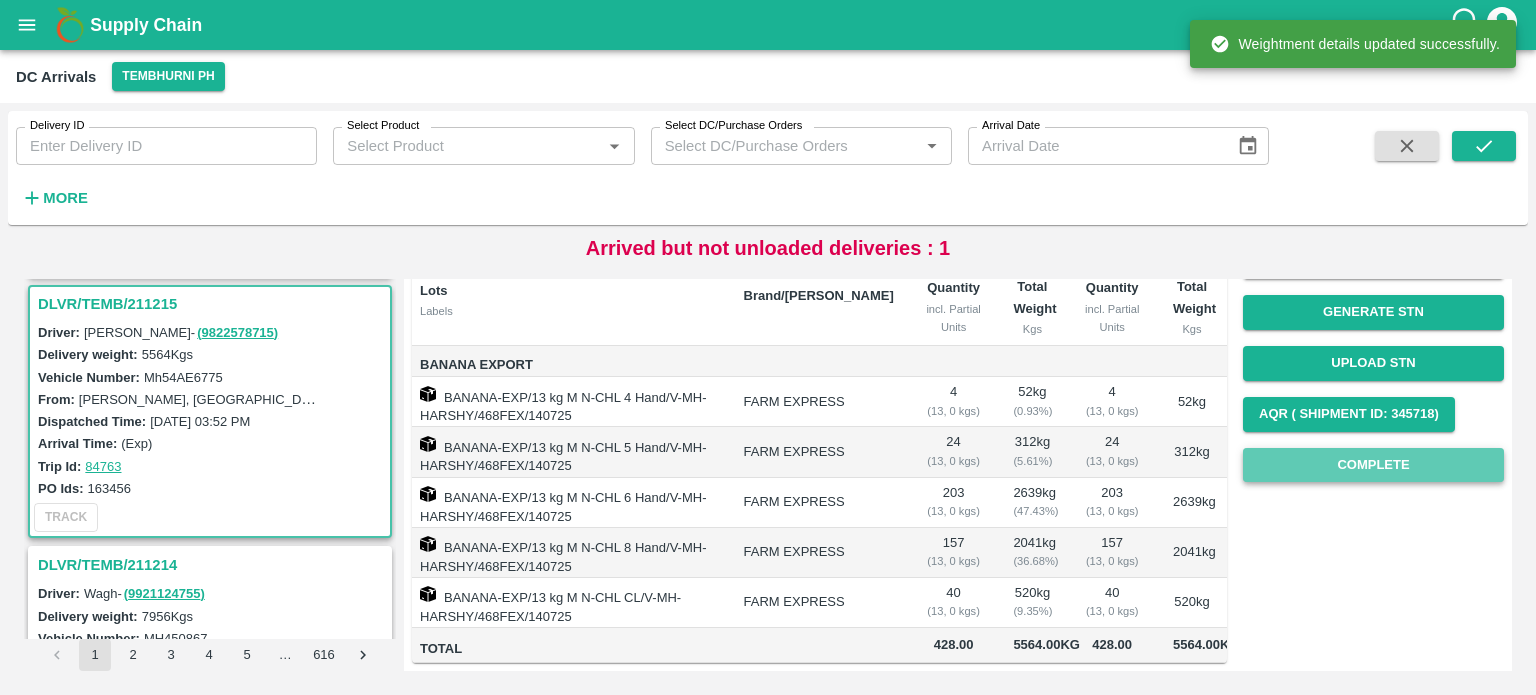 click on "Complete" at bounding box center (1373, 465) 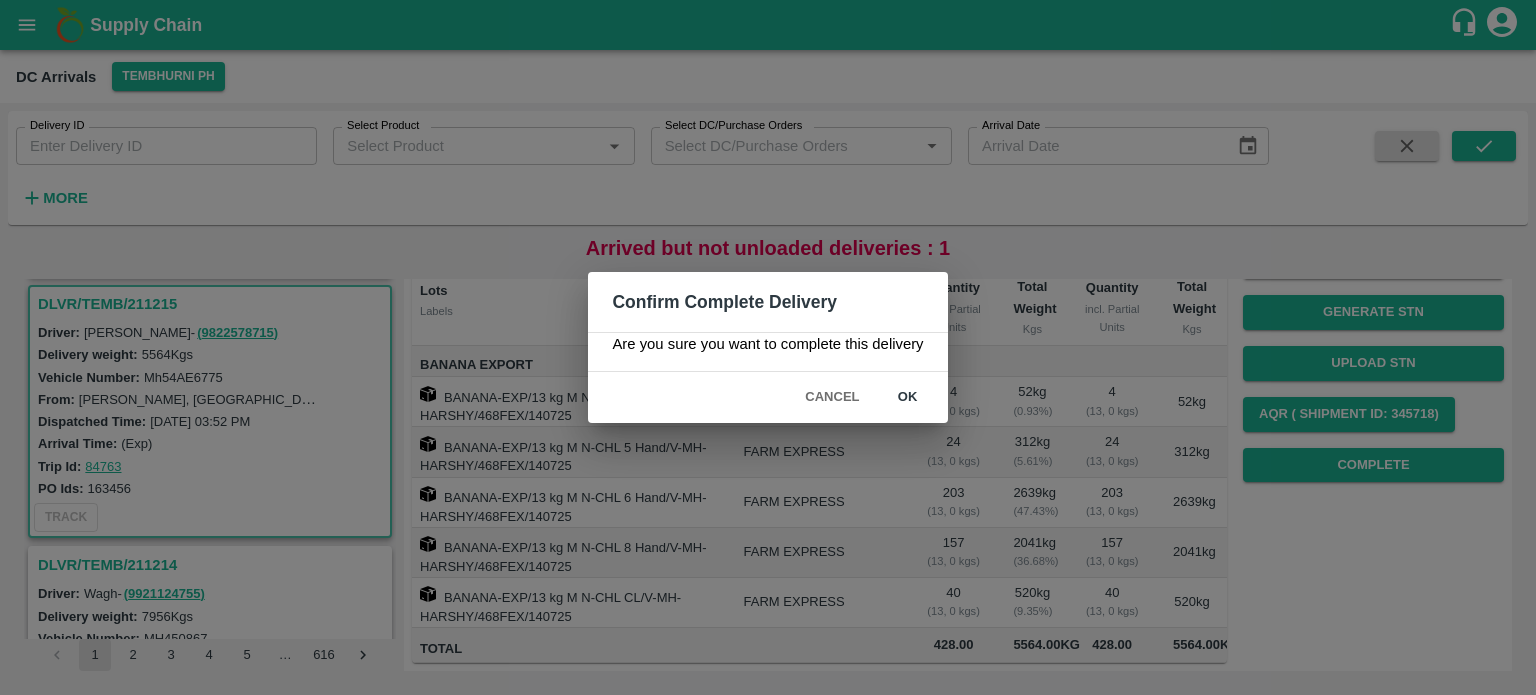 click on "ok" at bounding box center [908, 397] 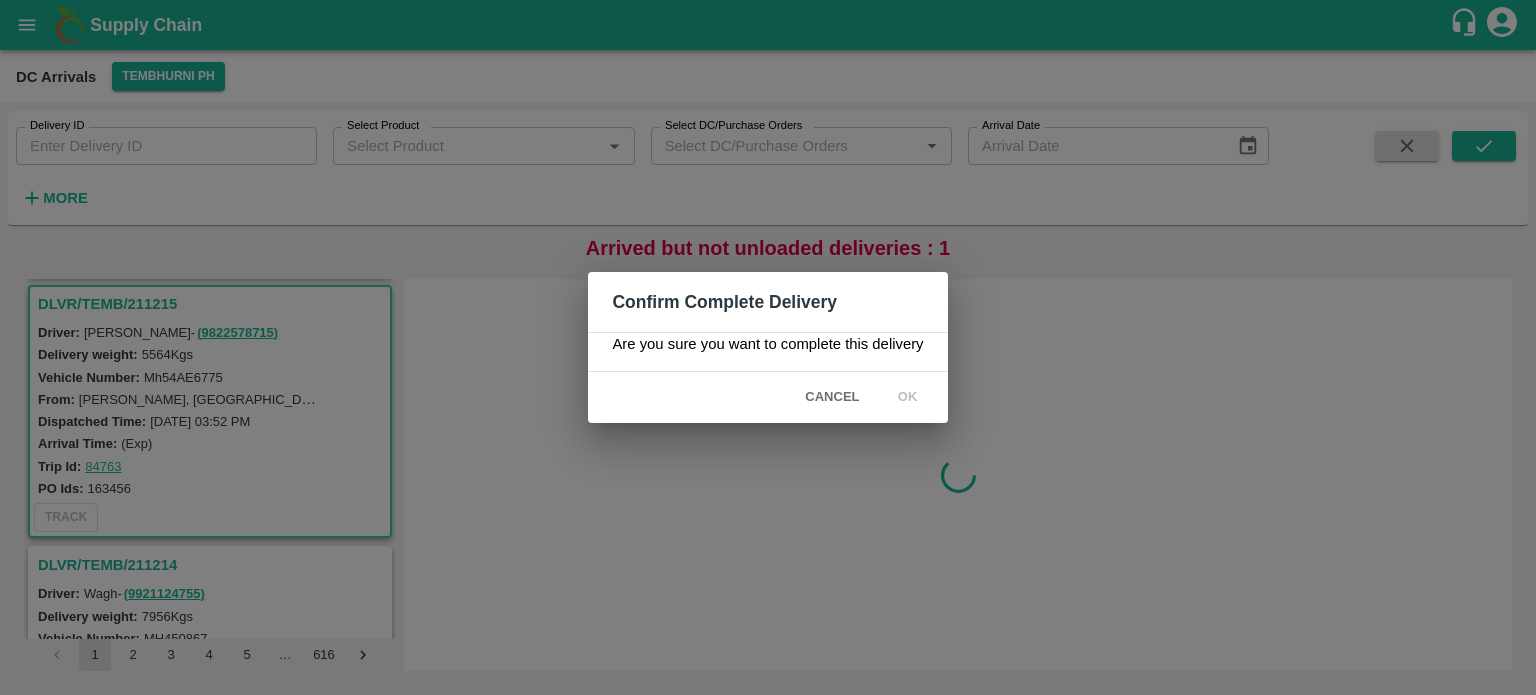 scroll, scrollTop: 0, scrollLeft: 0, axis: both 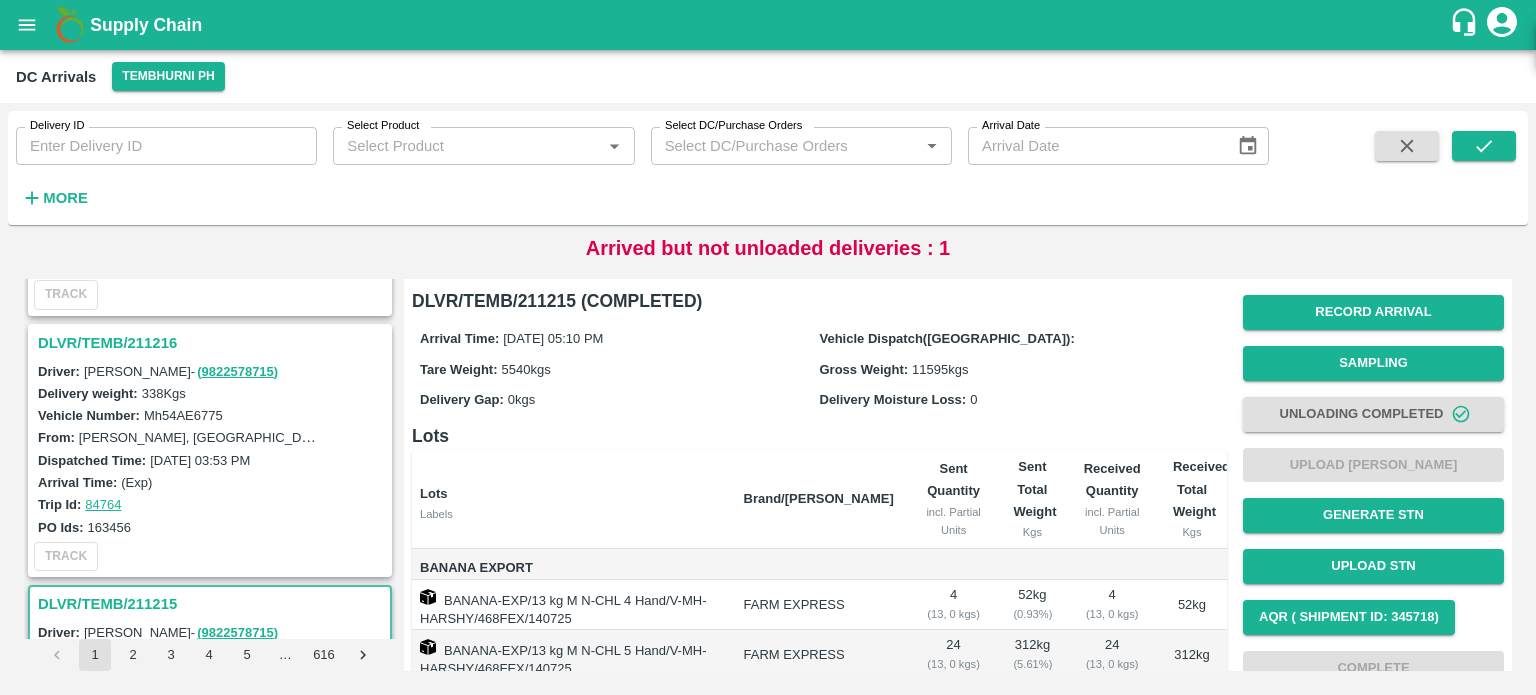 click on "DLVR/TEMB/211216" at bounding box center (213, 343) 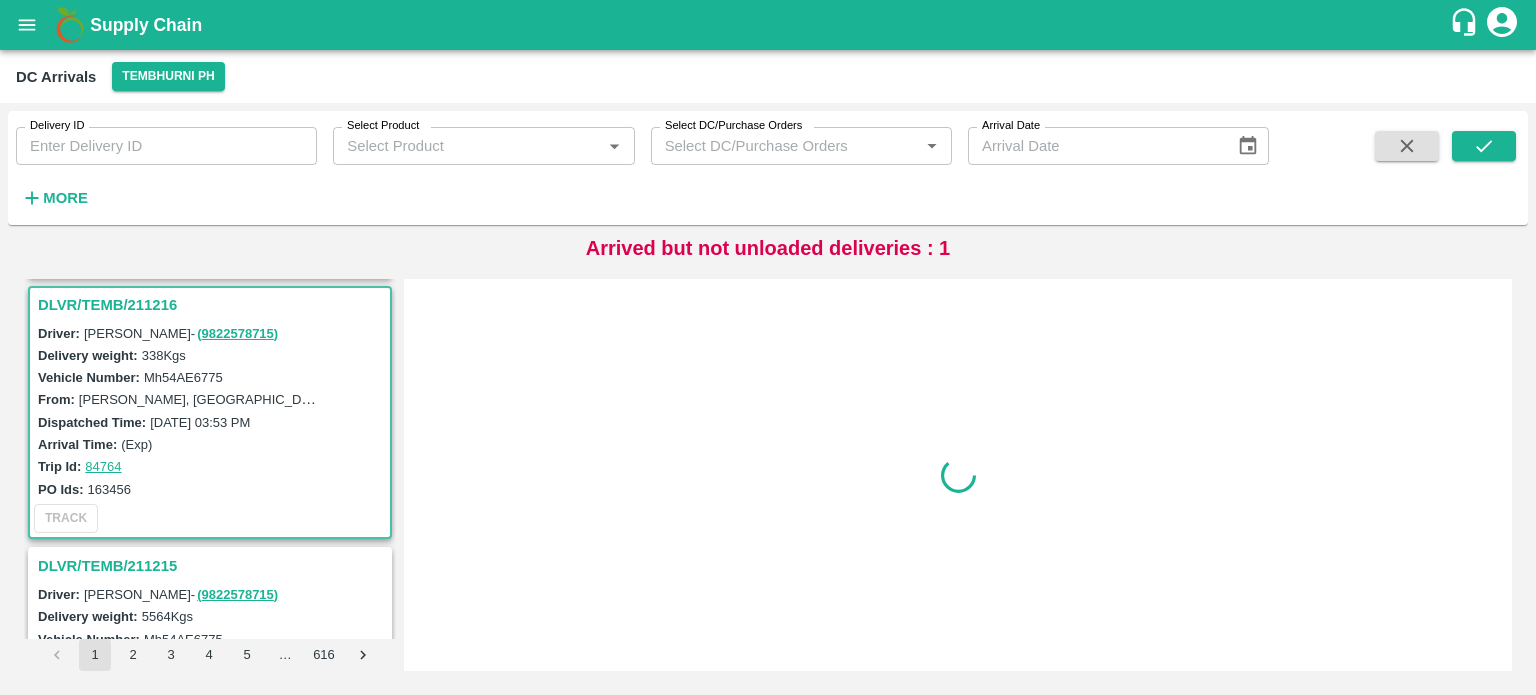 scroll, scrollTop: 788, scrollLeft: 0, axis: vertical 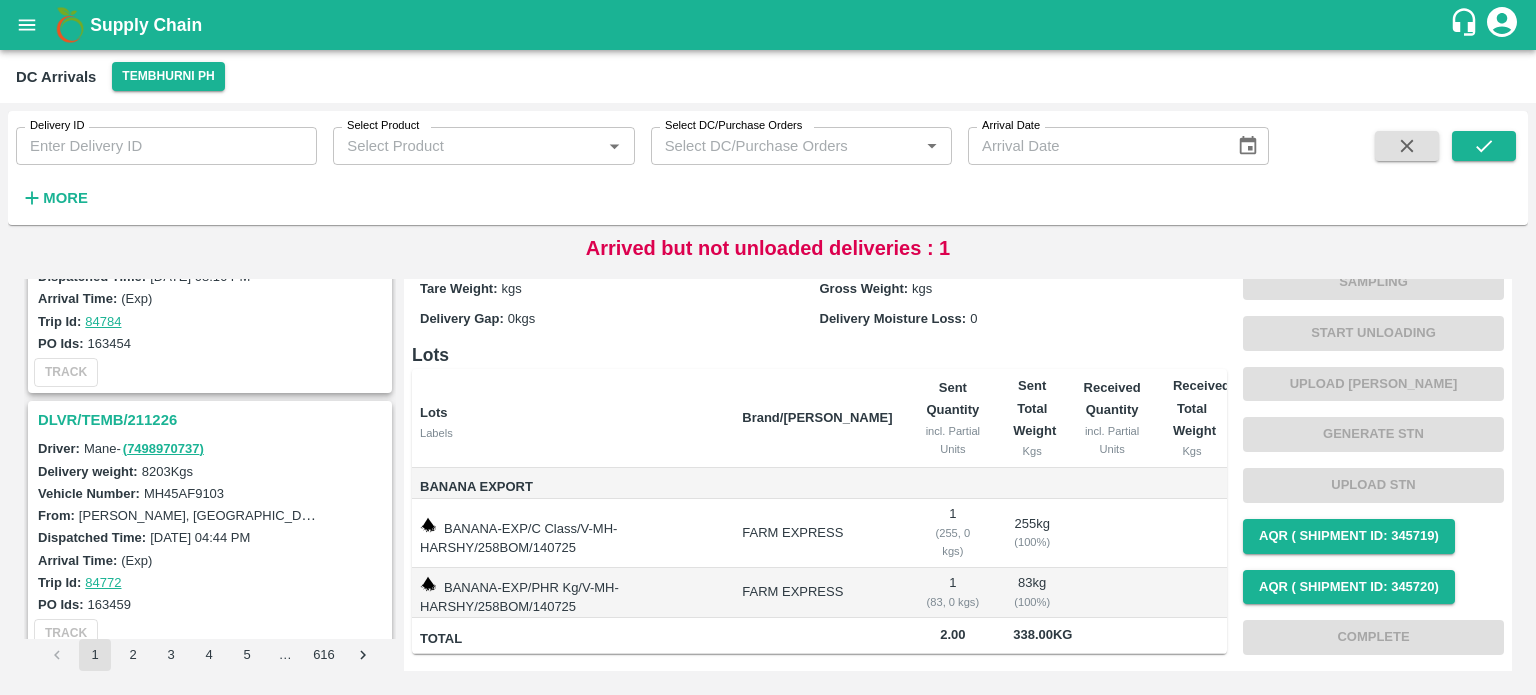 click on "DLVR/TEMB/211226" at bounding box center (213, 420) 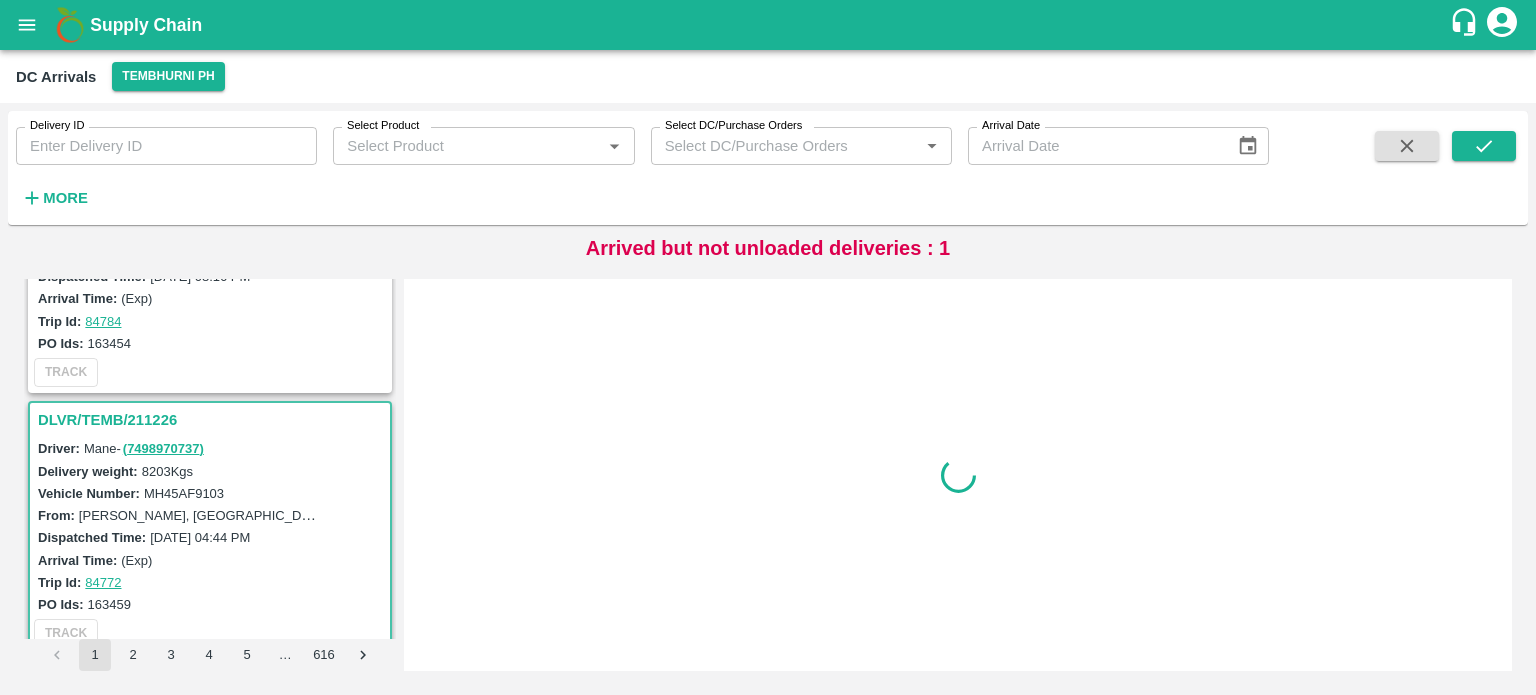 scroll, scrollTop: 0, scrollLeft: 0, axis: both 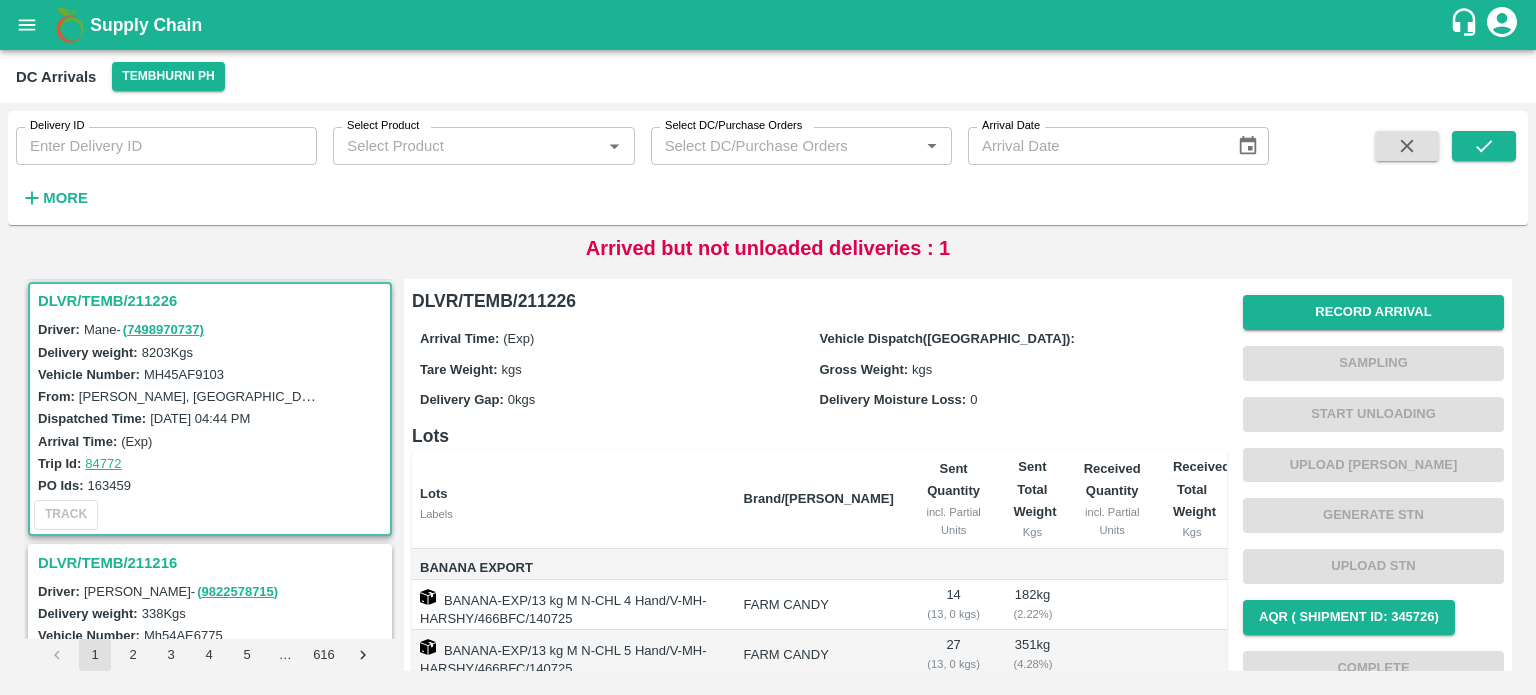 click on "MH45AF9103" at bounding box center (184, 374) 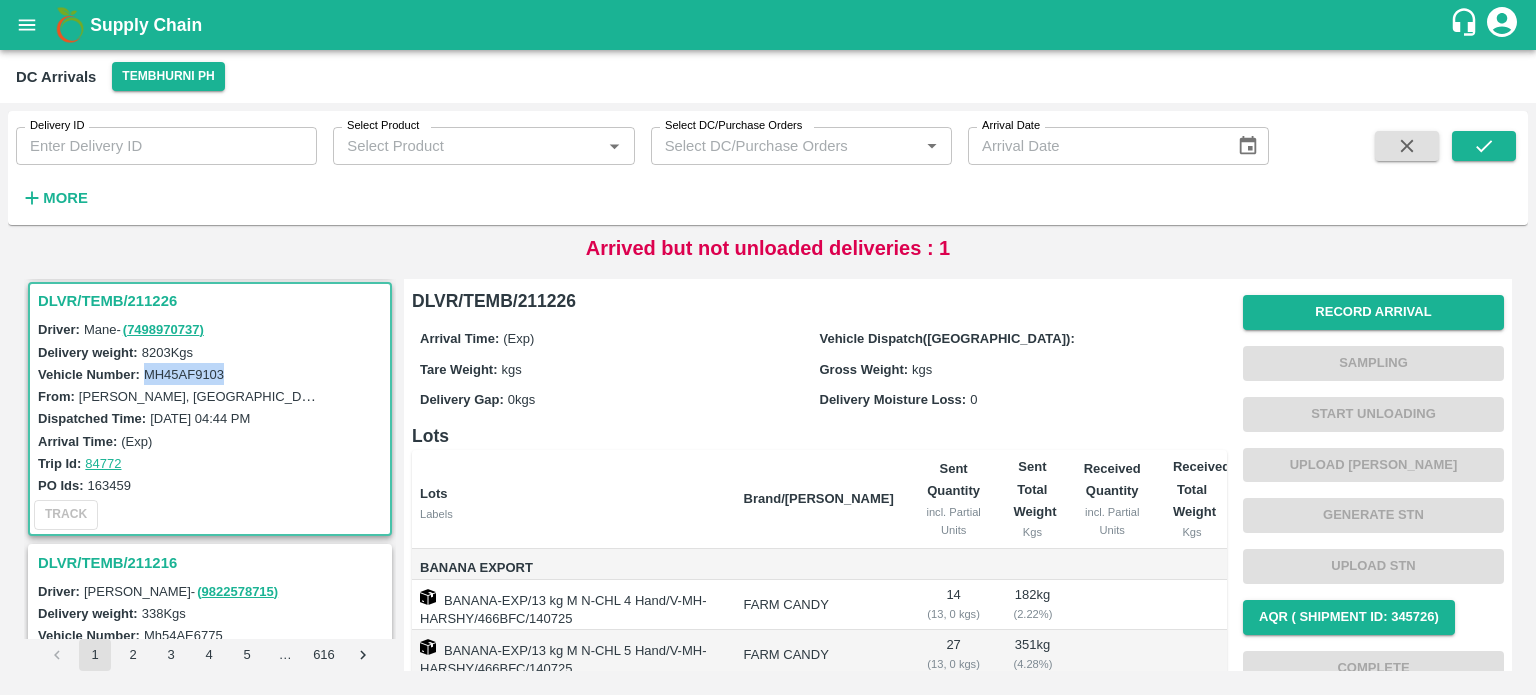 click on "MH45AF9103" at bounding box center [184, 374] 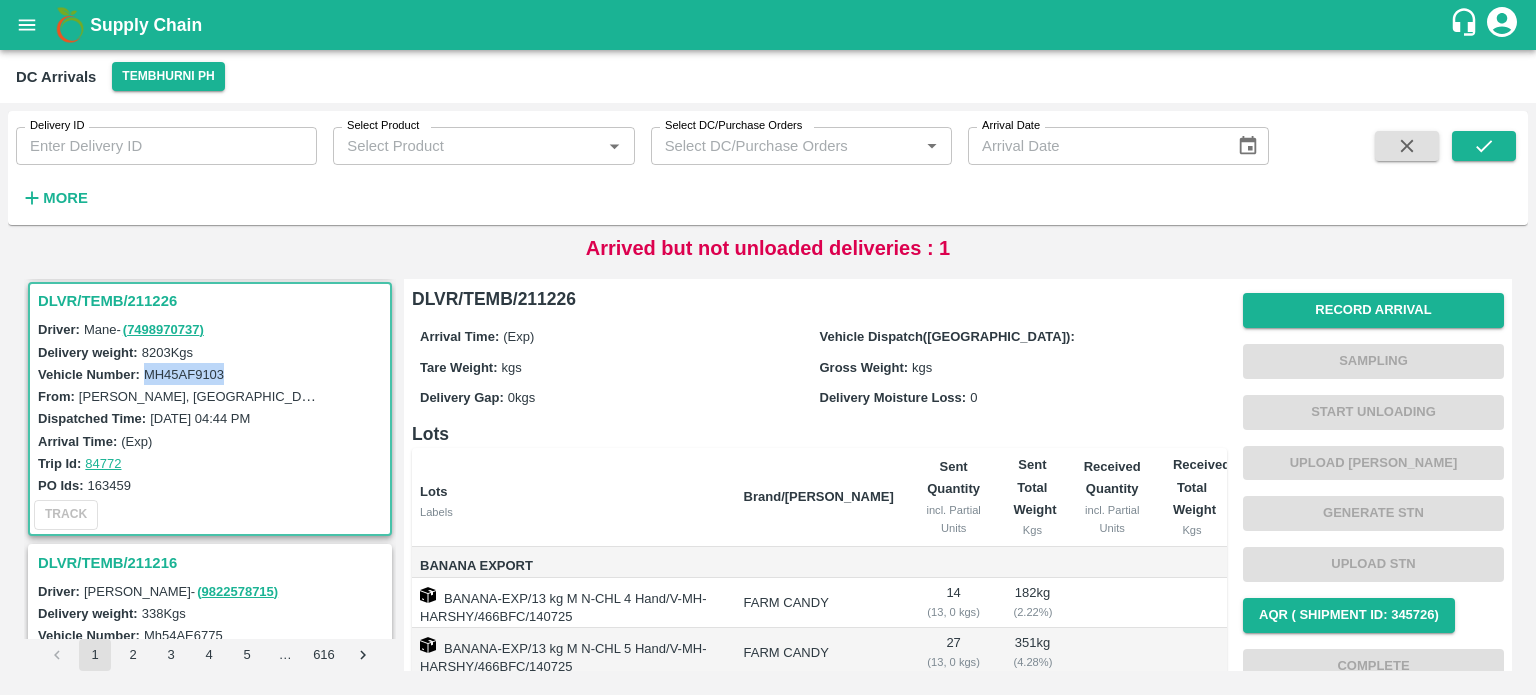 scroll, scrollTop: 0, scrollLeft: 0, axis: both 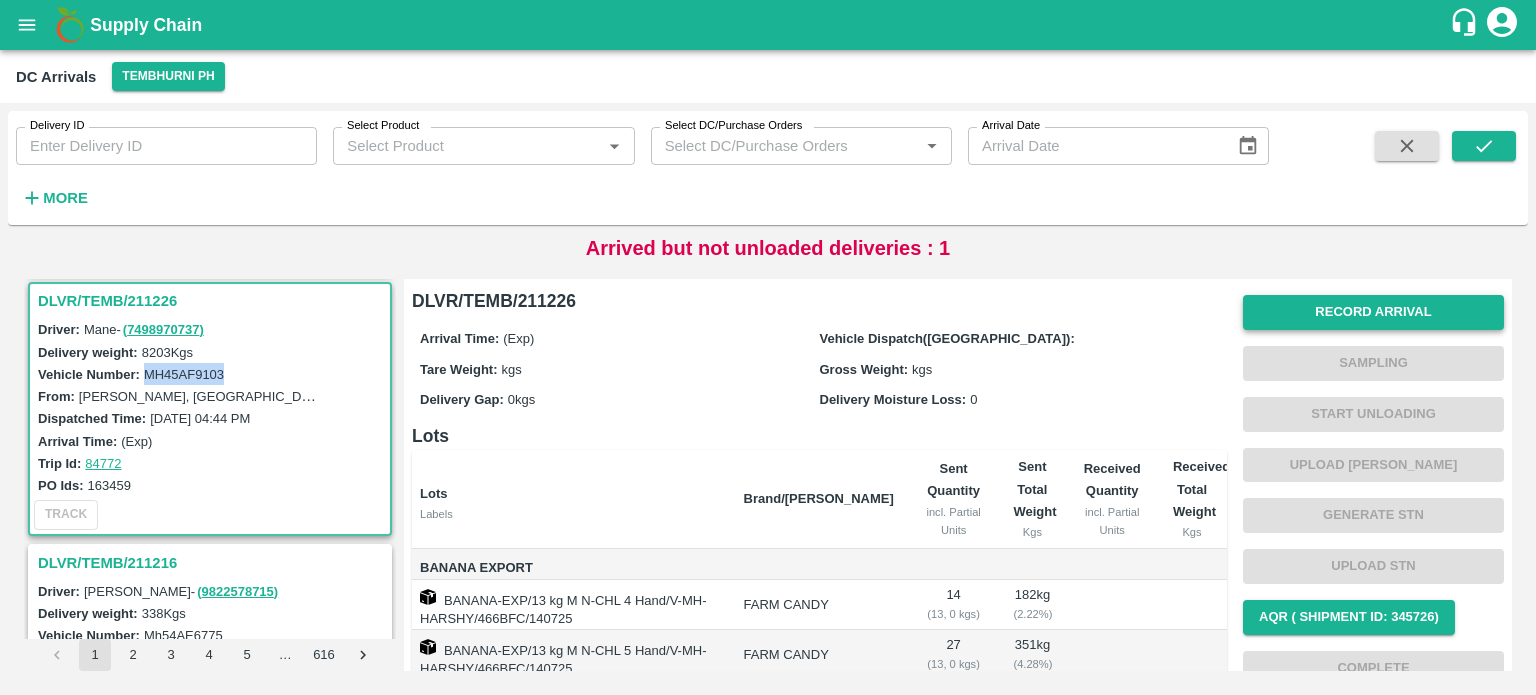 click on "Record Arrival" at bounding box center (1373, 312) 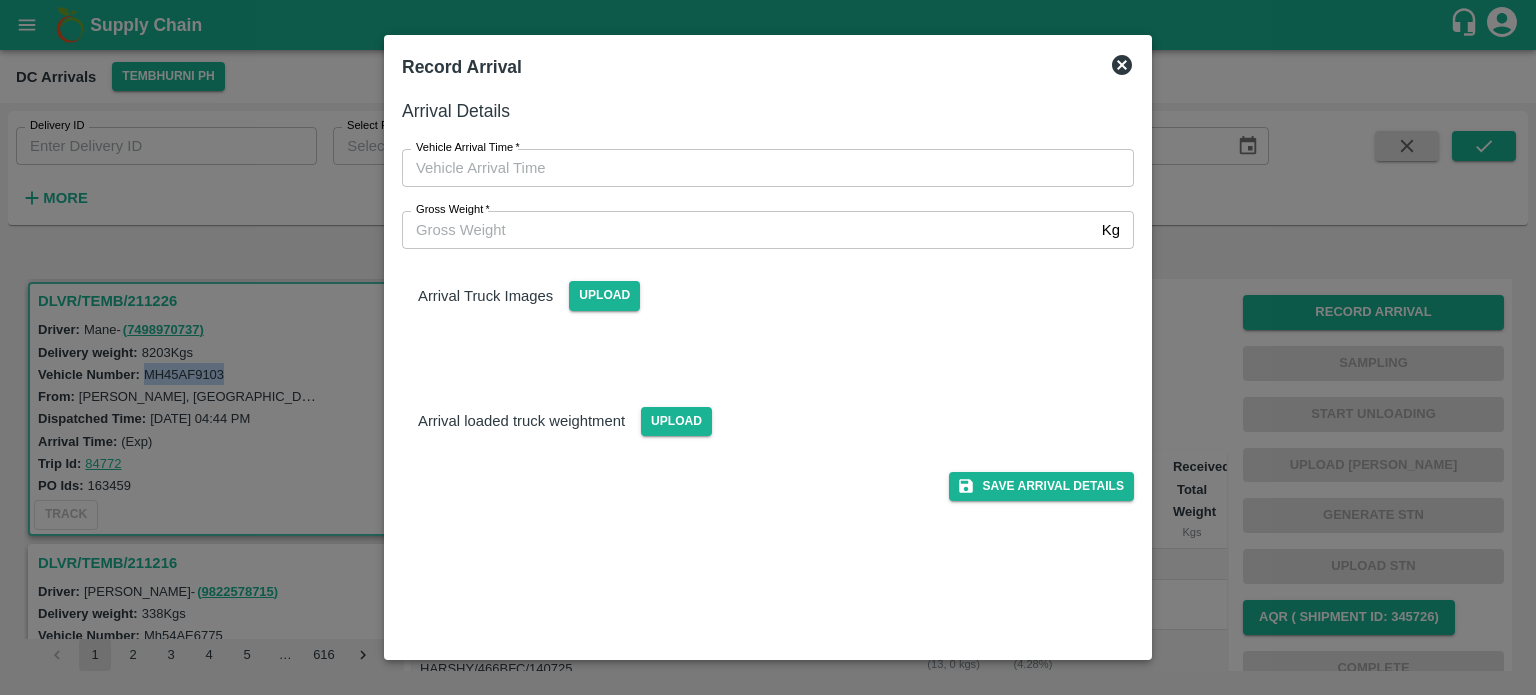 type on "DD/MM/YYYY hh:mm aa" 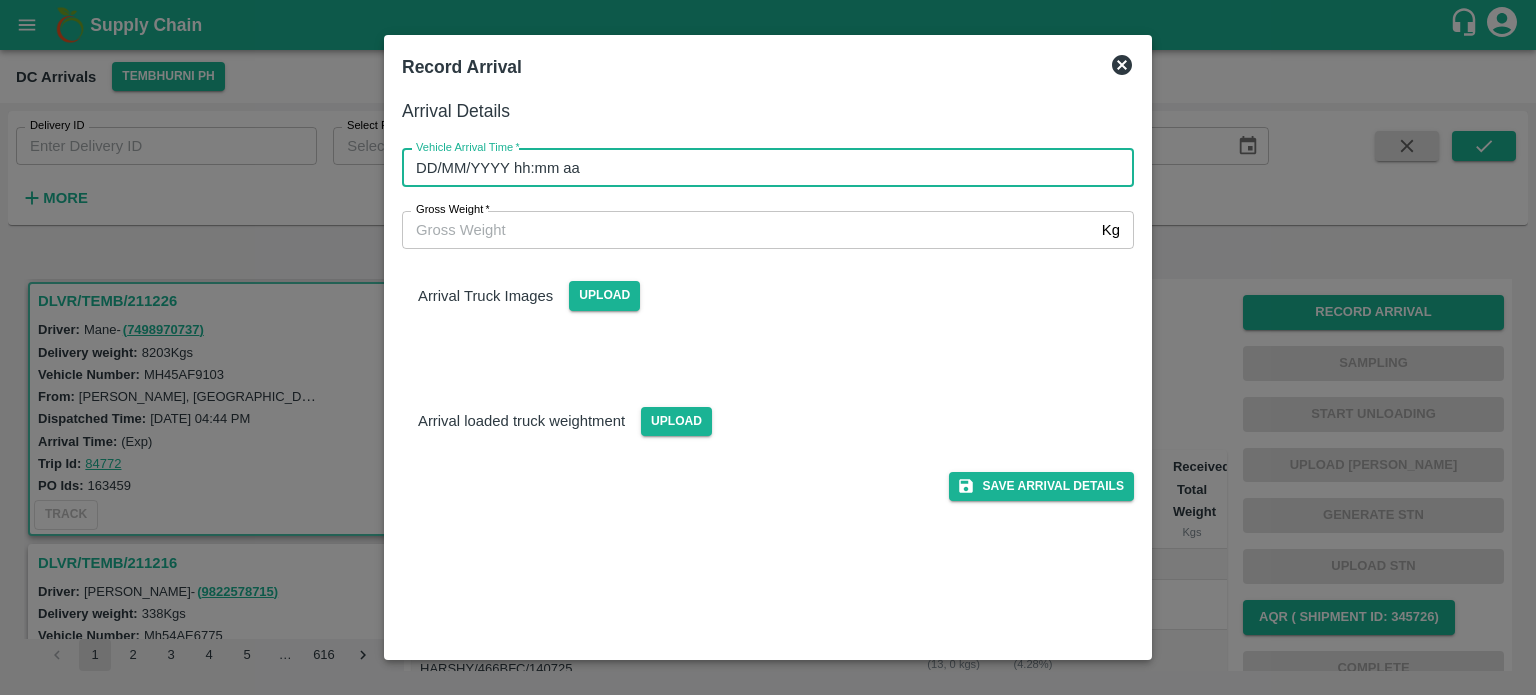 click on "DD/MM/YYYY hh:mm aa" at bounding box center (761, 168) 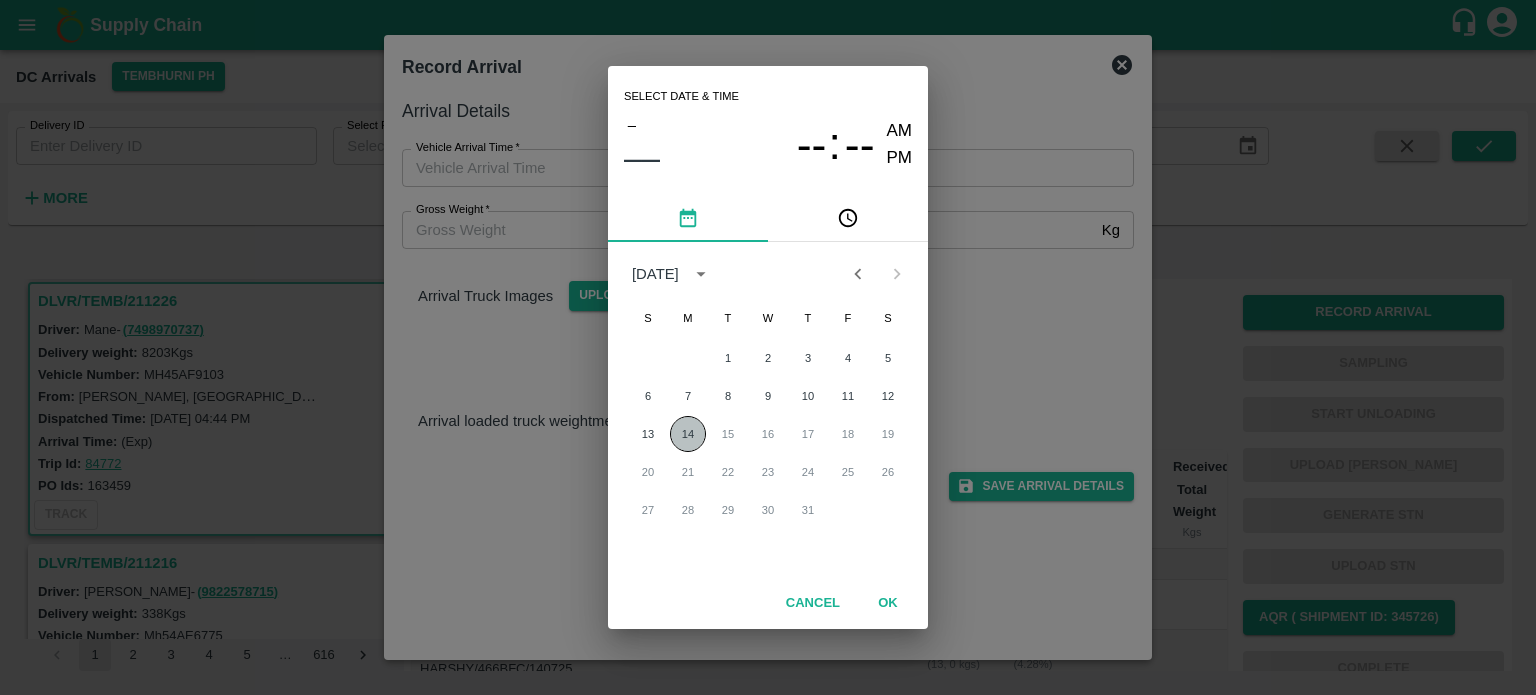 click on "14" at bounding box center (688, 434) 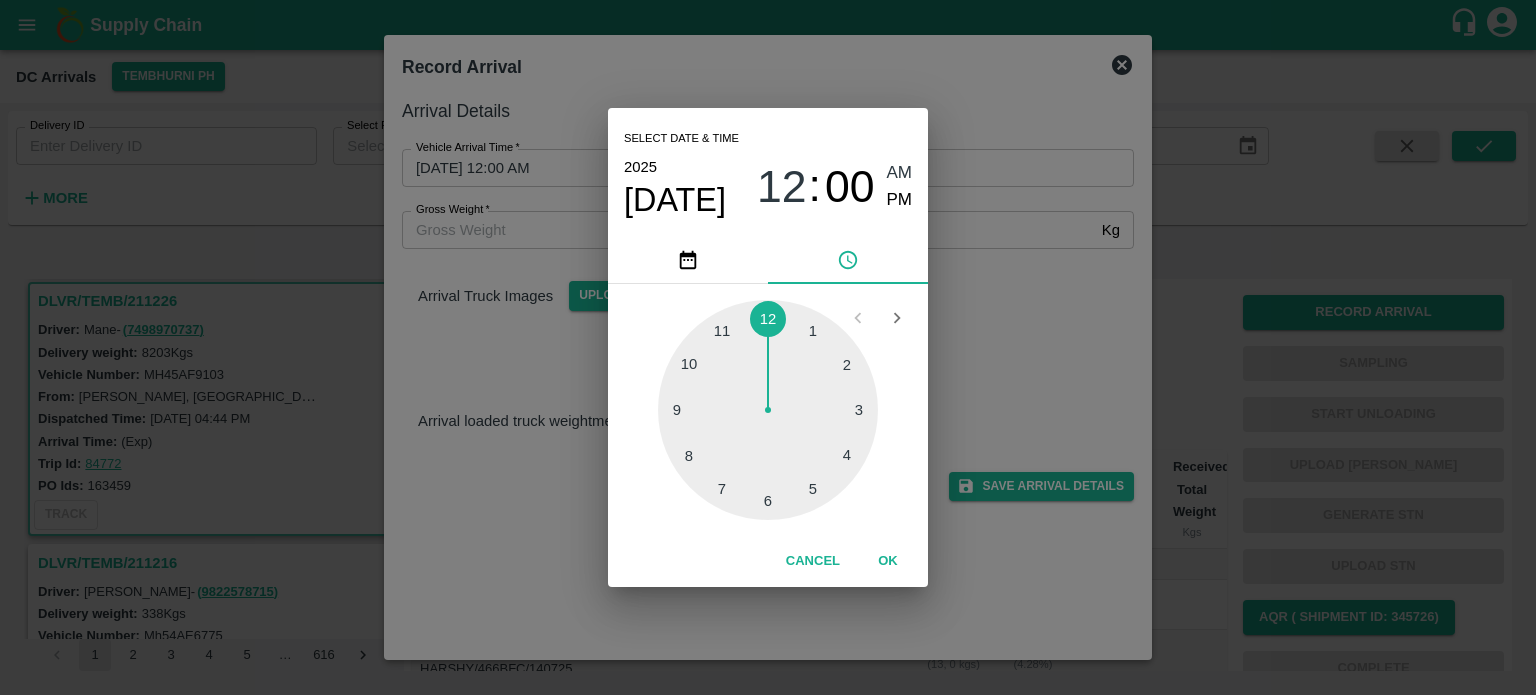 click at bounding box center (768, 410) 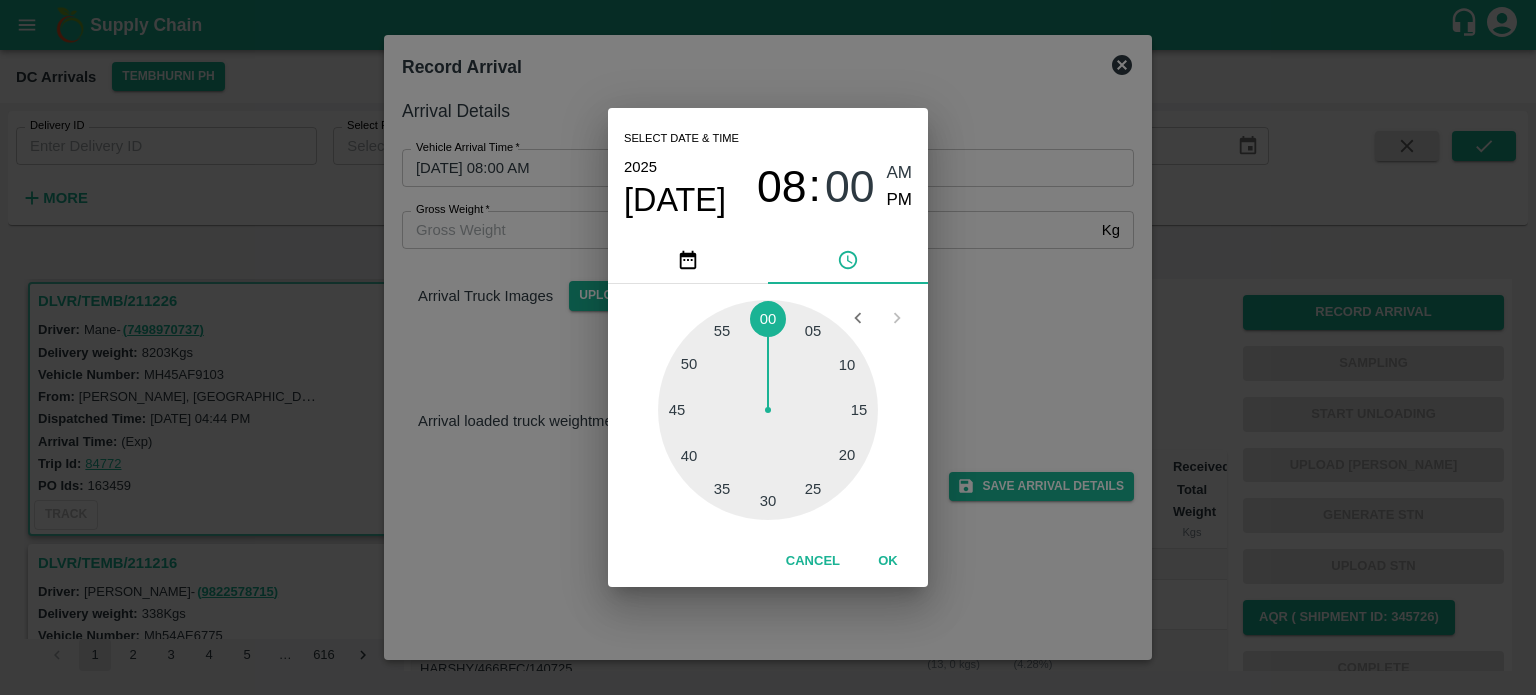 click at bounding box center (768, 410) 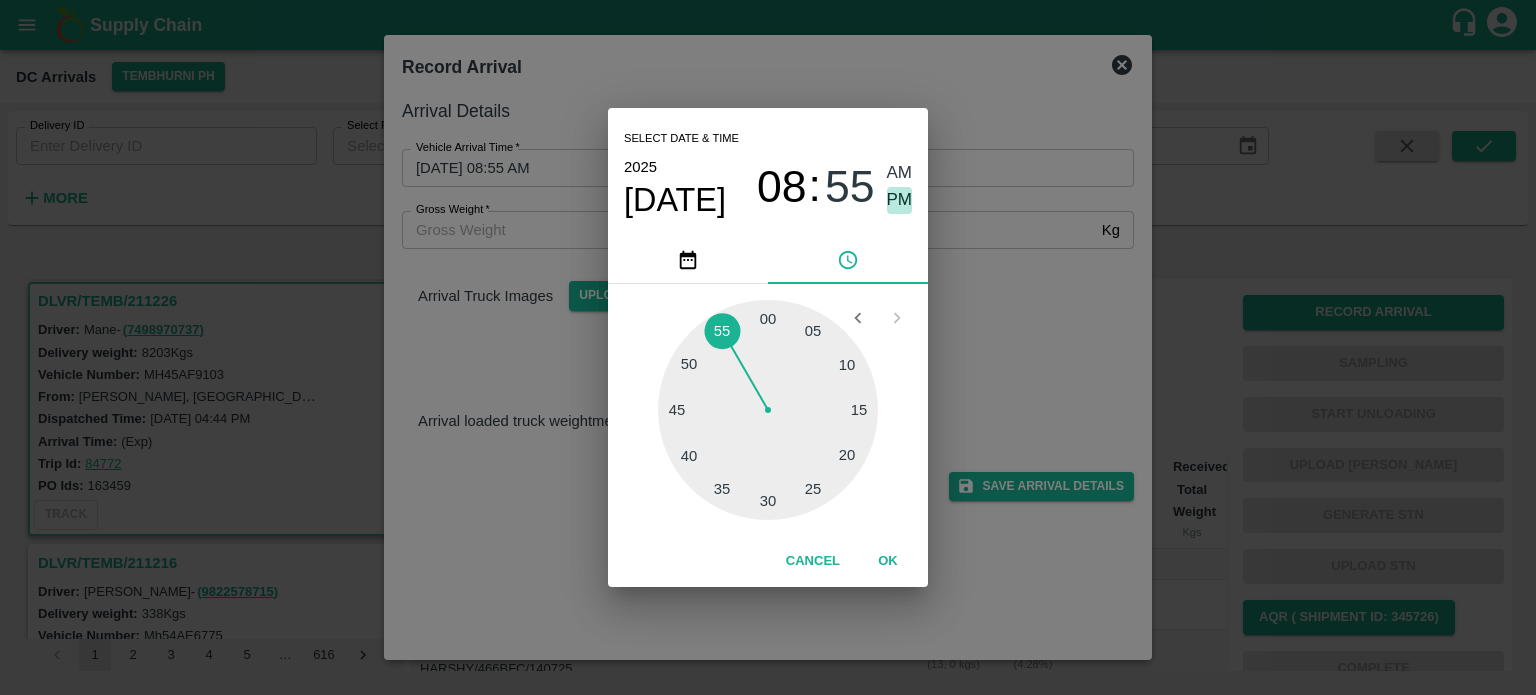 click on "PM" at bounding box center [900, 200] 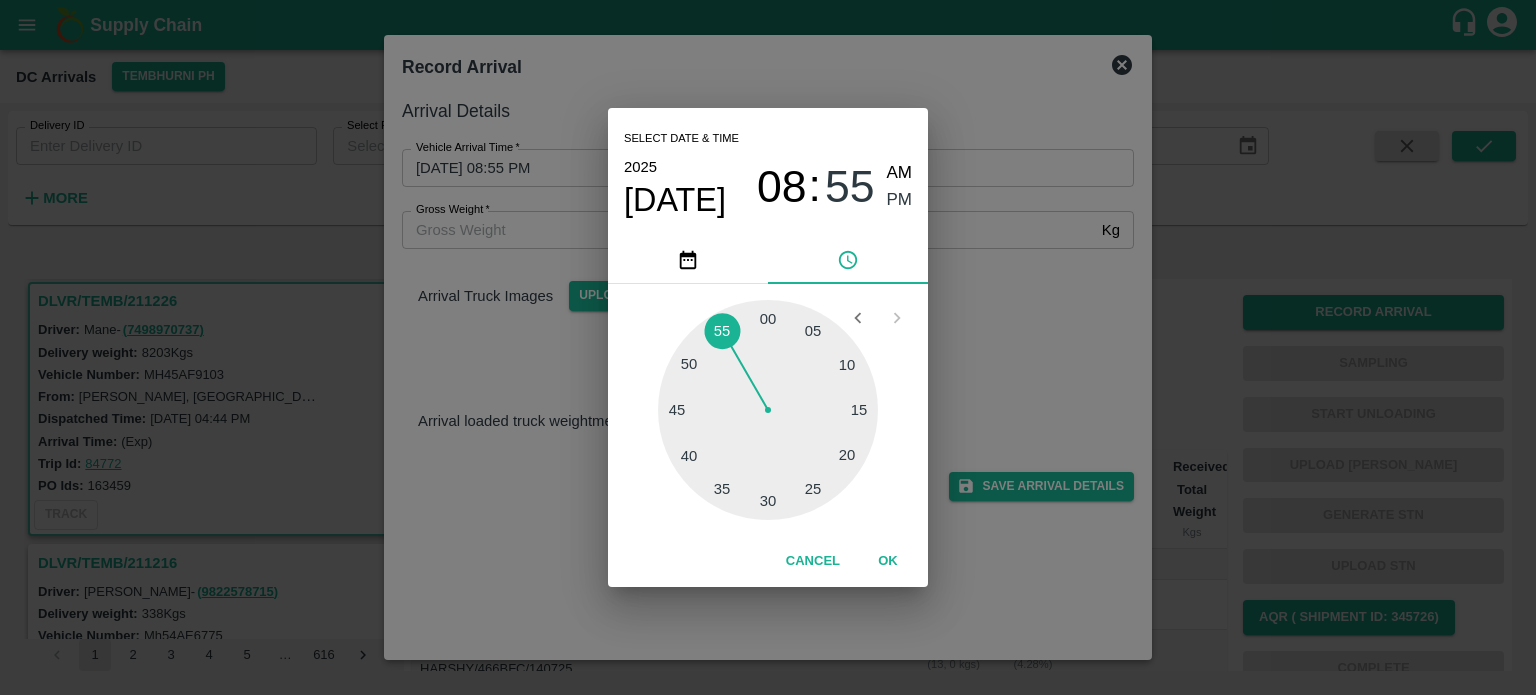 click on "Select date & time [DATE] 08 : 55 AM PM 05 10 15 20 25 30 35 40 45 50 55 00 Cancel OK" at bounding box center (768, 347) 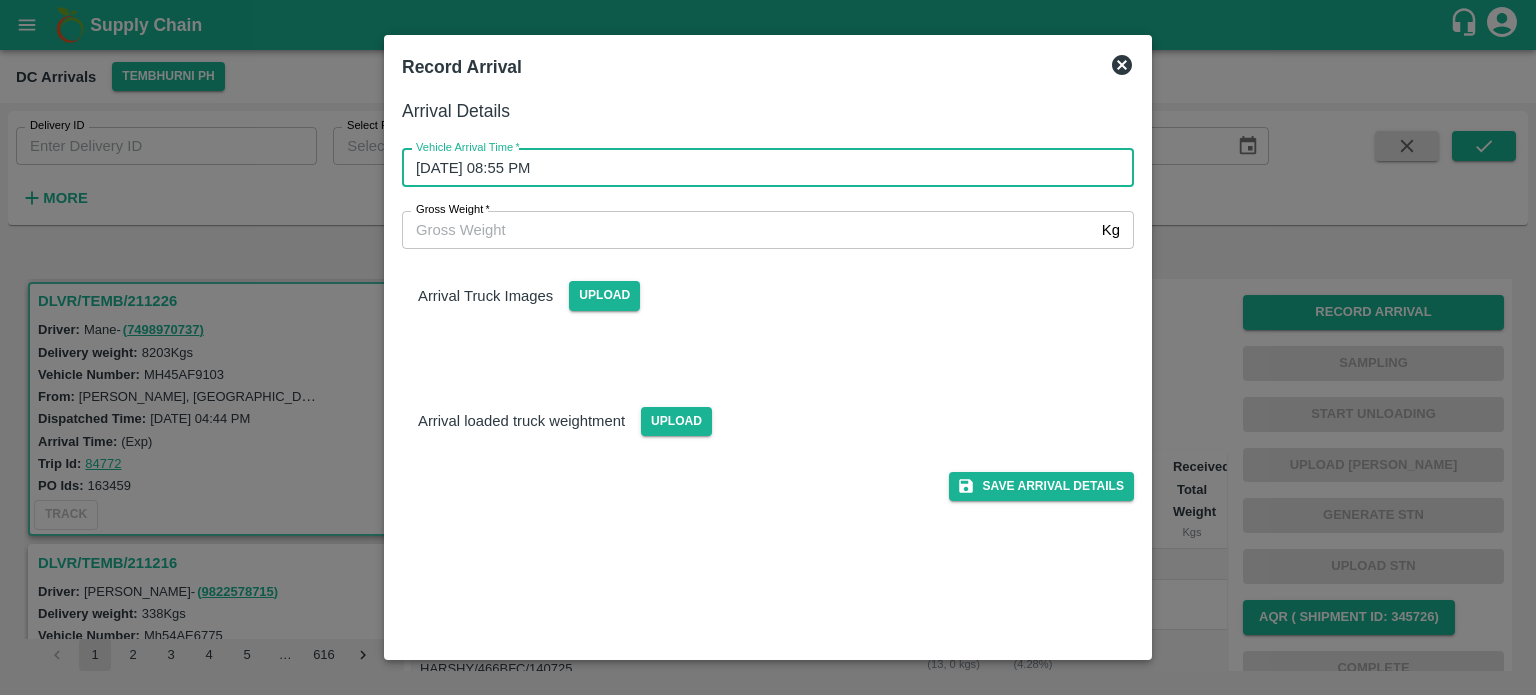 click on "Gross Weight   *" at bounding box center [748, 230] 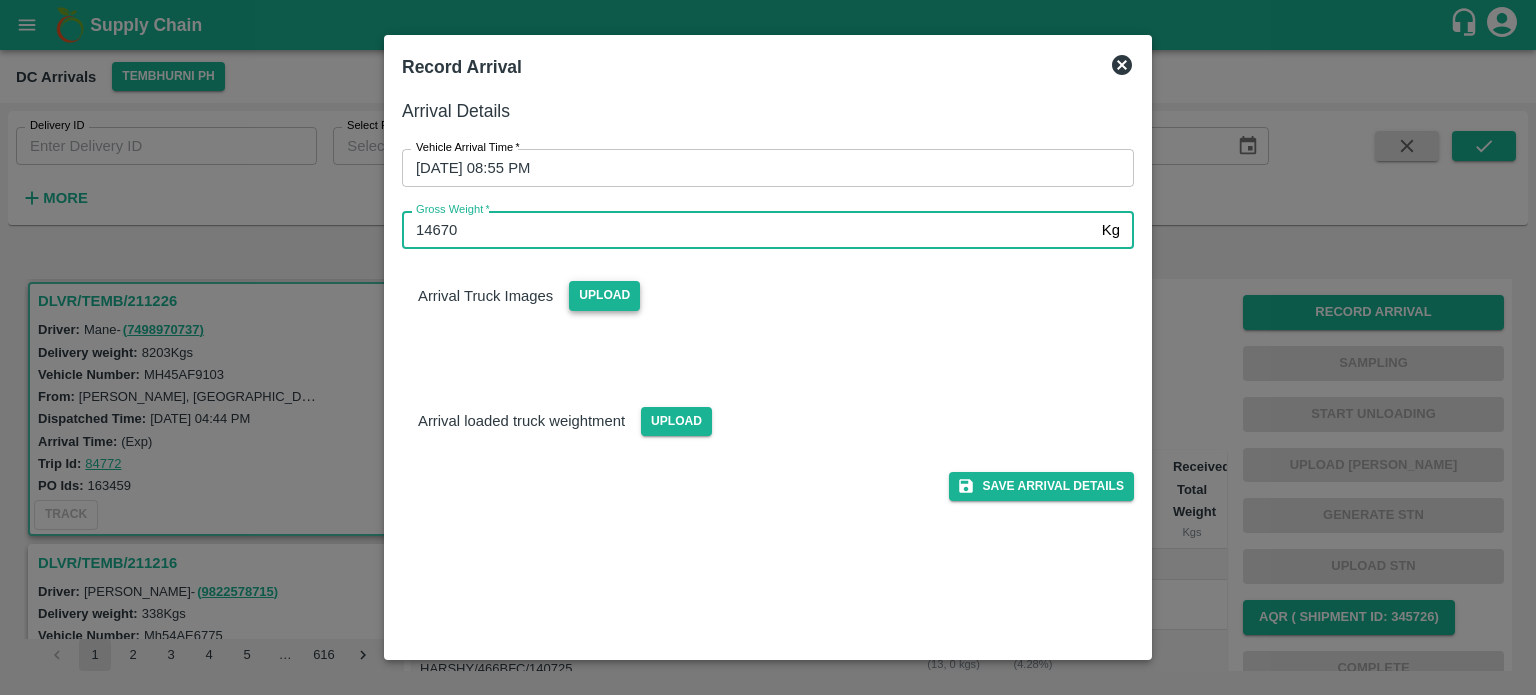 type on "14670" 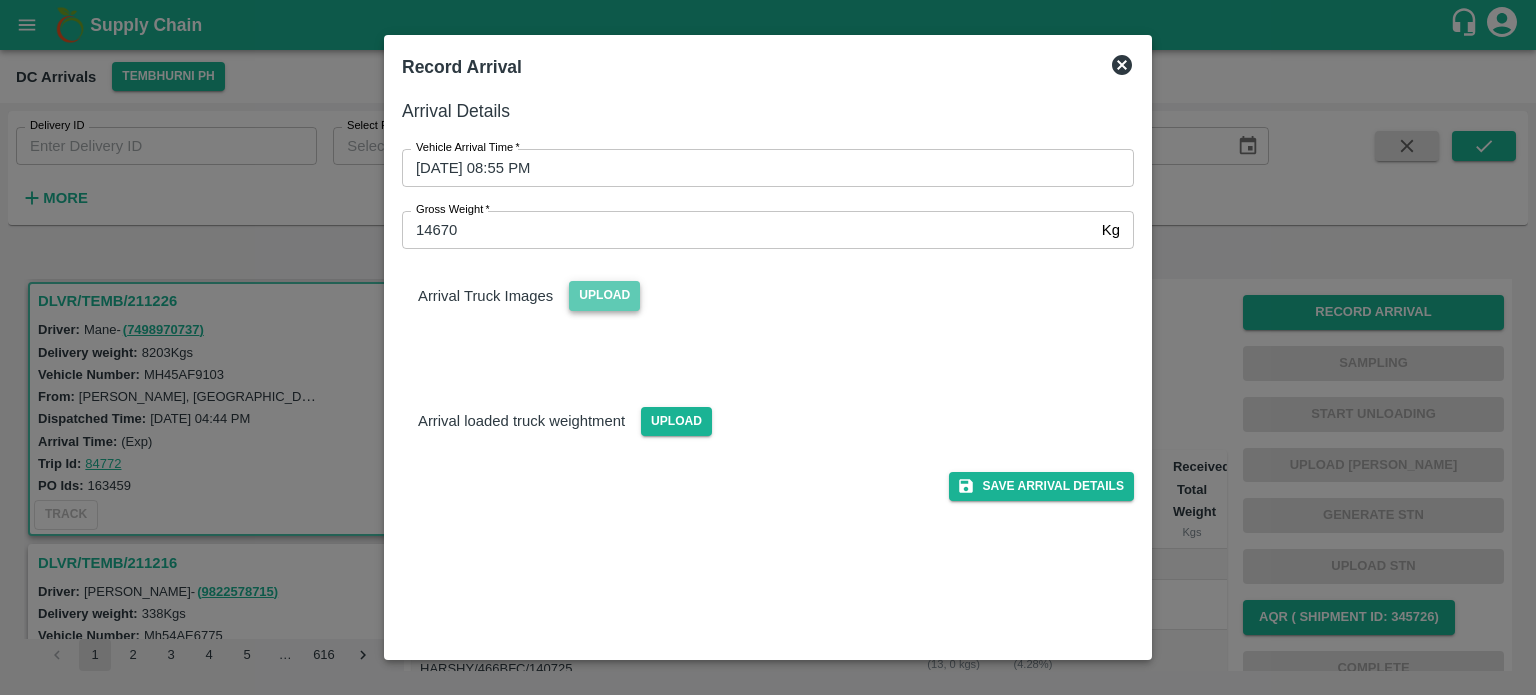 click on "Upload" at bounding box center [604, 295] 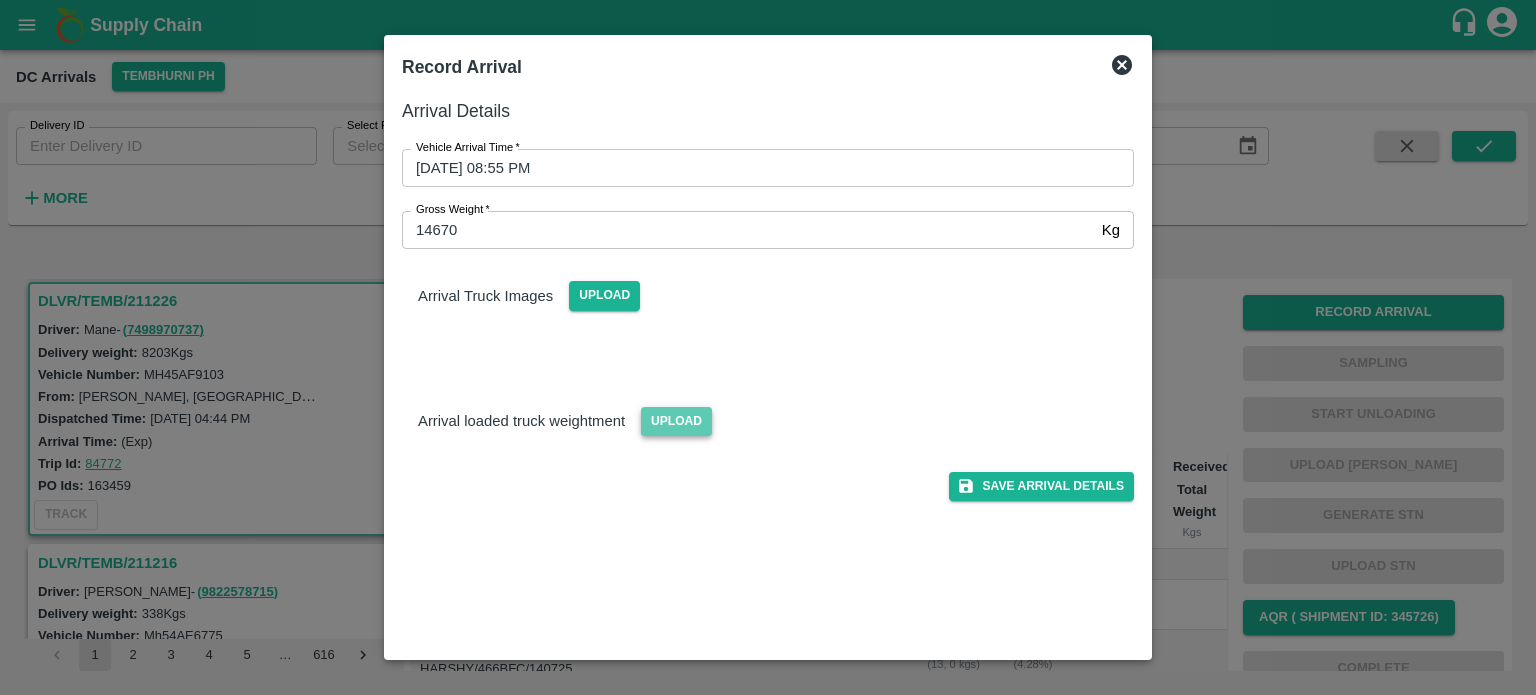 click on "Upload" at bounding box center [676, 421] 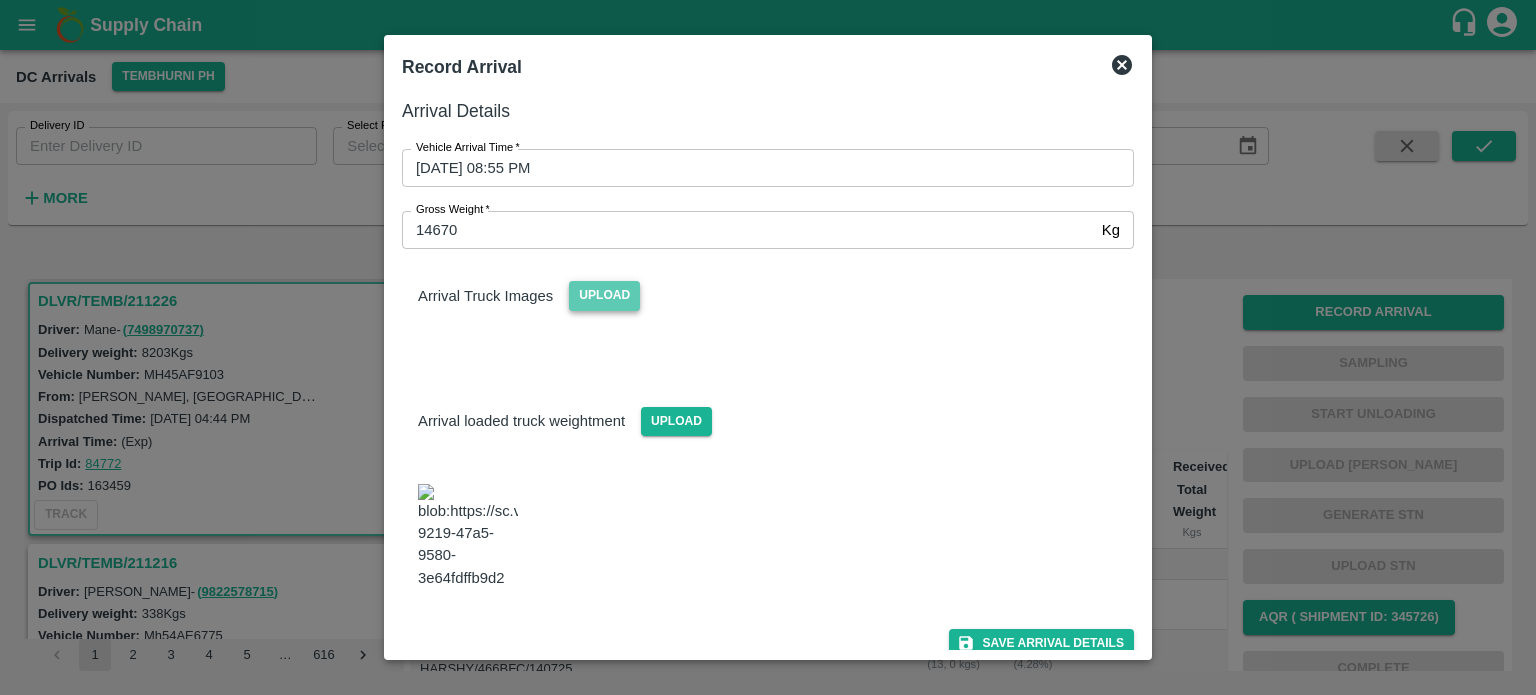 click on "Upload" at bounding box center [604, 295] 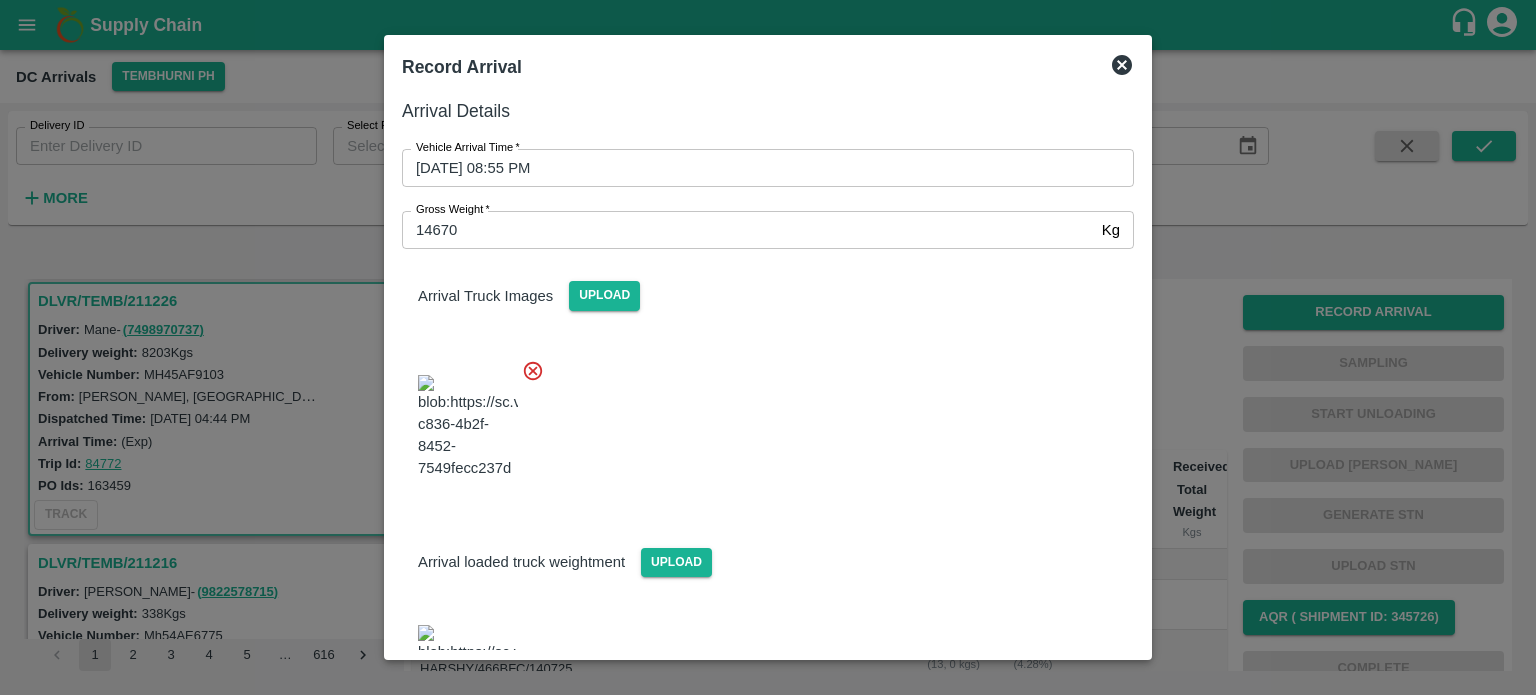 scroll, scrollTop: 342, scrollLeft: 0, axis: vertical 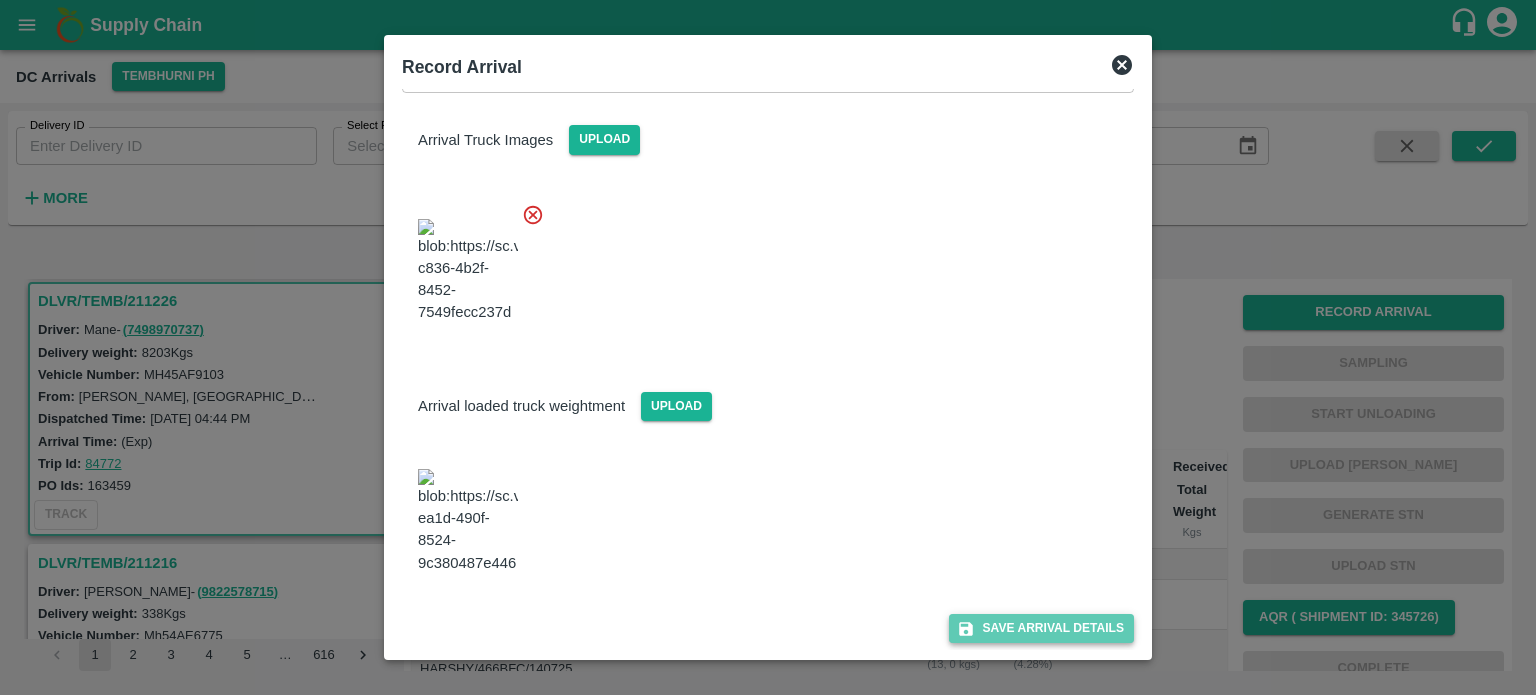 click on "Save Arrival Details" at bounding box center (1041, 628) 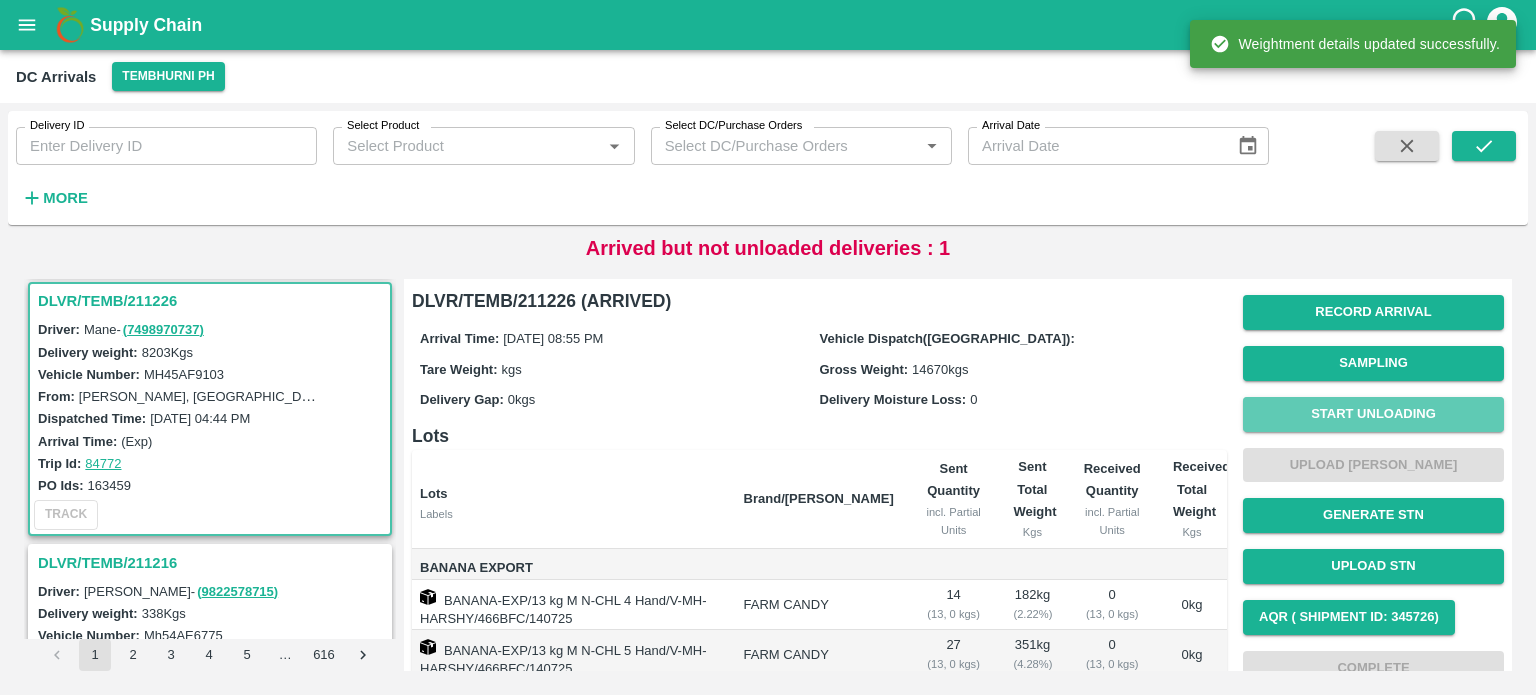 click on "Start Unloading" at bounding box center (1373, 414) 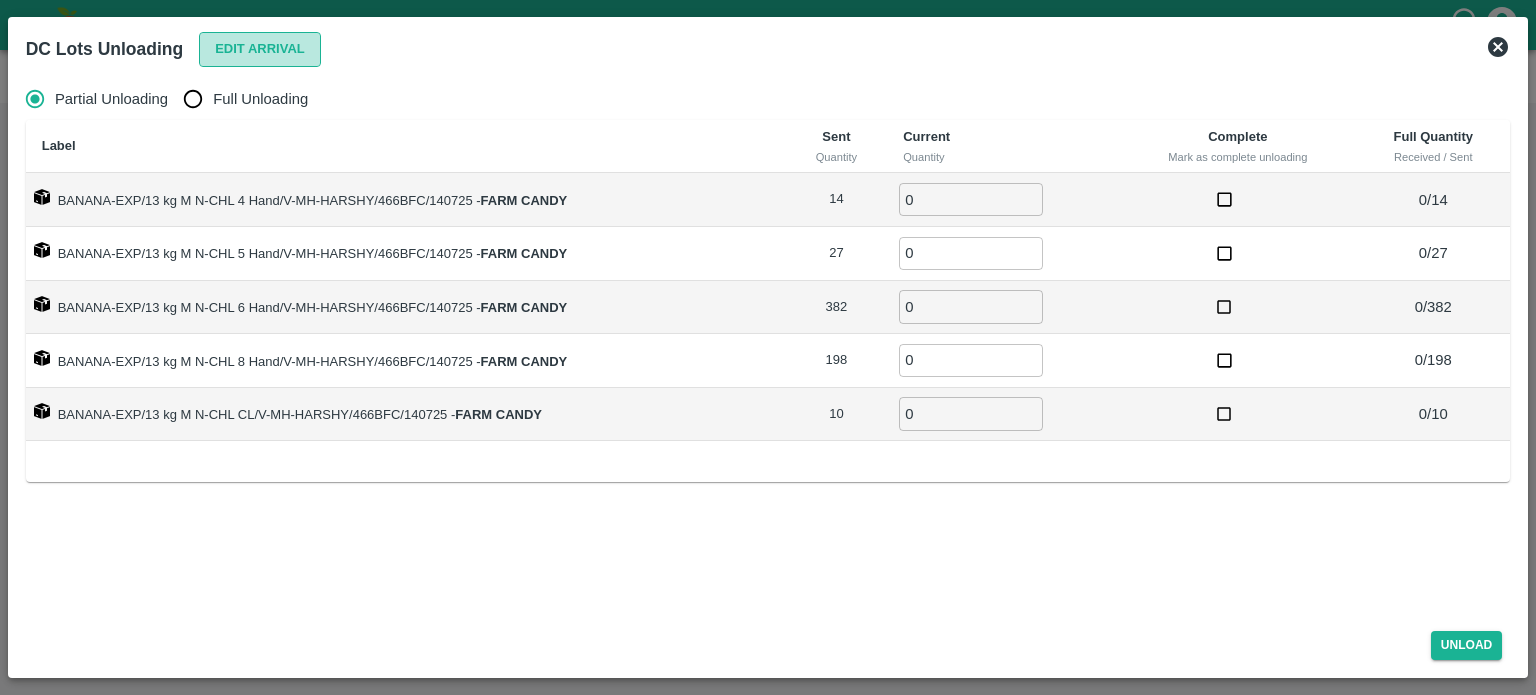 drag, startPoint x: 240, startPoint y: 45, endPoint x: 221, endPoint y: 47, distance: 19.104973 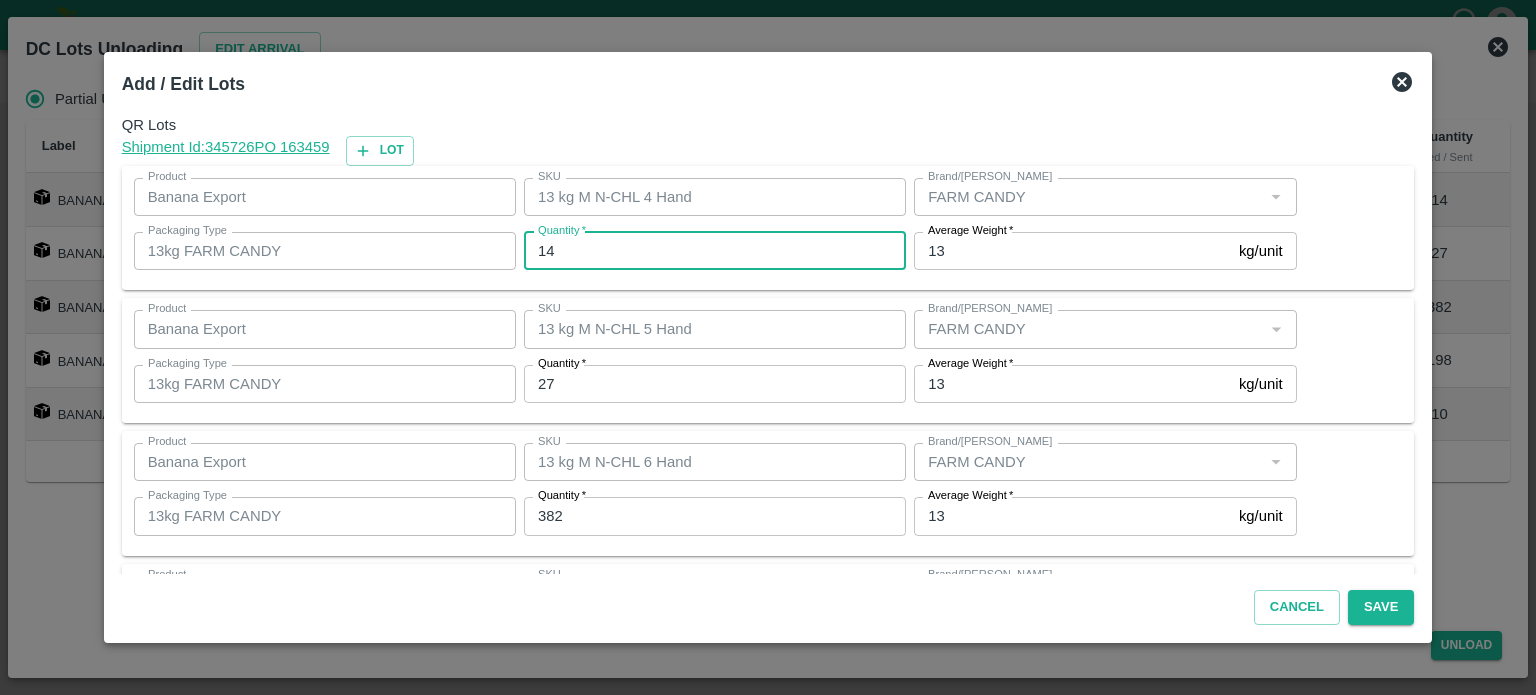 click on "14" at bounding box center (715, 251) 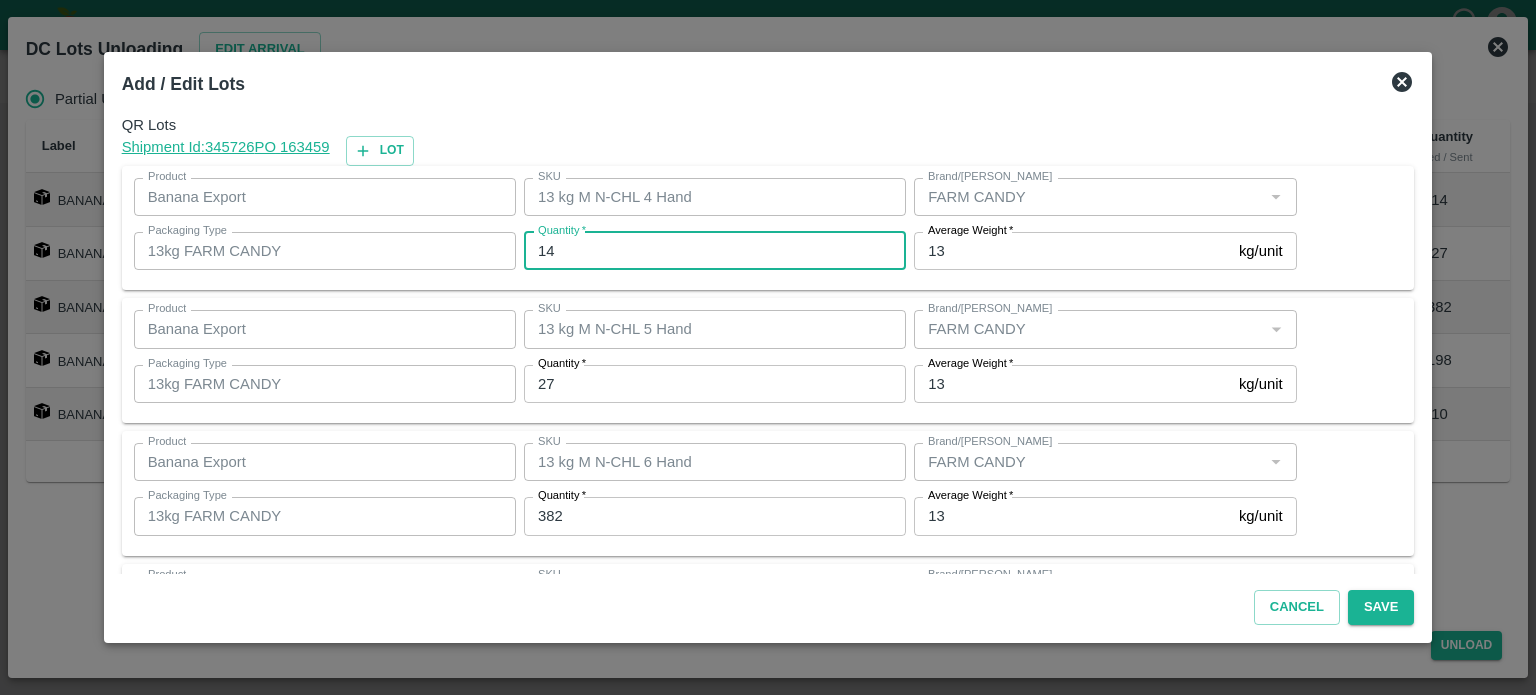 click on "14" at bounding box center [715, 251] 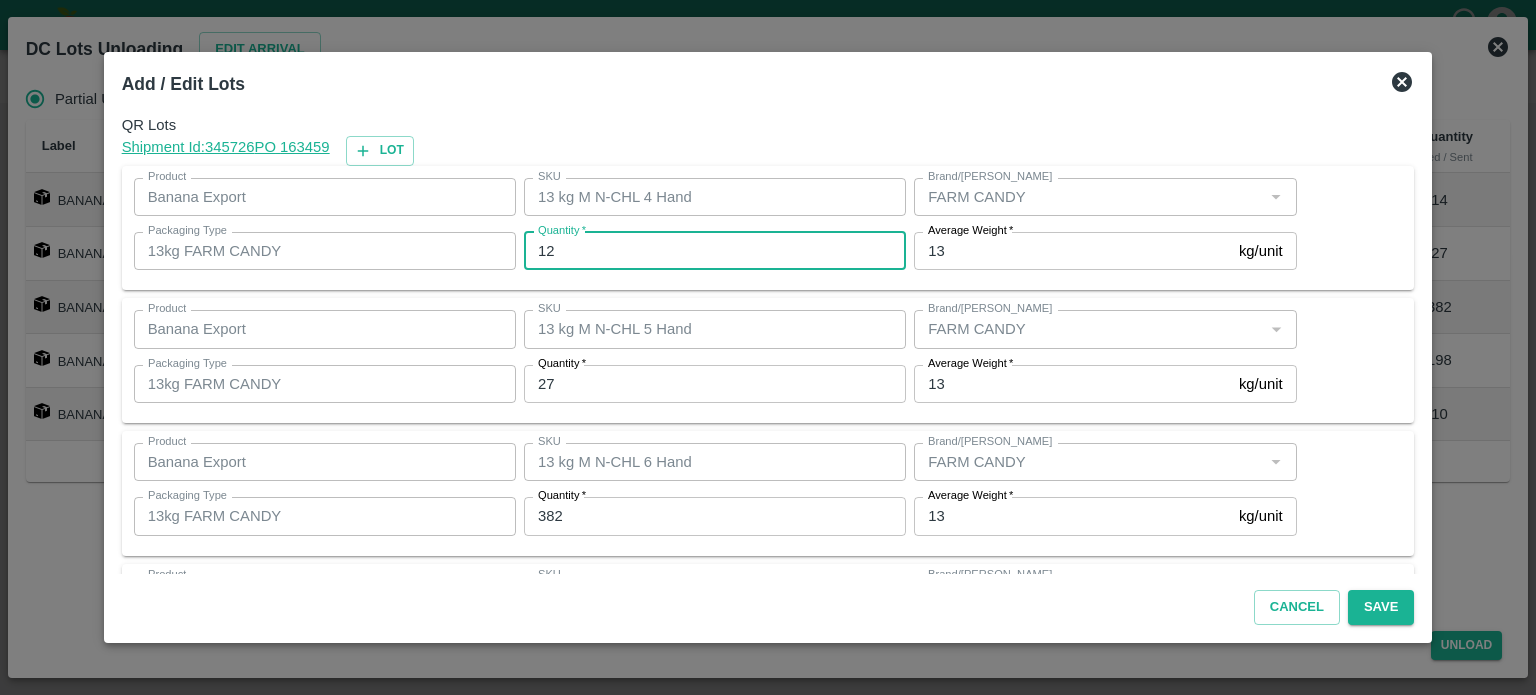 type on "12" 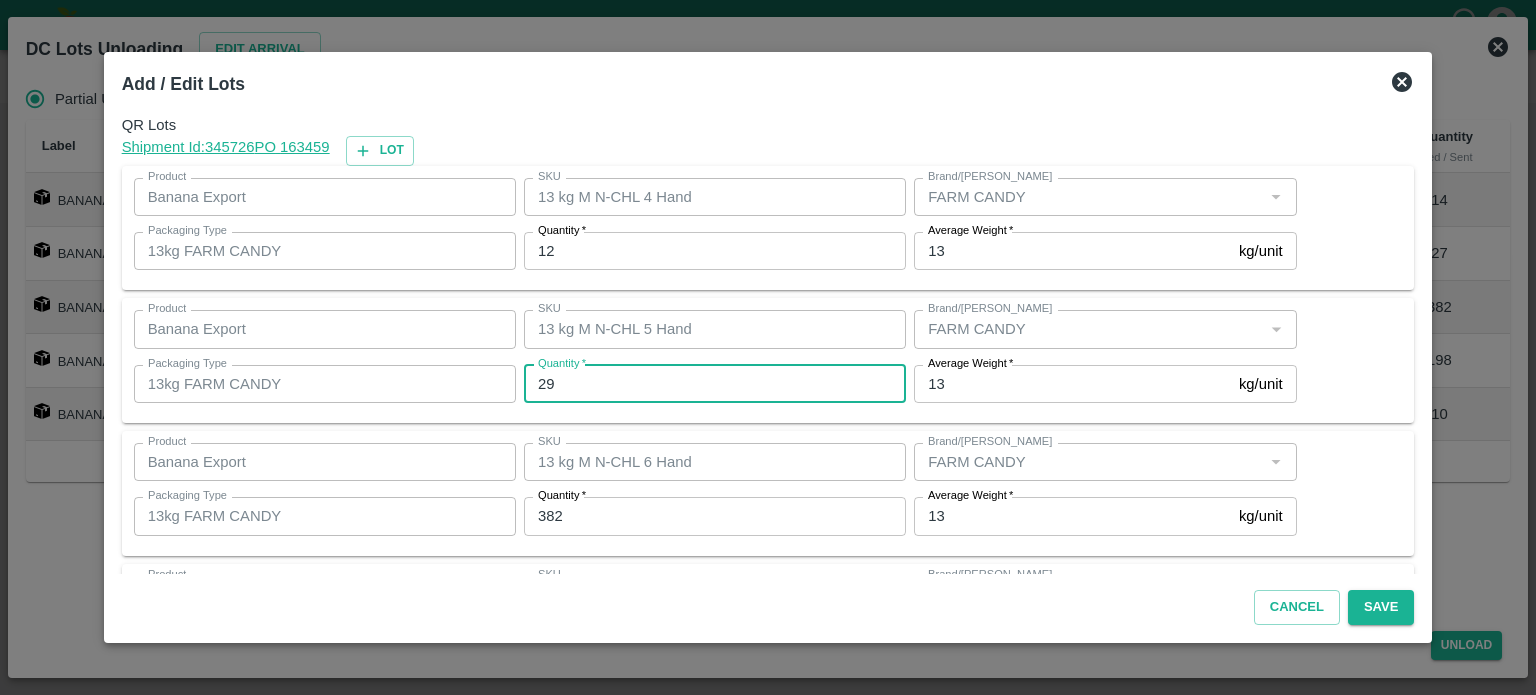 type on "29" 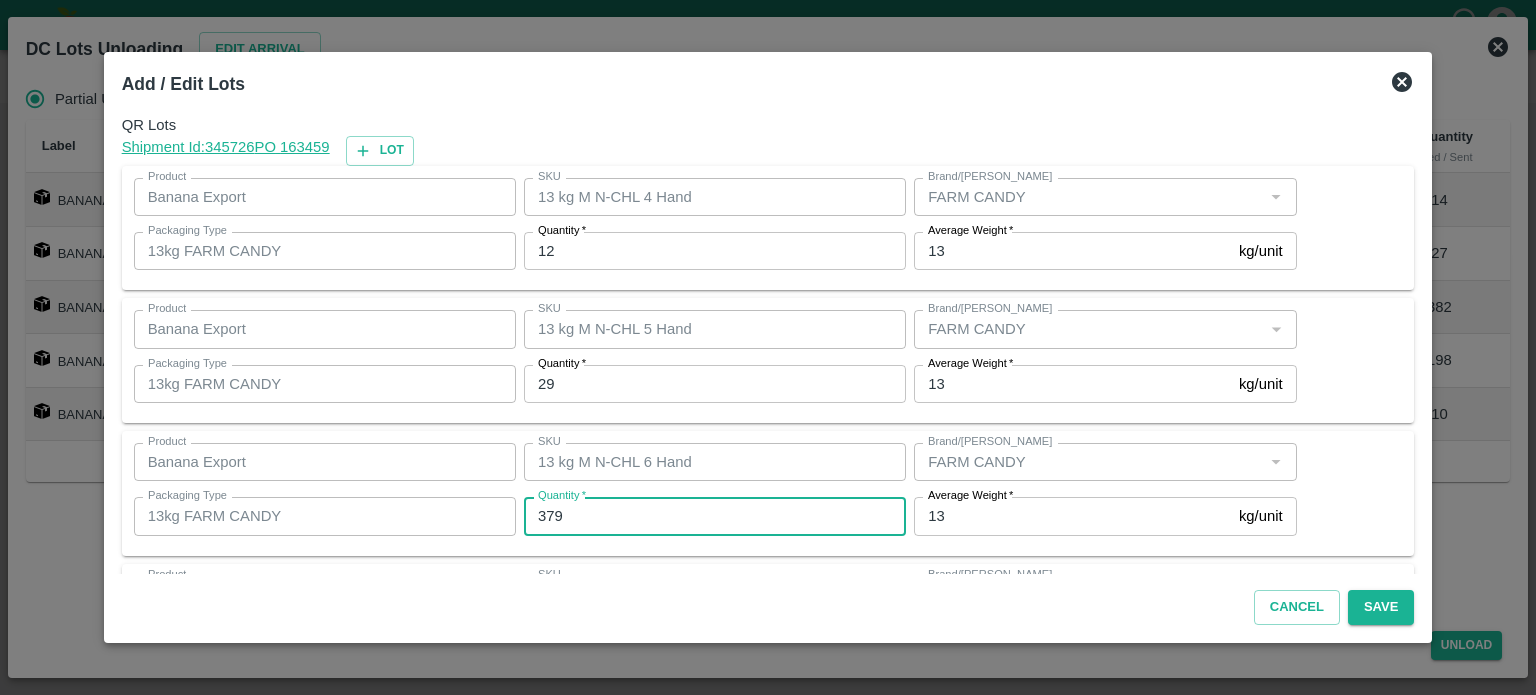 type on "379" 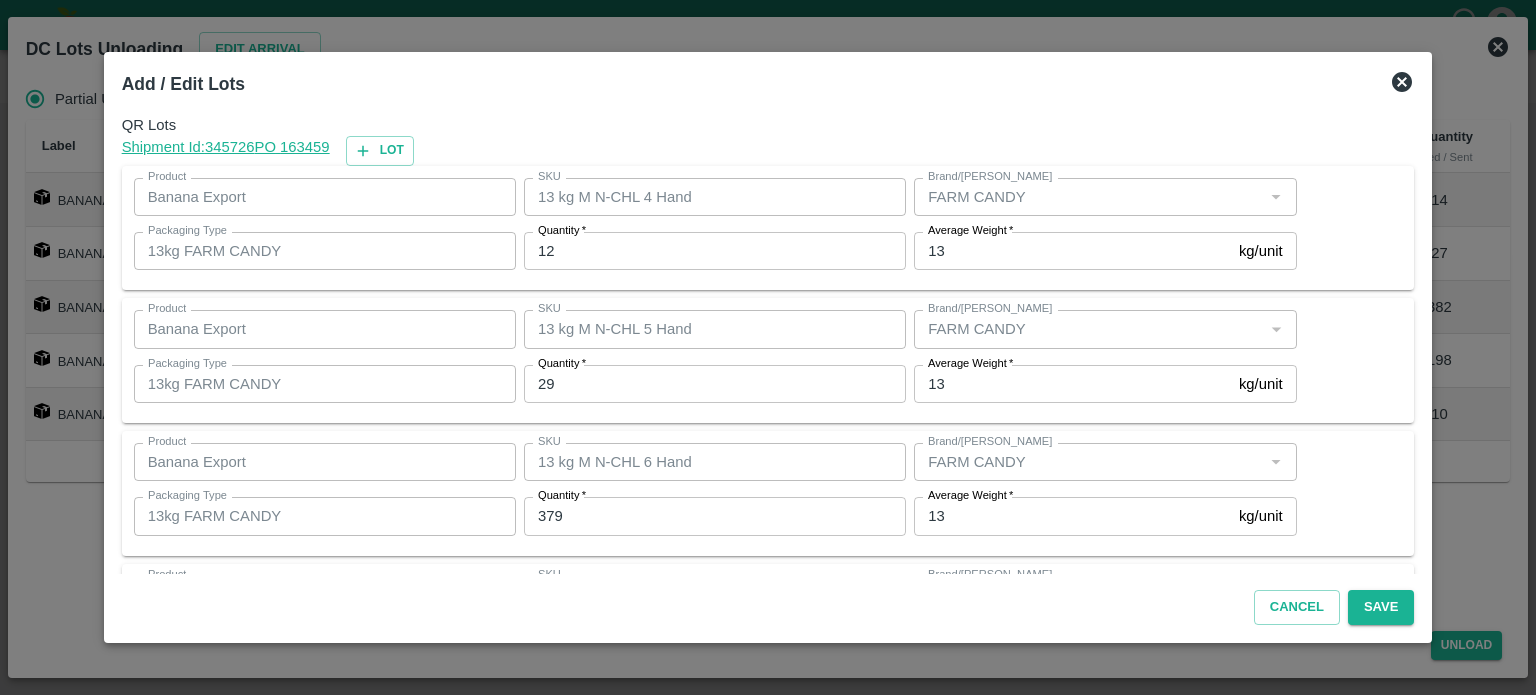 scroll, scrollTop: 262, scrollLeft: 0, axis: vertical 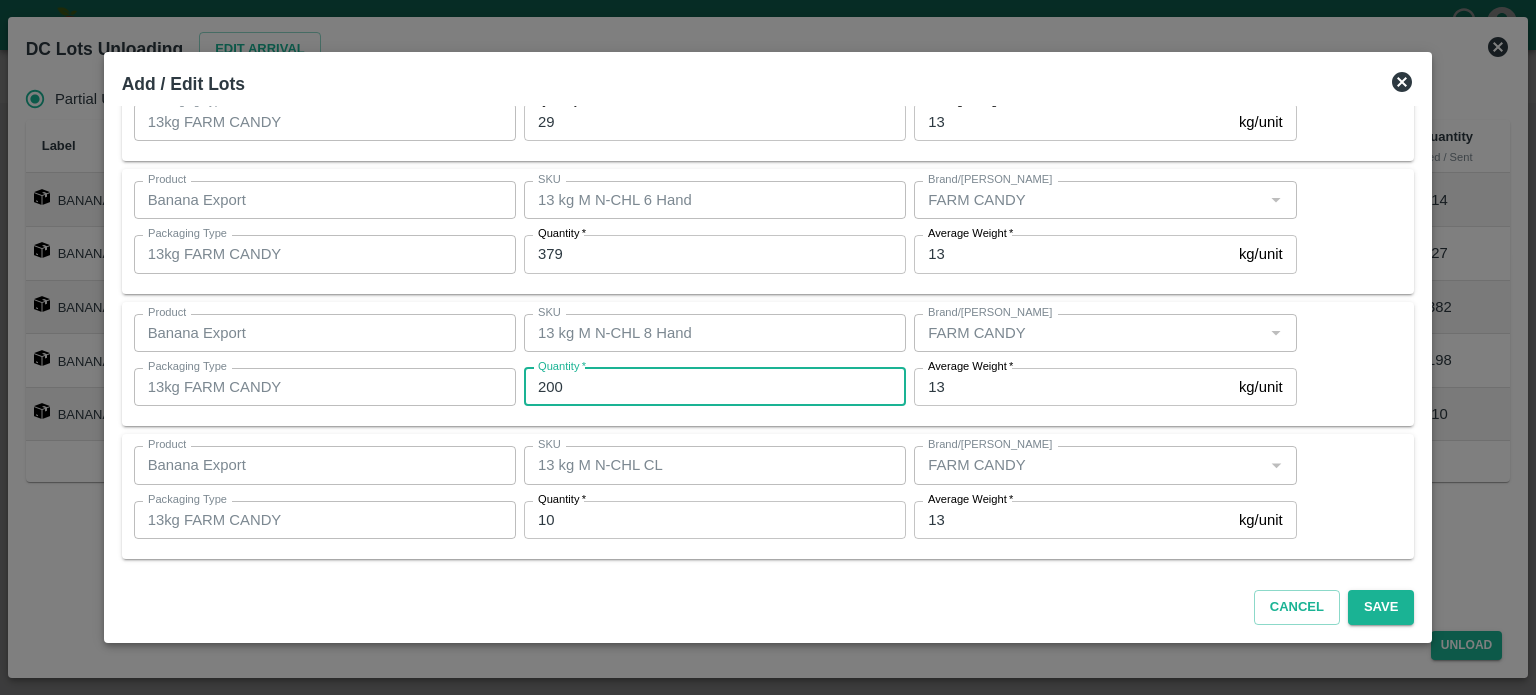 type on "200" 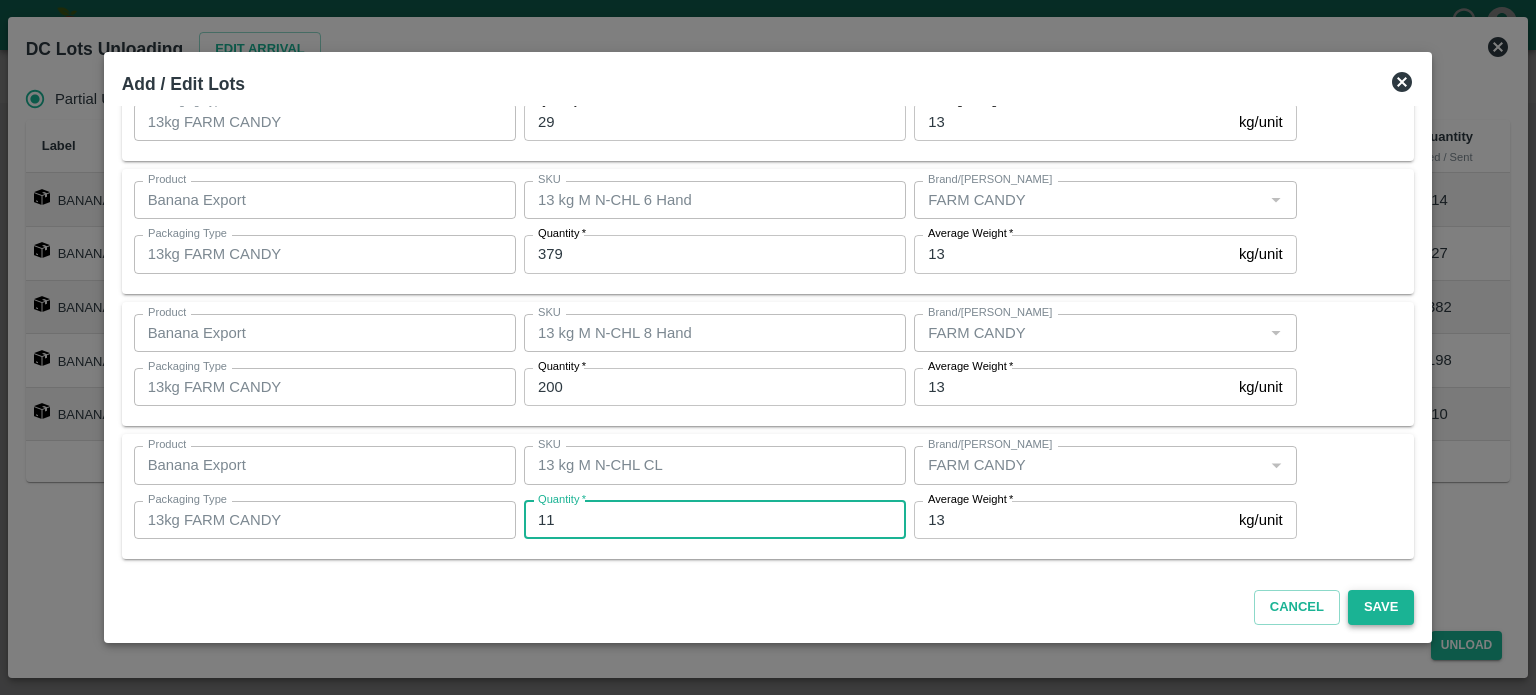 type on "11" 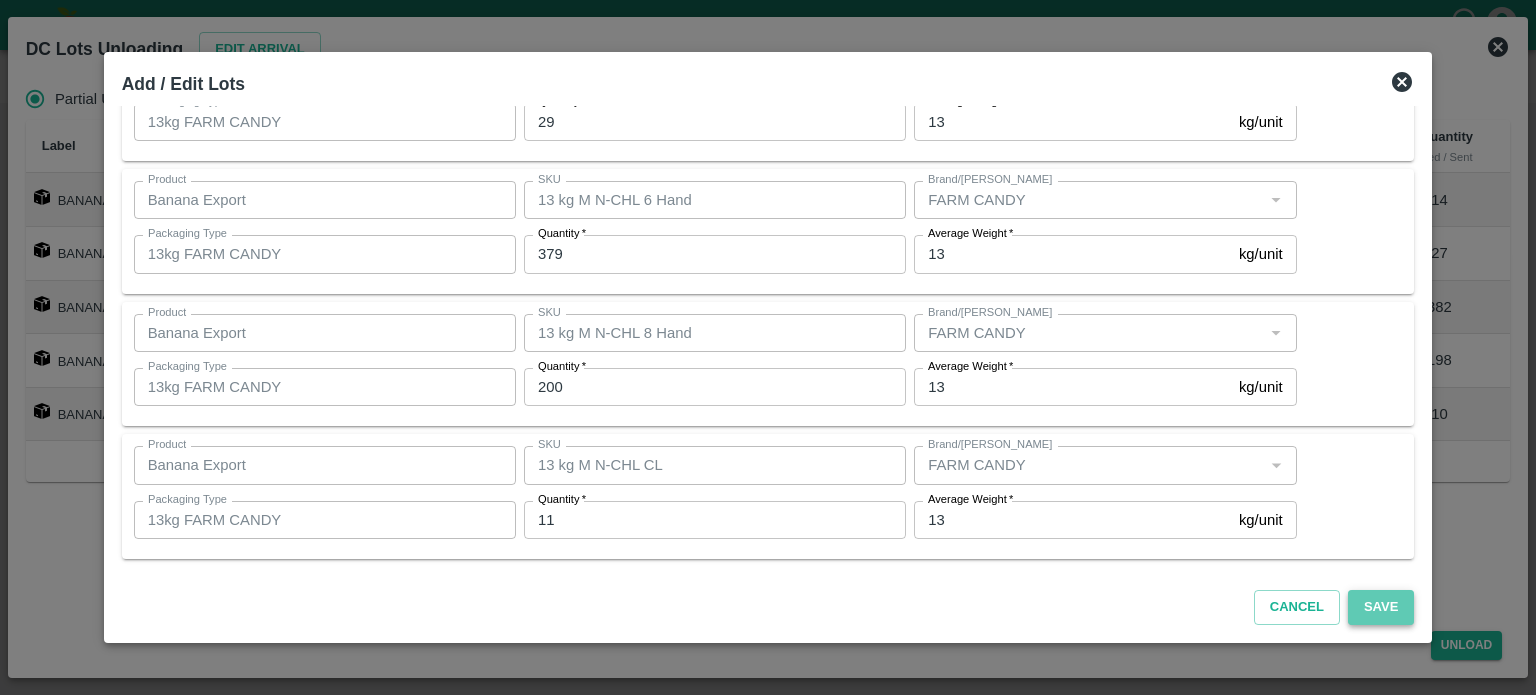 click on "Save" at bounding box center (1381, 607) 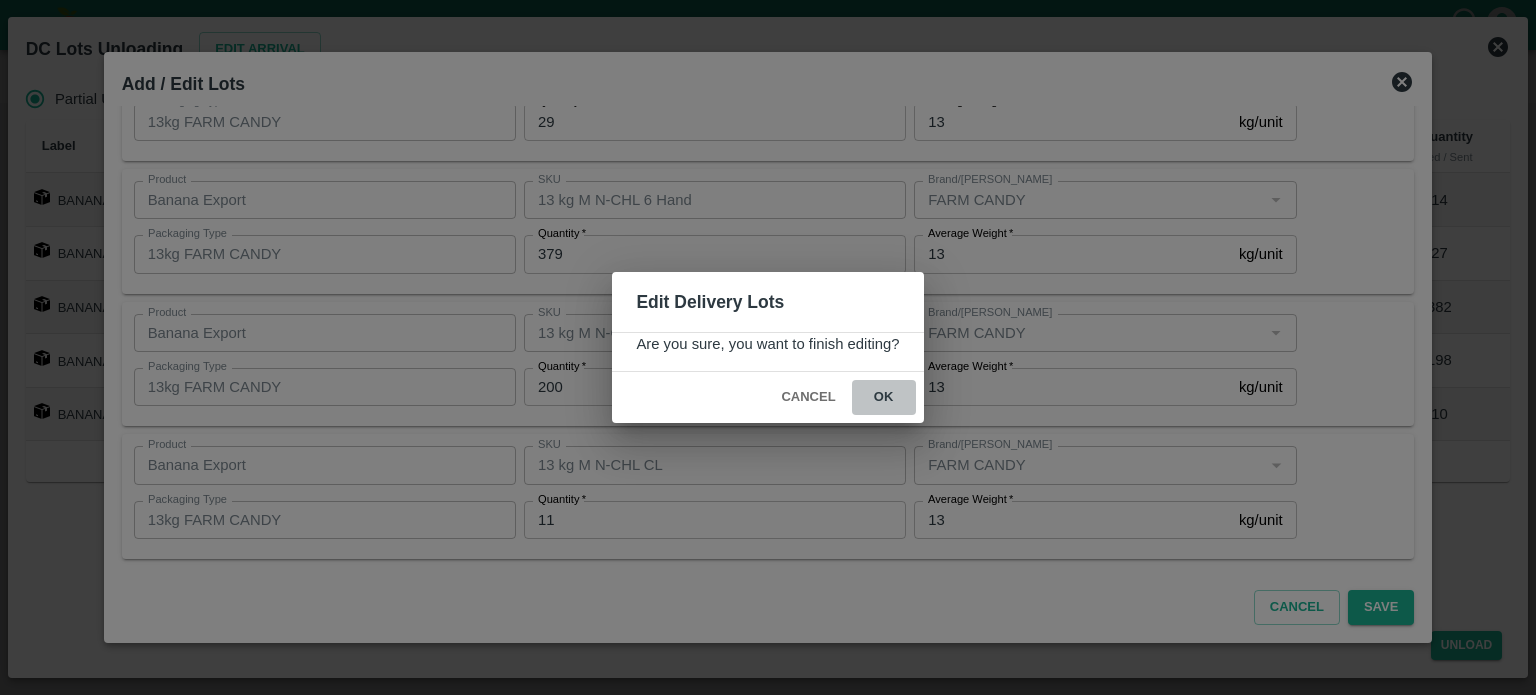 click on "ok" at bounding box center (884, 397) 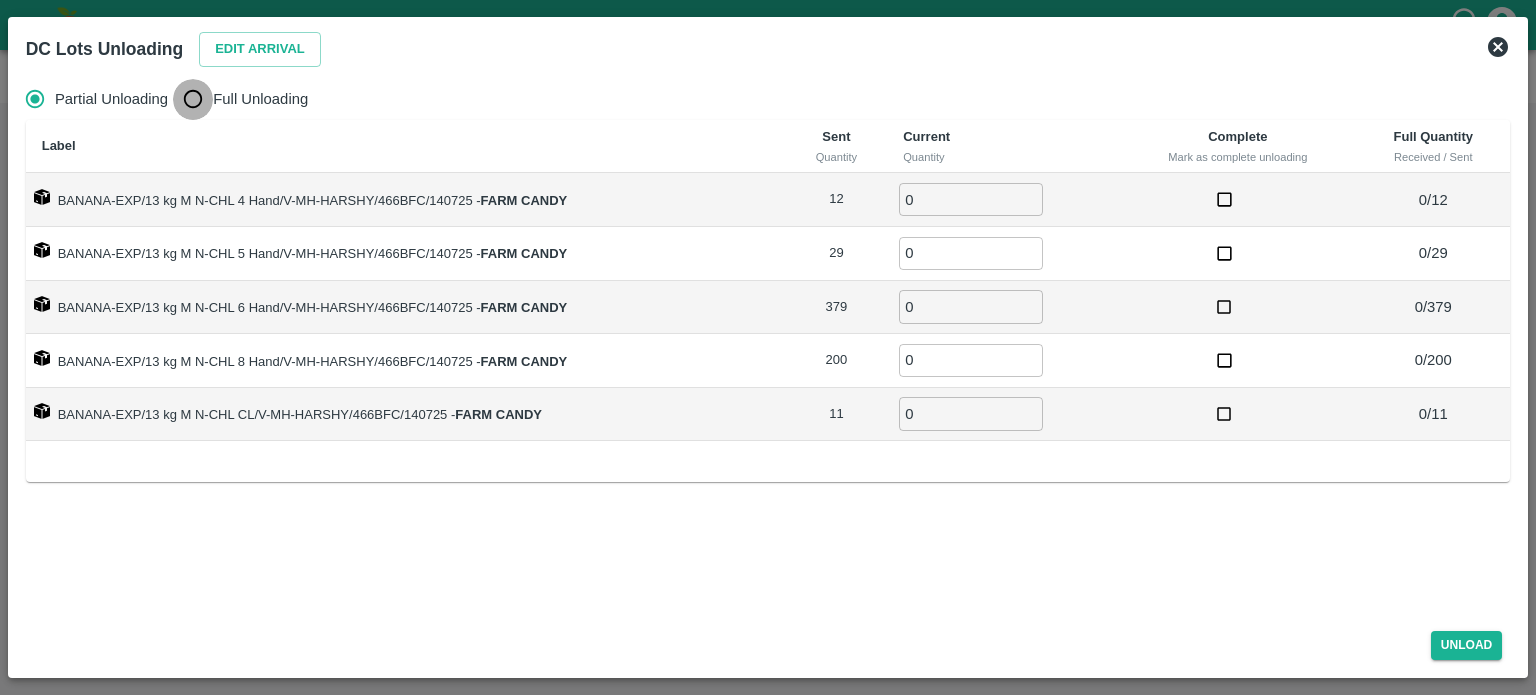 click on "Full Unloading" at bounding box center (193, 99) 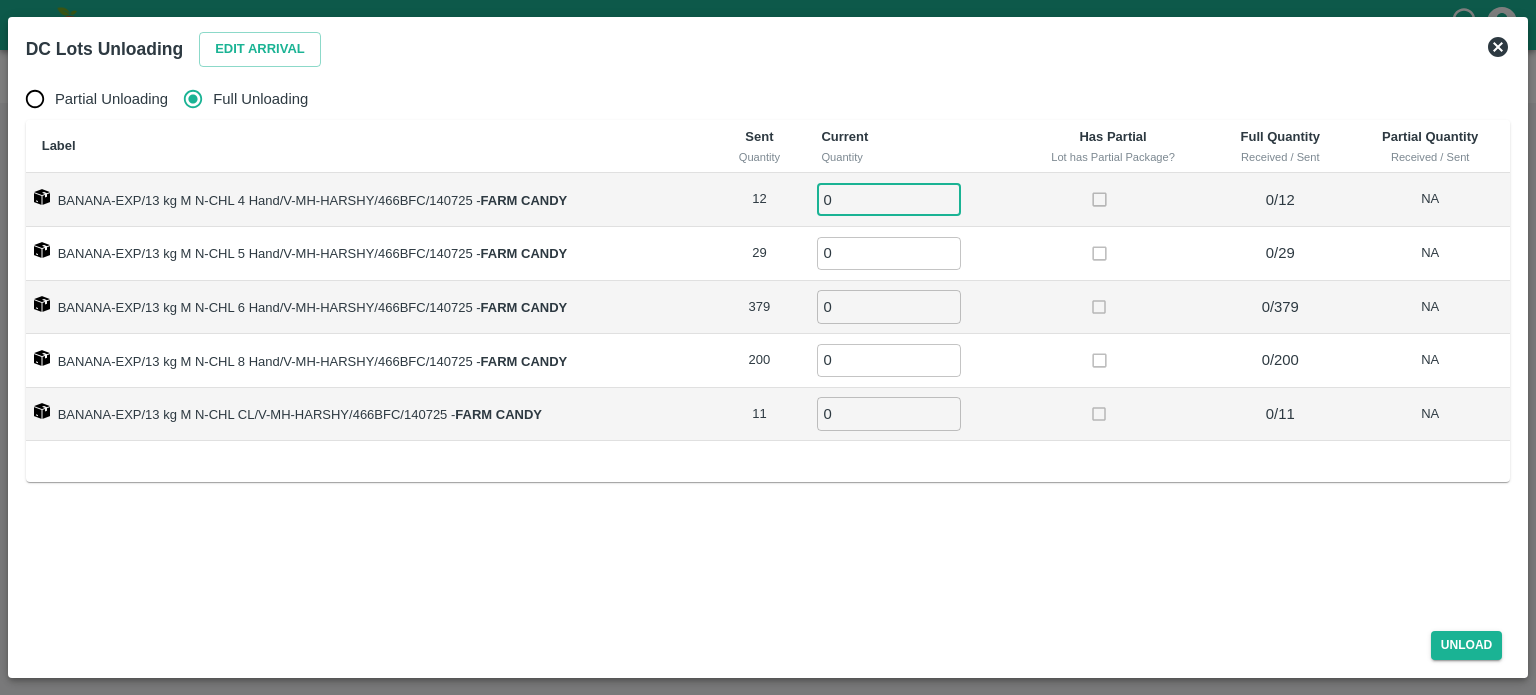 click on "0" at bounding box center (889, 199) 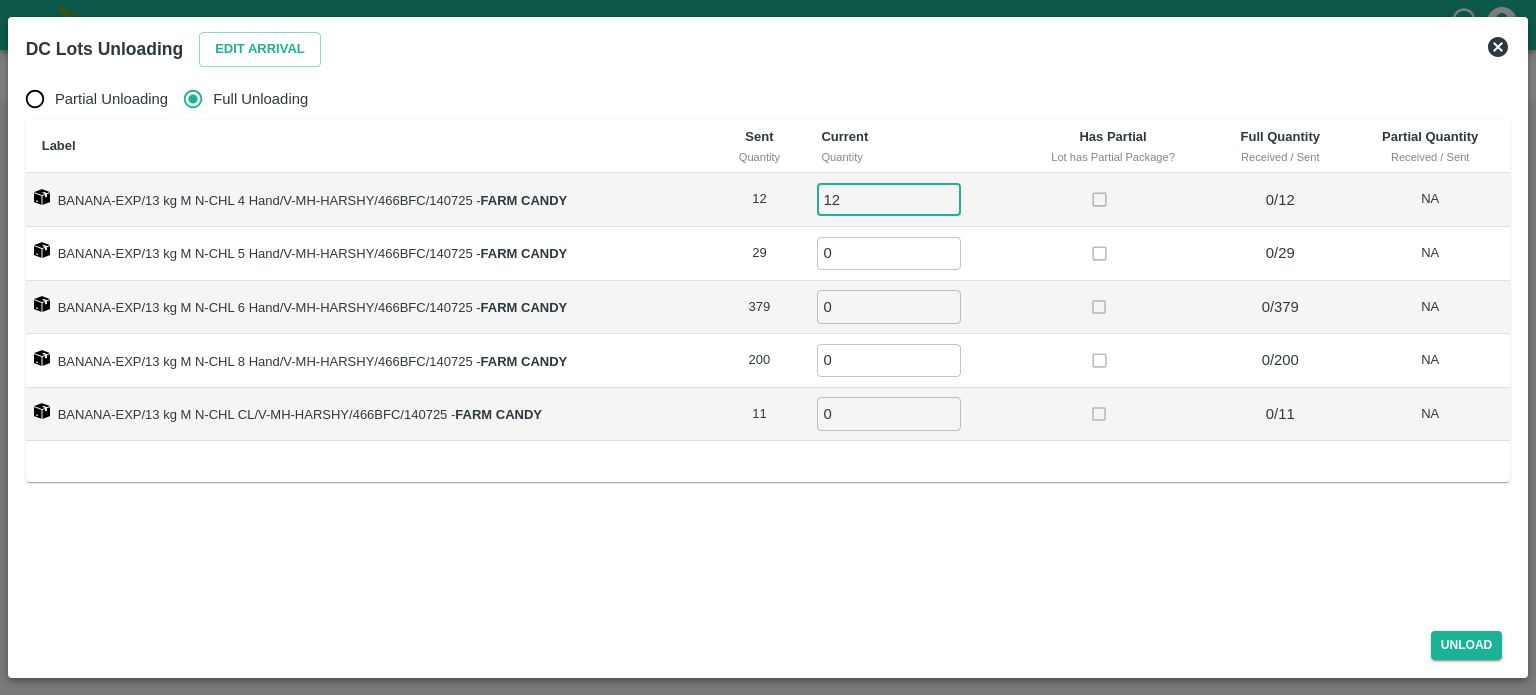 type on "12" 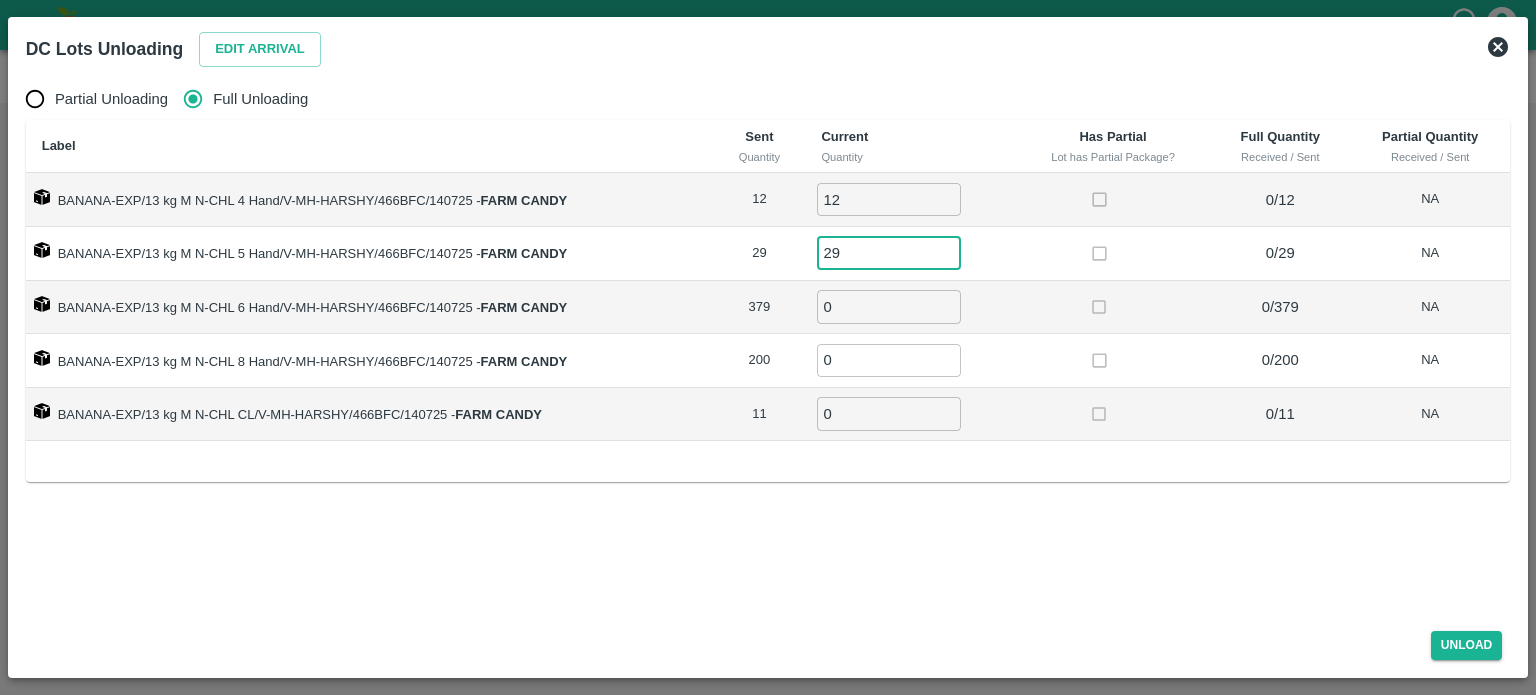 type on "29" 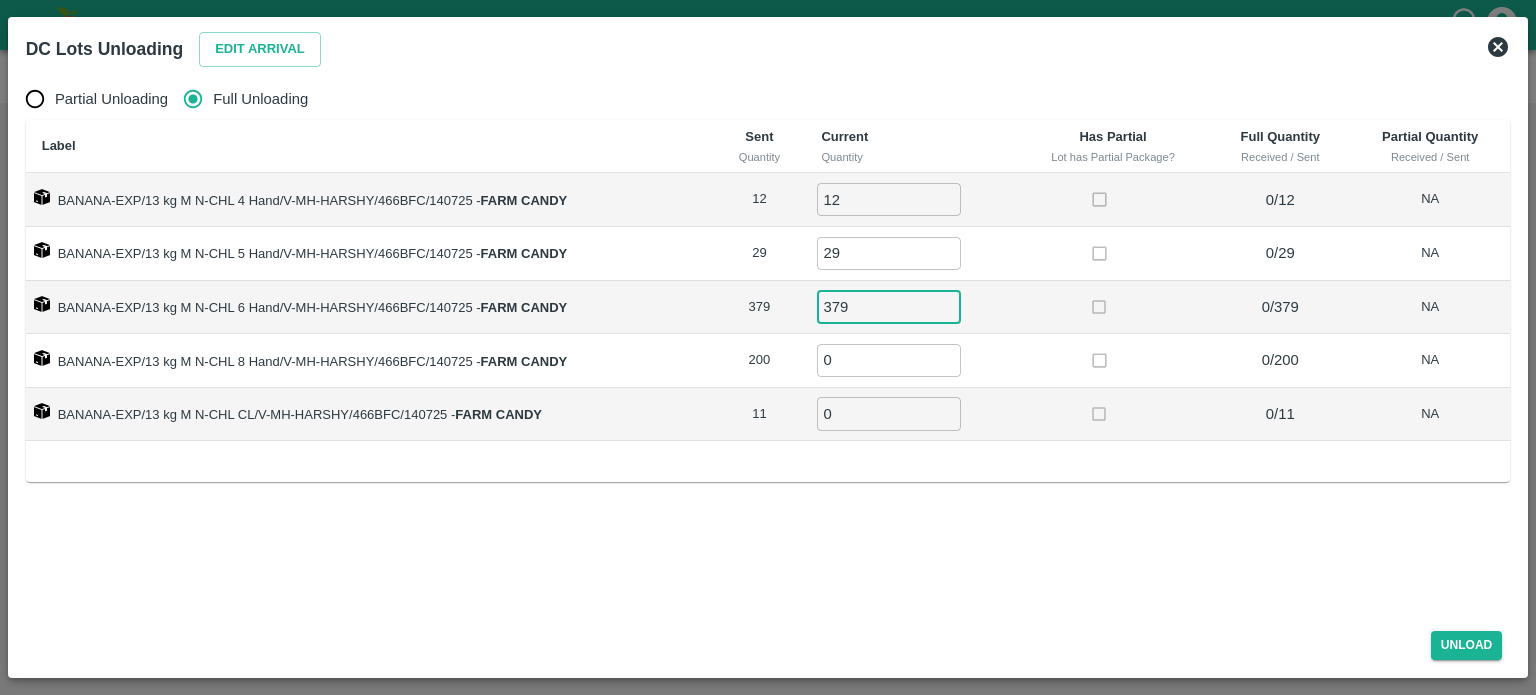 type on "379" 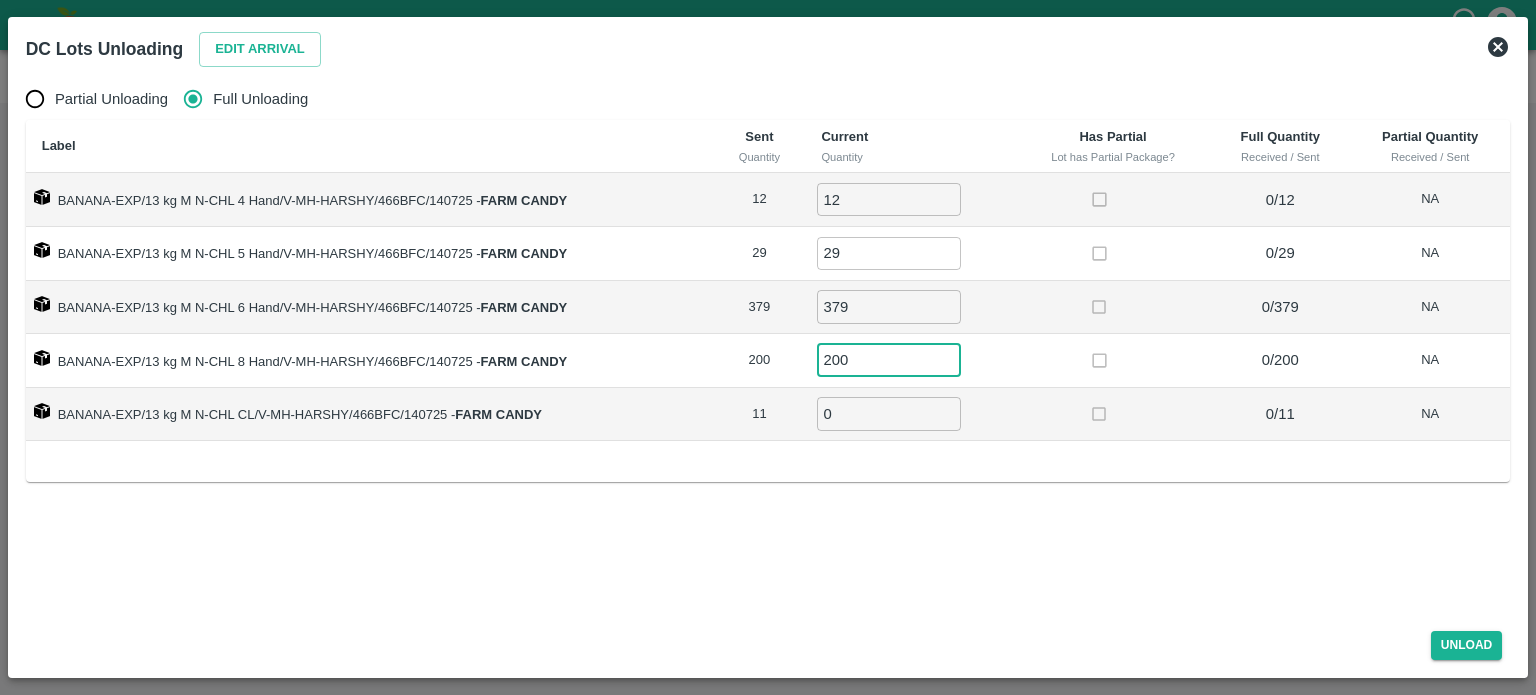 type on "200" 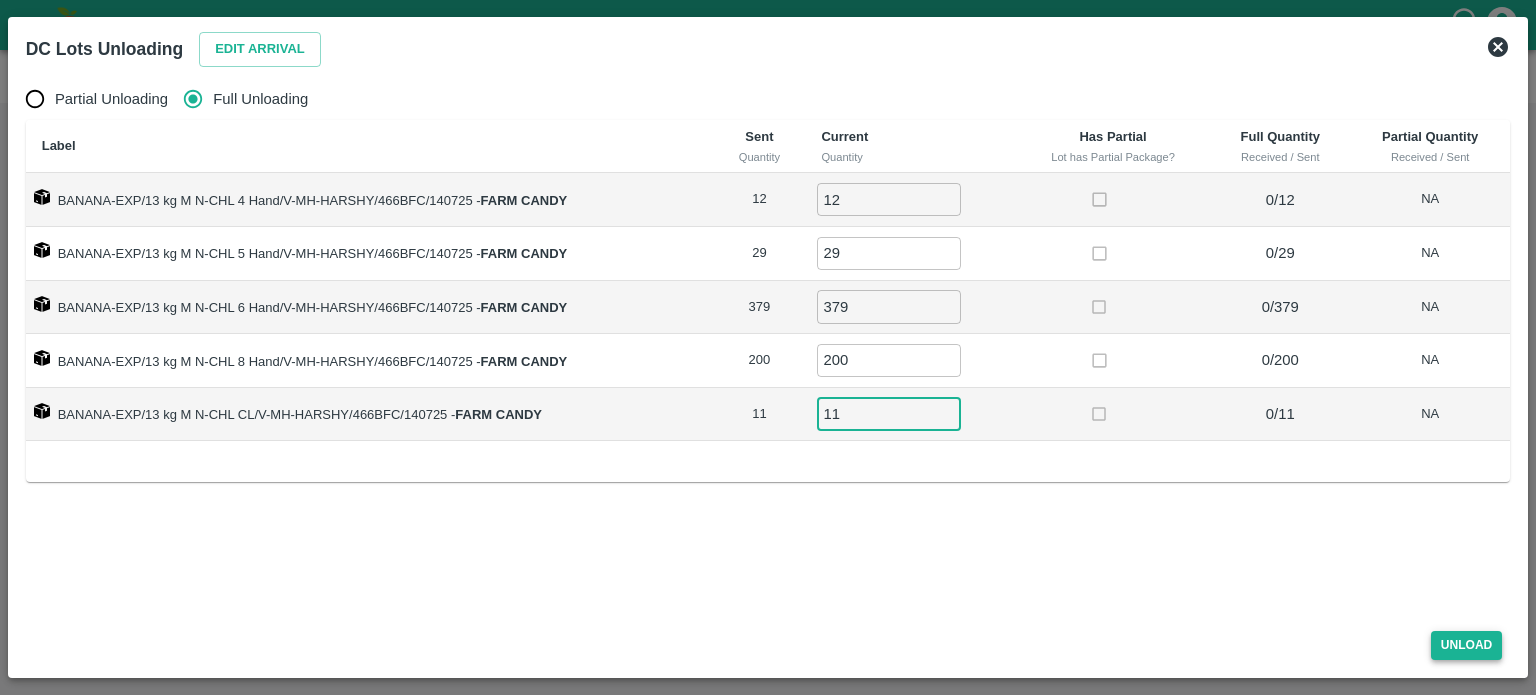 type on "11" 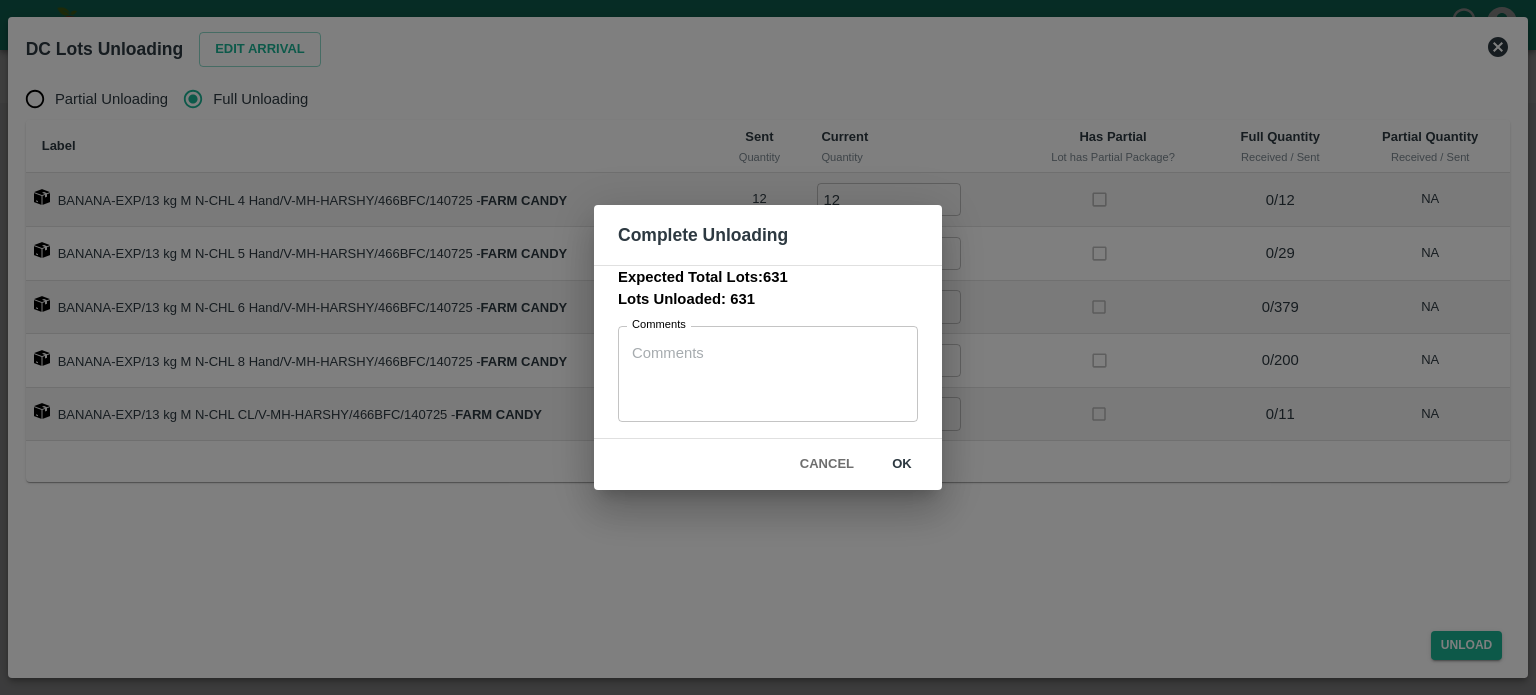 click on "ok" at bounding box center (902, 464) 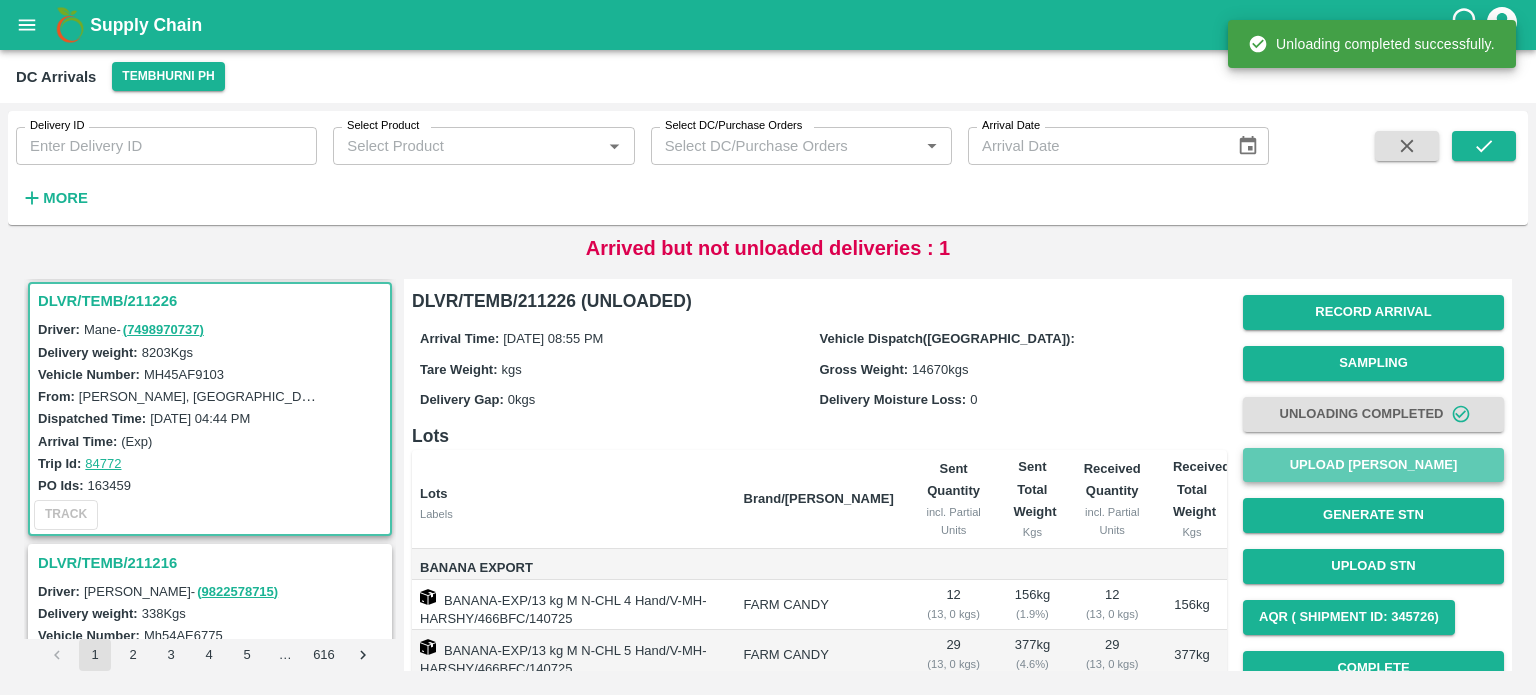 click on "Upload [PERSON_NAME]" at bounding box center [1373, 465] 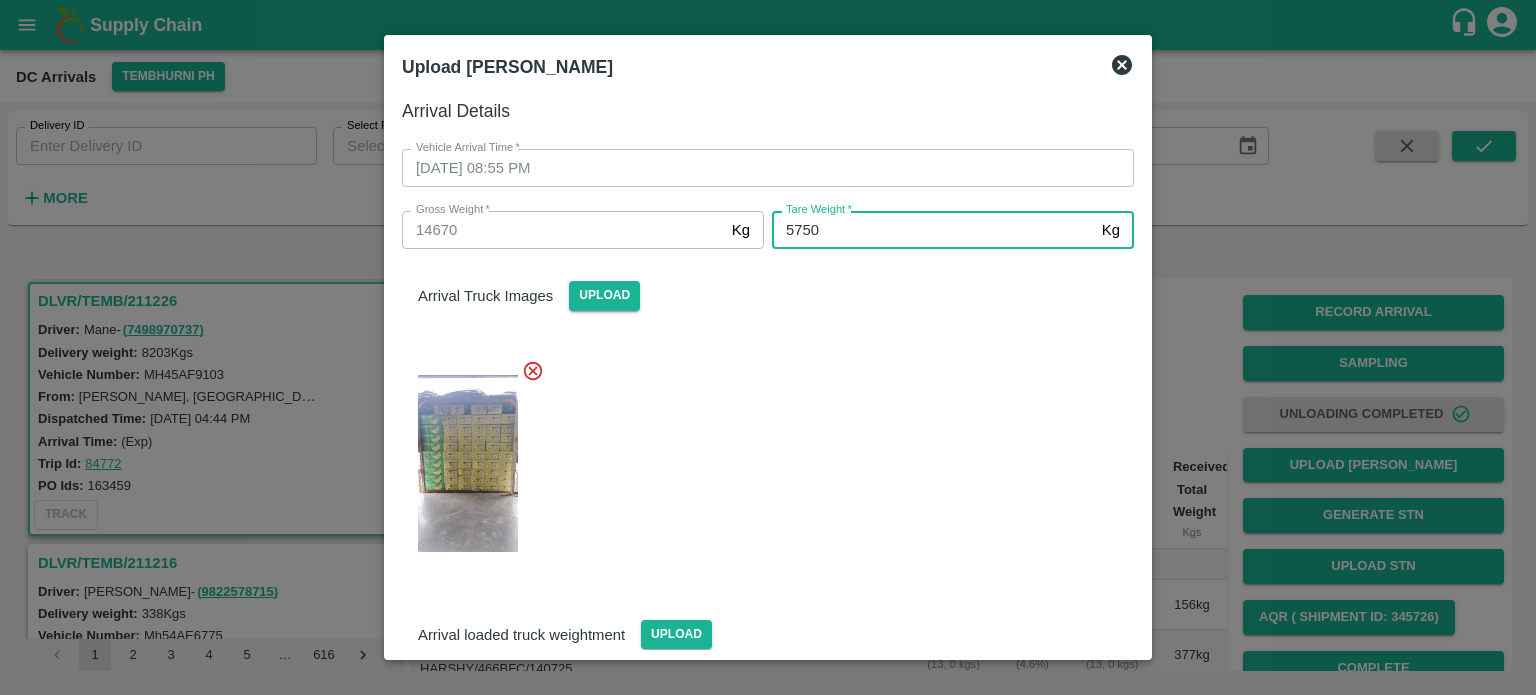 type on "5750" 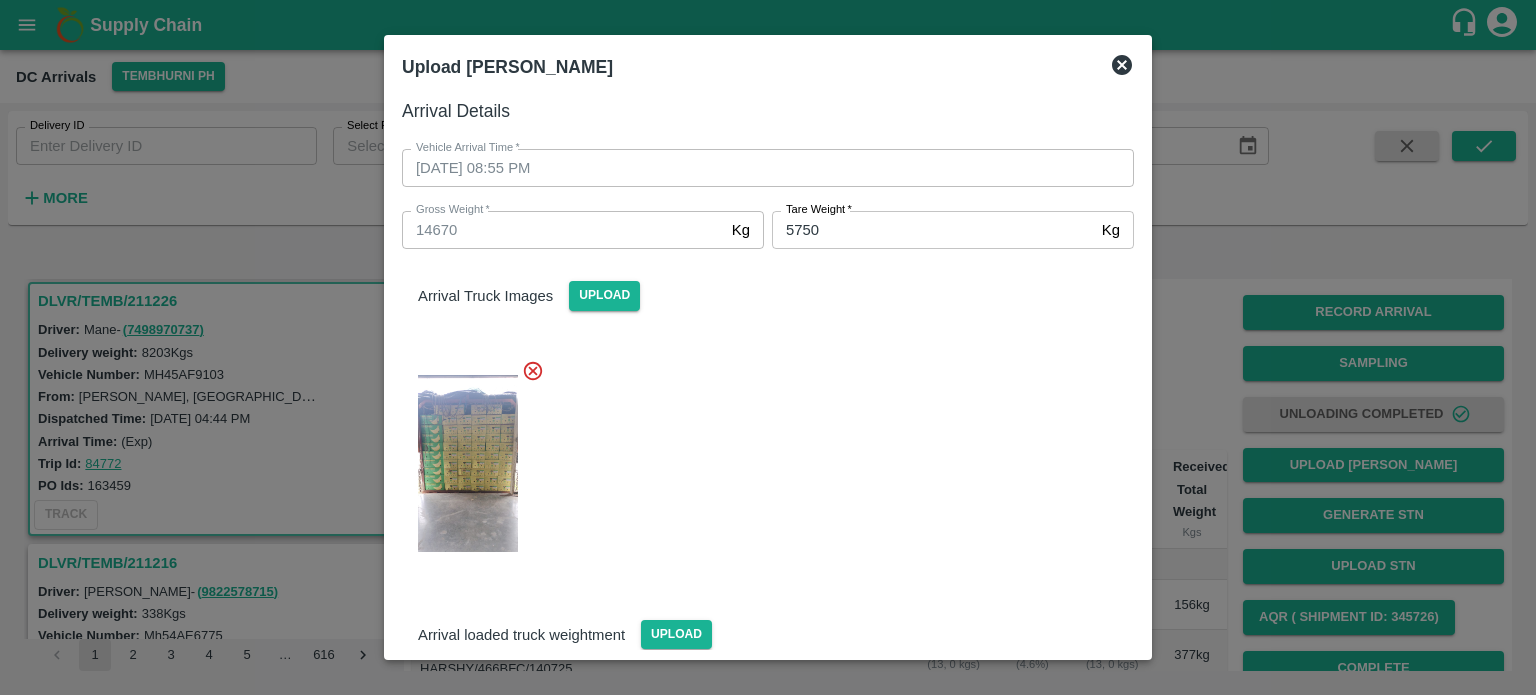 click at bounding box center [760, 458] 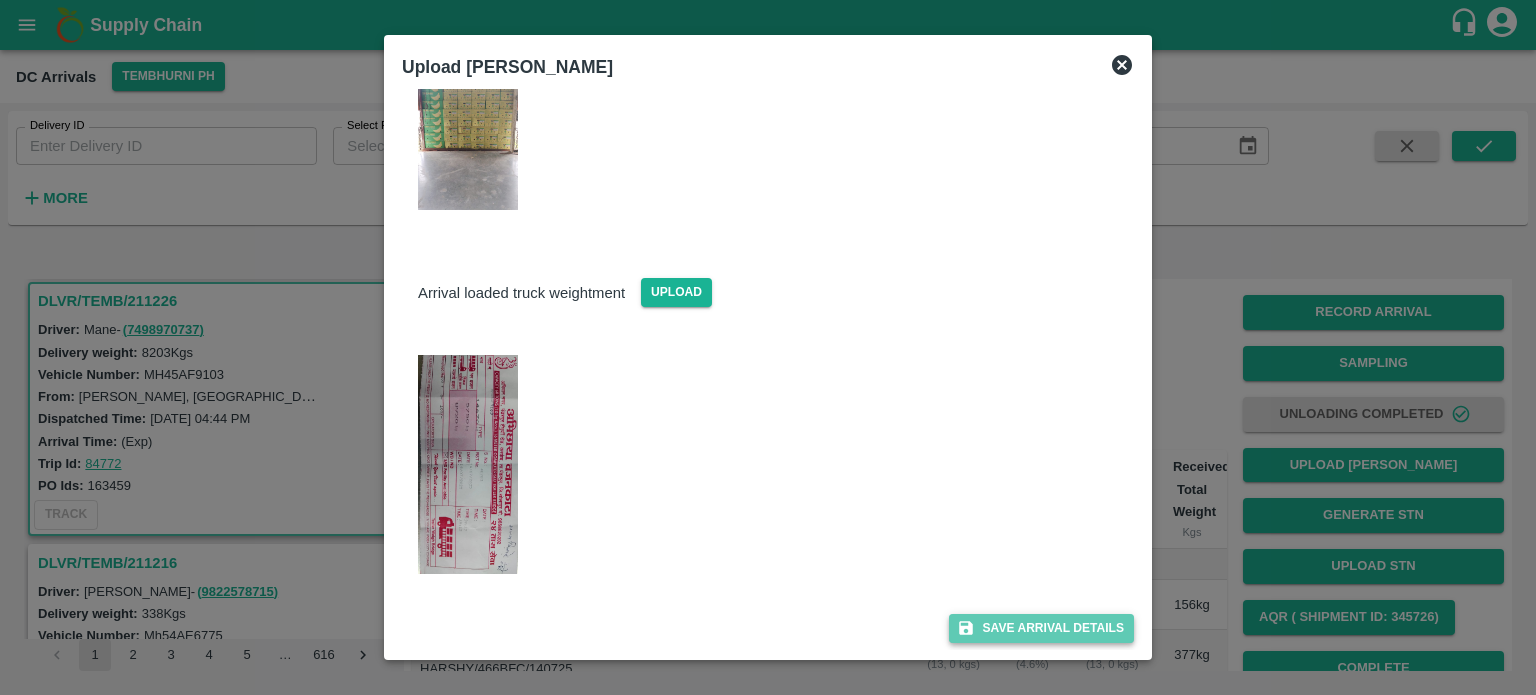 click on "Save Arrival Details" at bounding box center (1041, 628) 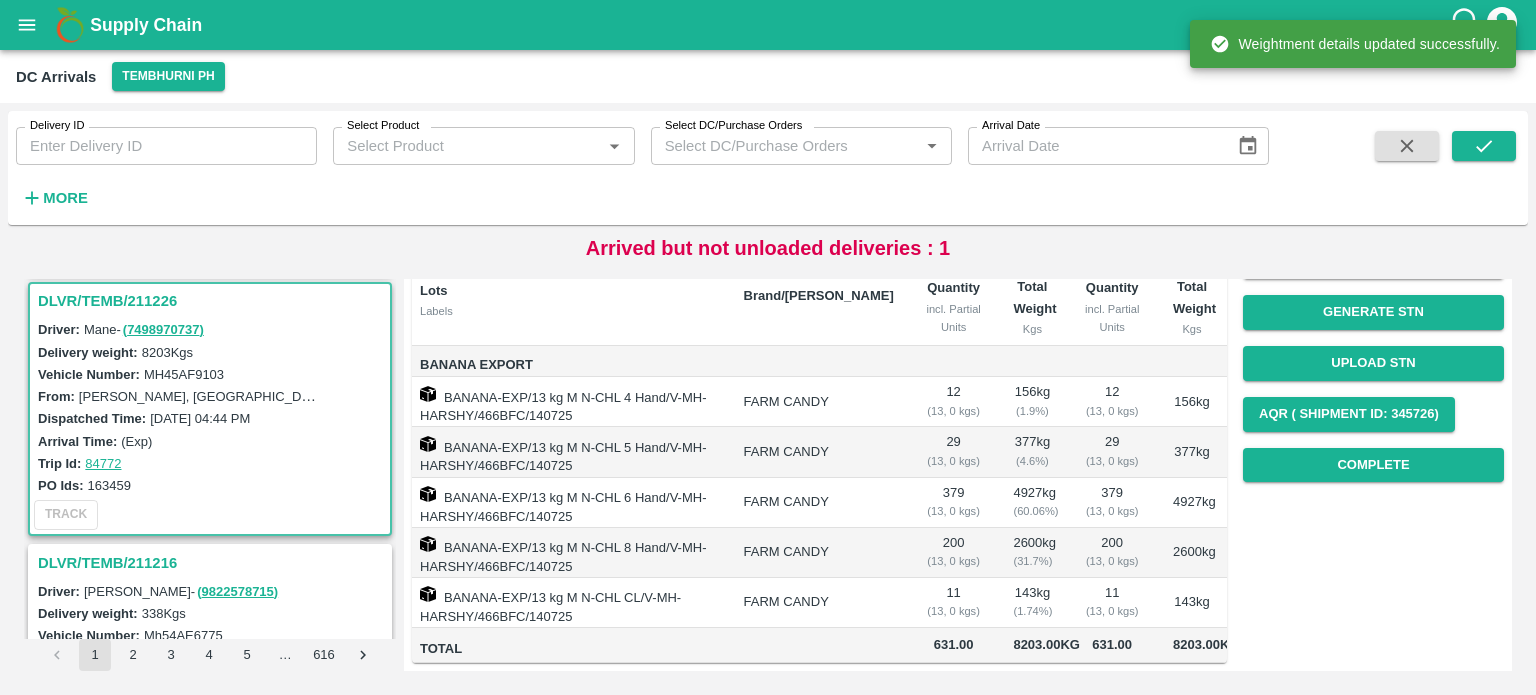 scroll, scrollTop: 316, scrollLeft: 0, axis: vertical 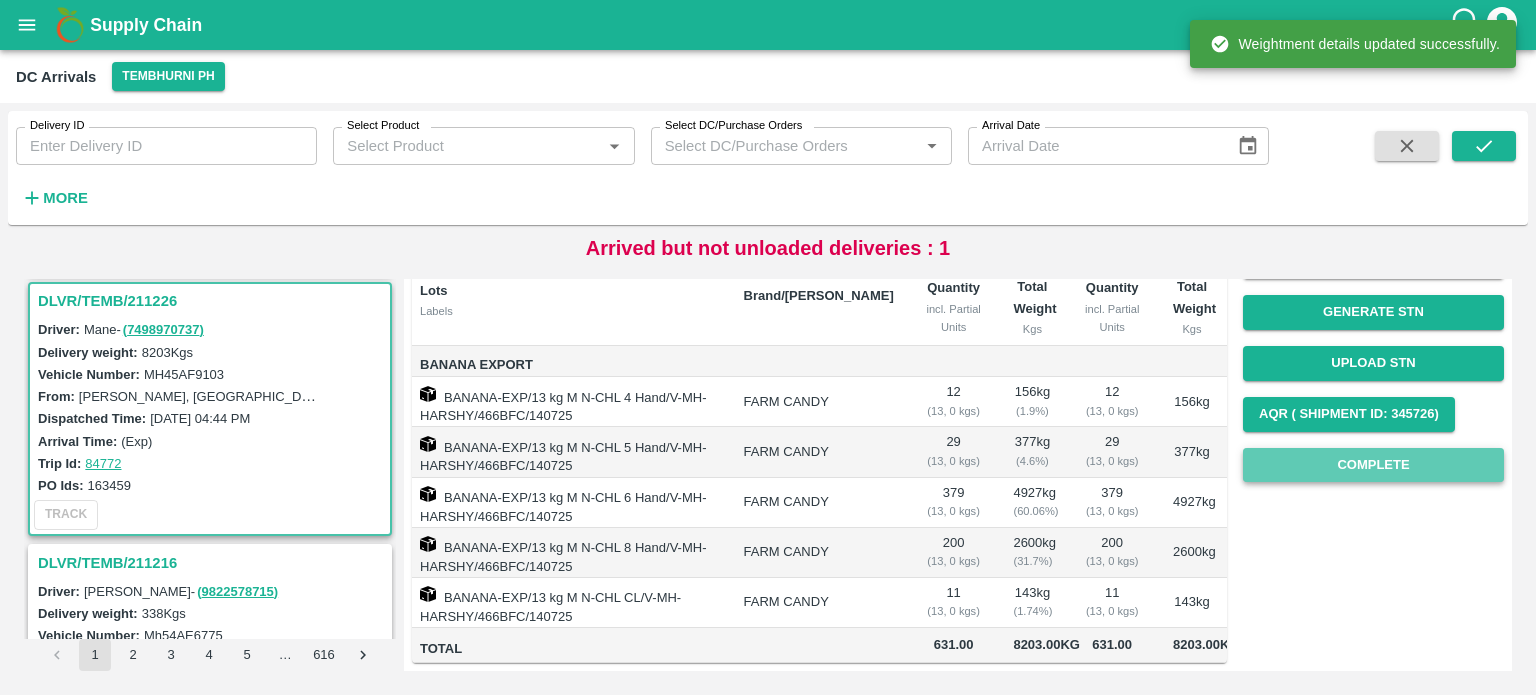 click on "Complete" at bounding box center [1373, 465] 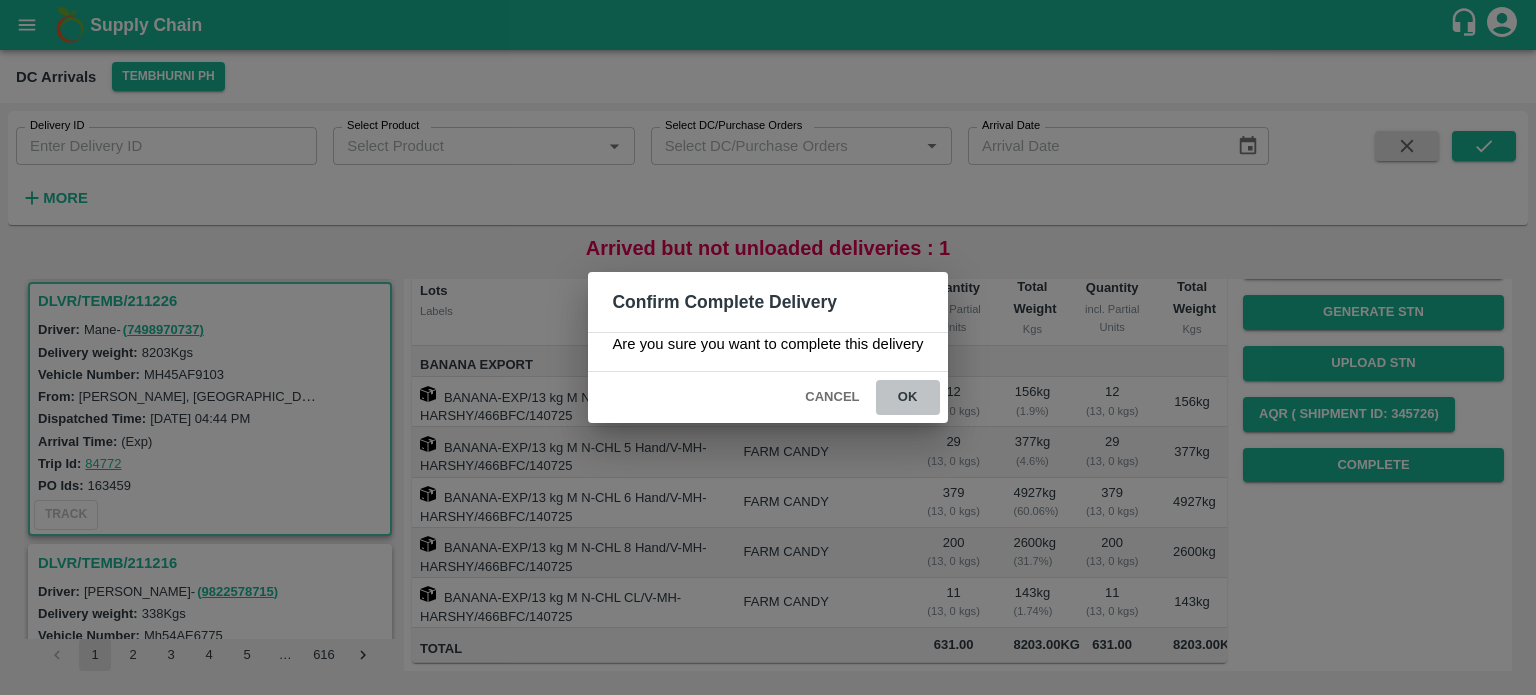 click on "ok" at bounding box center (908, 397) 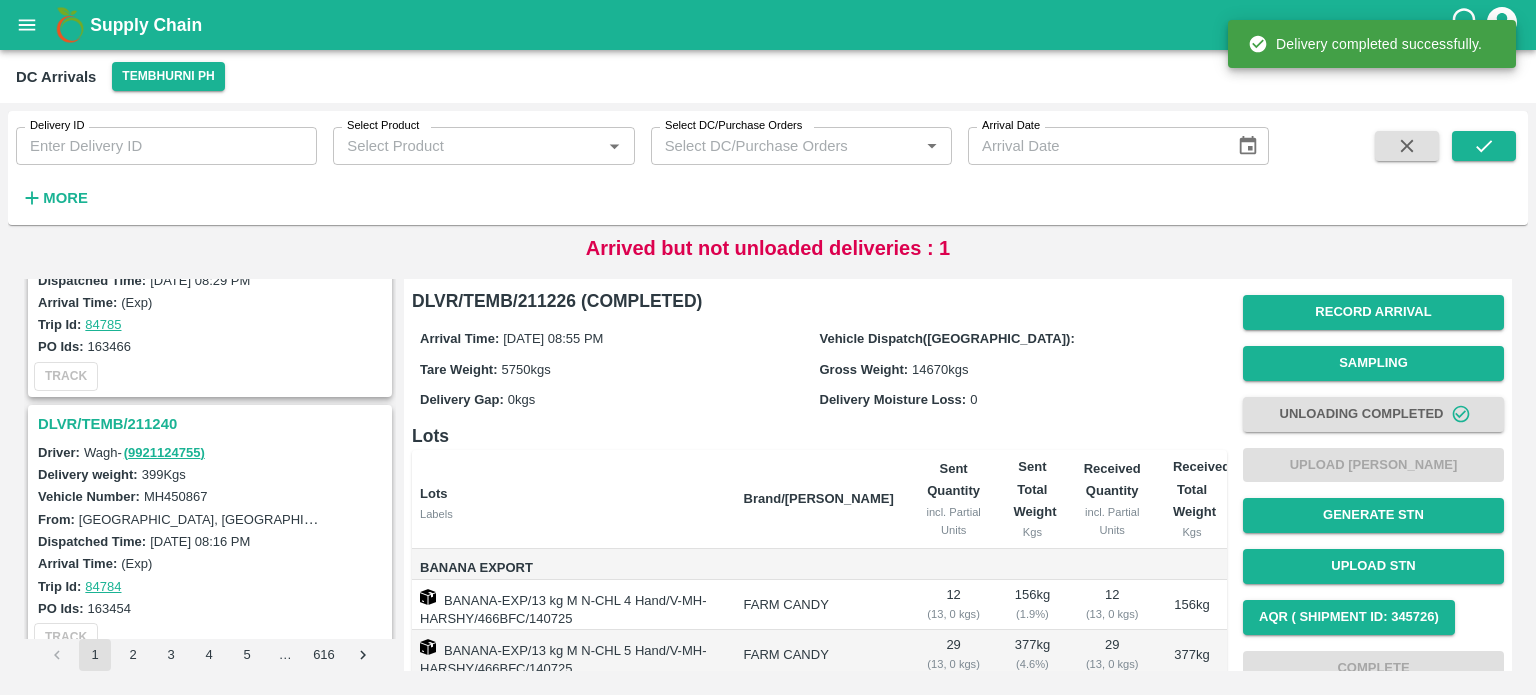 scroll, scrollTop: 144, scrollLeft: 0, axis: vertical 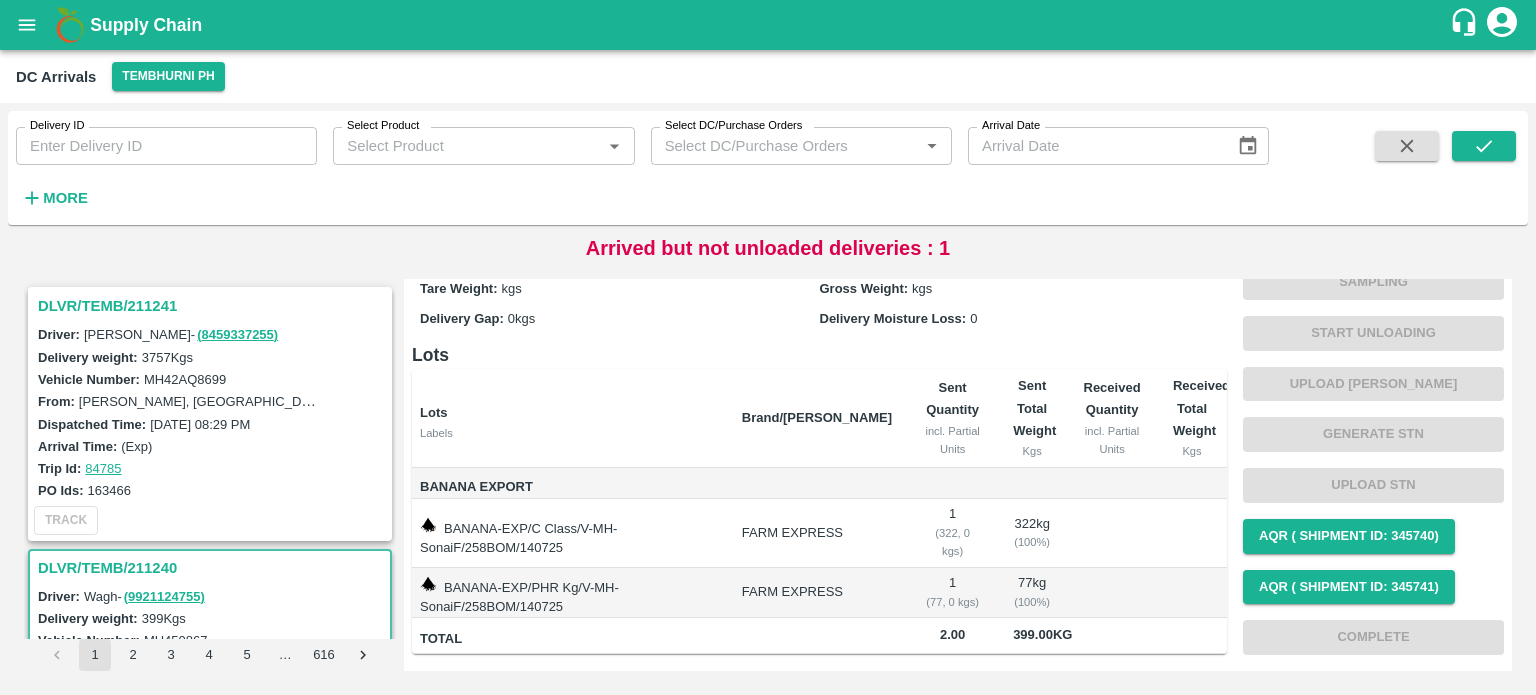 click on "DLVR/TEMB/211241" at bounding box center (213, 306) 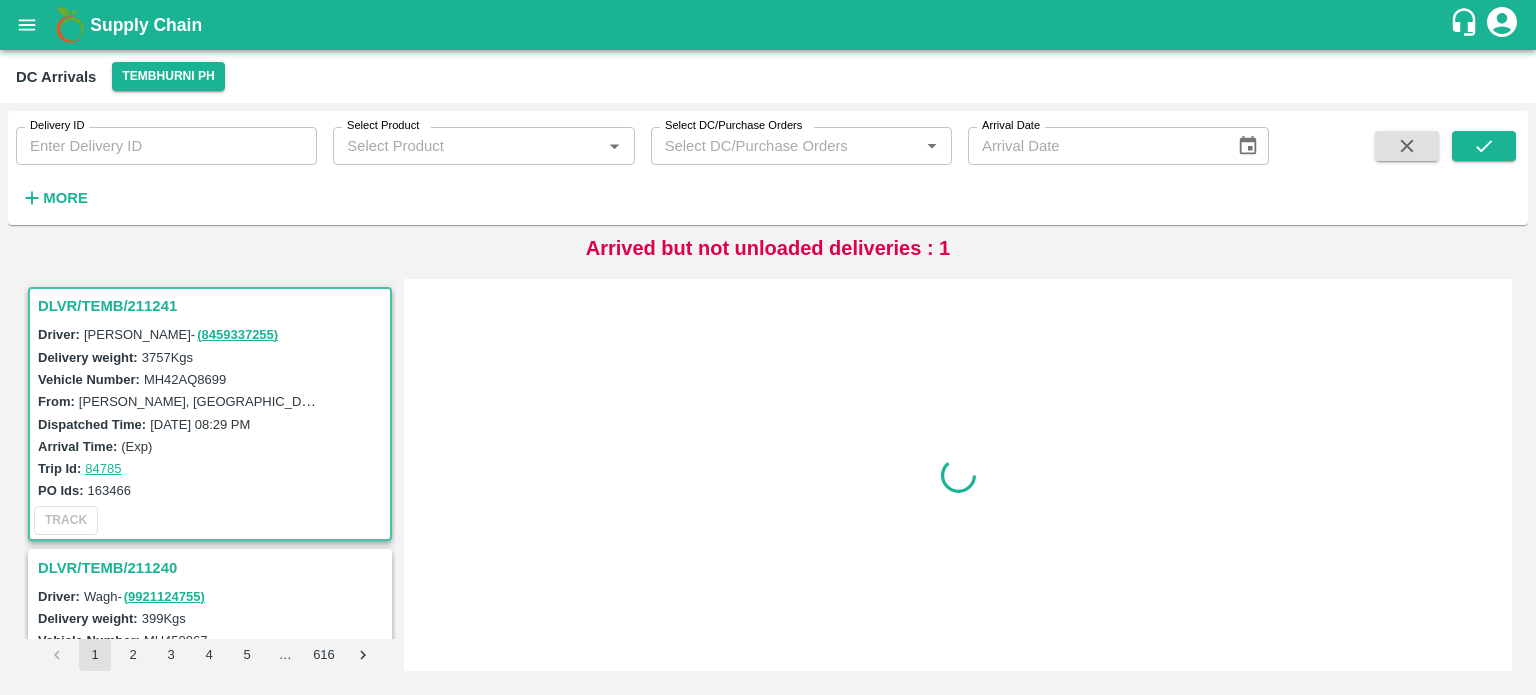 scroll, scrollTop: 0, scrollLeft: 0, axis: both 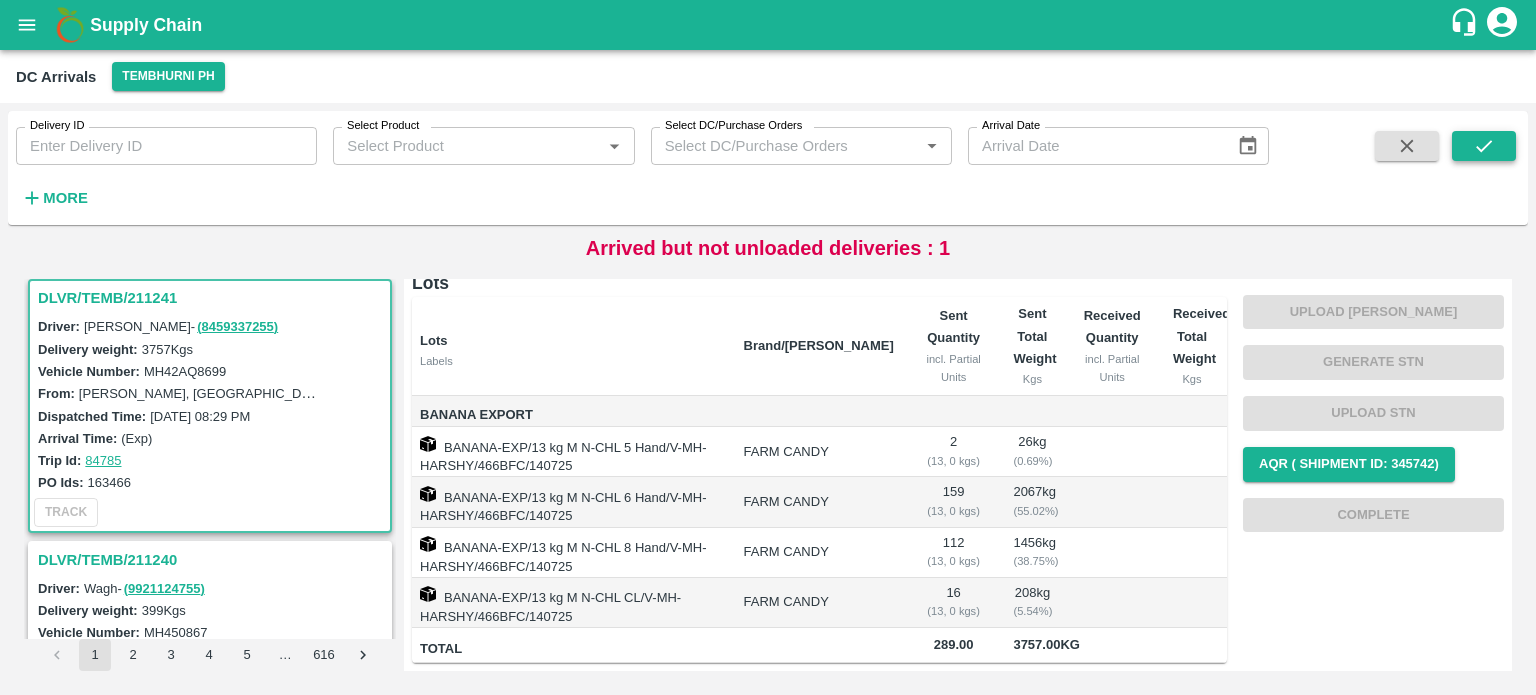 click 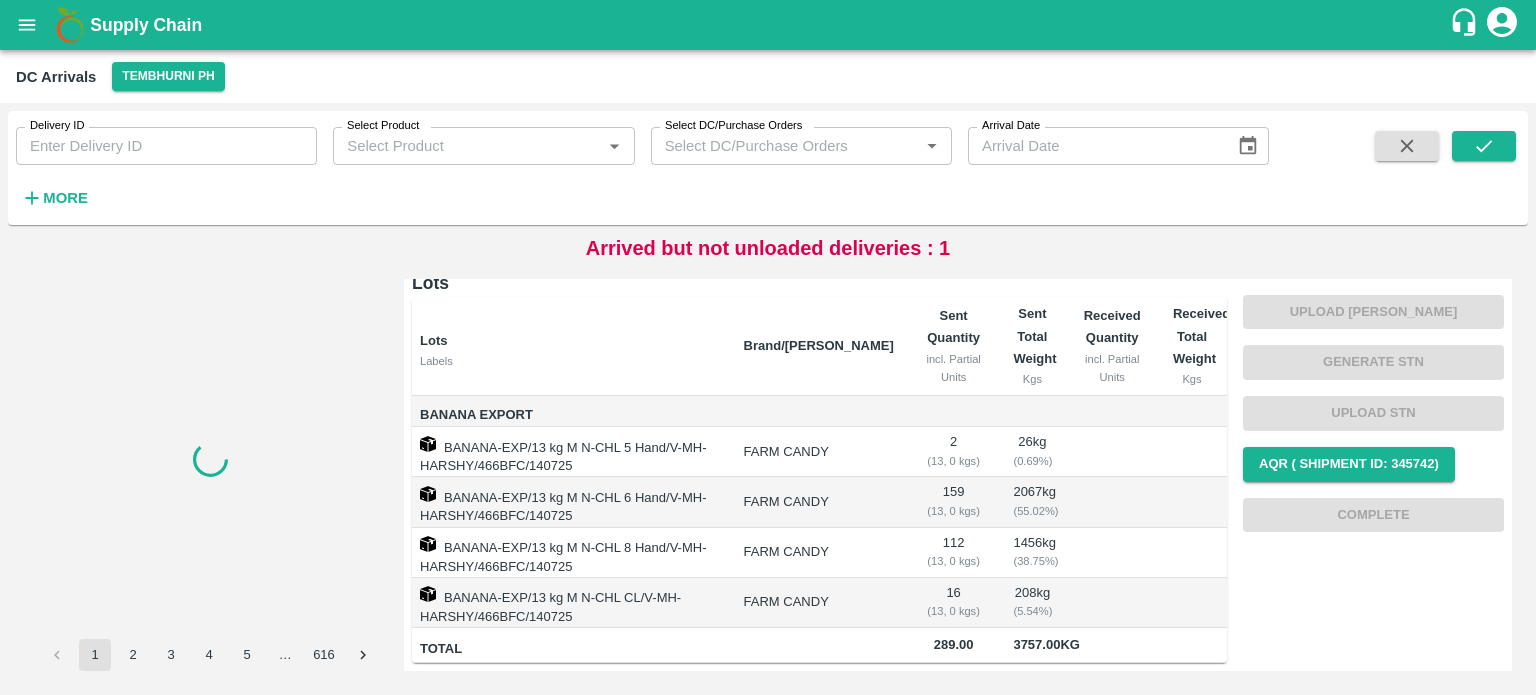 scroll, scrollTop: 0, scrollLeft: 0, axis: both 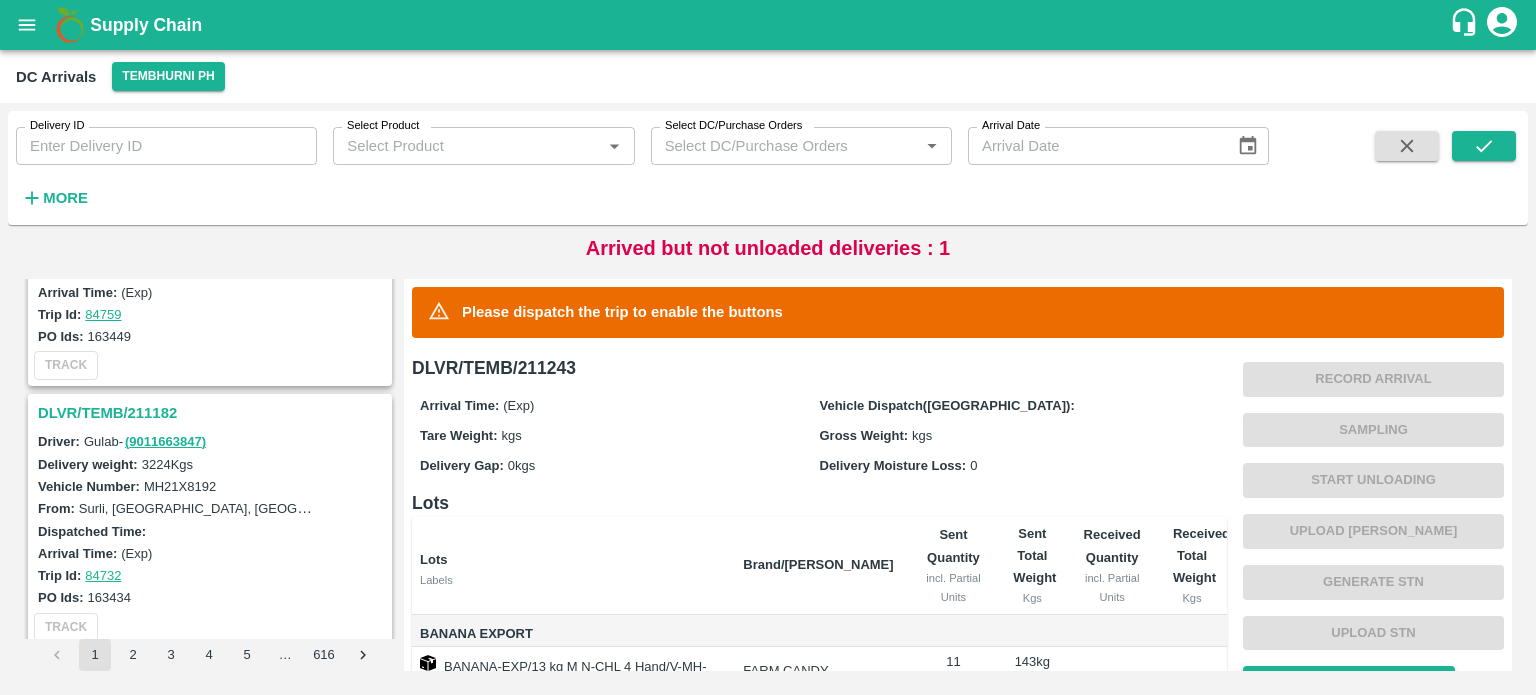 click on "DLVR/TEMB/211182" at bounding box center (213, 413) 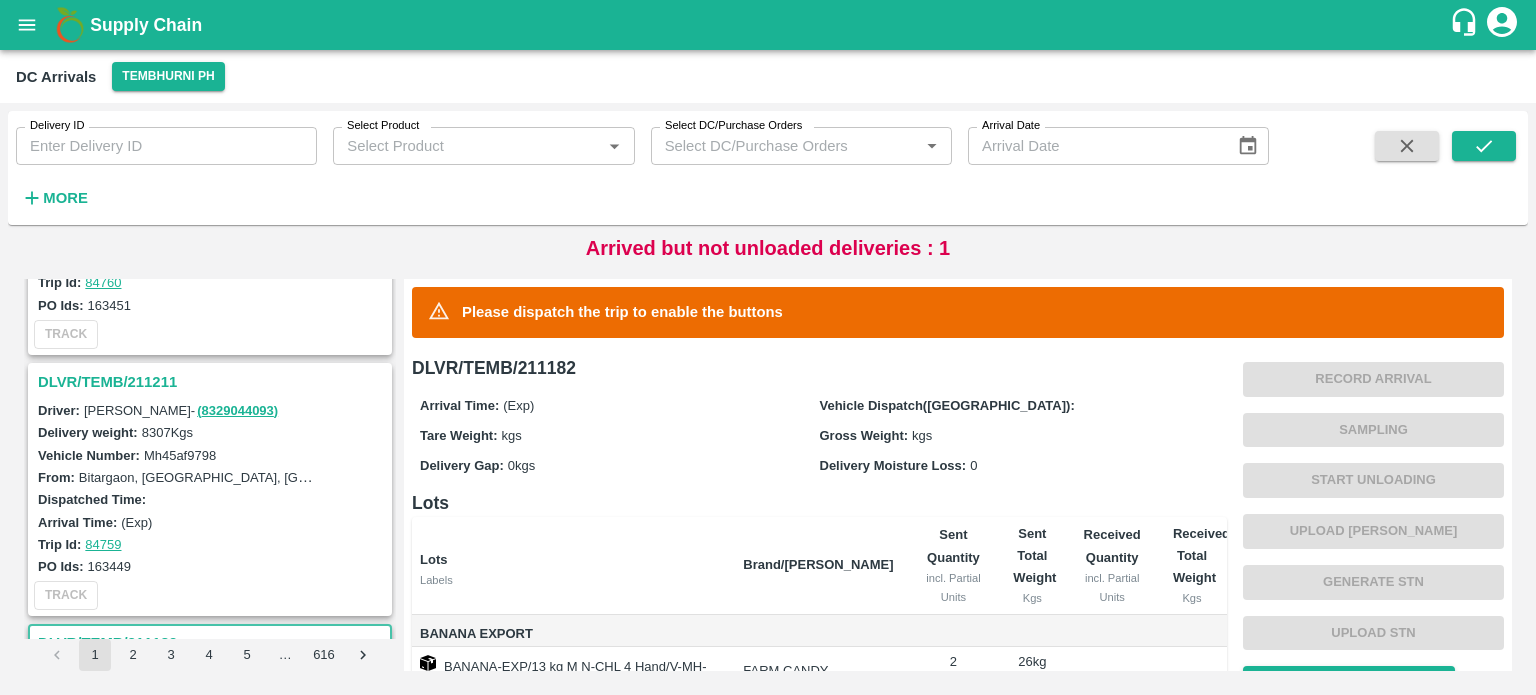 scroll, scrollTop: 1753, scrollLeft: 0, axis: vertical 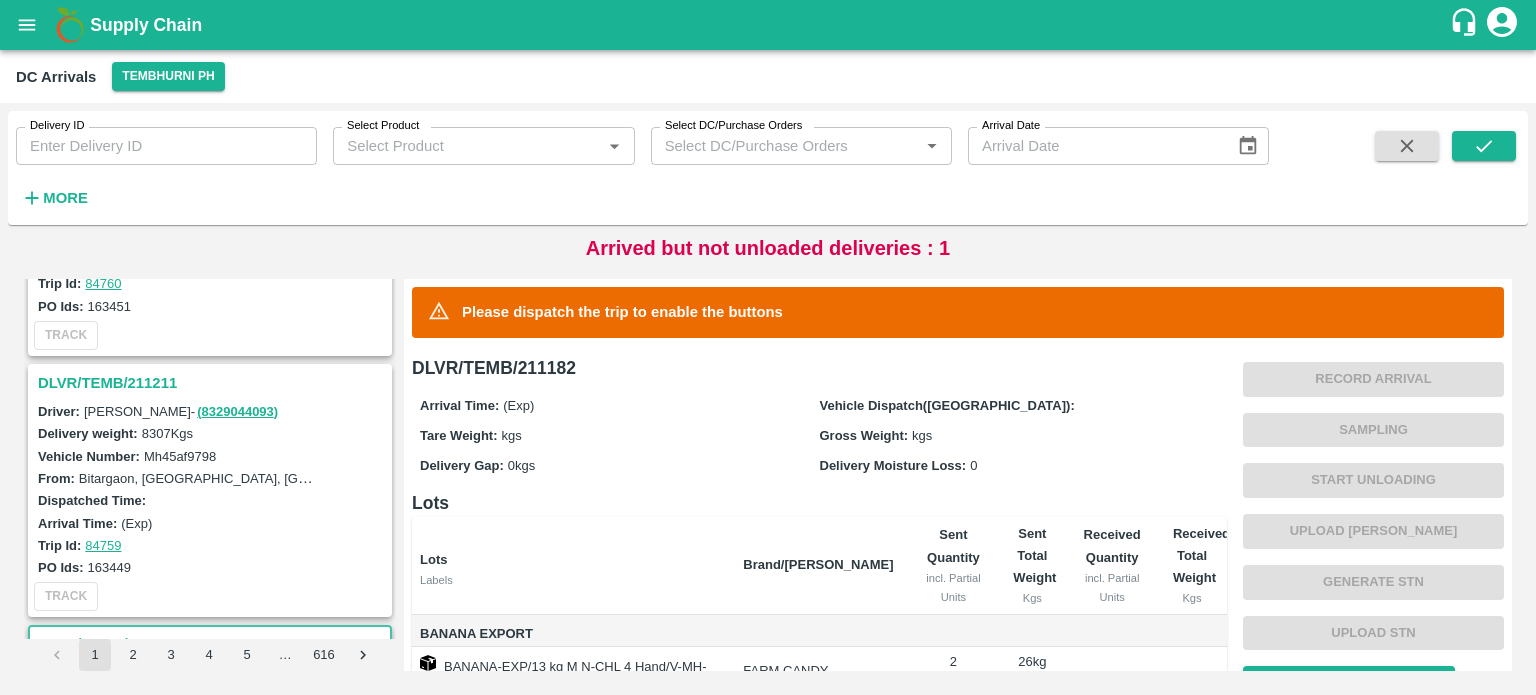 click on "DLVR/TEMB/211211" at bounding box center [213, 383] 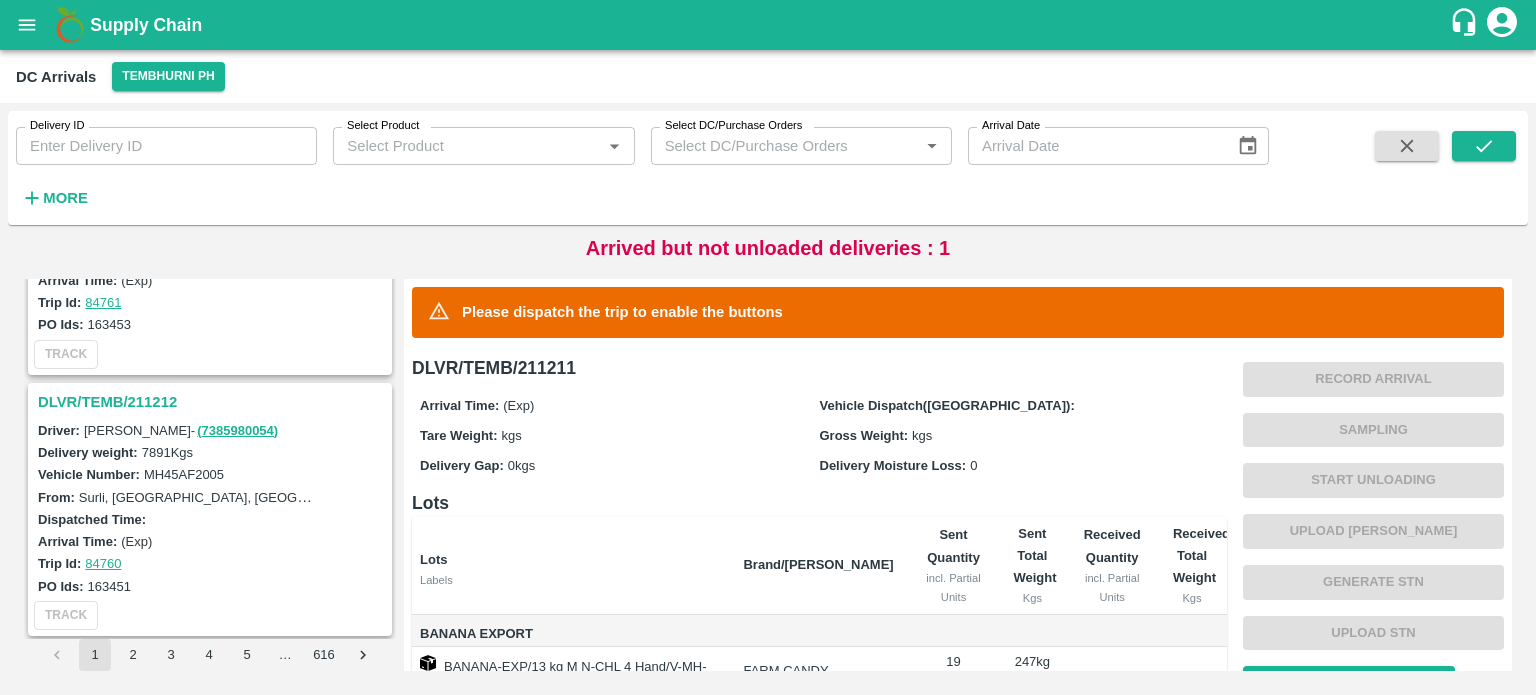 scroll, scrollTop: 1436, scrollLeft: 0, axis: vertical 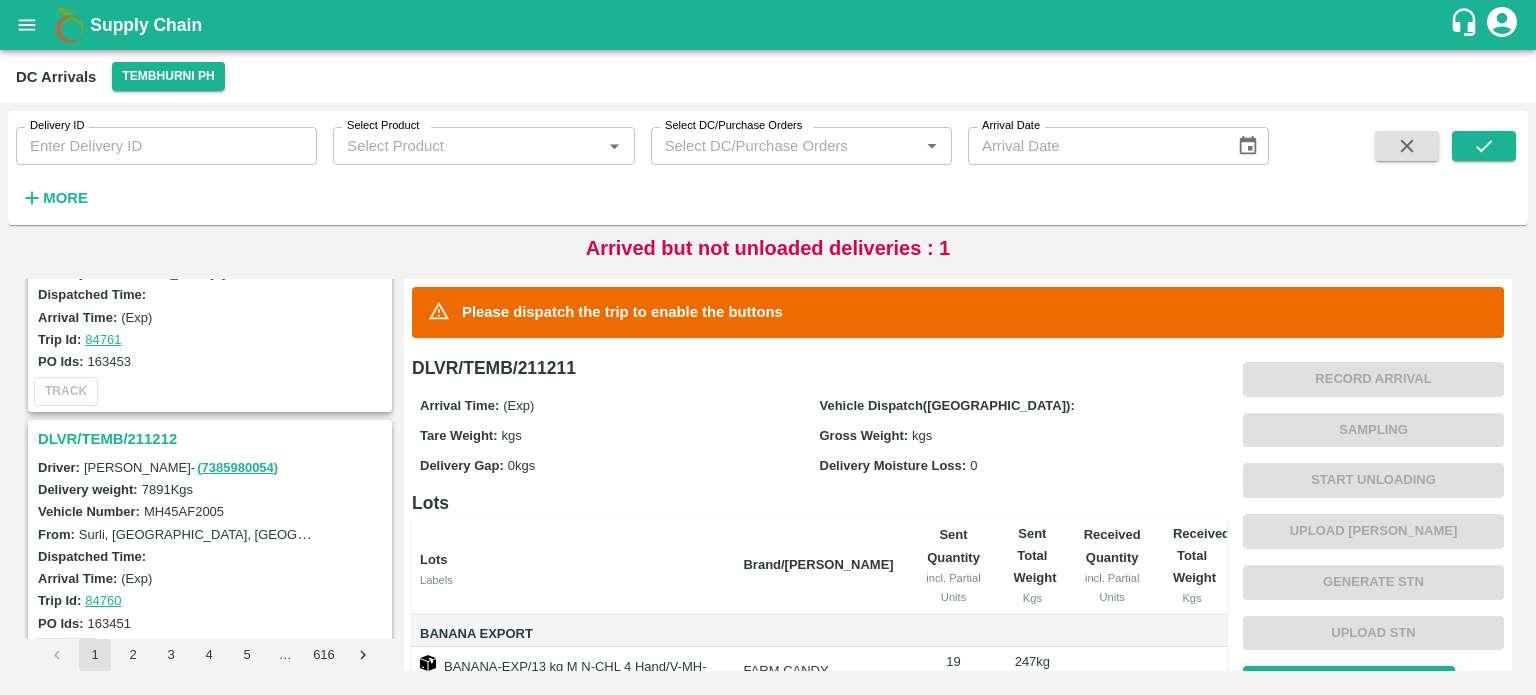 click on "DLVR/TEMB/211212" at bounding box center [213, 439] 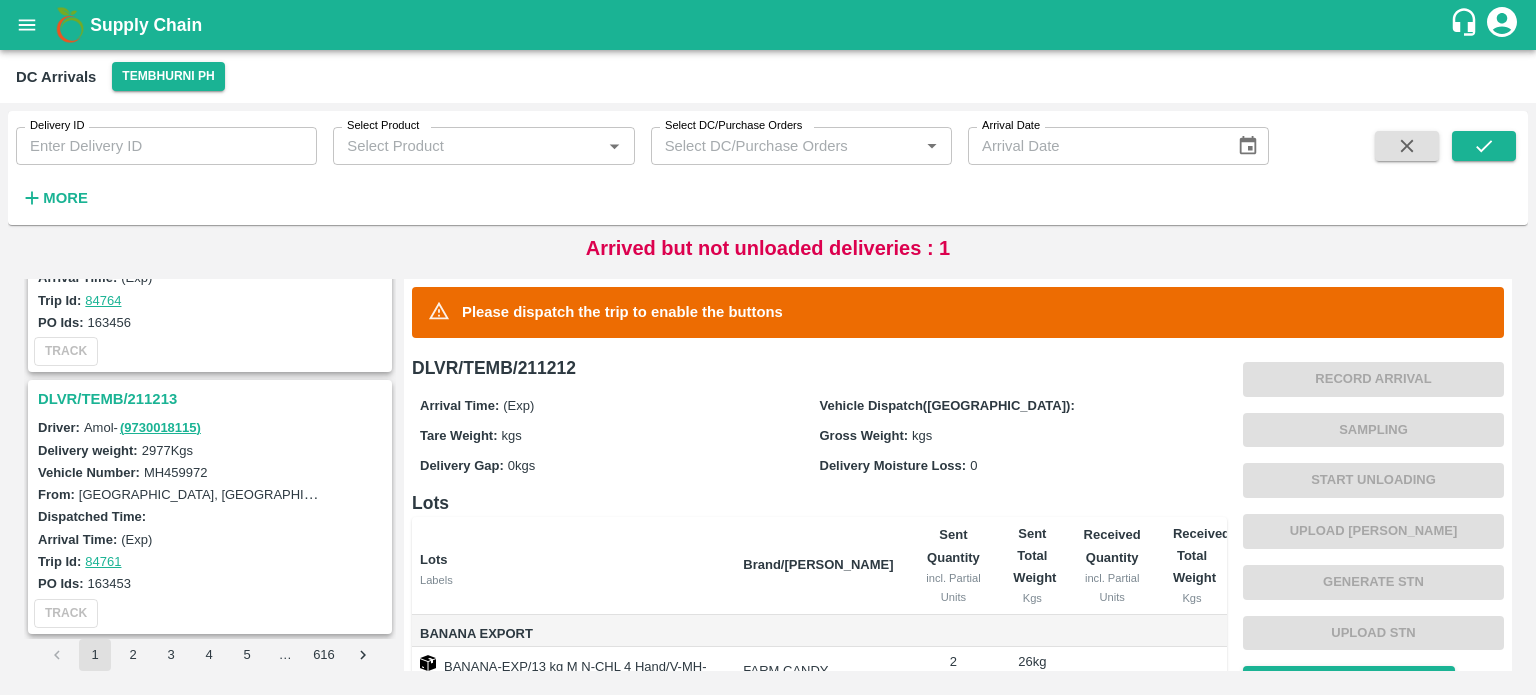 scroll, scrollTop: 1213, scrollLeft: 0, axis: vertical 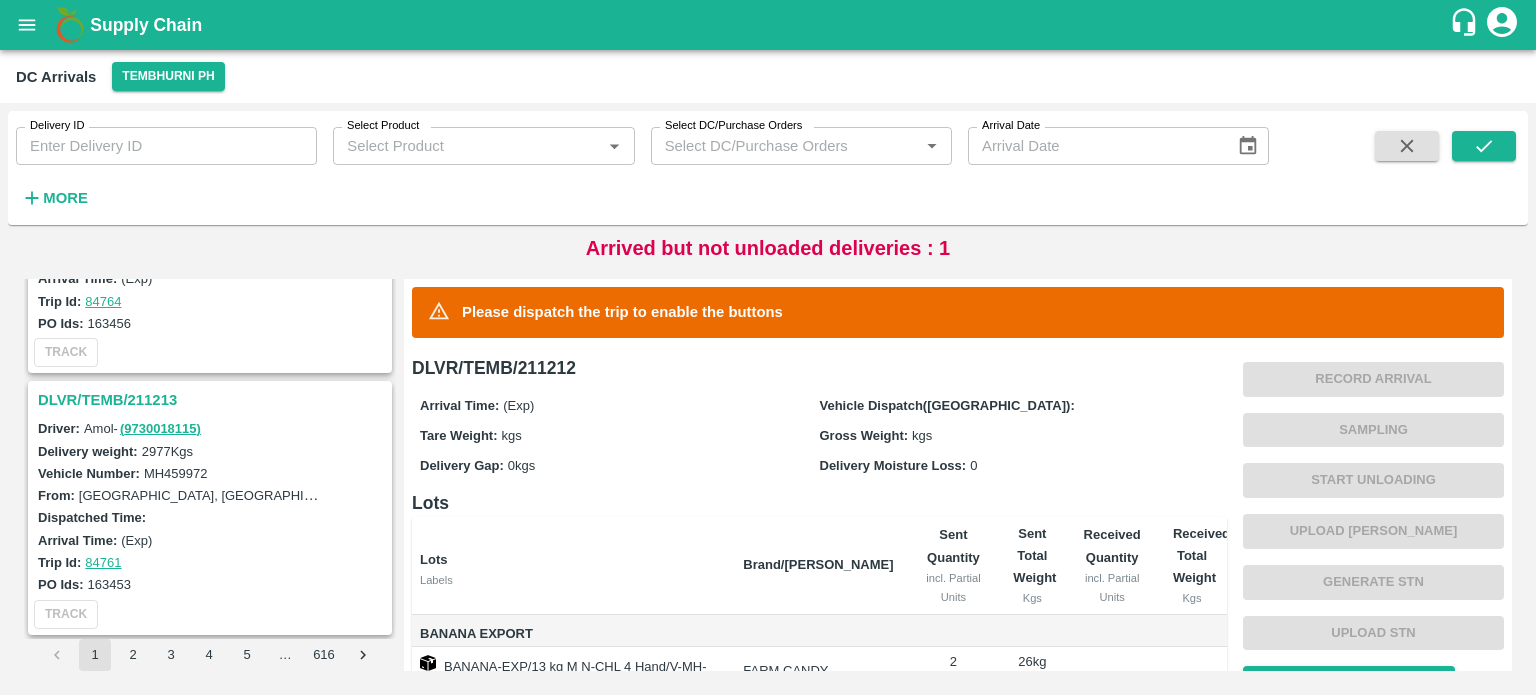 click on "DLVR/TEMB/211213" at bounding box center (213, 400) 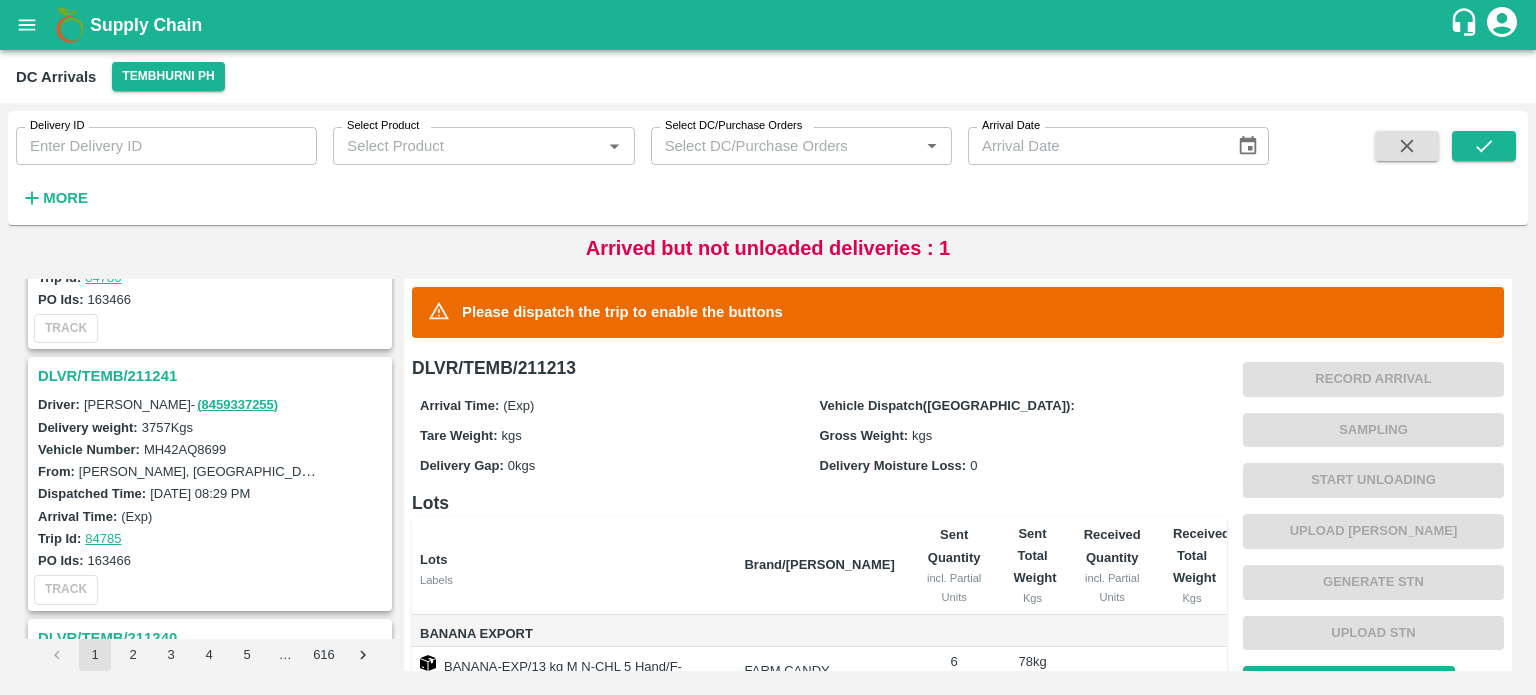 scroll, scrollTop: 436, scrollLeft: 0, axis: vertical 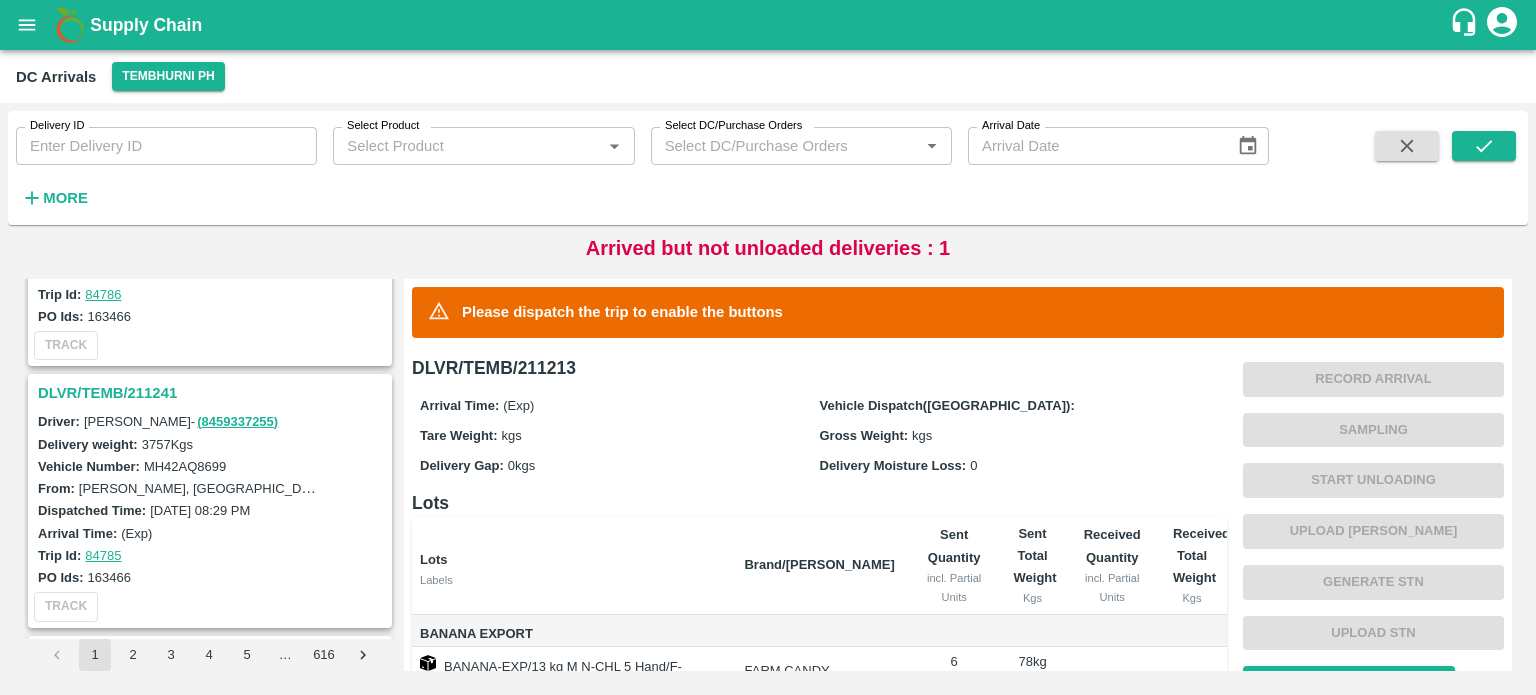 click on "DLVR/TEMB/211241" at bounding box center [213, 393] 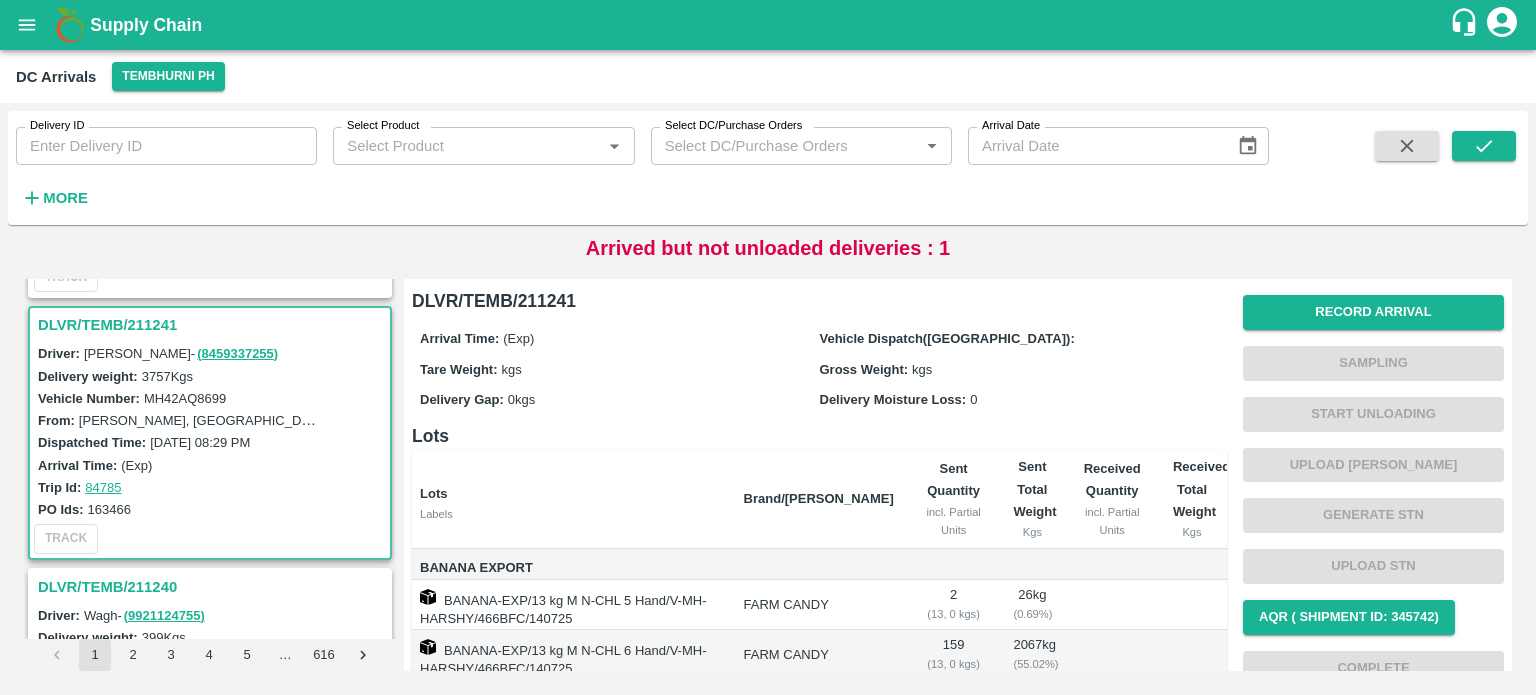 scroll, scrollTop: 528, scrollLeft: 0, axis: vertical 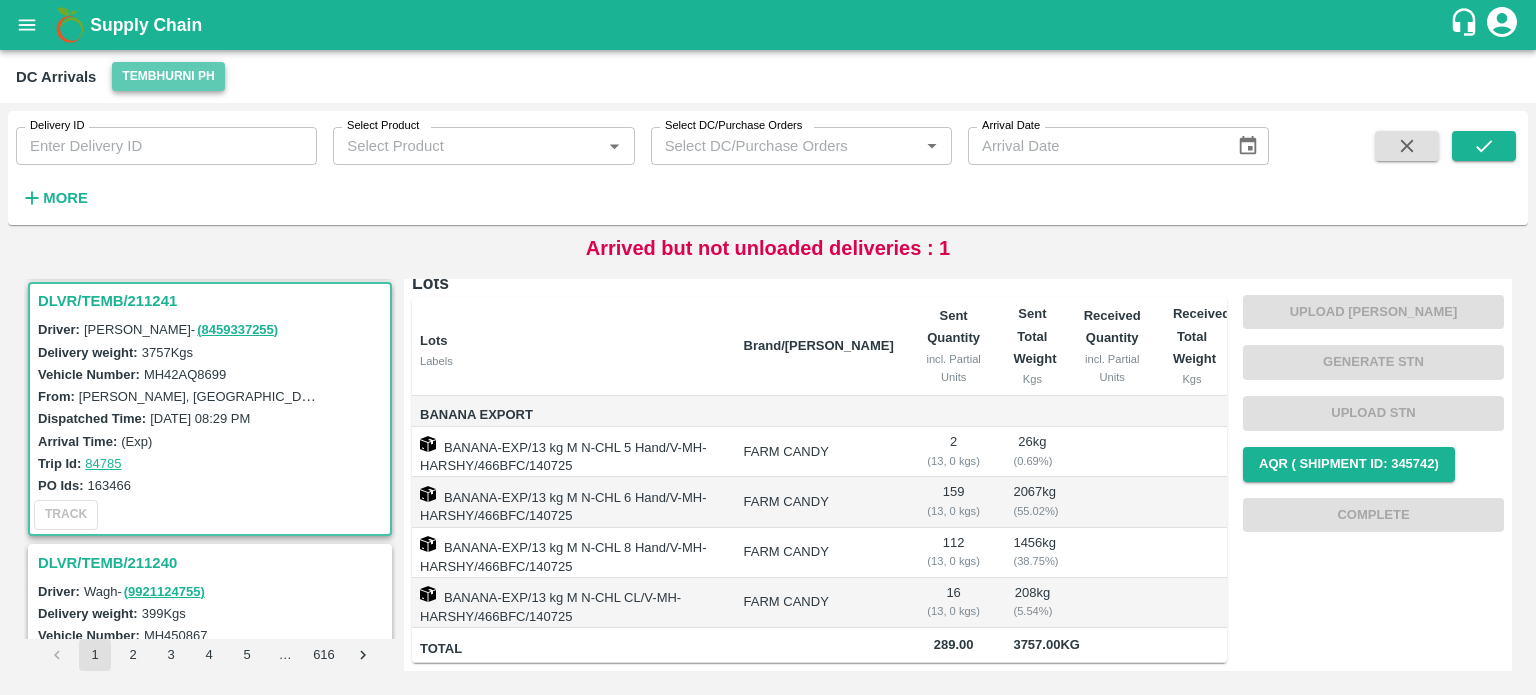 click on "Tembhurni PH" at bounding box center [168, 76] 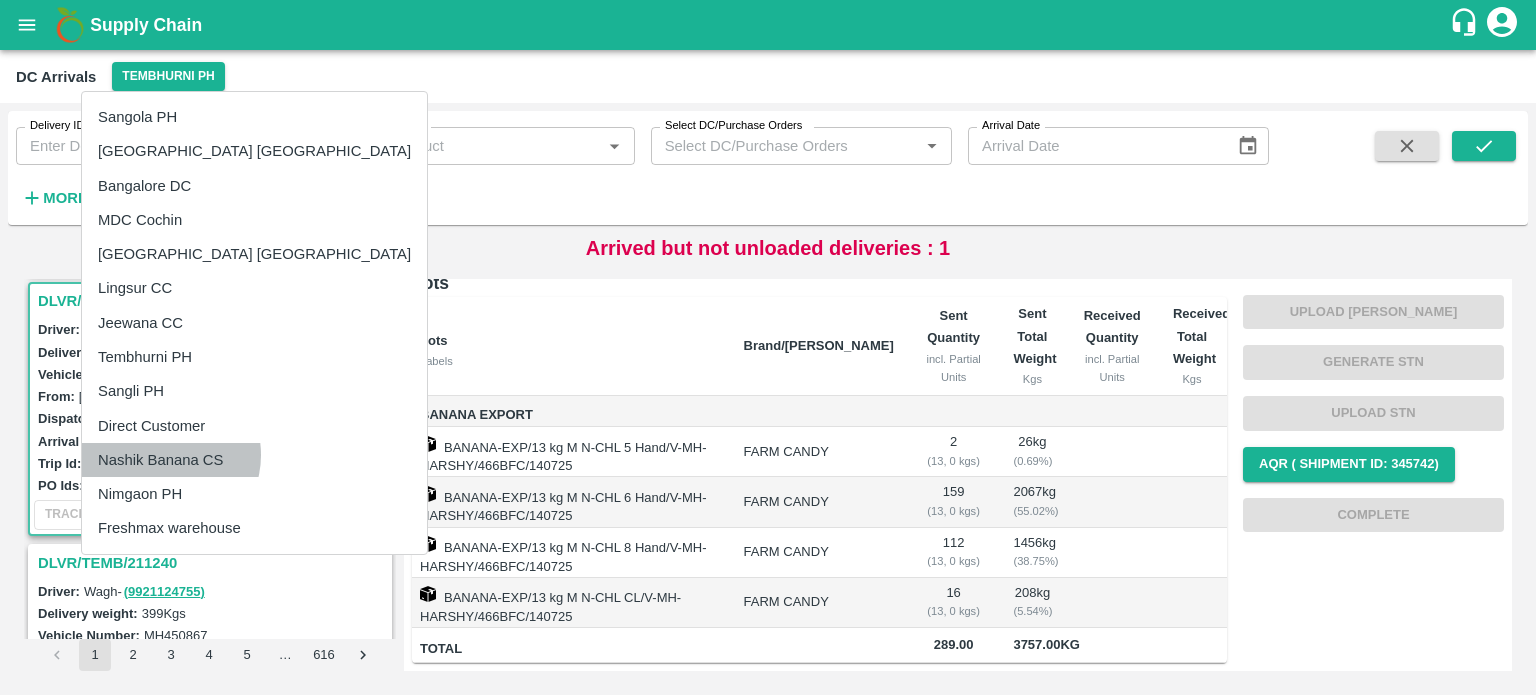 click on "Nashik Banana CS" at bounding box center [254, 460] 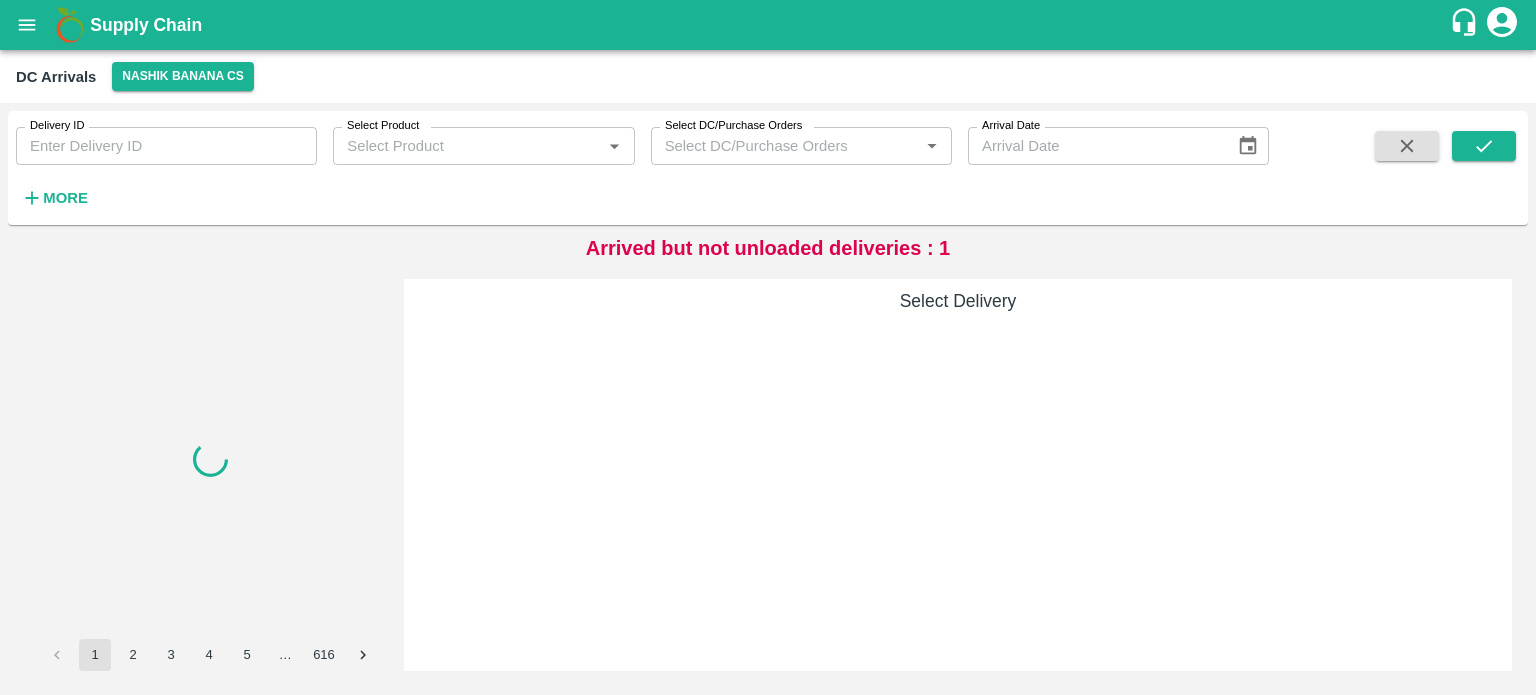 scroll, scrollTop: 0, scrollLeft: 0, axis: both 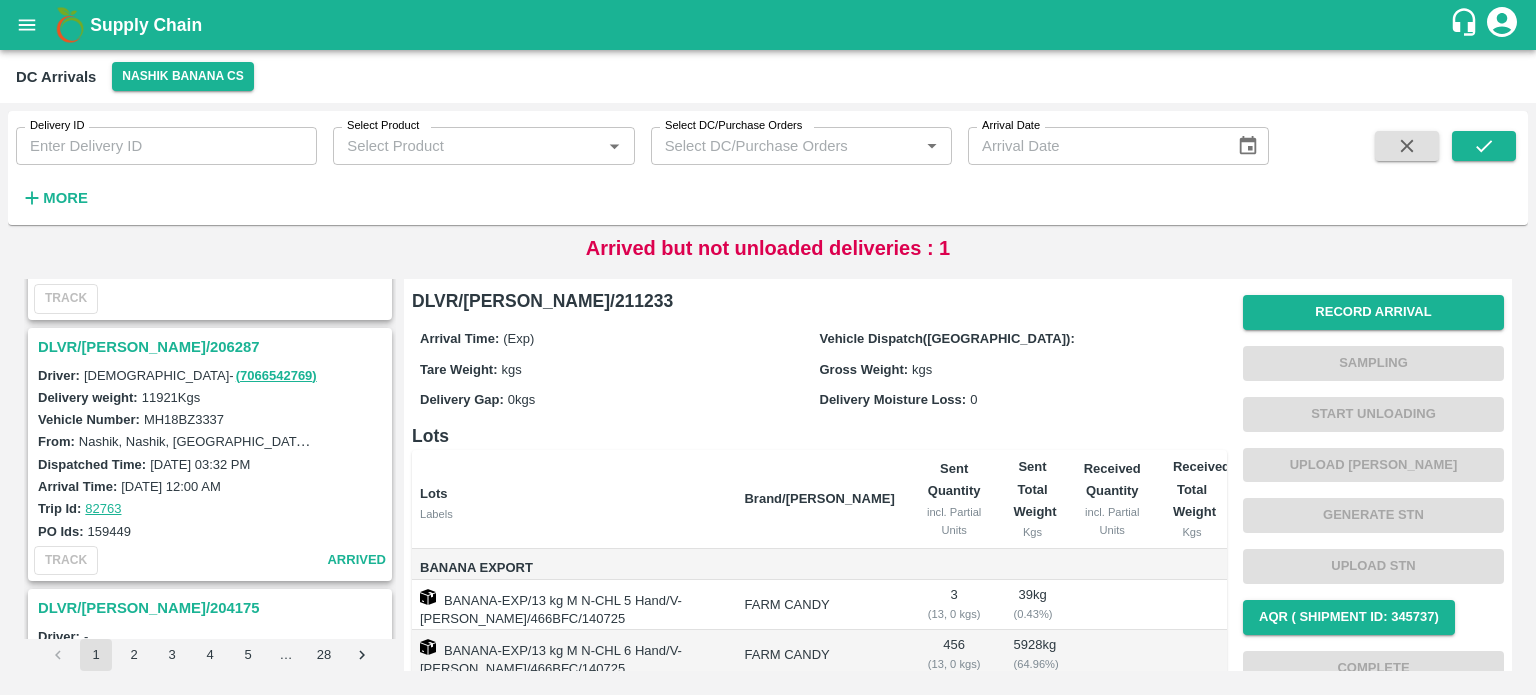 click on "DLVR/[PERSON_NAME]/206287" at bounding box center (213, 347) 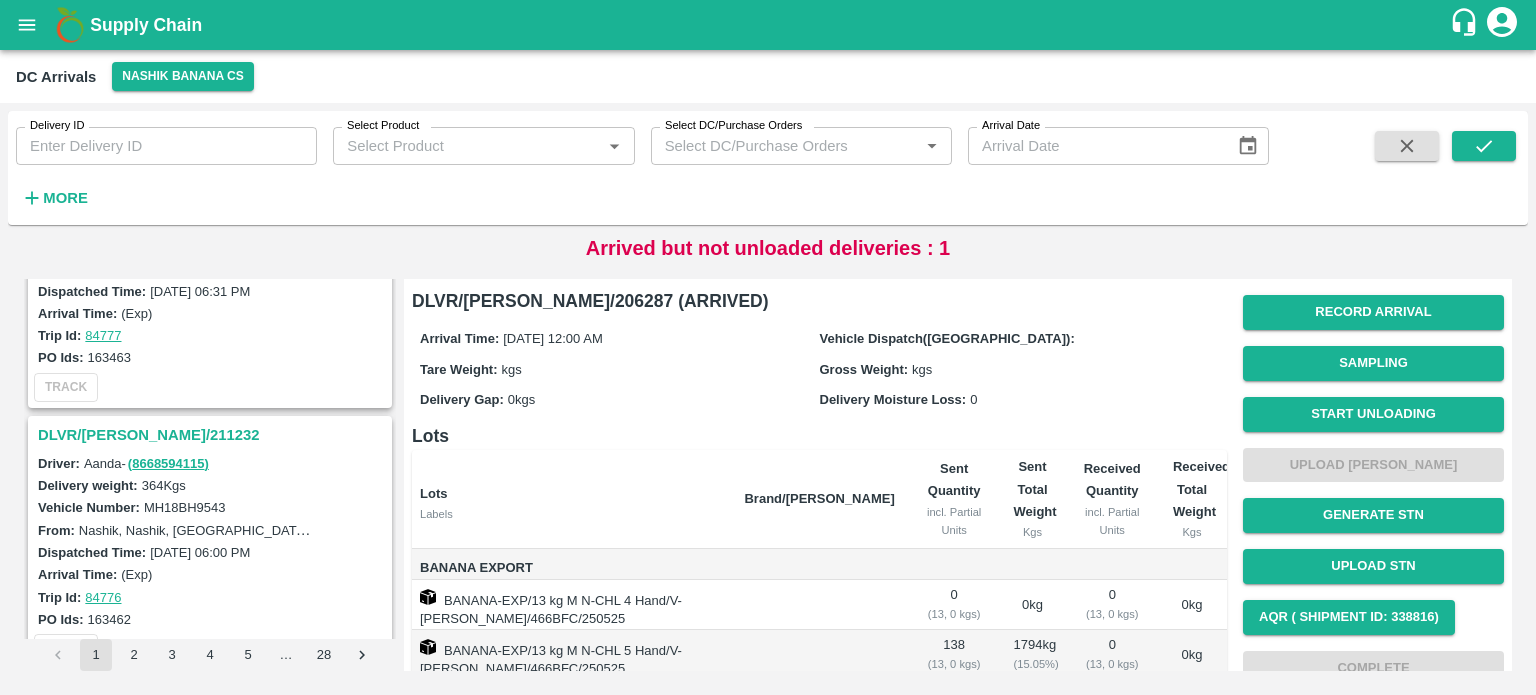 scroll, scrollTop: 0, scrollLeft: 0, axis: both 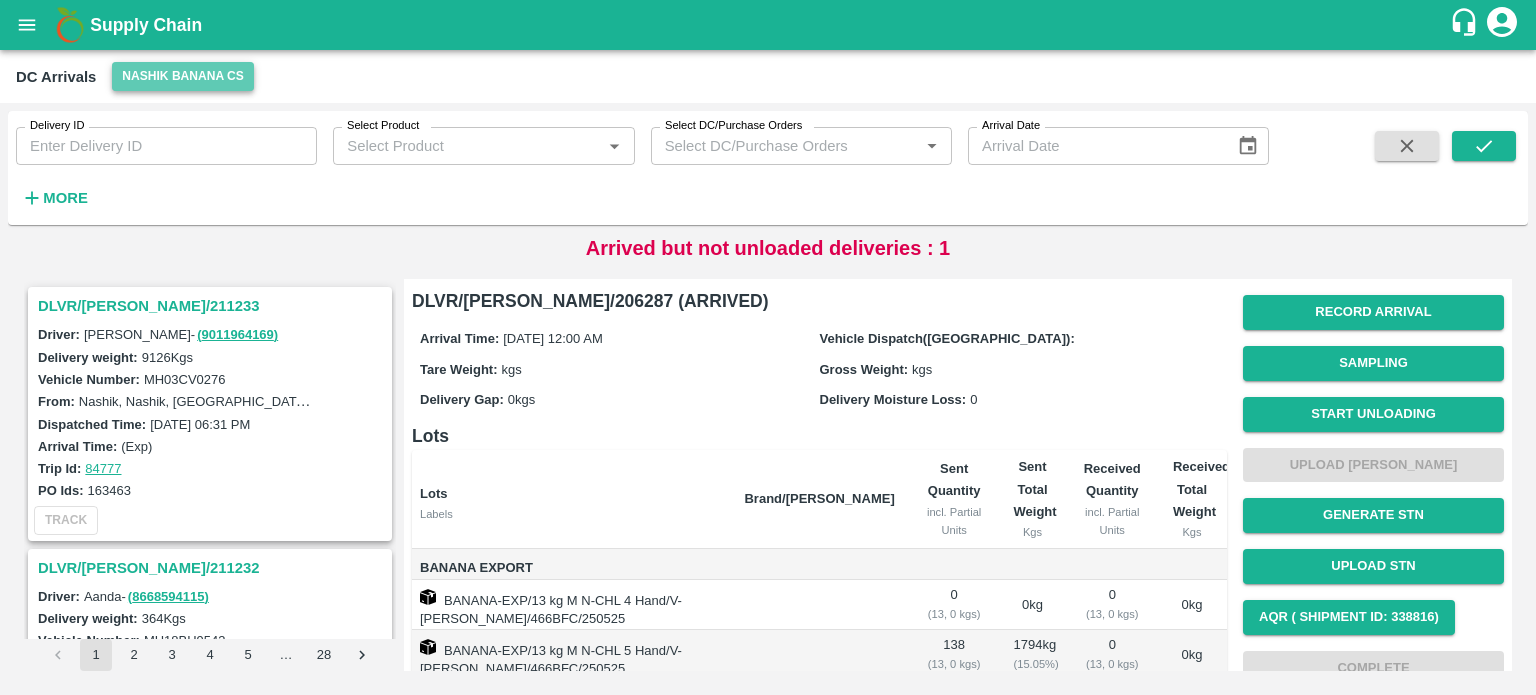 click on "Nashik Banana CS" at bounding box center [183, 76] 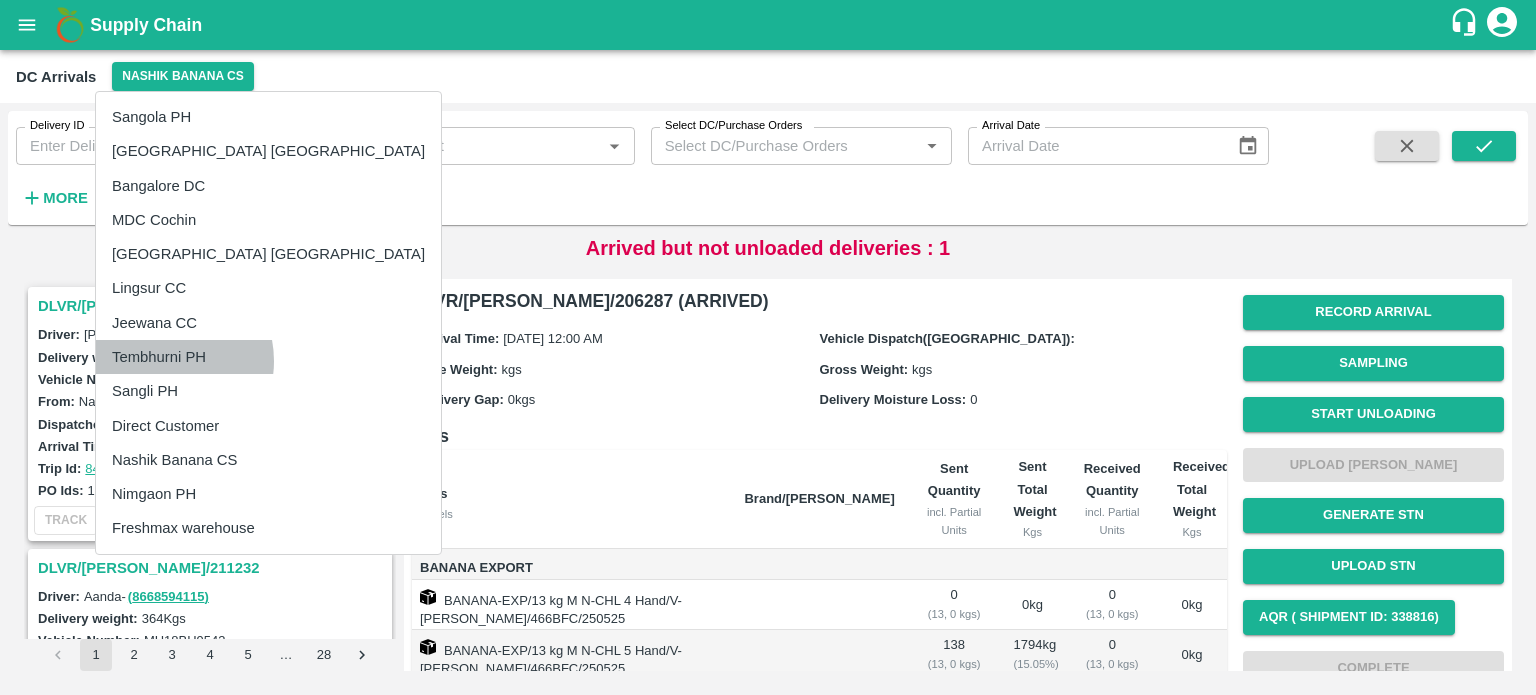 click on "Tembhurni PH" at bounding box center (268, 357) 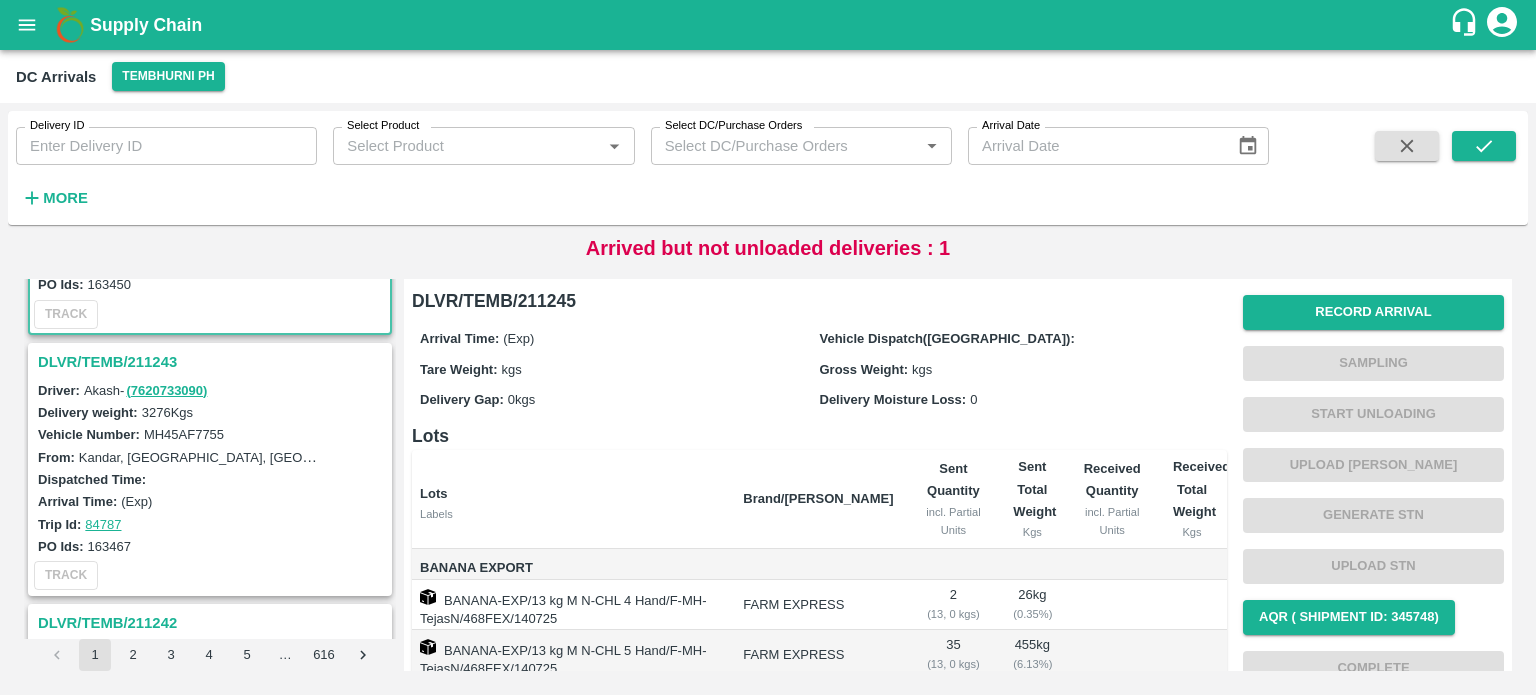 scroll, scrollTop: 208, scrollLeft: 0, axis: vertical 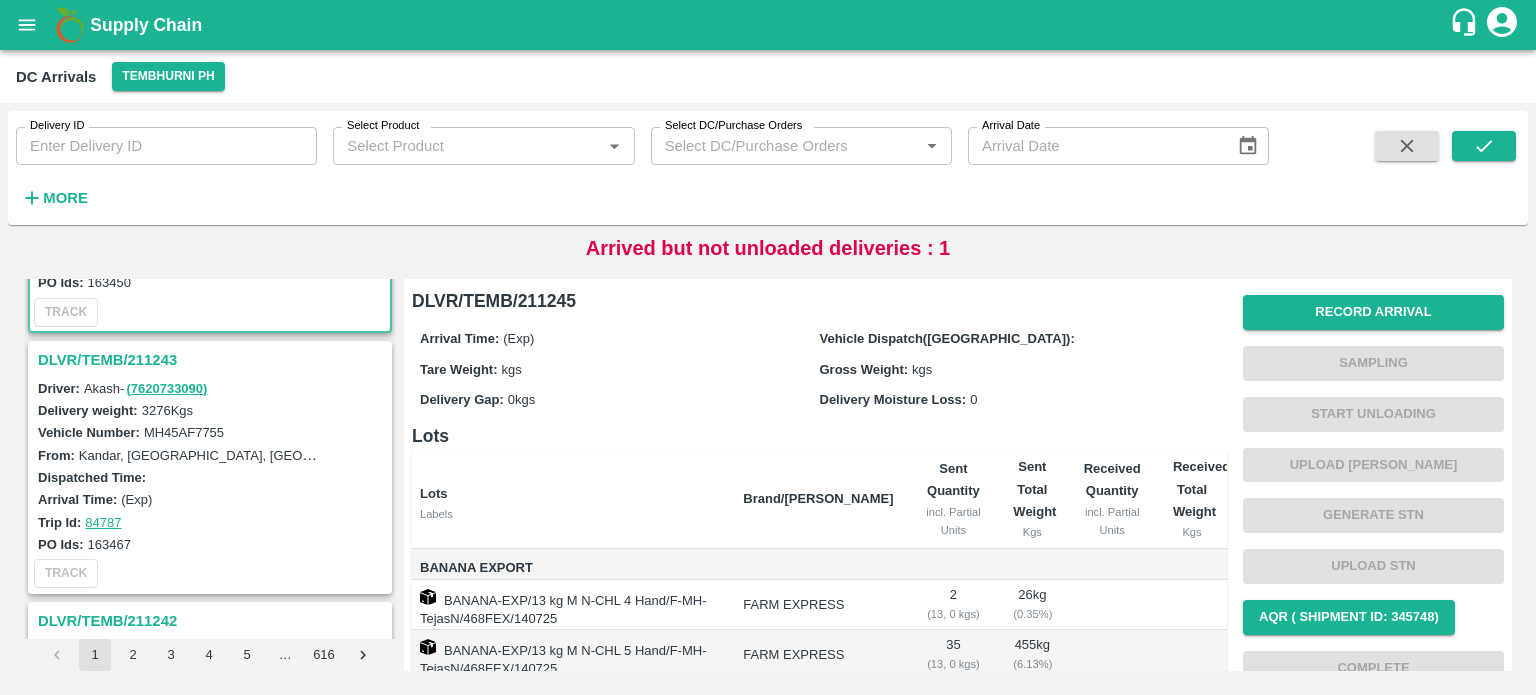 click on "DLVR/TEMB/211243" at bounding box center [213, 360] 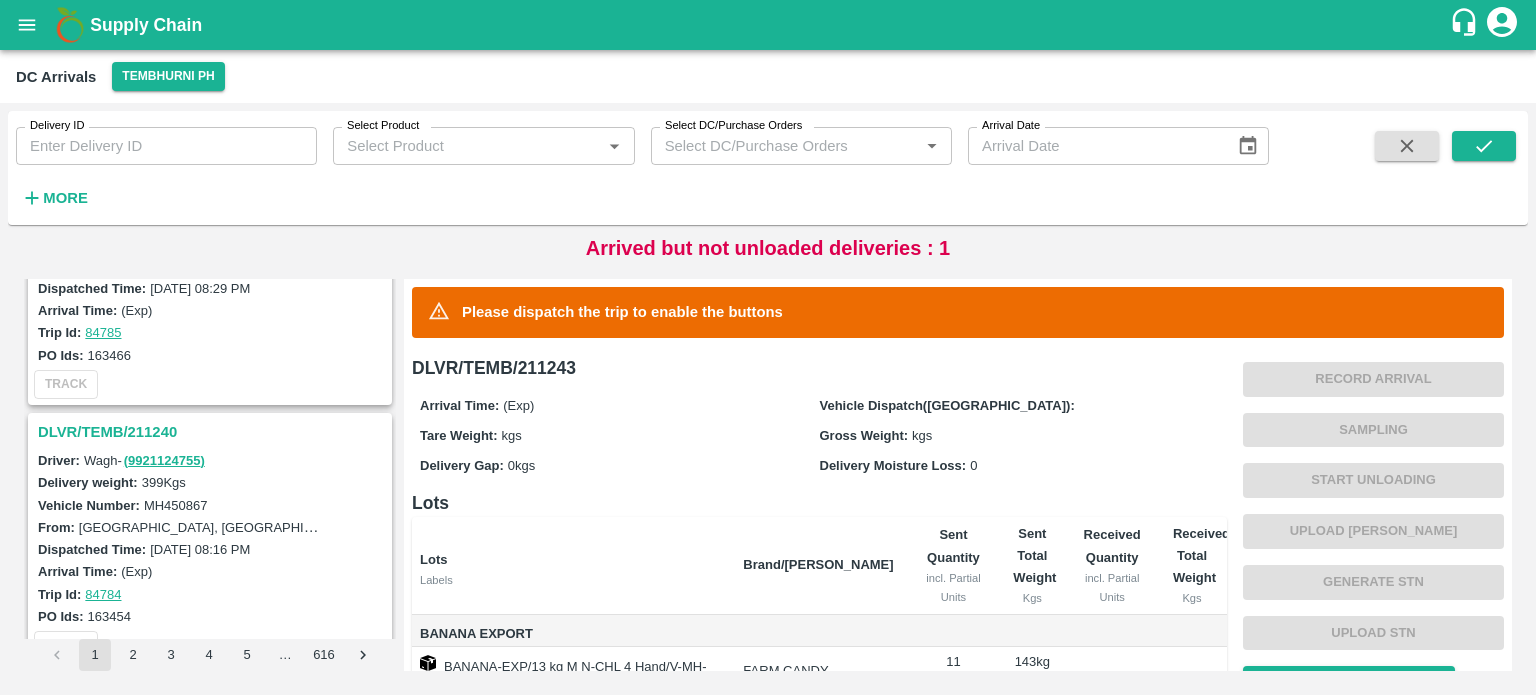 scroll, scrollTop: 952, scrollLeft: 0, axis: vertical 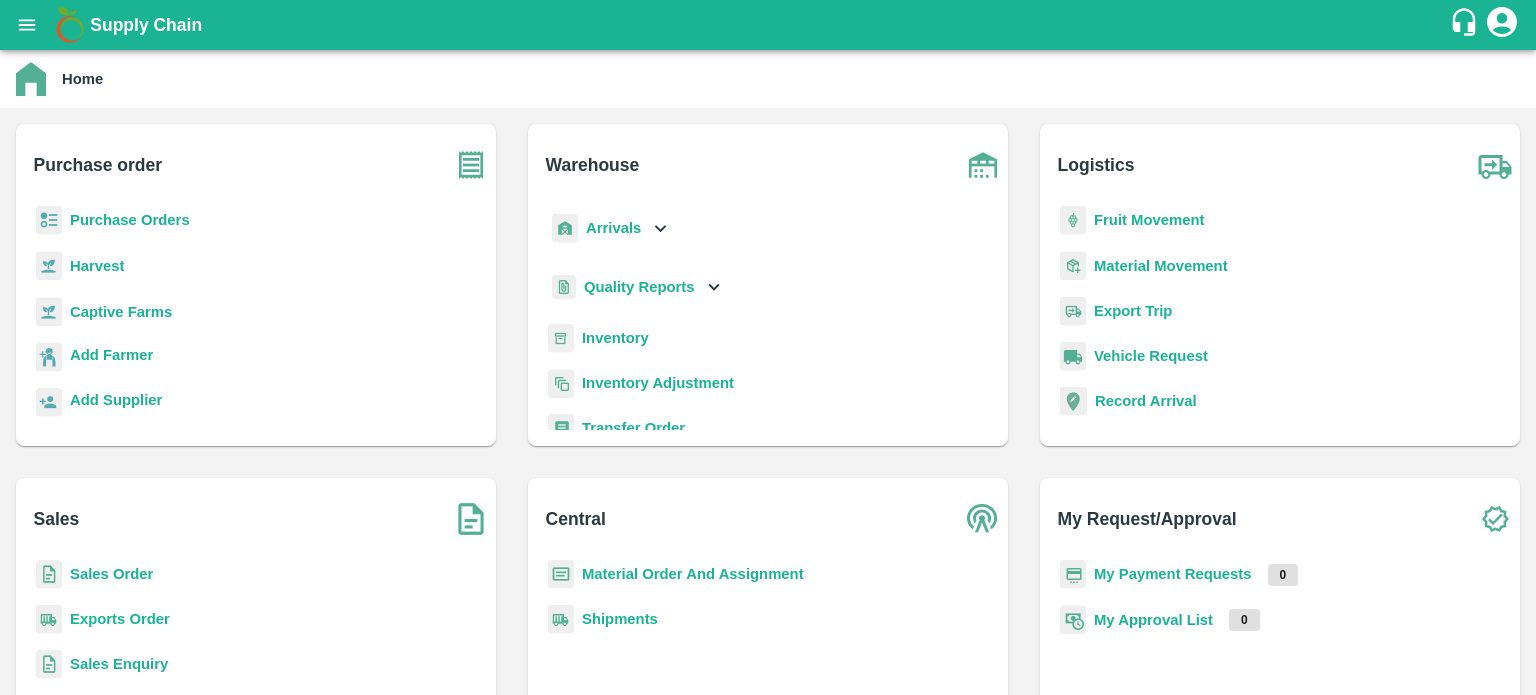 click 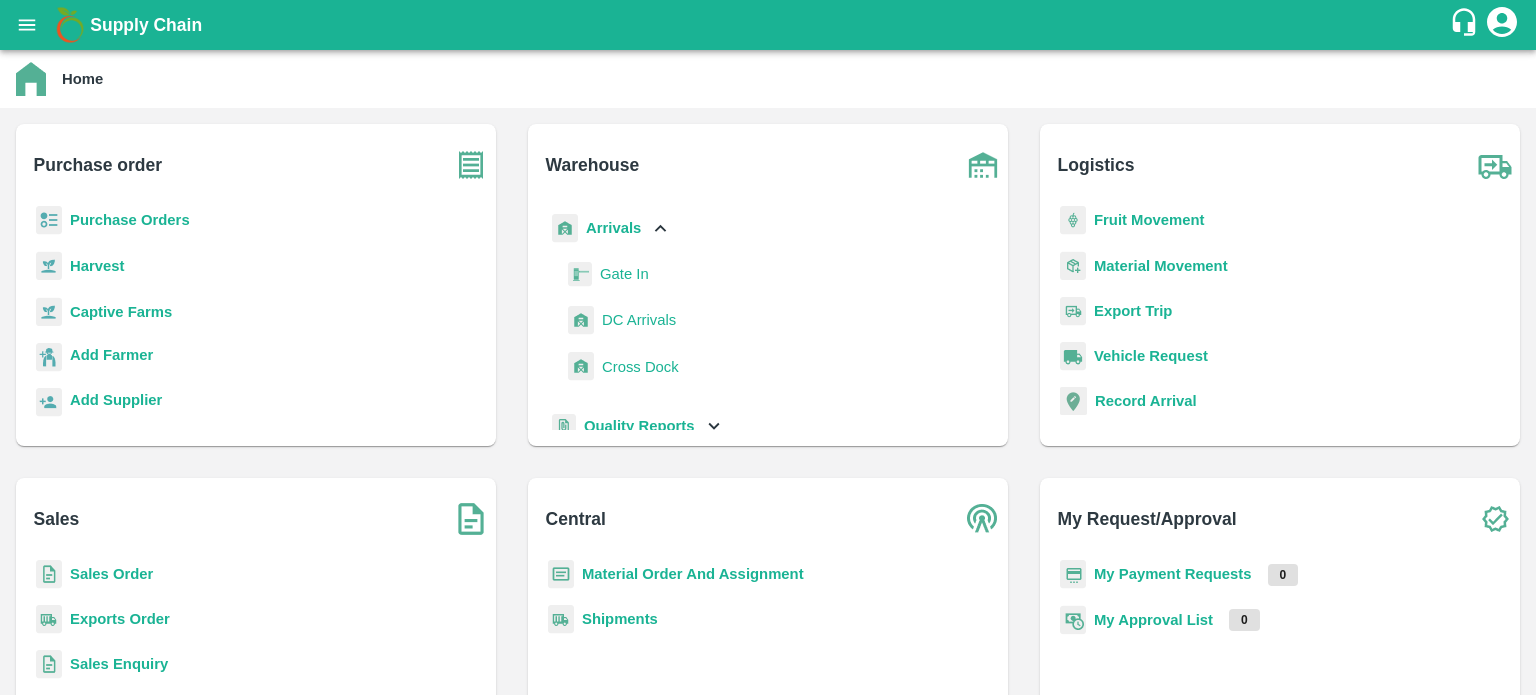 click on "DC Arrivals" at bounding box center (639, 320) 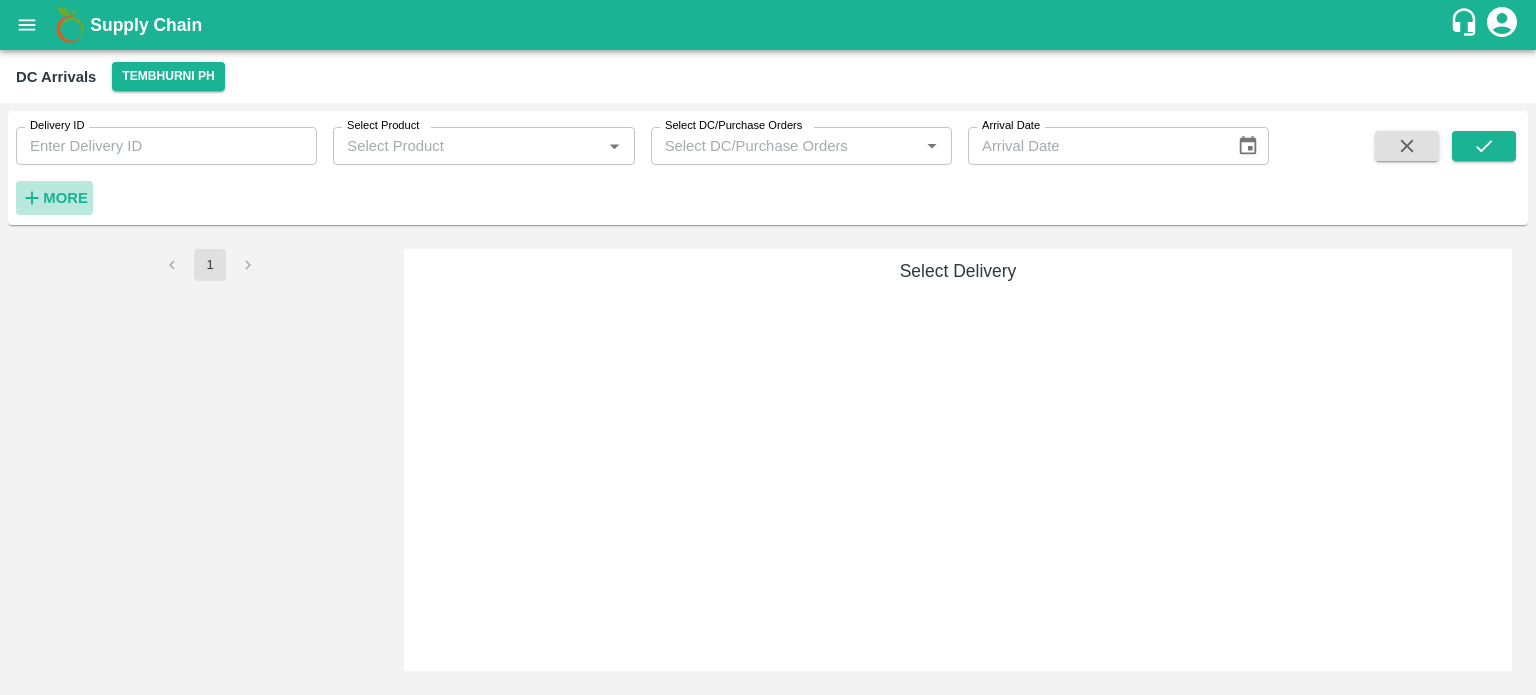 click on "More" at bounding box center [65, 198] 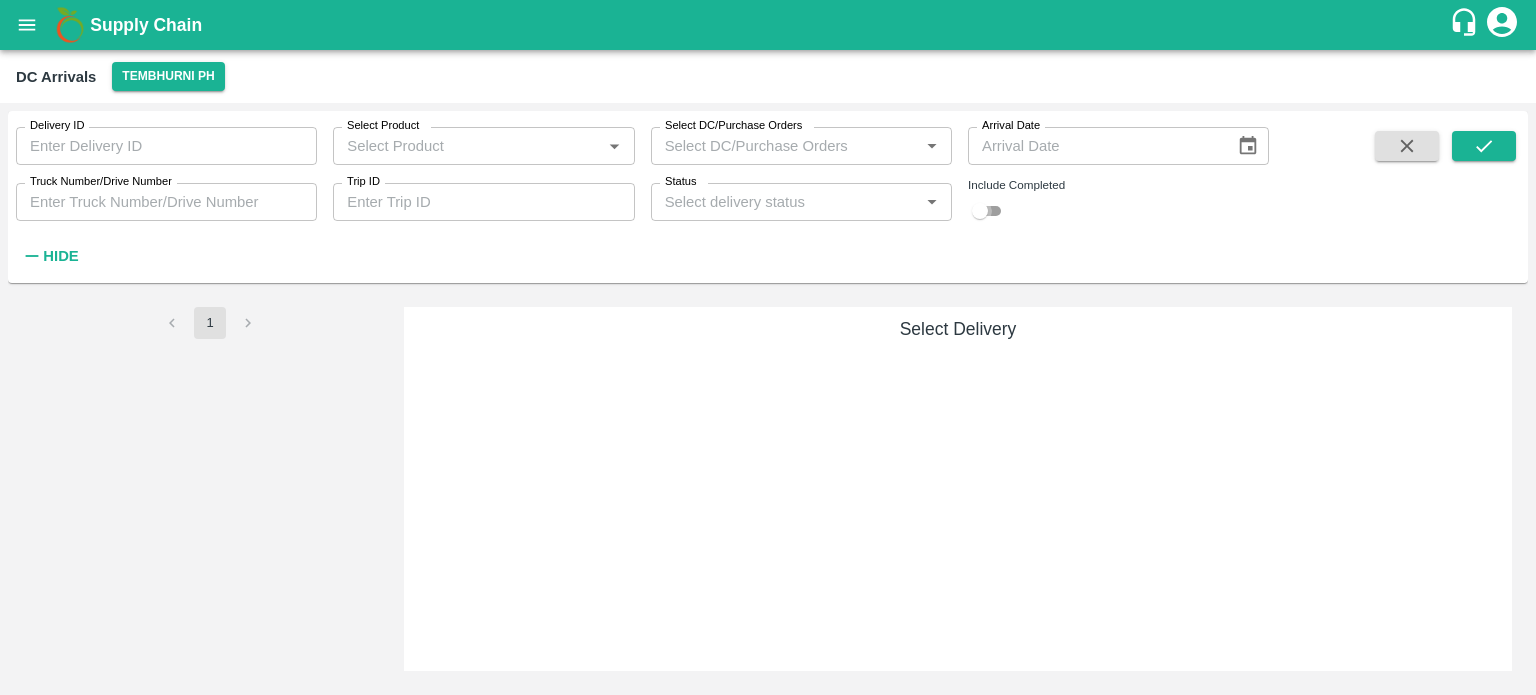 click at bounding box center (980, 211) 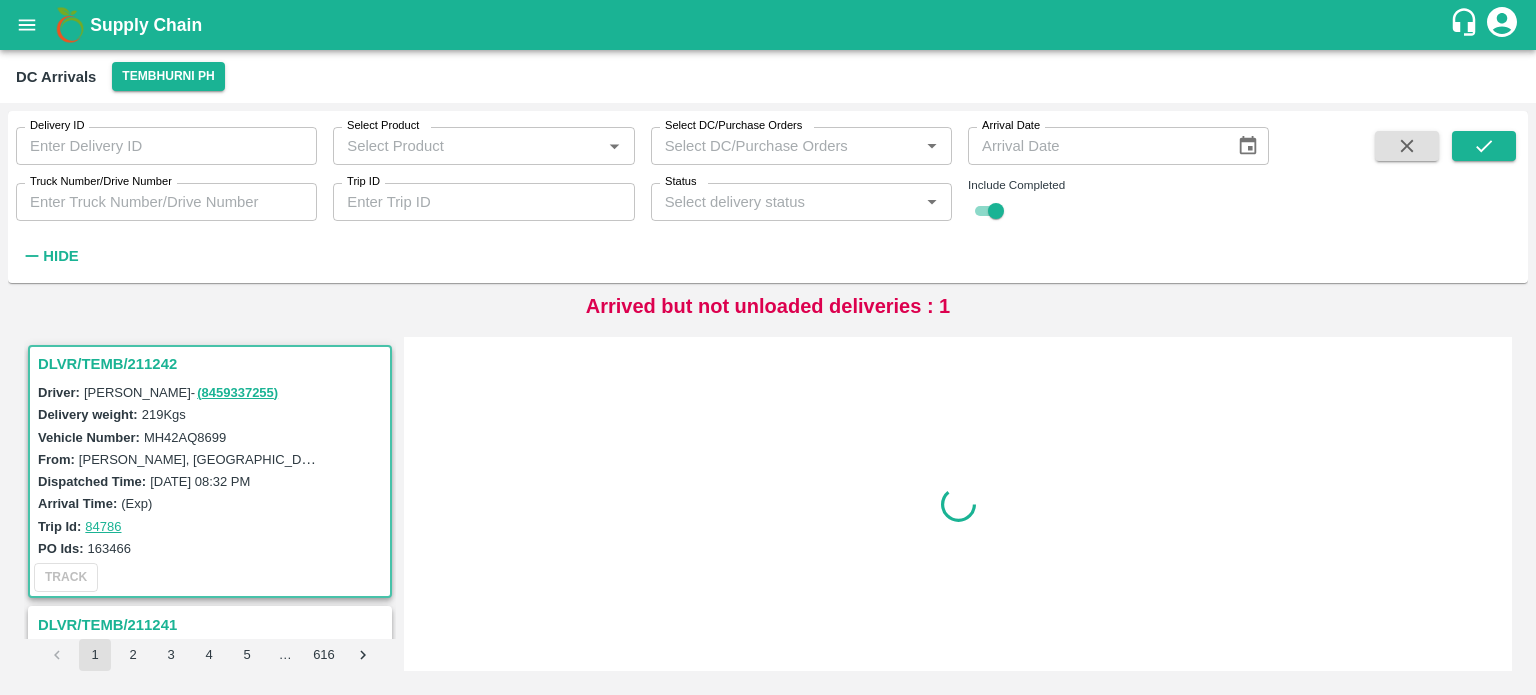 checkbox on "true" 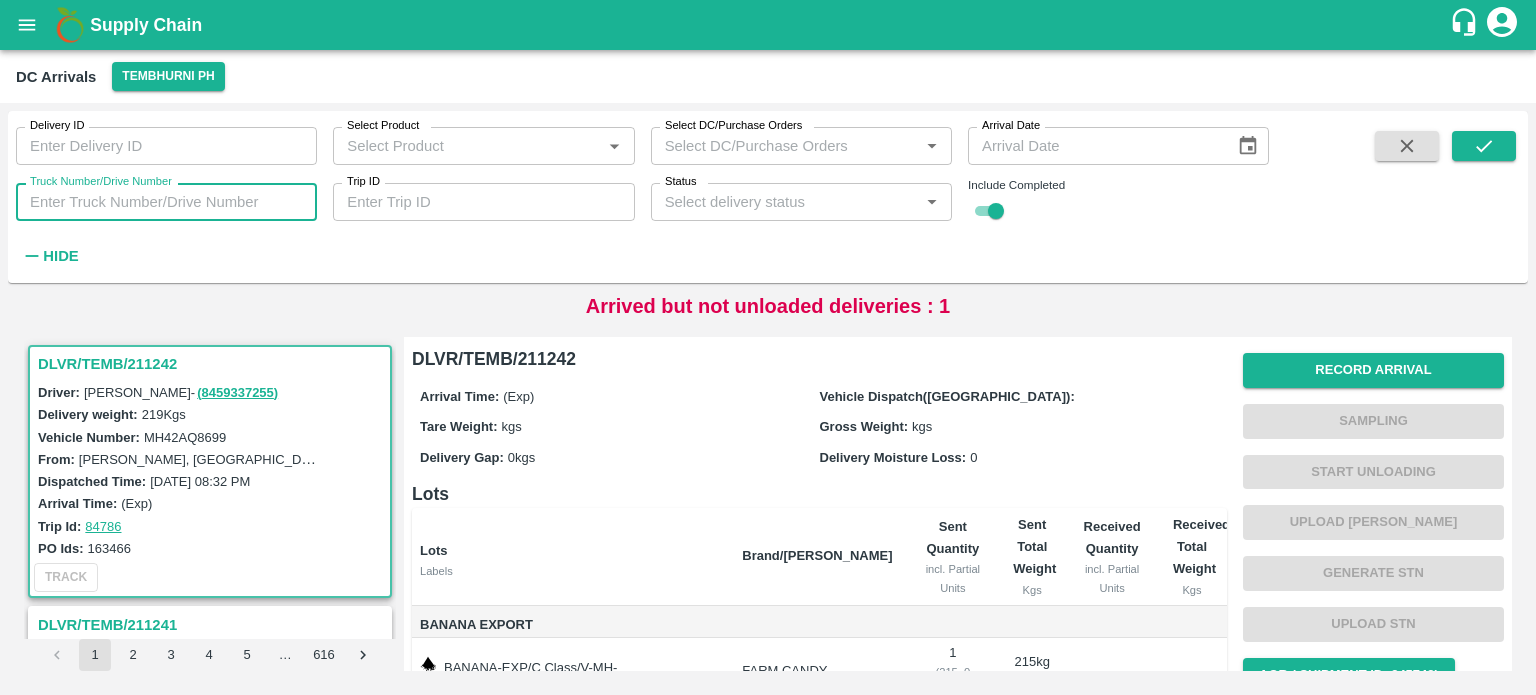 click on "Truck Number/Drive Number" at bounding box center [166, 202] 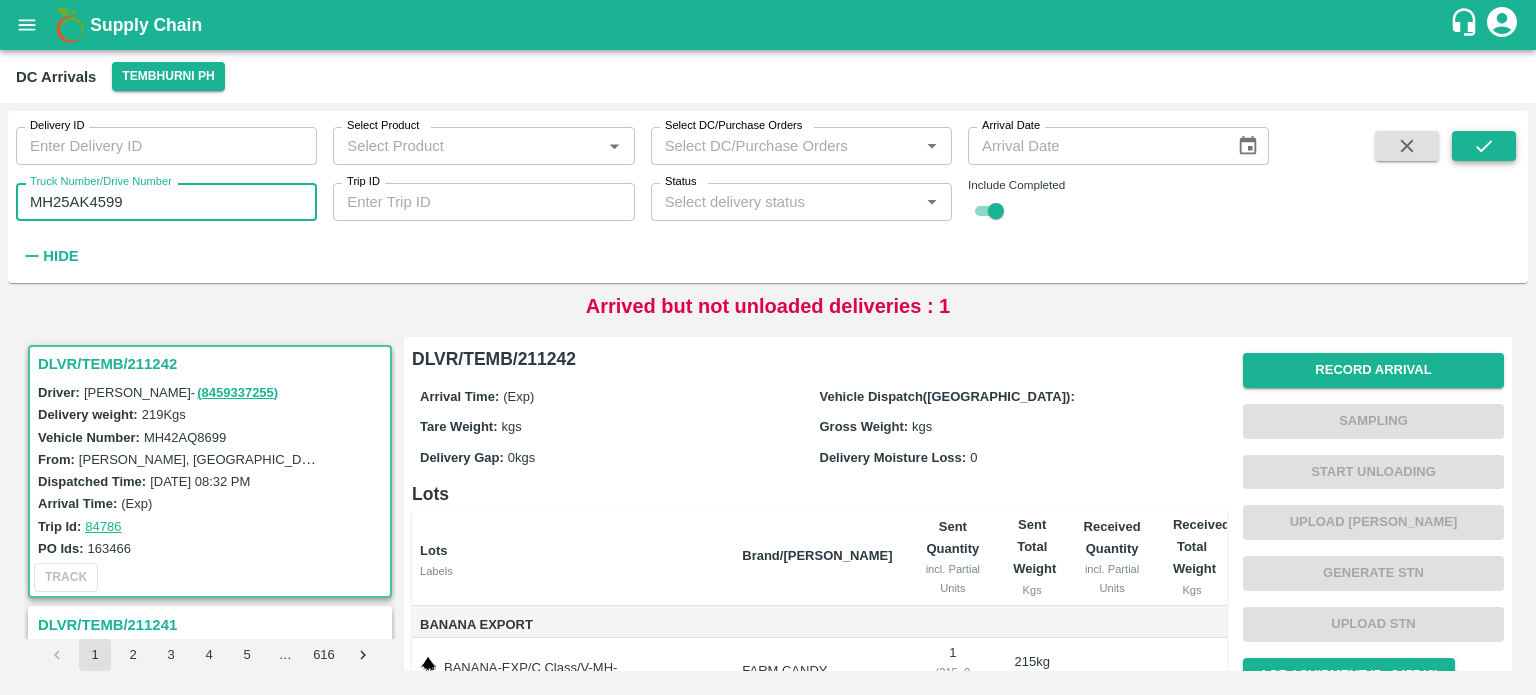 type on "MH25AK4599" 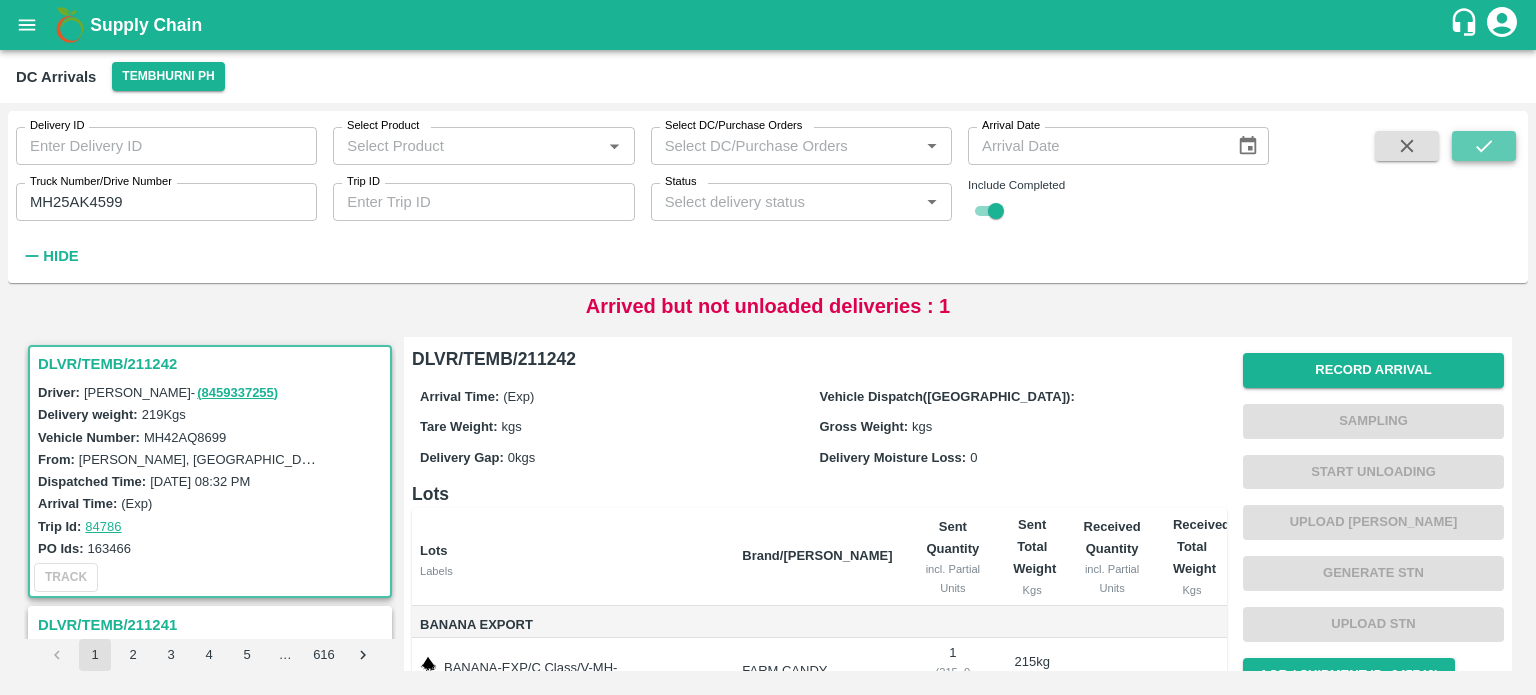 click 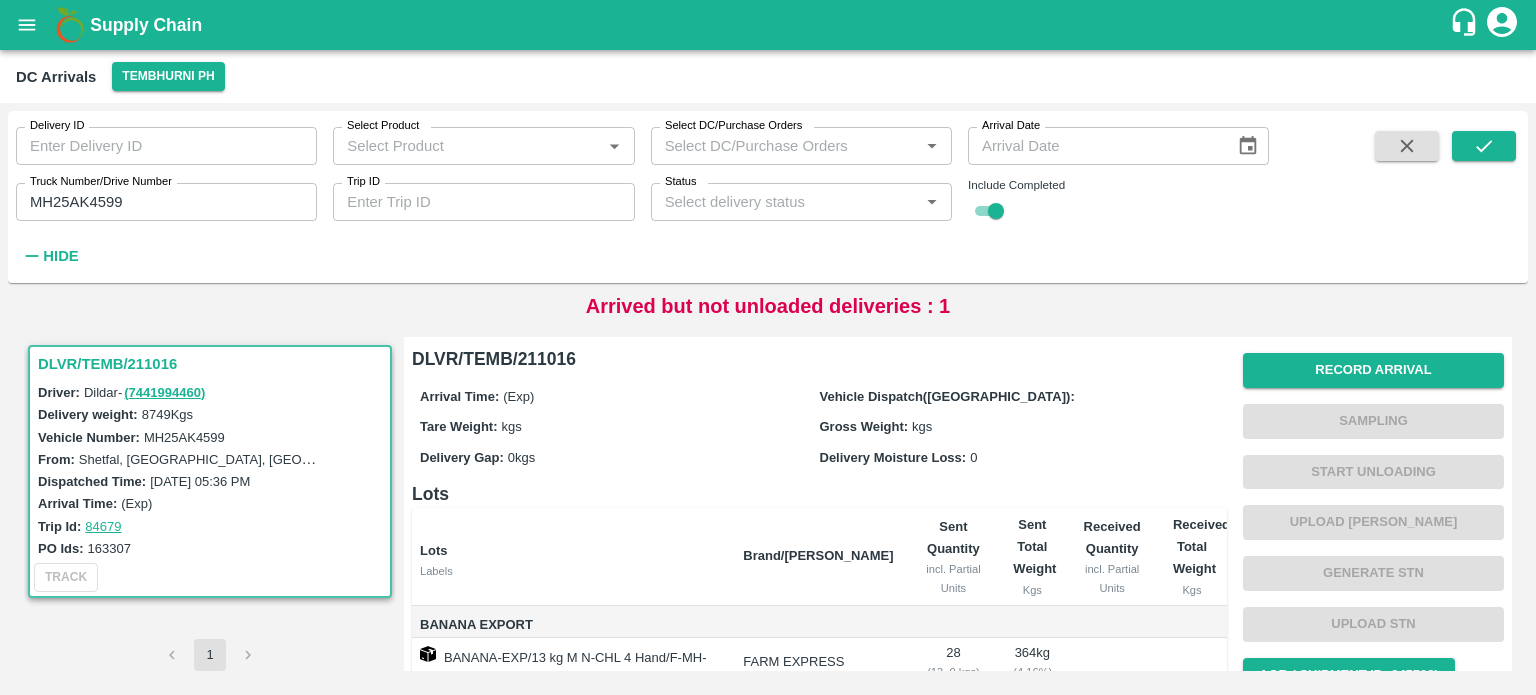 type 